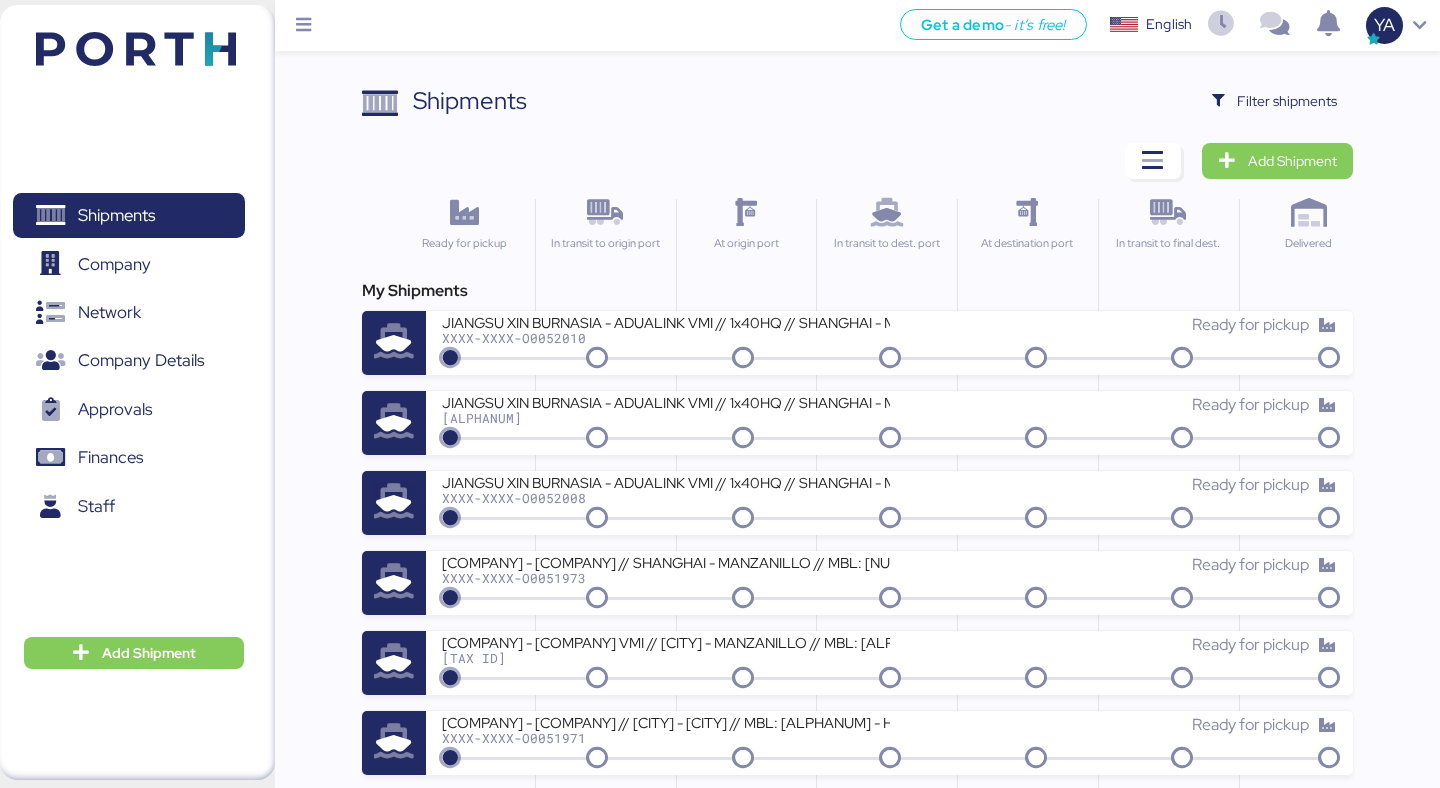 scroll, scrollTop: 0, scrollLeft: 0, axis: both 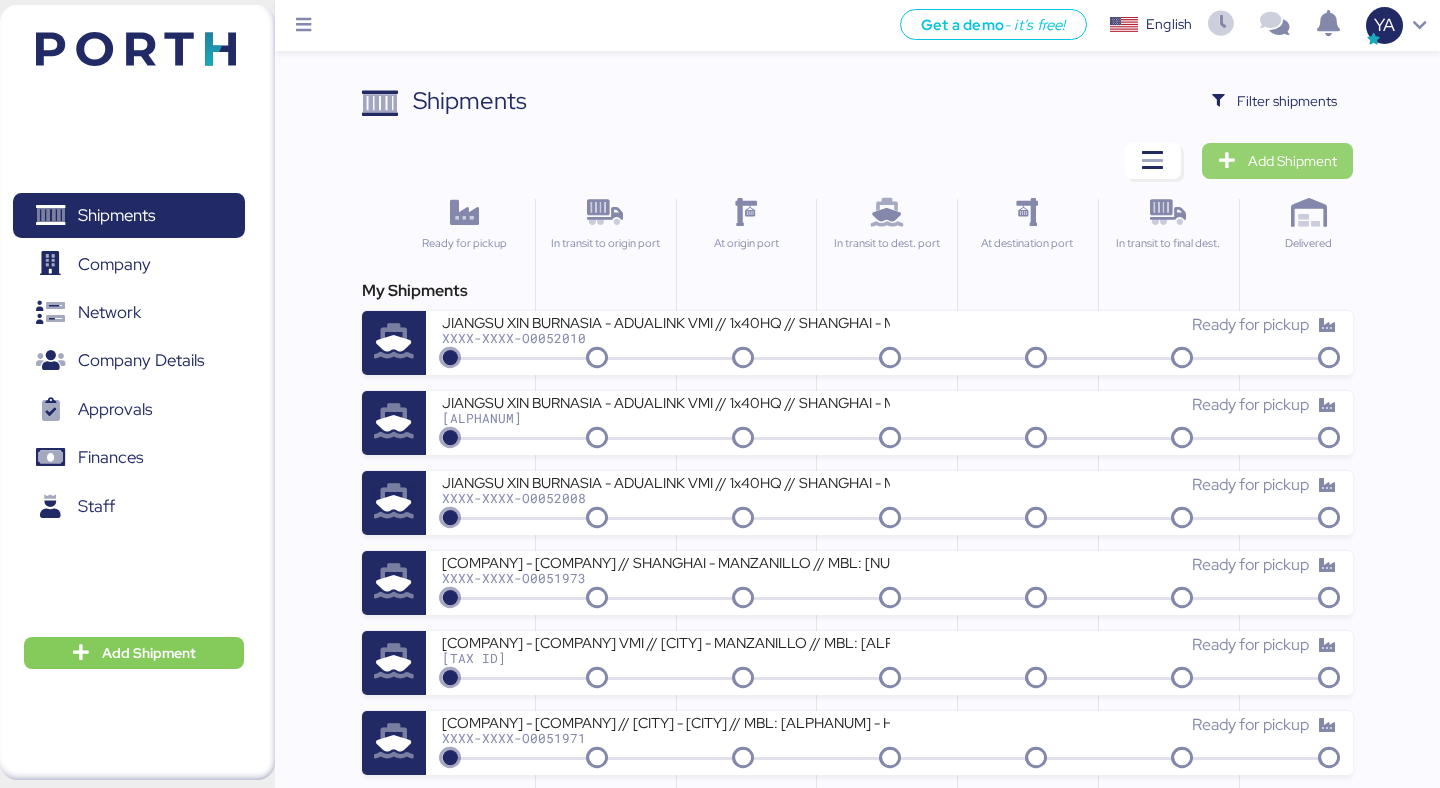 click on "Add Shipment" at bounding box center (1292, 161) 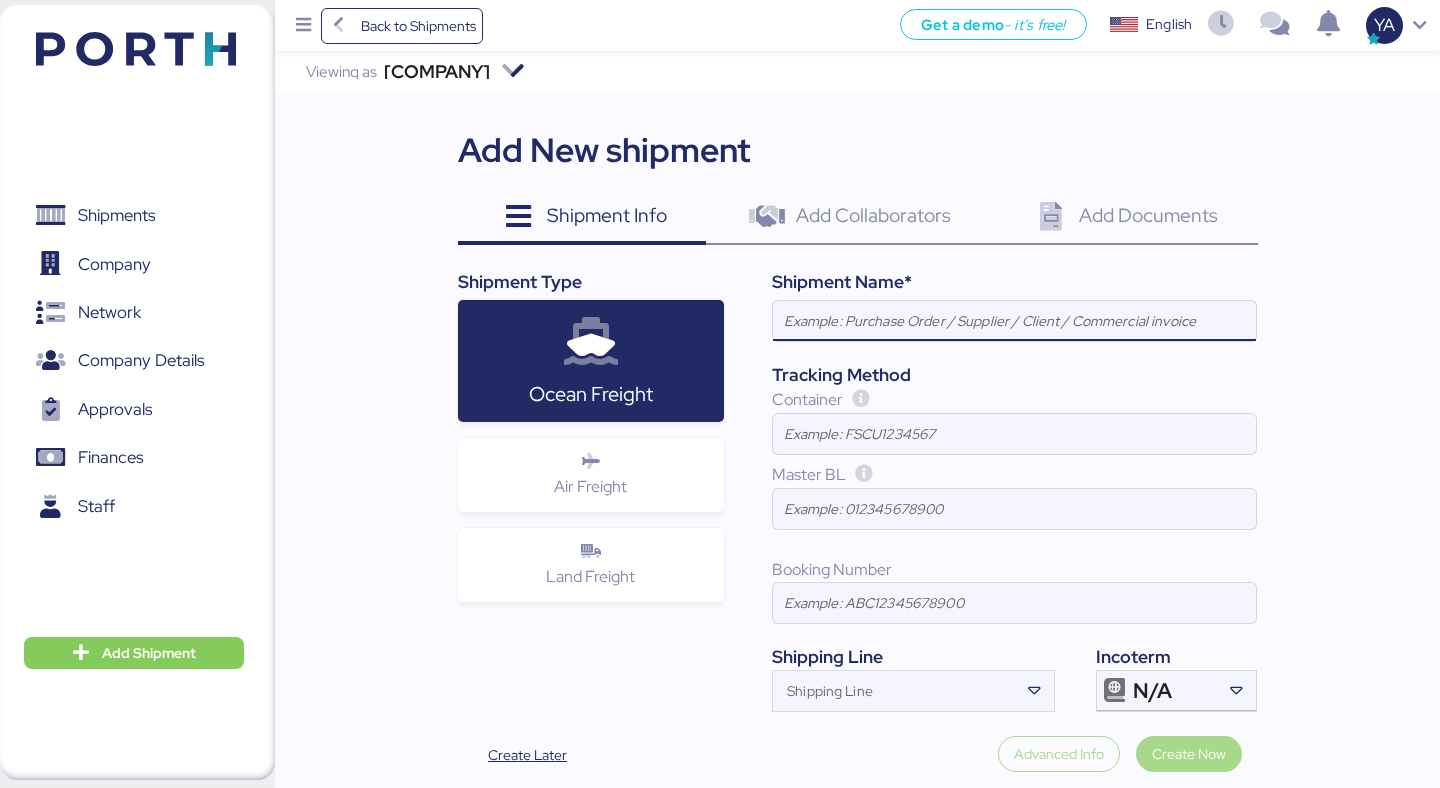 click at bounding box center (1014, 321) 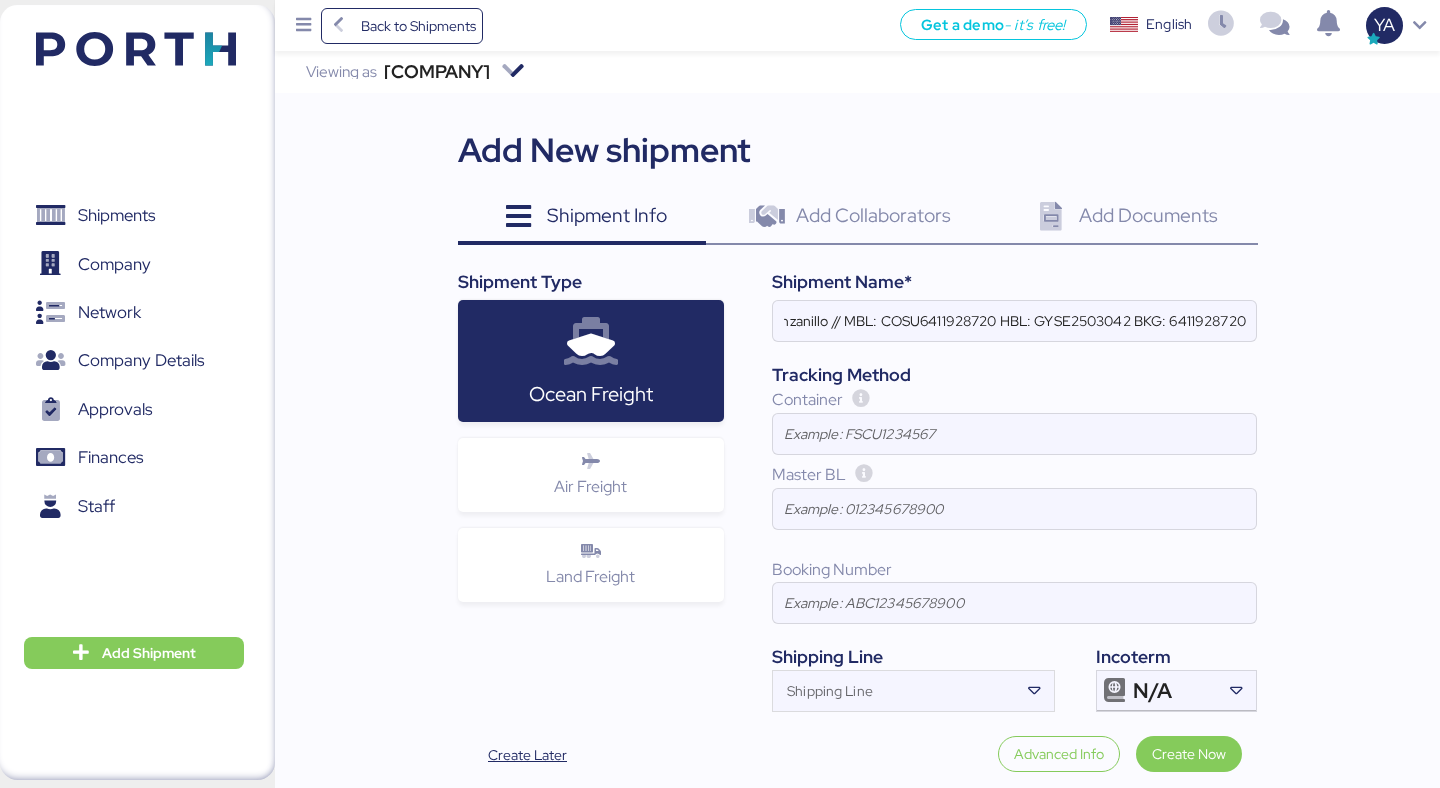 scroll, scrollTop: 0, scrollLeft: 0, axis: both 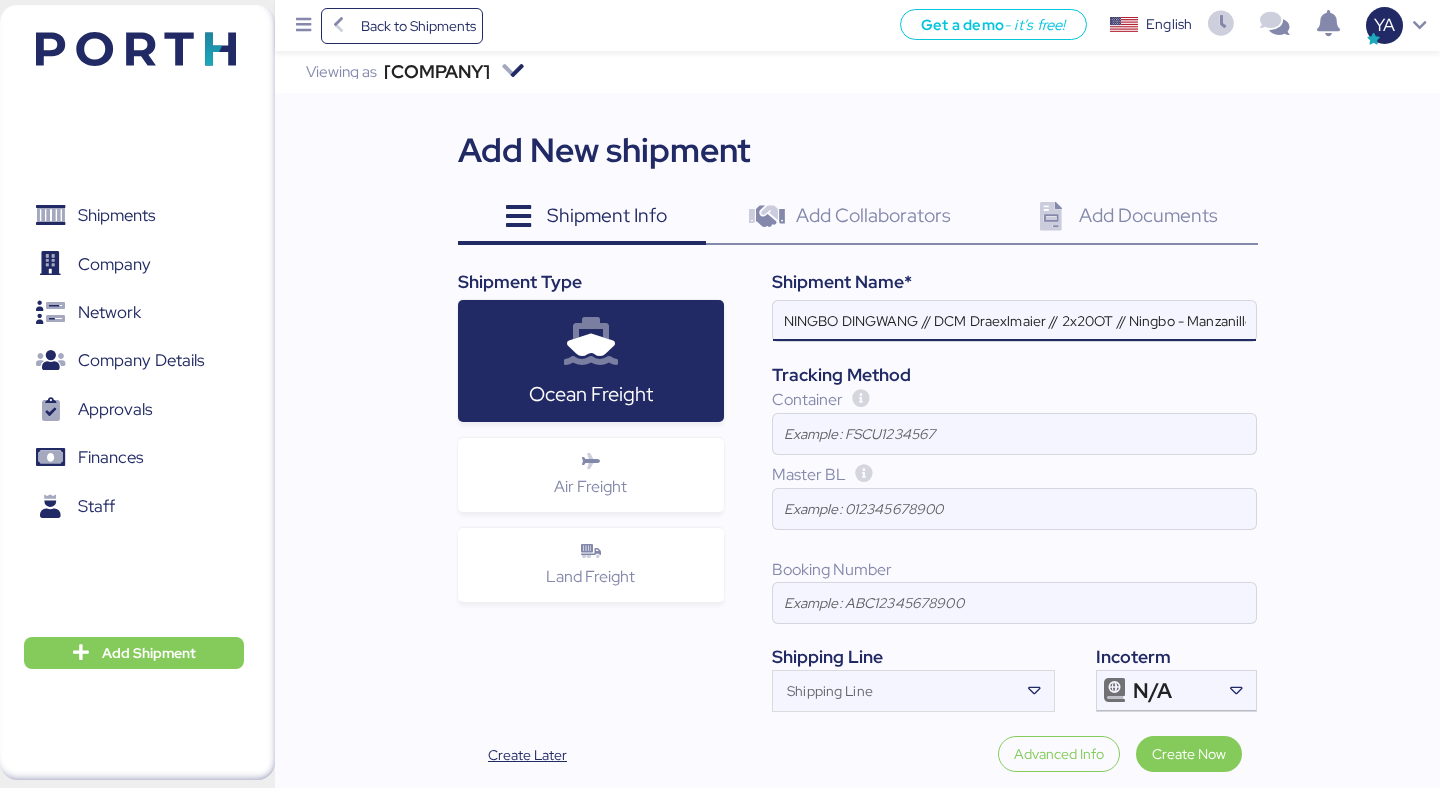 drag, startPoint x: 936, startPoint y: 323, endPoint x: 1047, endPoint y: 328, distance: 111.11256 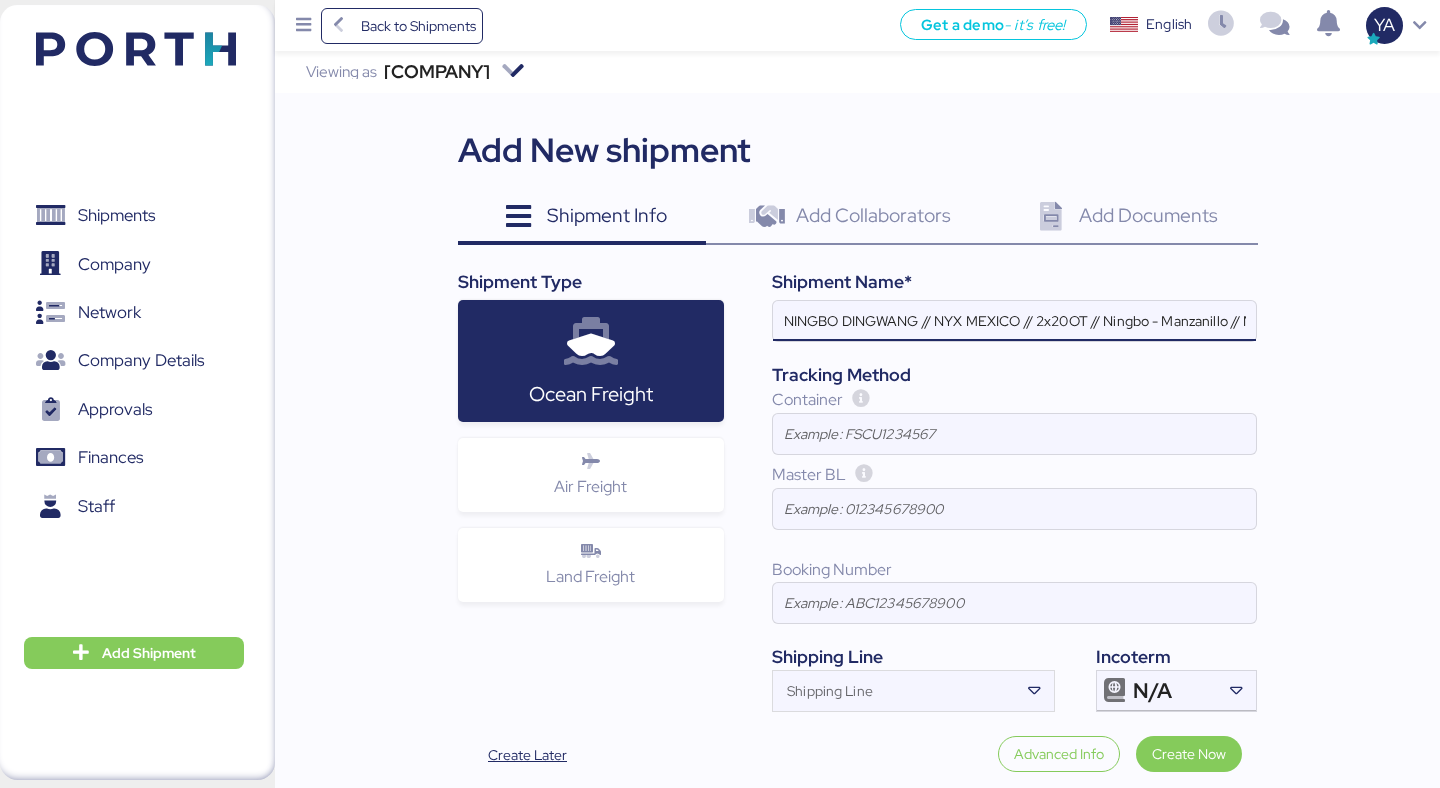 click on "NINGBO DINGWANG // NYX MEXICO // 2x20OT // Ningbo - Manzanillo // MBL: [NUMBER] HBL: [ALPHANUMERIC] BKG: [NUMBER]" at bounding box center [1014, 321] 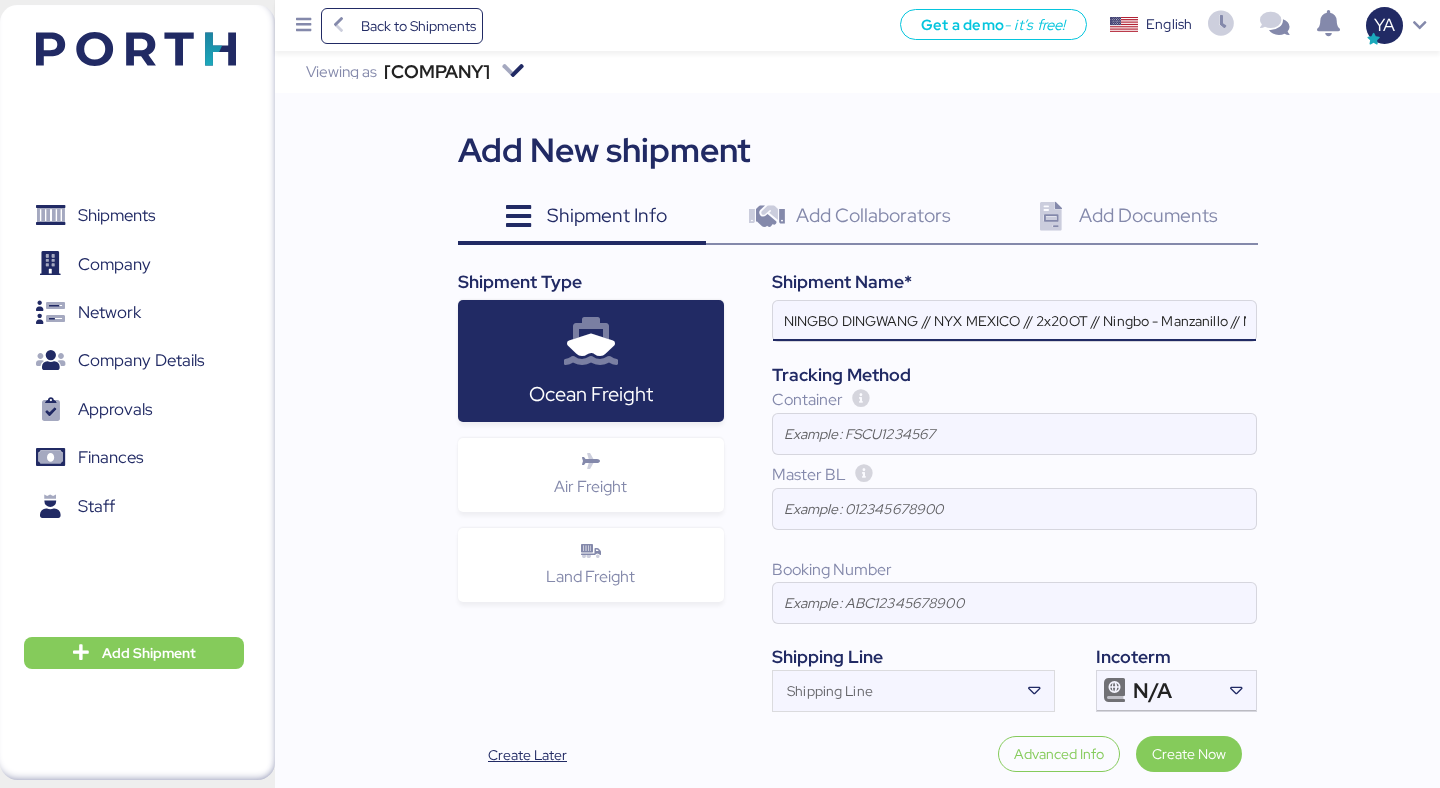 click on "NINGBO DINGWANG // NYX MEXICO // 2x20OT // Ningbo - Manzanillo // MBL: [NUMBER] HBL: [ALPHANUMERIC] BKG: [NUMBER]" at bounding box center [1014, 321] 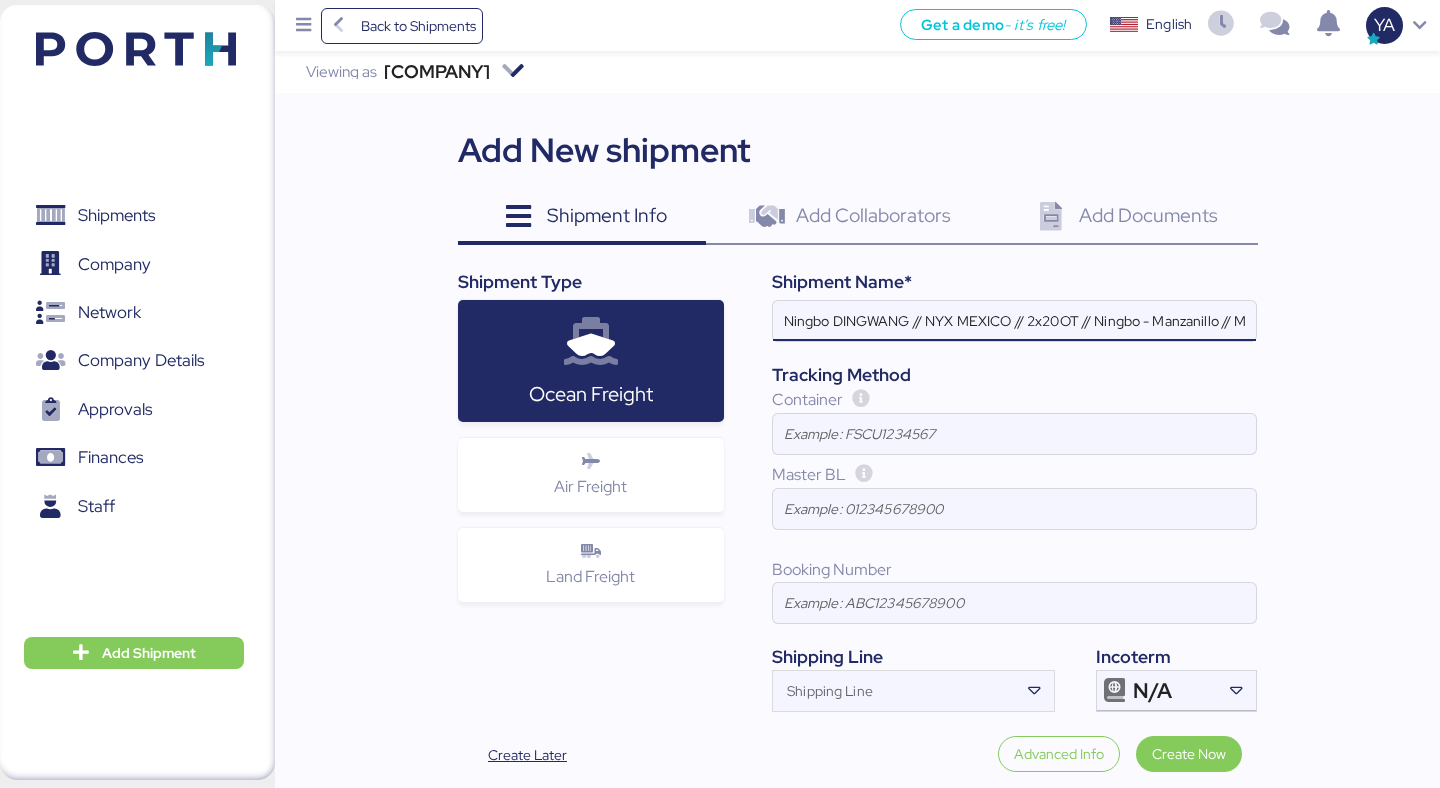 click on "Ningbo DINGWANG // NYX MEXICO // 2x20OT // Ningbo - Manzanillo // MBL: COSU6411928720 HBL: GYSE2503042 BKG: 6411928720" at bounding box center (1014, 321) 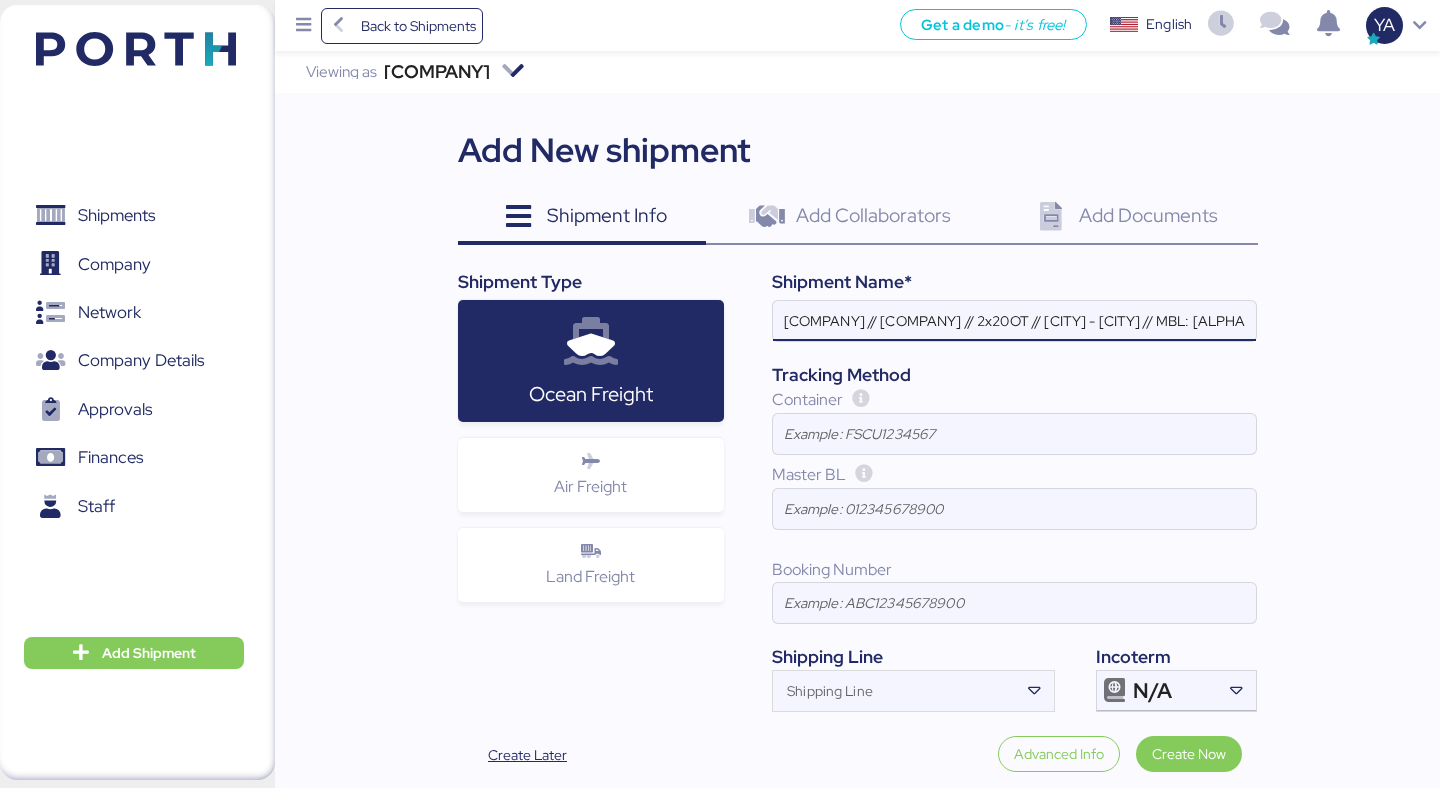 click on "[COMPANY] // [COMPANY] // 2x20OT // [CITY] - [CITY] // MBL: [ALPHANUM] HBL: [ALPHANUM] BKG: [ALPHANUM]" at bounding box center (1014, 321) 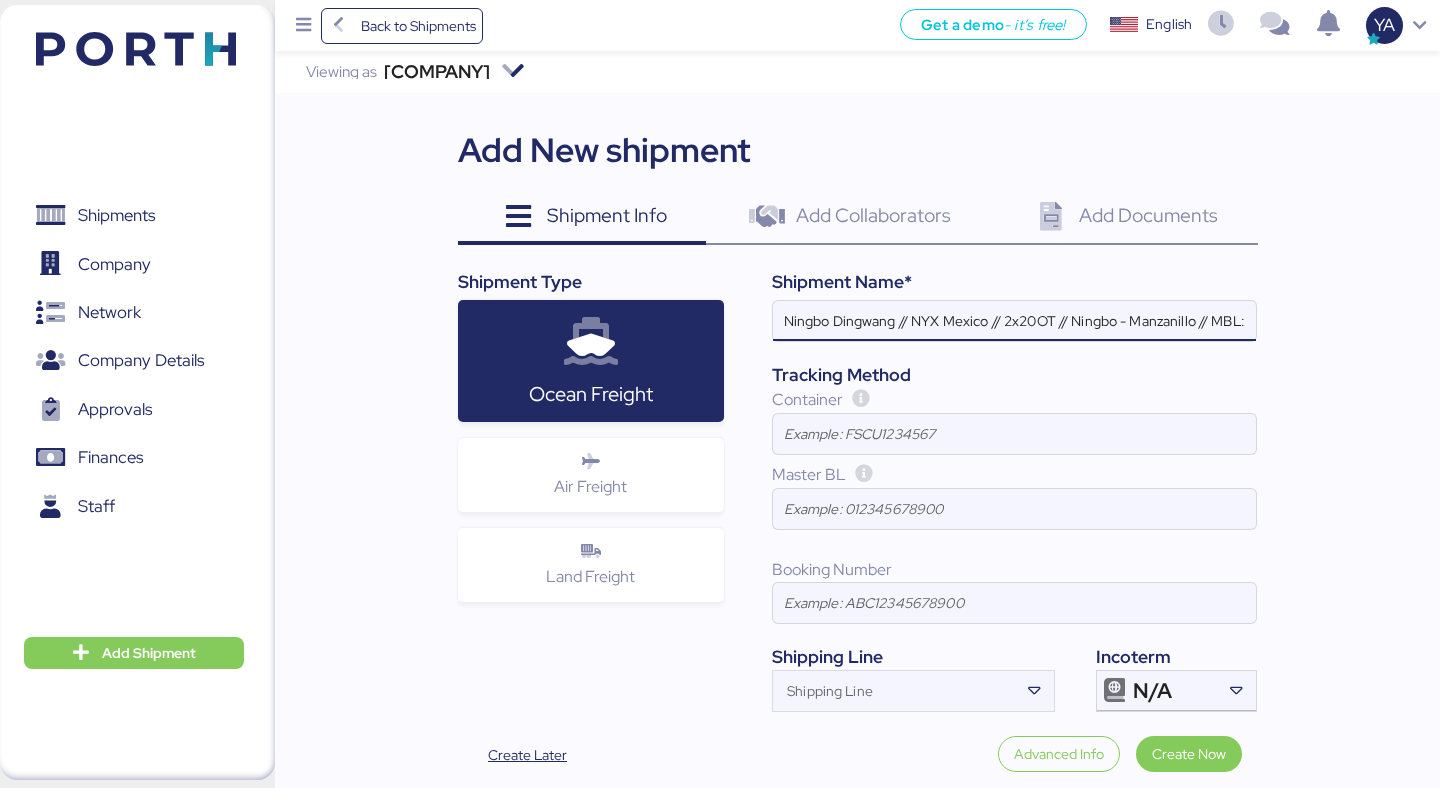 click on "Ningbo Dingwang // NYX Mexico // 2x20OT // Ningbo - Manzanillo // MBL: [NUMBER] HBL: [ALPHANUMERIC] BKG: [NUMBER]" at bounding box center (1014, 321) 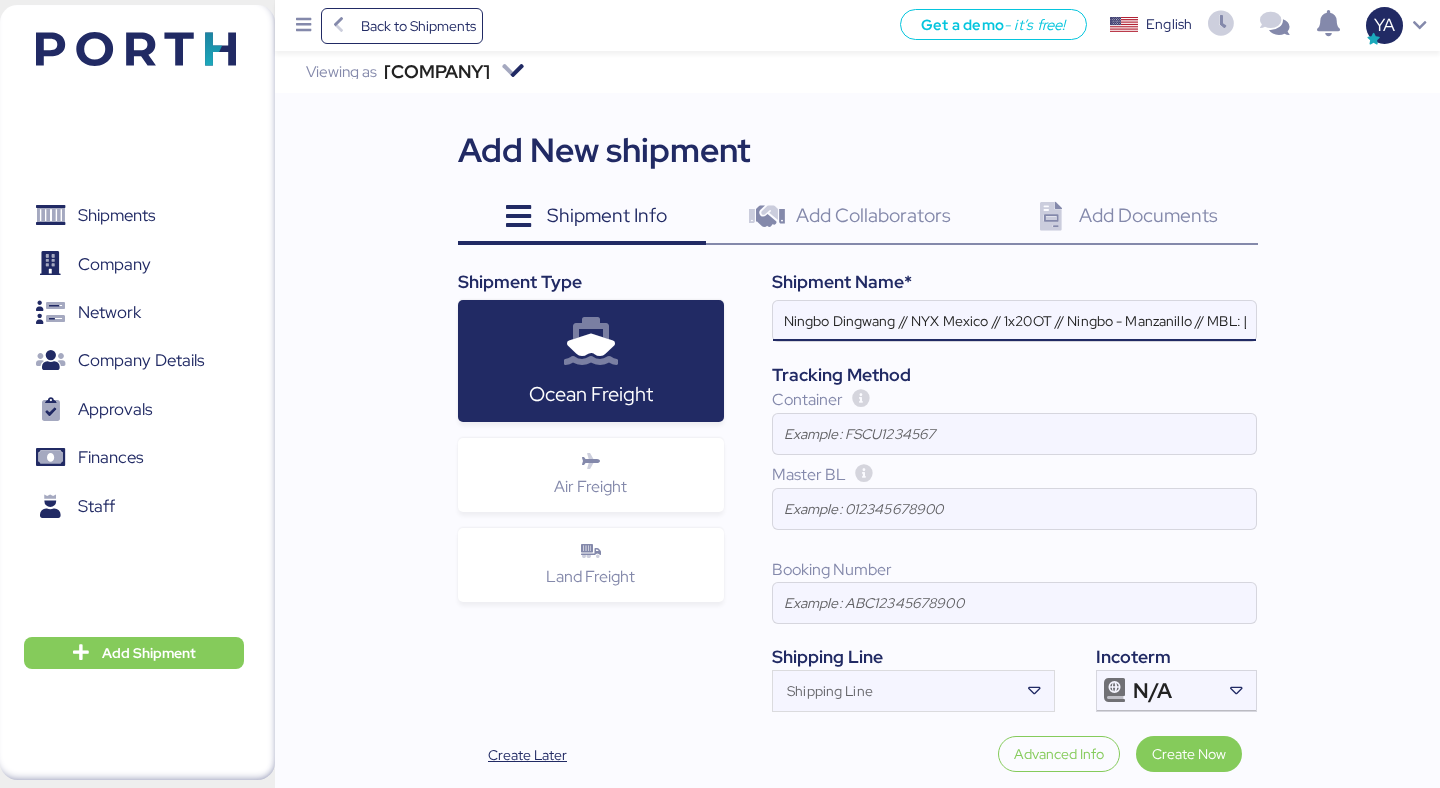 click on "Ningbo Dingwang // NYX Mexico // 1x20OT // Ningbo - Manzanillo // MBL: [NUMBER] HBL: [ALPHANUMERIC] BKG: [NUMBER]" at bounding box center (1014, 321) 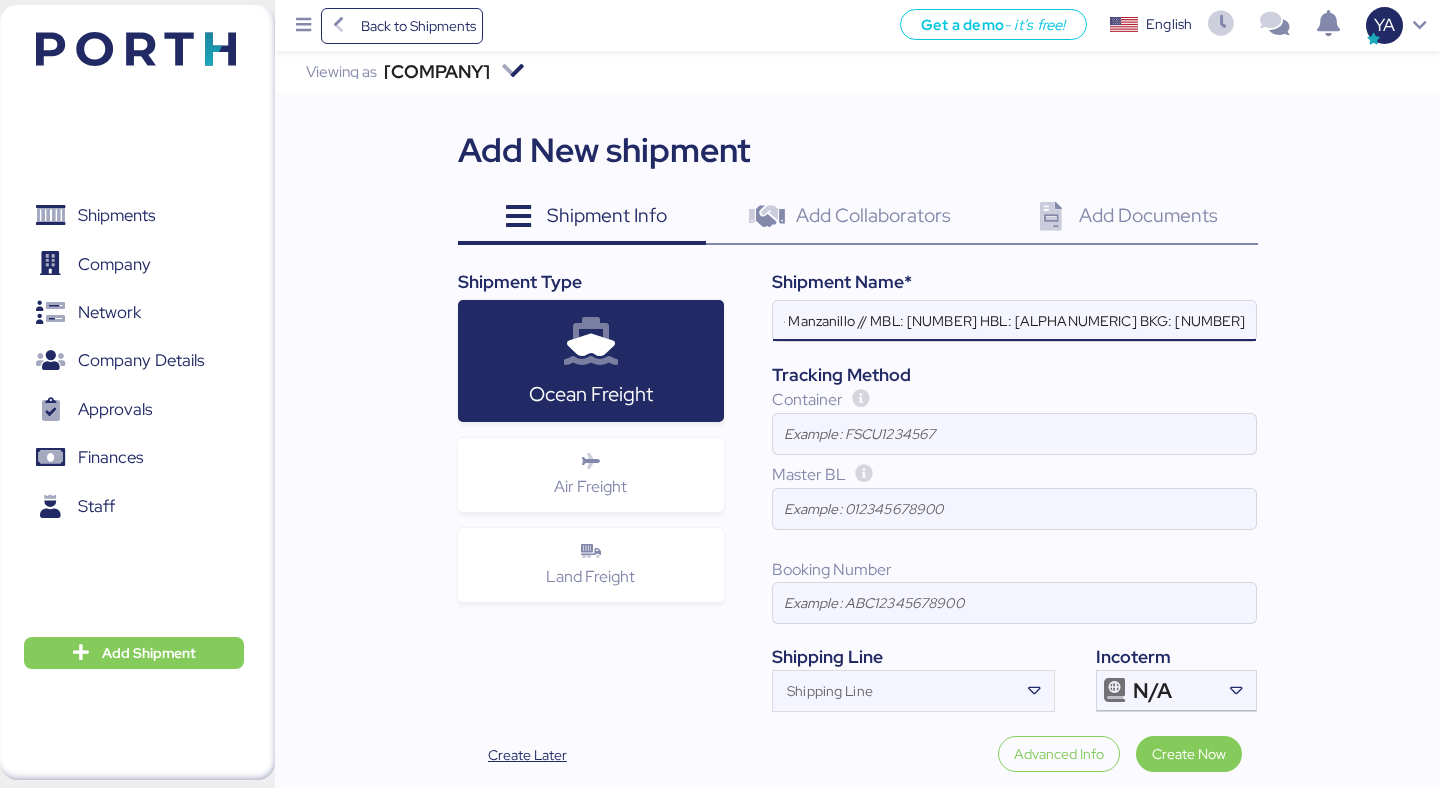 click on "Ningbo Dingwang // NYX Mexico // 1x20OT // Ningbo - Manzanillo // MBL: [NUMBER] HBL: [ALPHANUMERIC] BKG: [NUMBER]" at bounding box center [1014, 321] 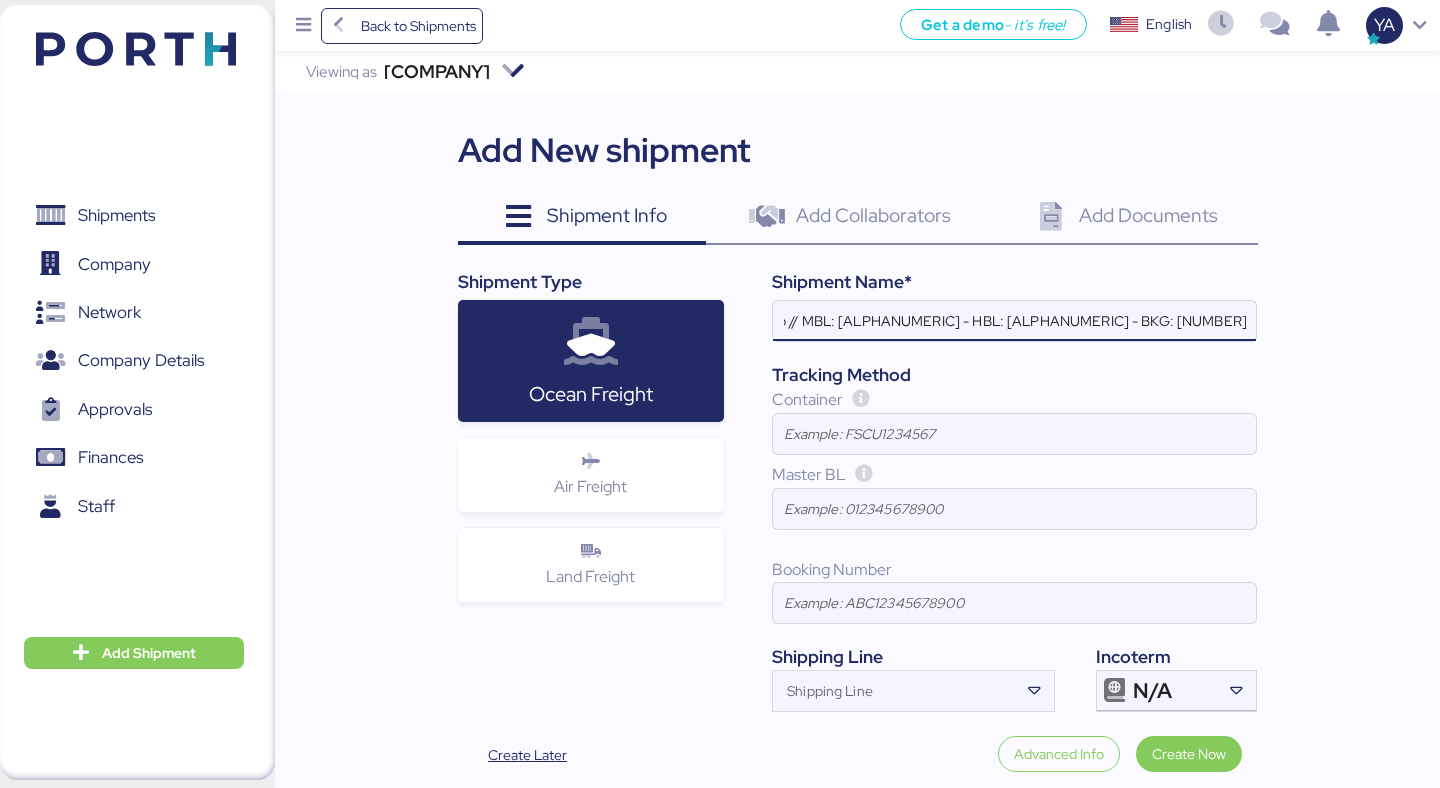scroll, scrollTop: 0, scrollLeft: 251, axis: horizontal 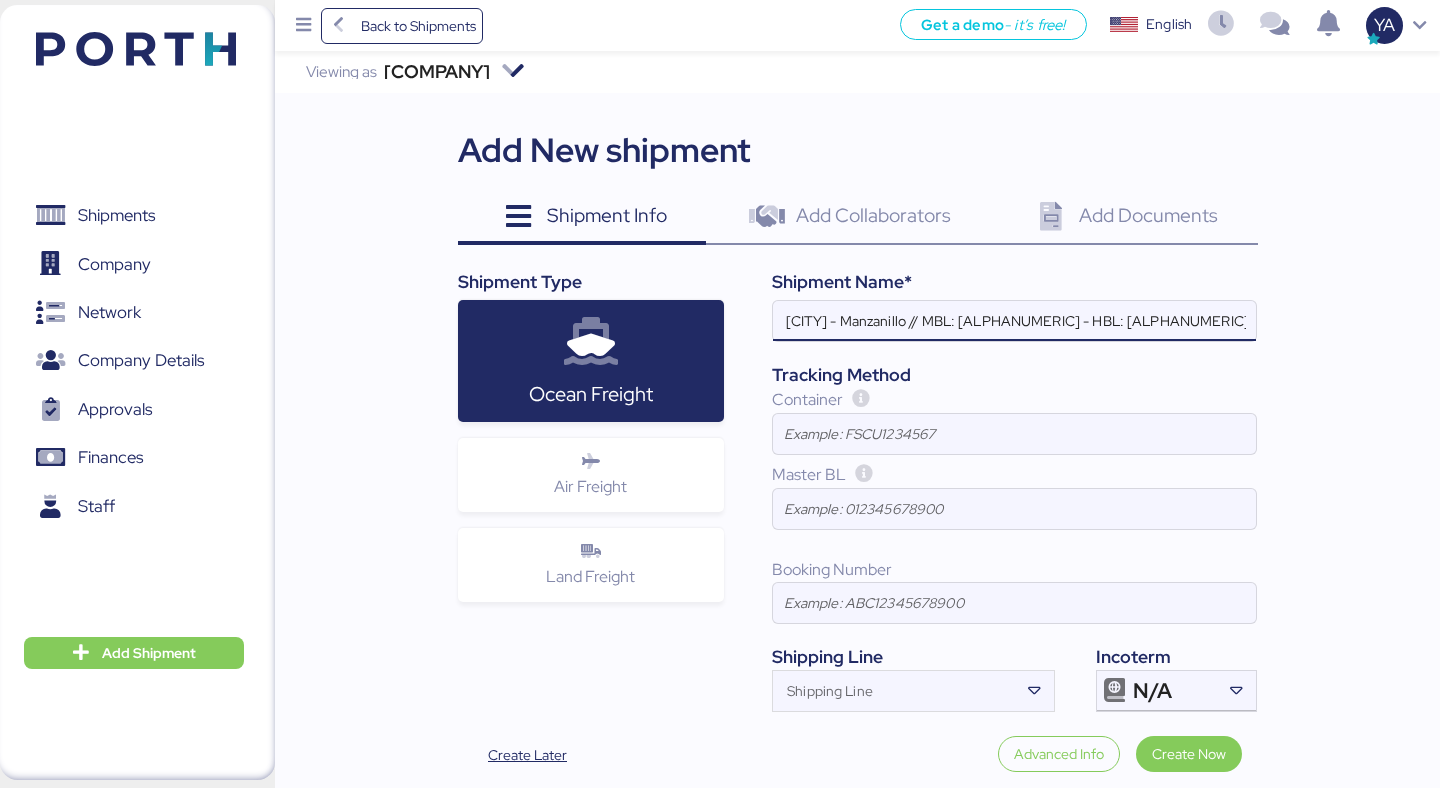 click on "[COMPANY] // NYX Mexico // 1x20OT // [CITY] - Manzanillo // MBL: [ALPHANUMERIC] - HBL: [ALPHANUMERIC] - BKG: [NUMBER]" at bounding box center [1014, 321] 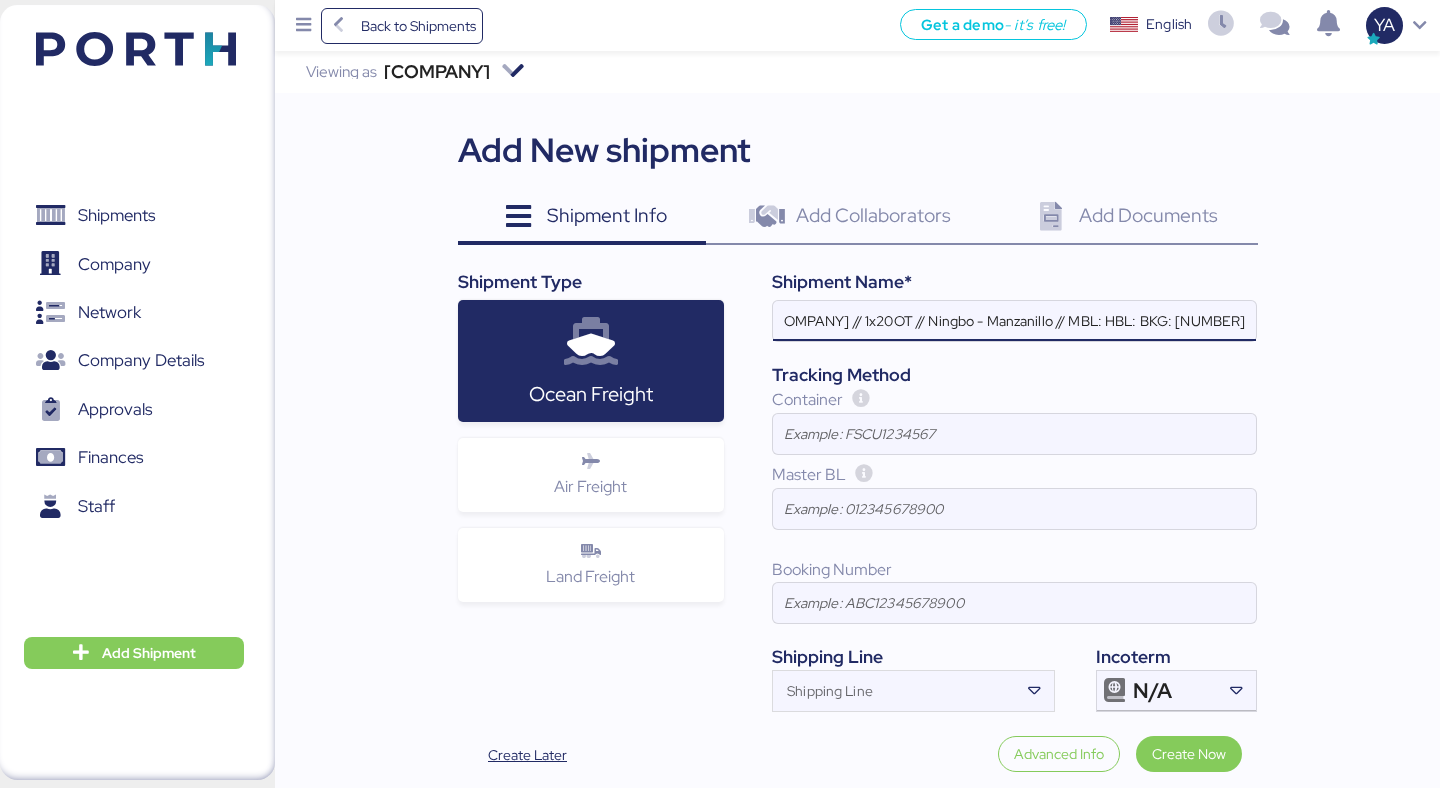 scroll, scrollTop: 0, scrollLeft: 150, axis: horizontal 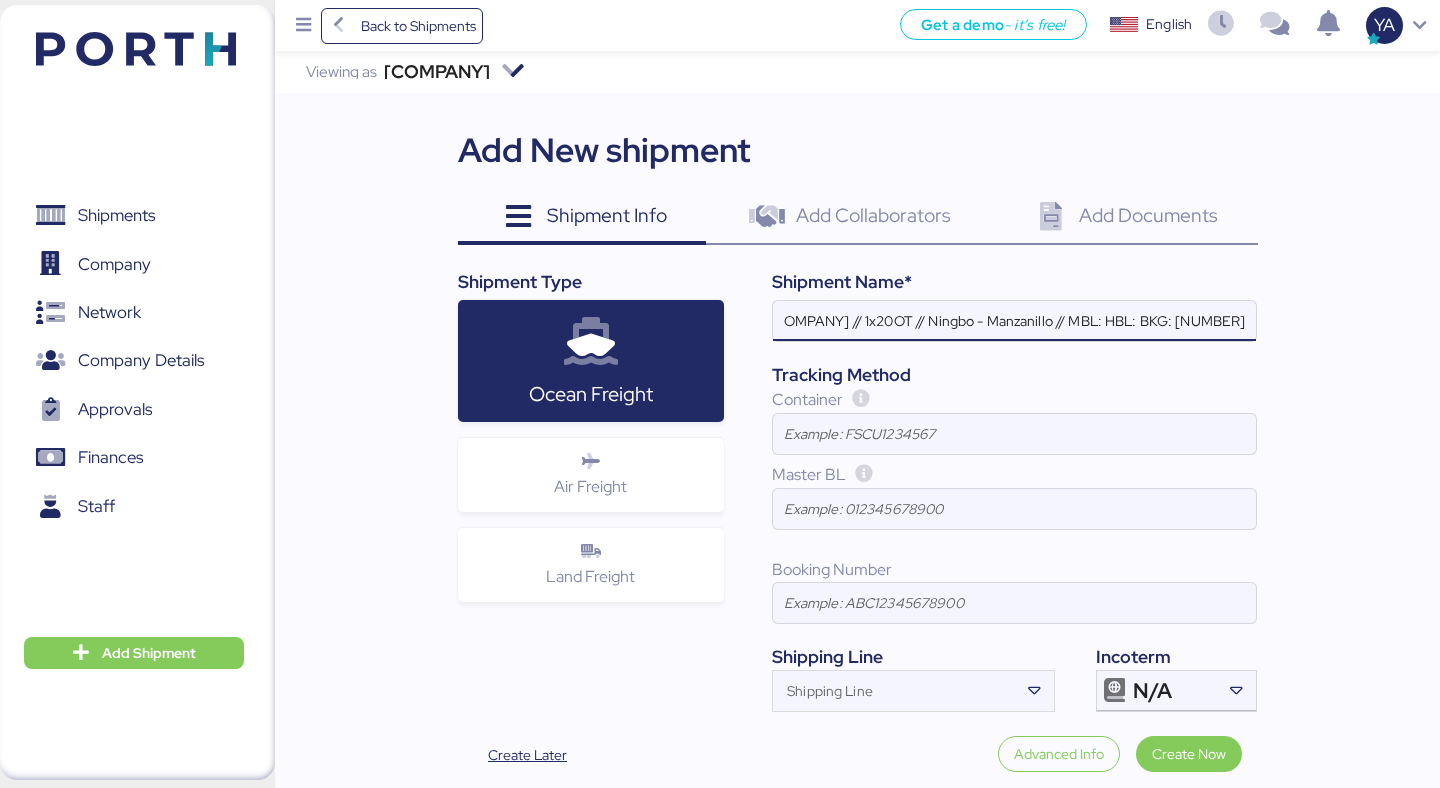 click on "[COMPANY] // [COMPANY] // 1x20OT // Ningbo - Manzanillo // MBL: HBL: BKG: [NUMBER]" at bounding box center (1014, 321) 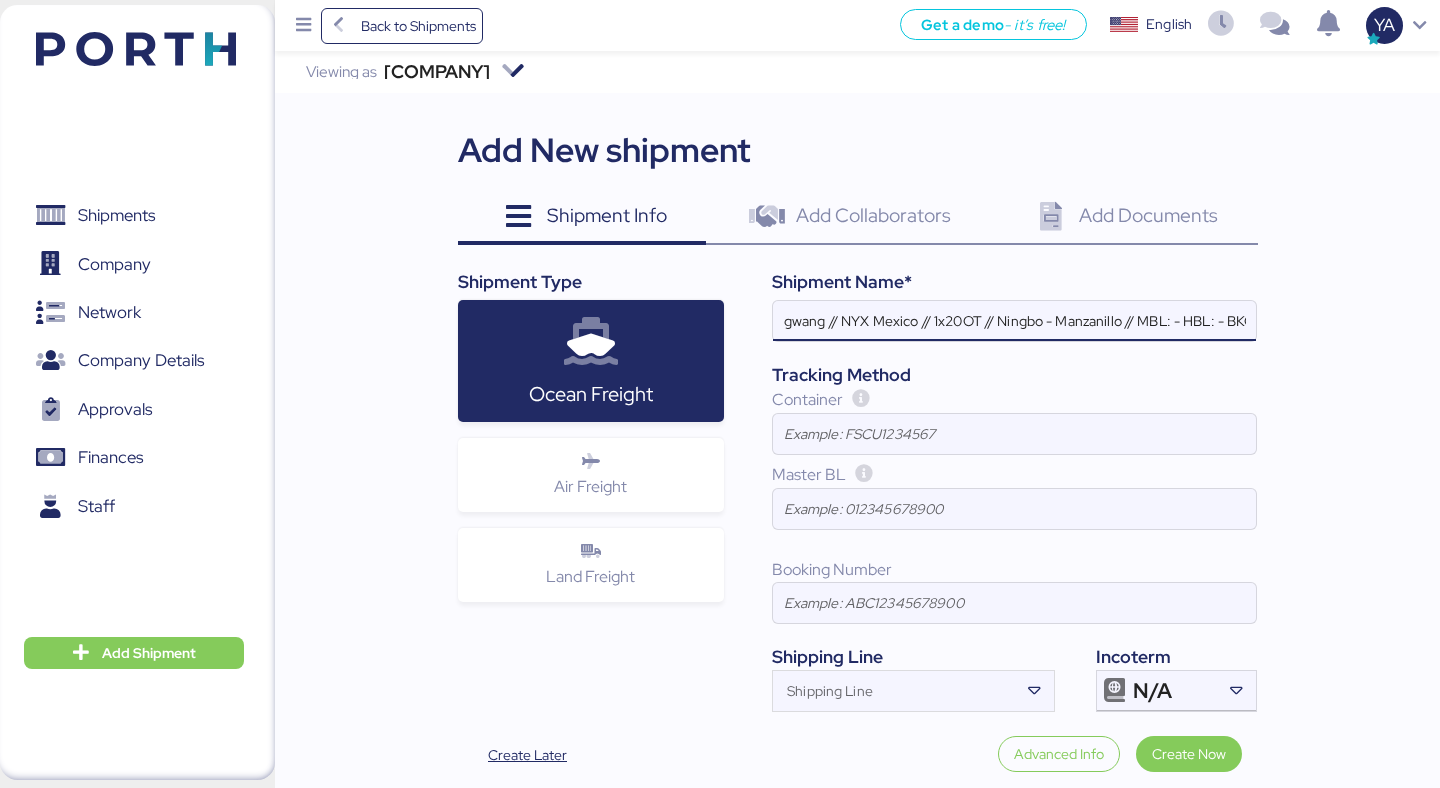 scroll, scrollTop: 0, scrollLeft: 89, axis: horizontal 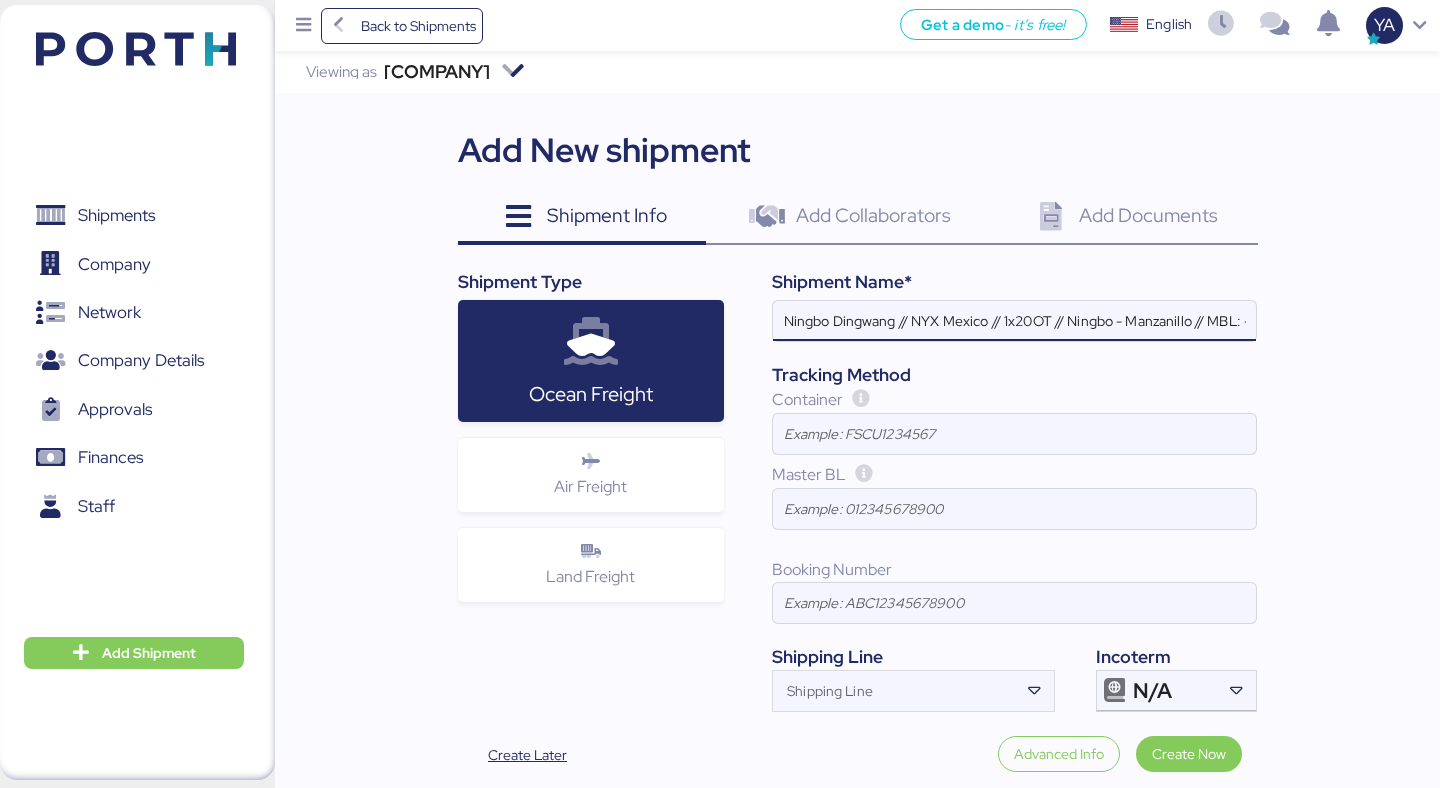 click on "Ningbo Dingwang // NYX Mexico // 1x20OT // Ningbo - Manzanillo // MBL: - HBL: - BKG:" at bounding box center [1014, 321] 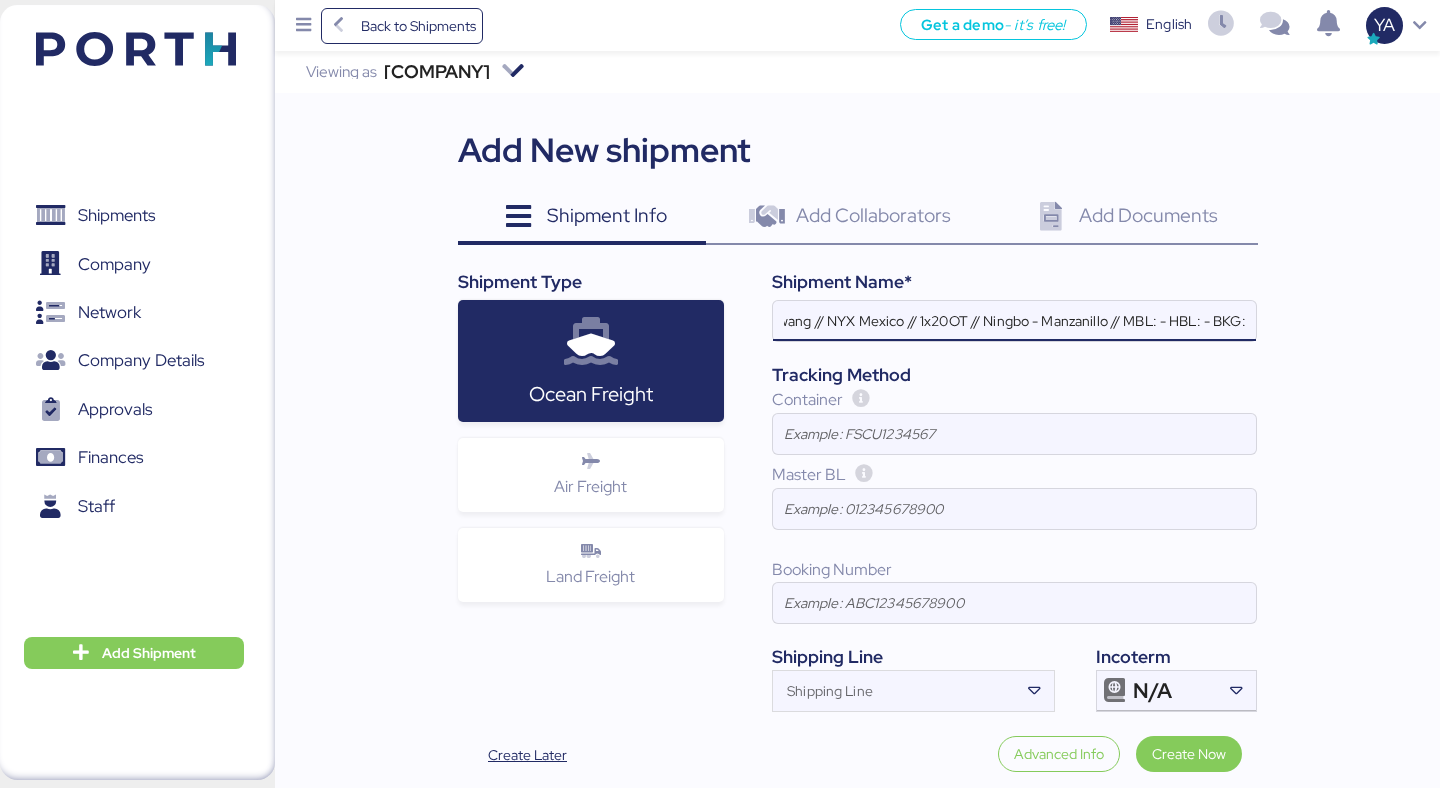 paste on "[TEXT]" 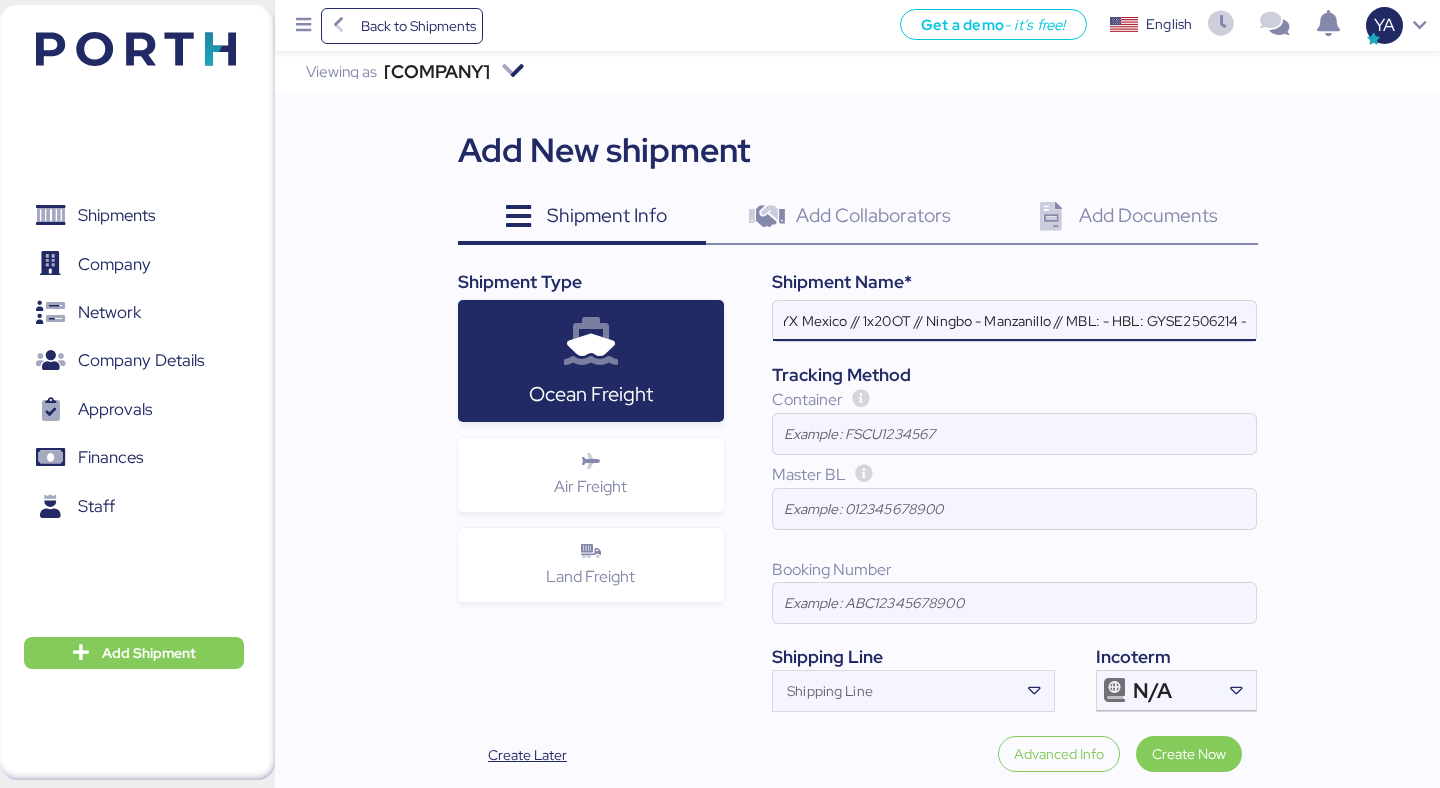 scroll, scrollTop: 0, scrollLeft: 144, axis: horizontal 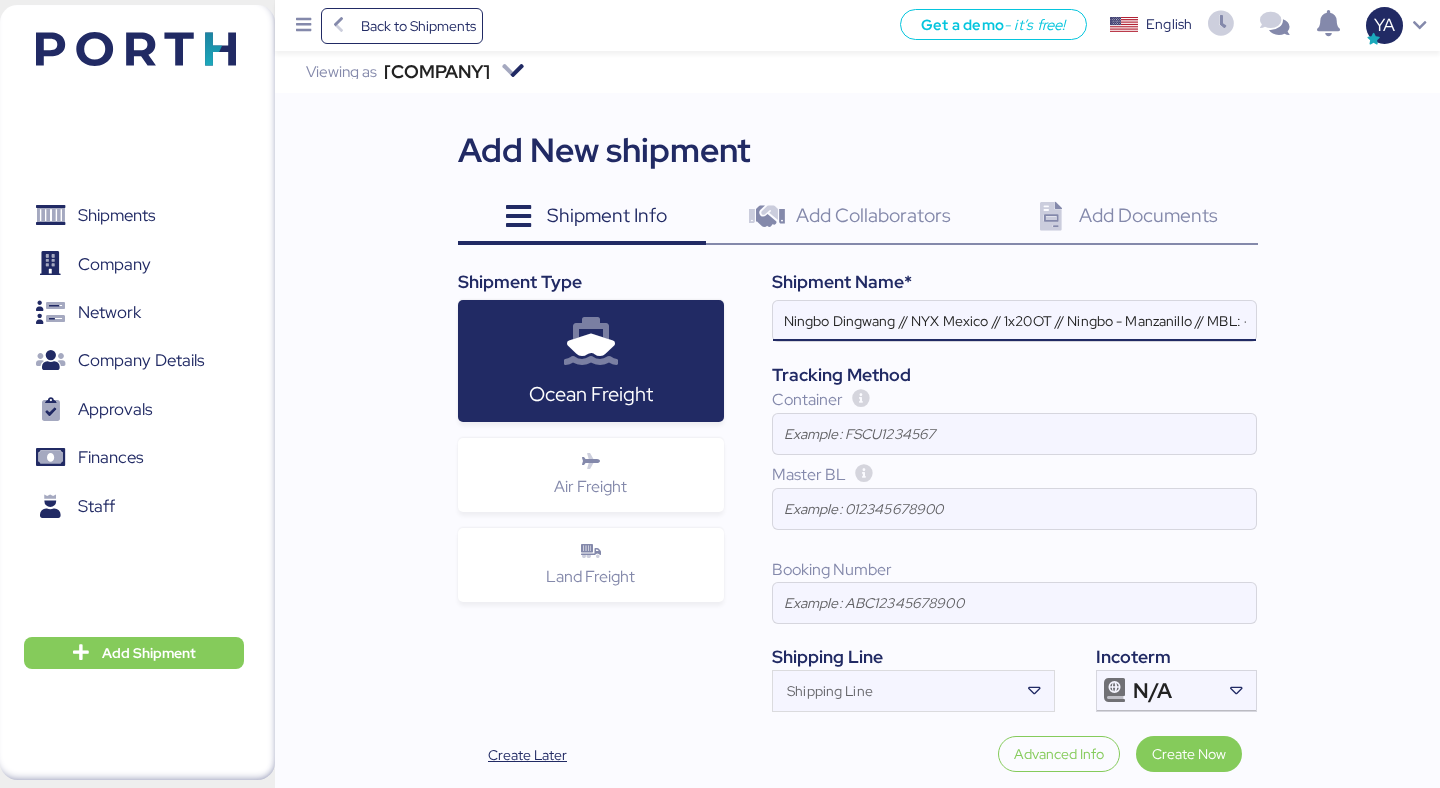 click on "Ningbo Dingwang // NYX Mexico // 1x20OT // Ningbo - Manzanillo // MBL: - HBL: GYSE2506214 - BKG:" at bounding box center [1014, 321] 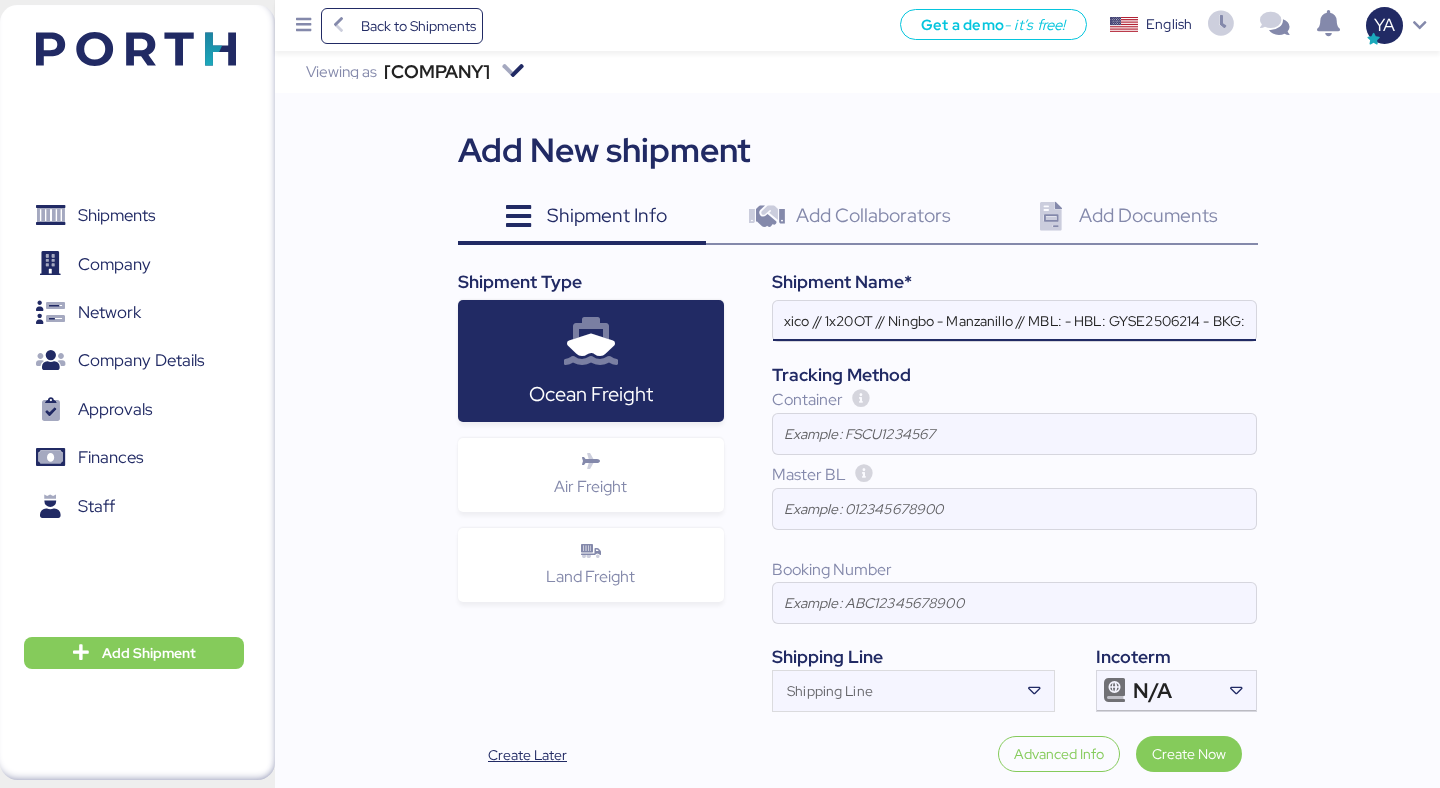 paste on "[NUMBER]" 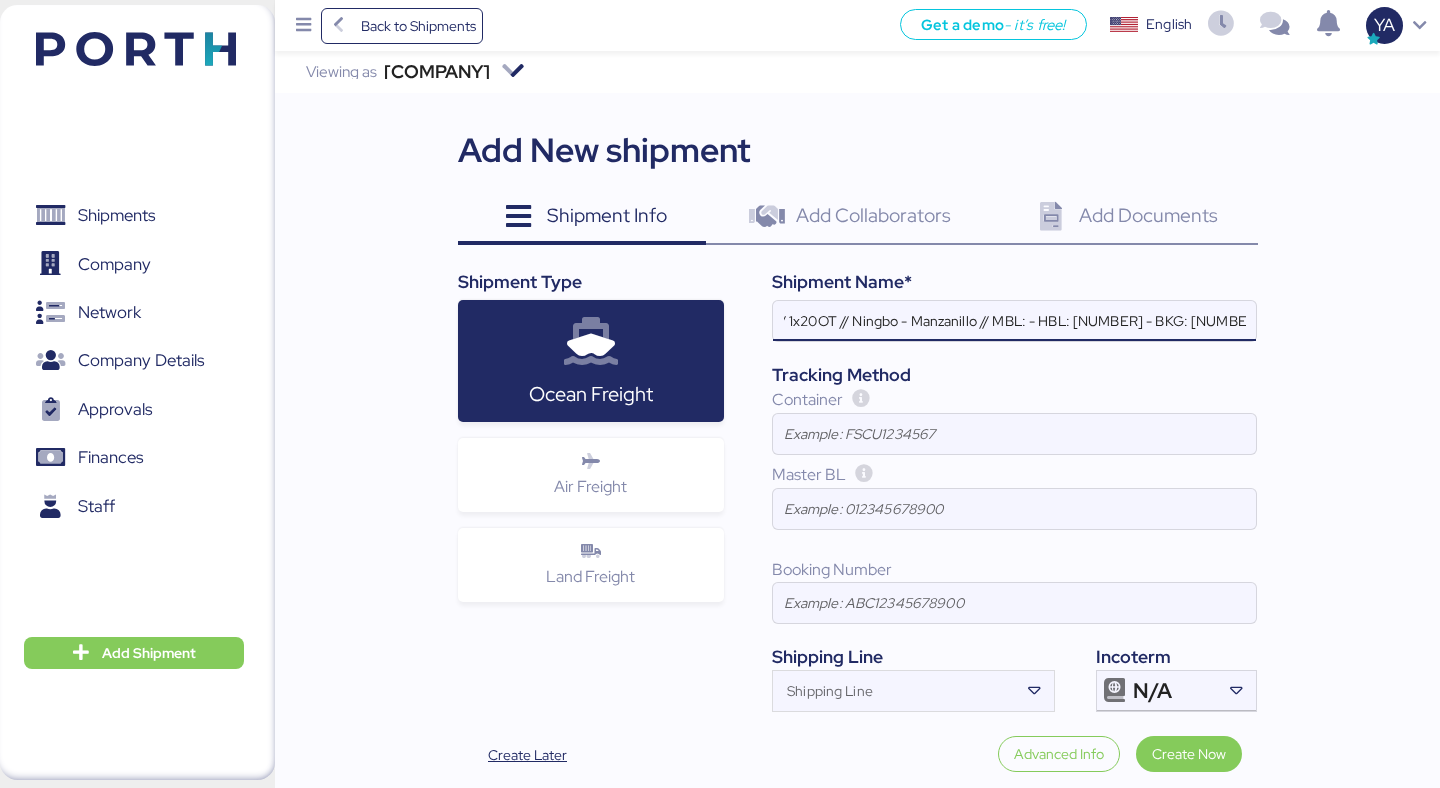 scroll, scrollTop: 0, scrollLeft: 286, axis: horizontal 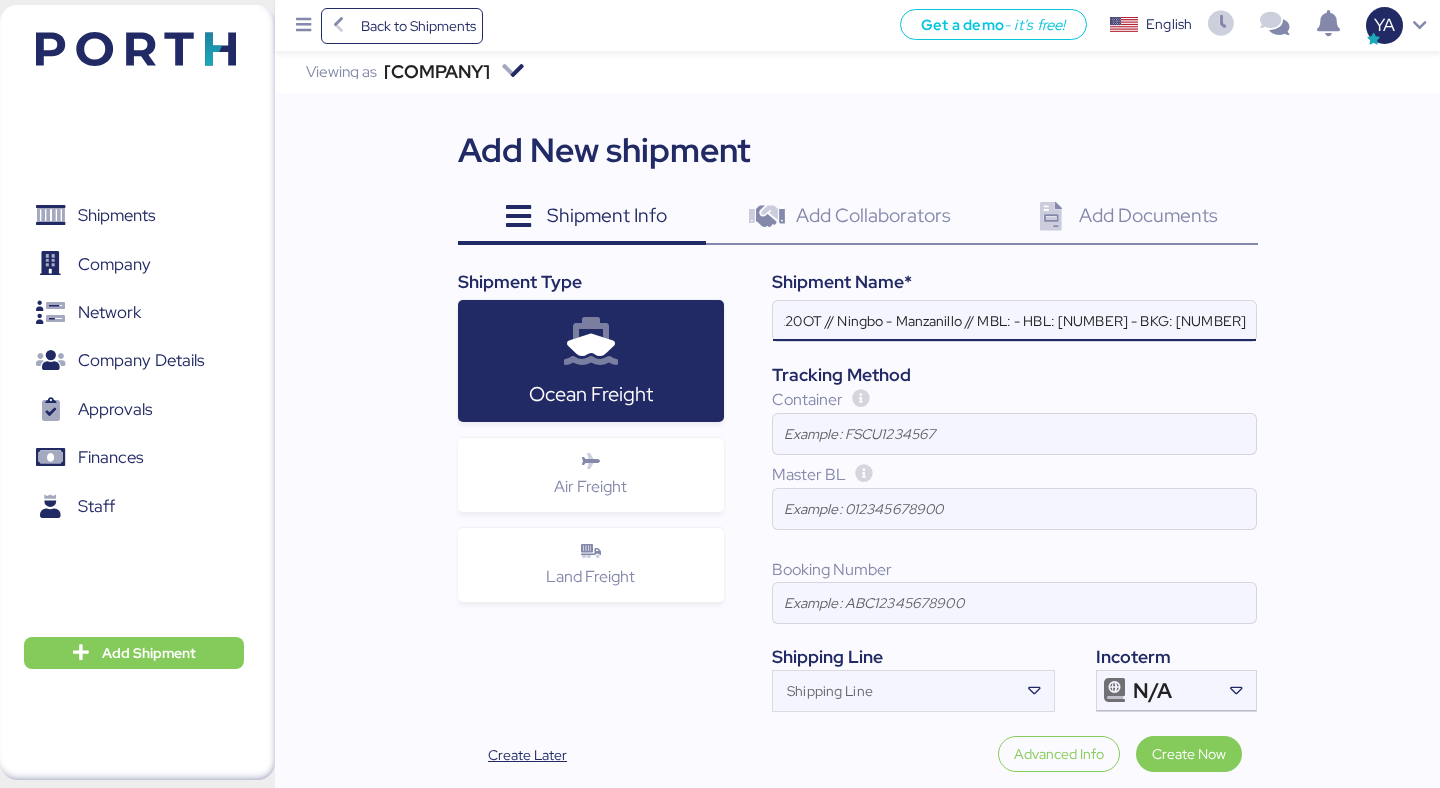 click on "[COMPANY] // [COMPANY] // 1x20OT // Ningbo - Manzanillo // MBL: - HBL: [NUMBER] - BKG: [NUMBER]" at bounding box center [1014, 321] 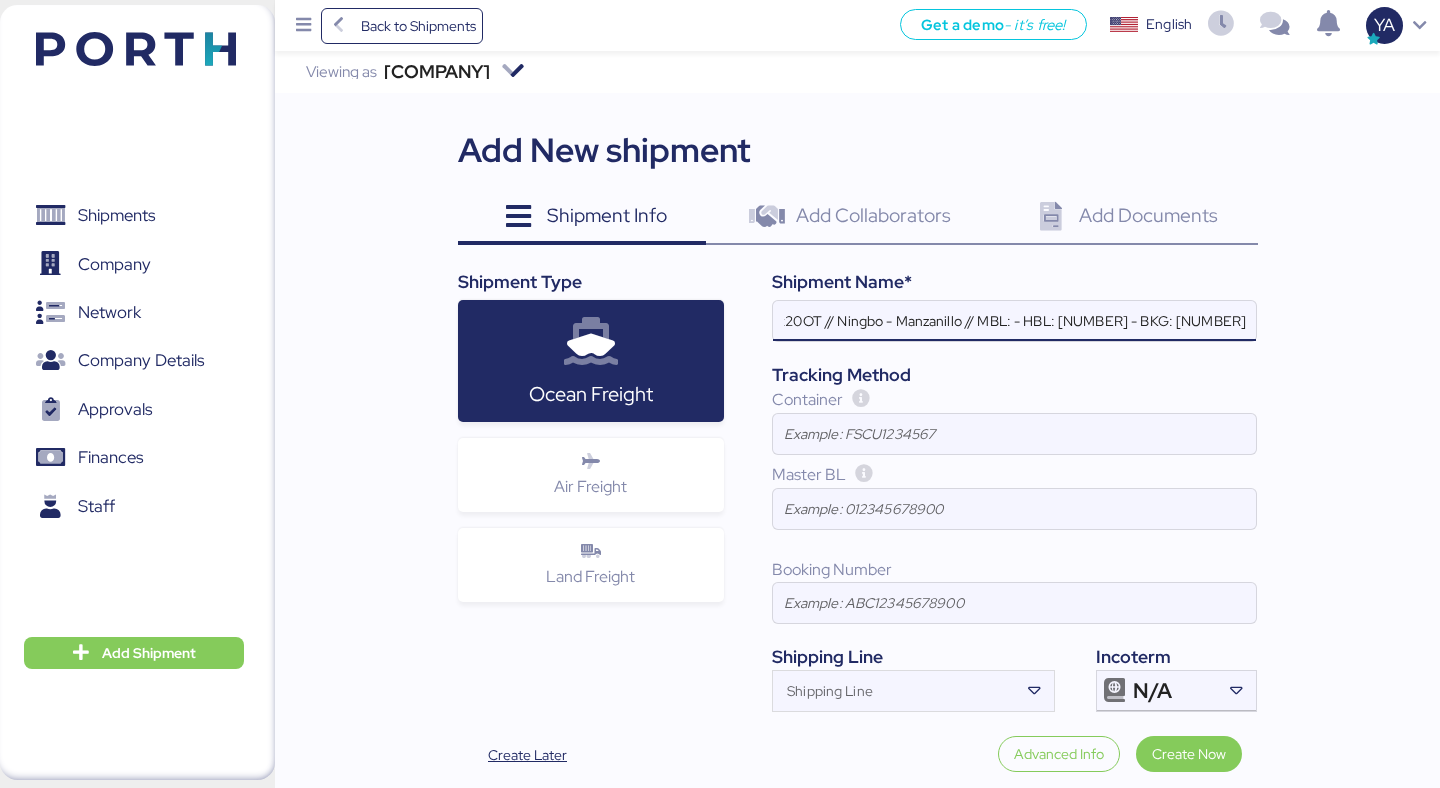 paste on "[NUMBER]" 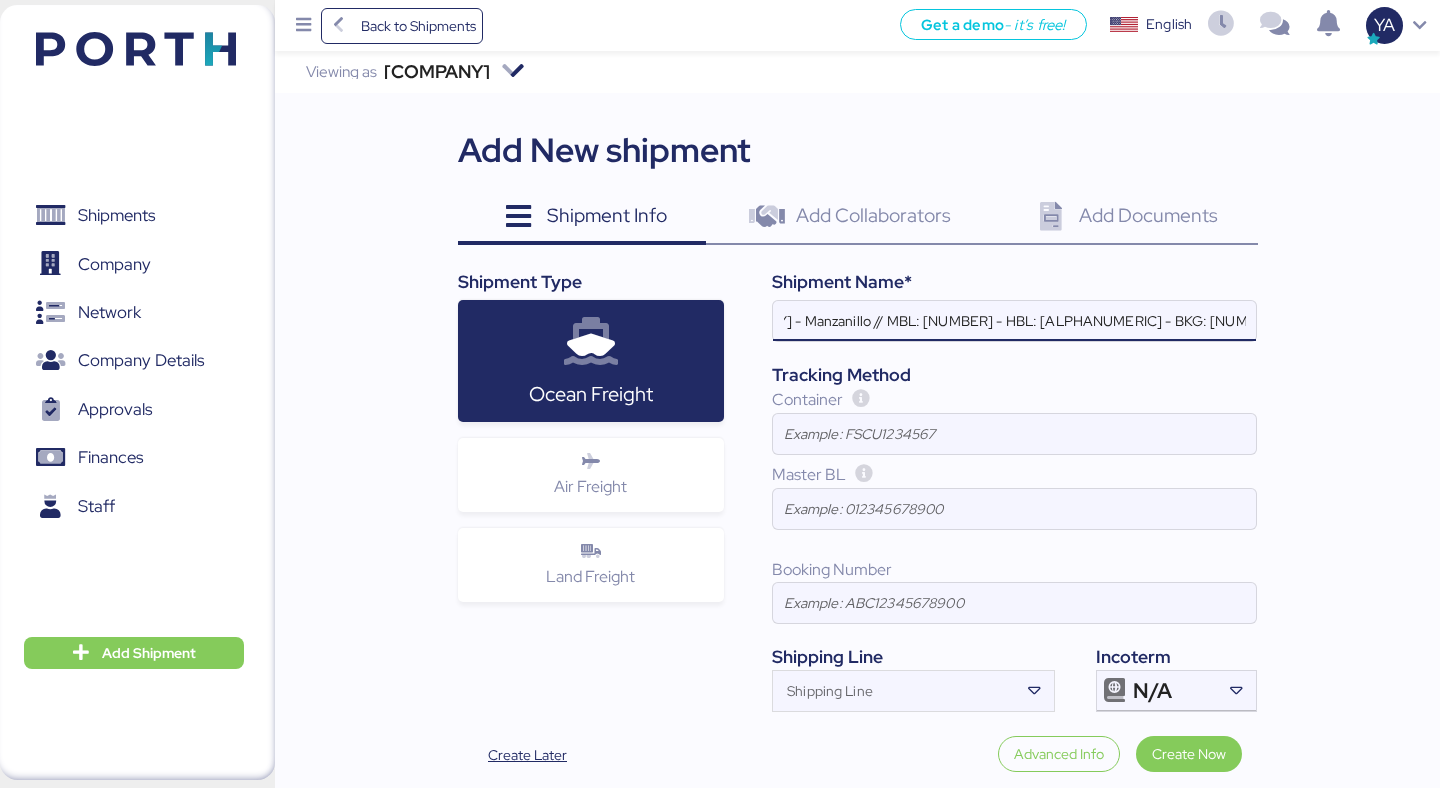 scroll, scrollTop: 0, scrollLeft: 388, axis: horizontal 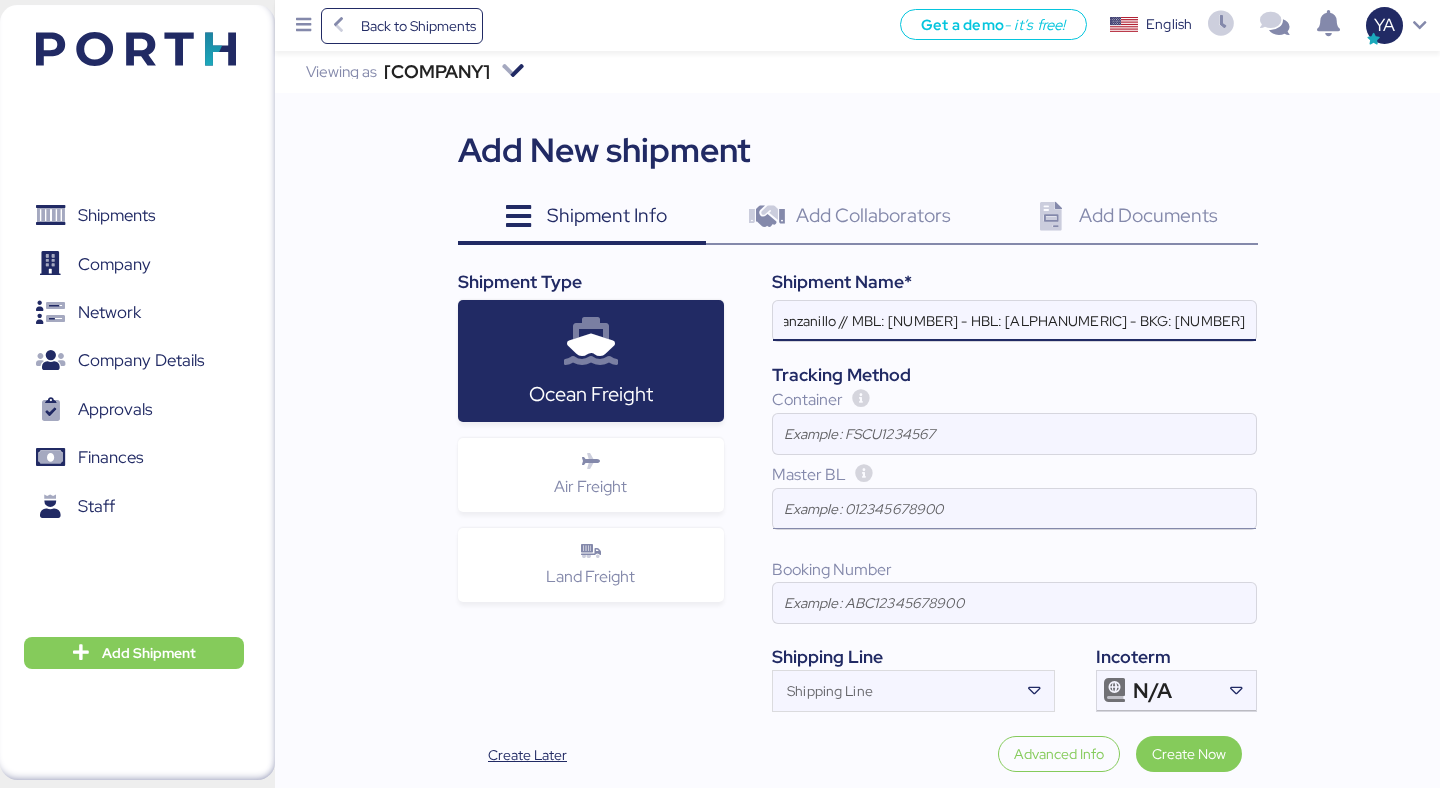 type on "[COMPANY] // NYX Mexico // 1x20OT // [CITY] - Manzanillo // MBL: [NUMBER] - HBL: [ALPHANUMERIC] - BKG: [NUMBER]" 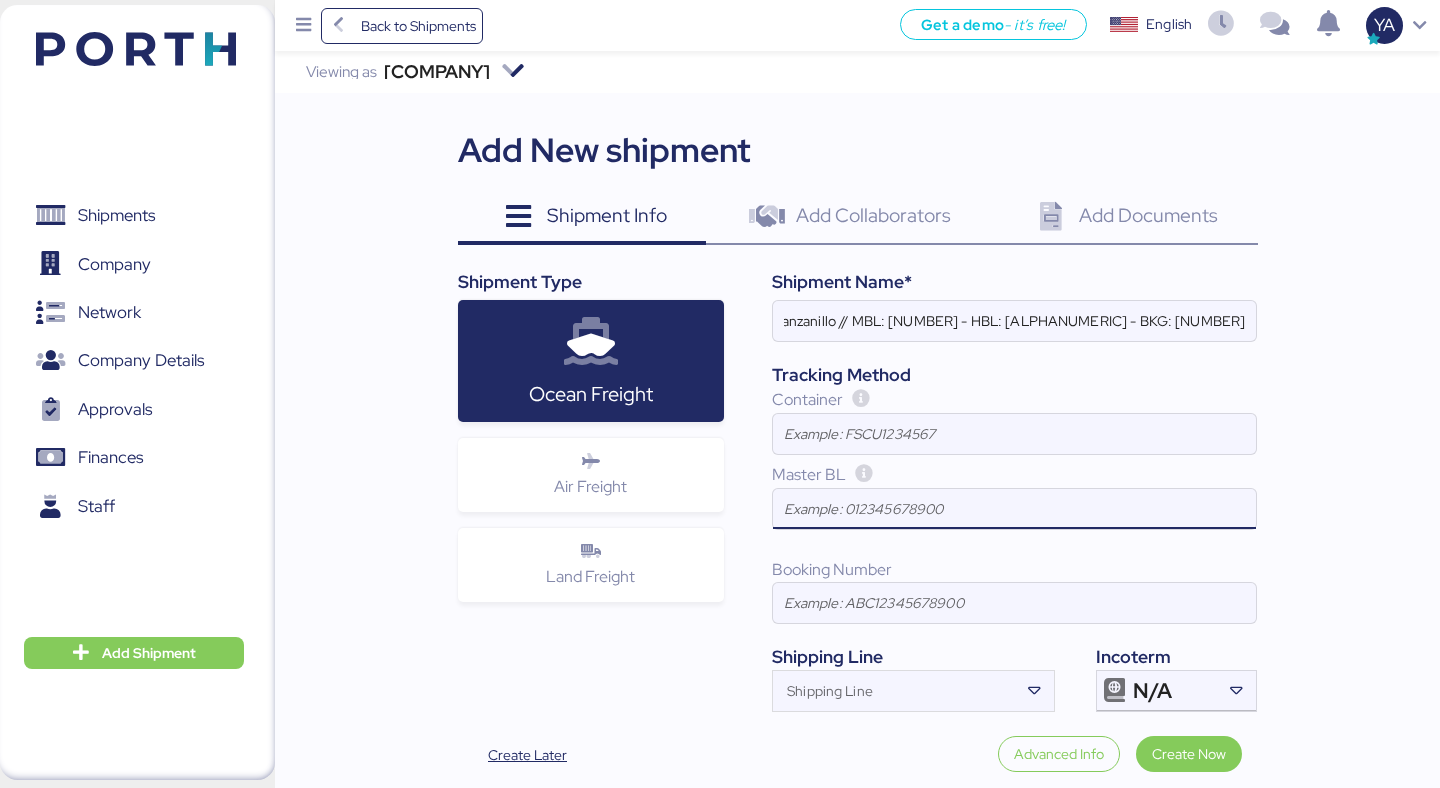 click at bounding box center [1014, 509] 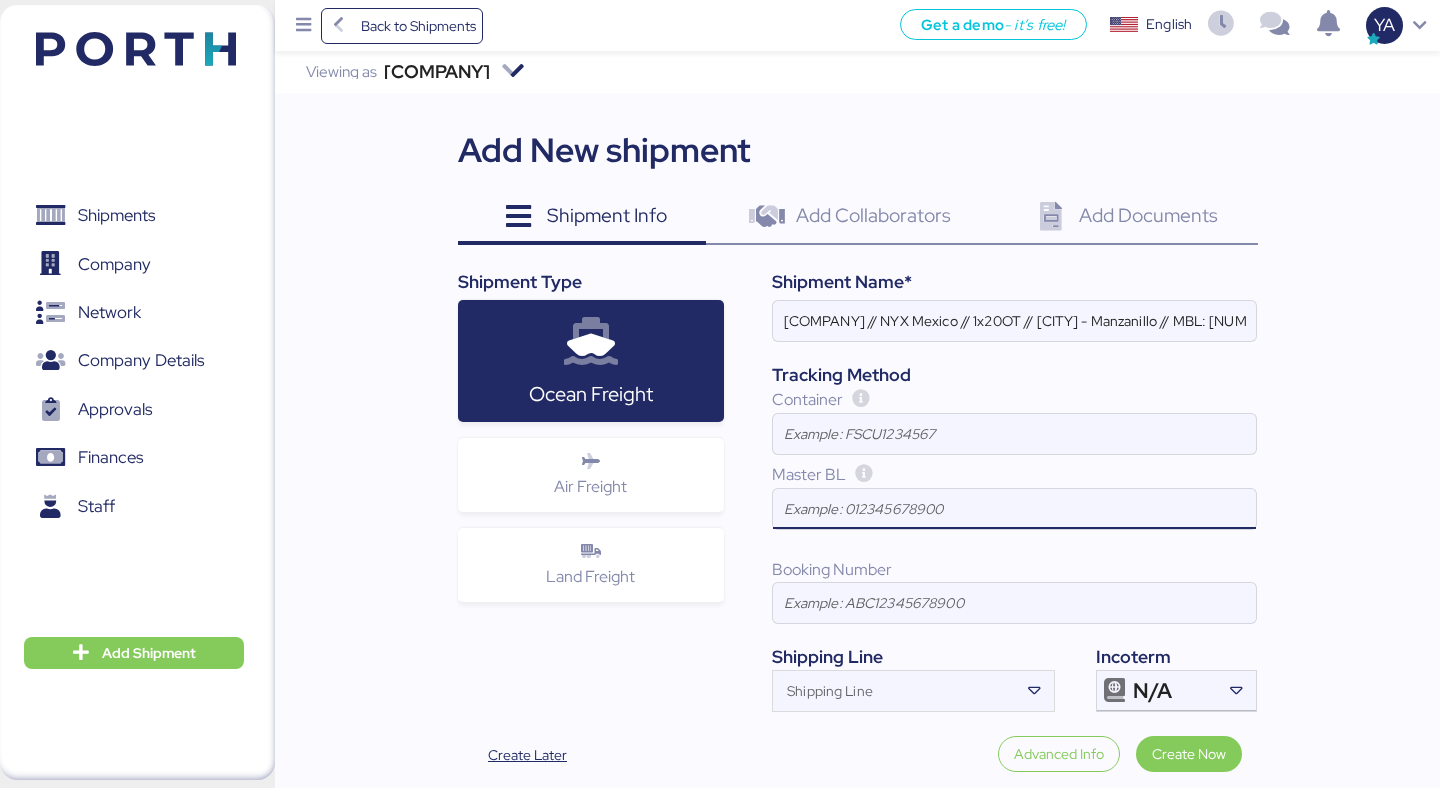 paste on "[NUMBER]" 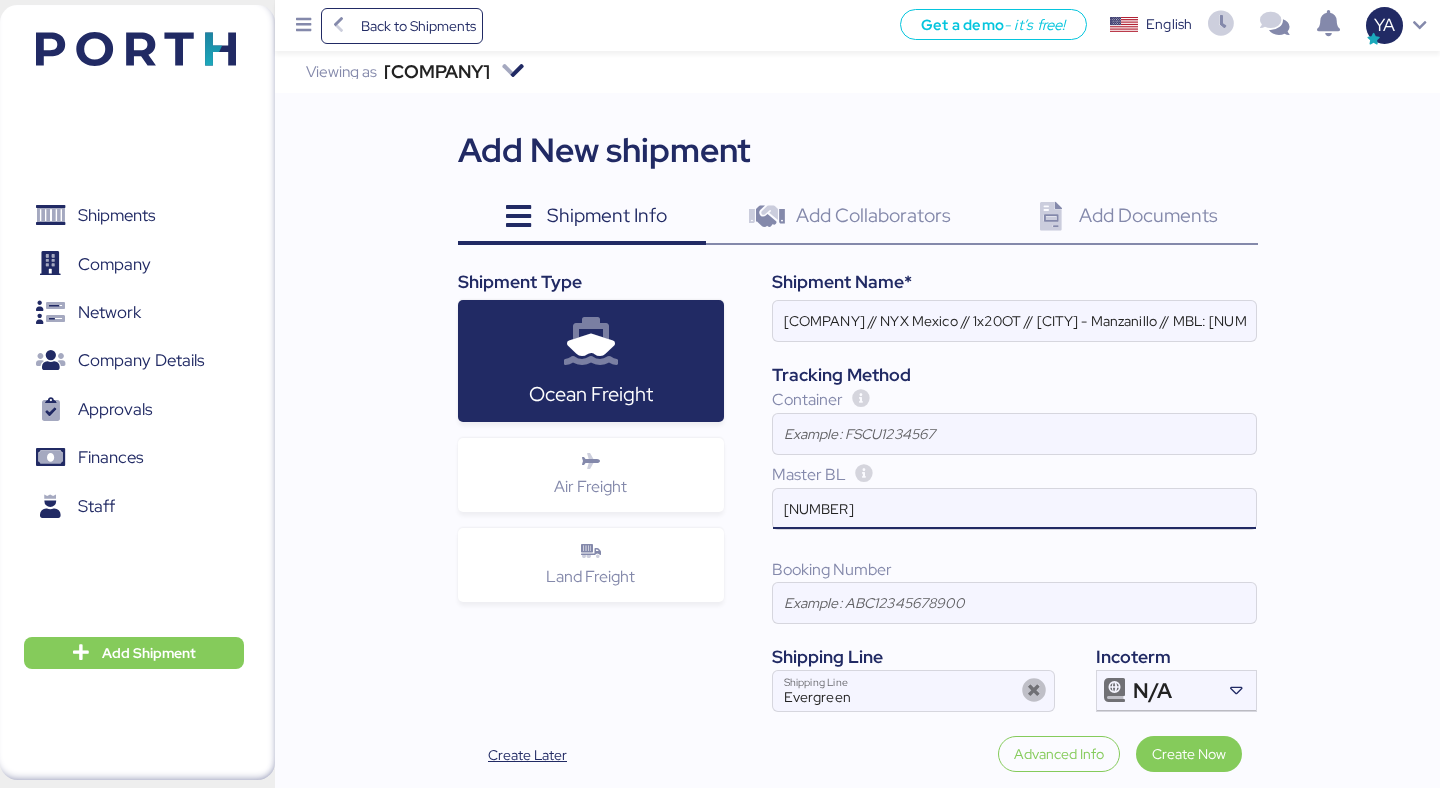 type on "[NUMBER]" 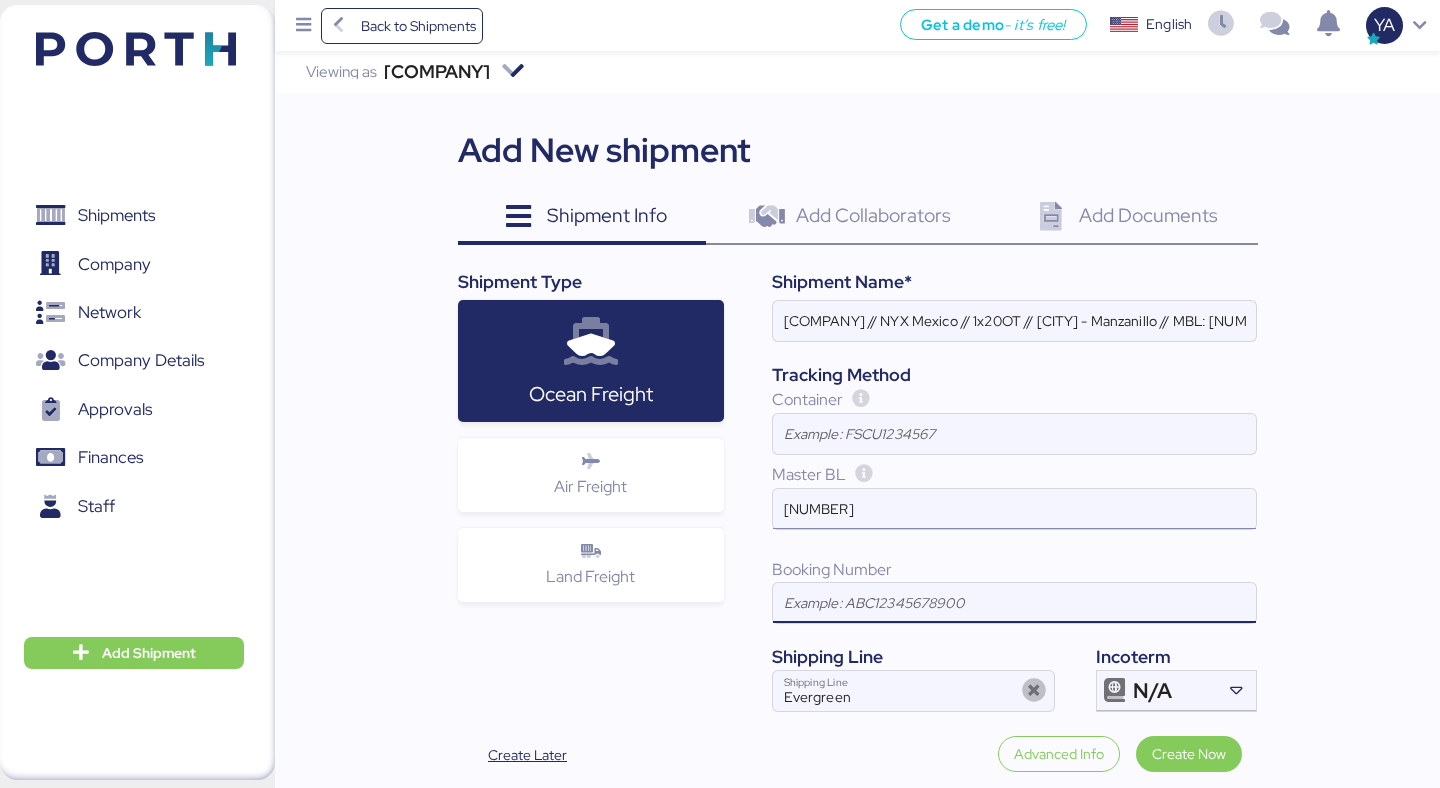 paste on "[NUMBER]" 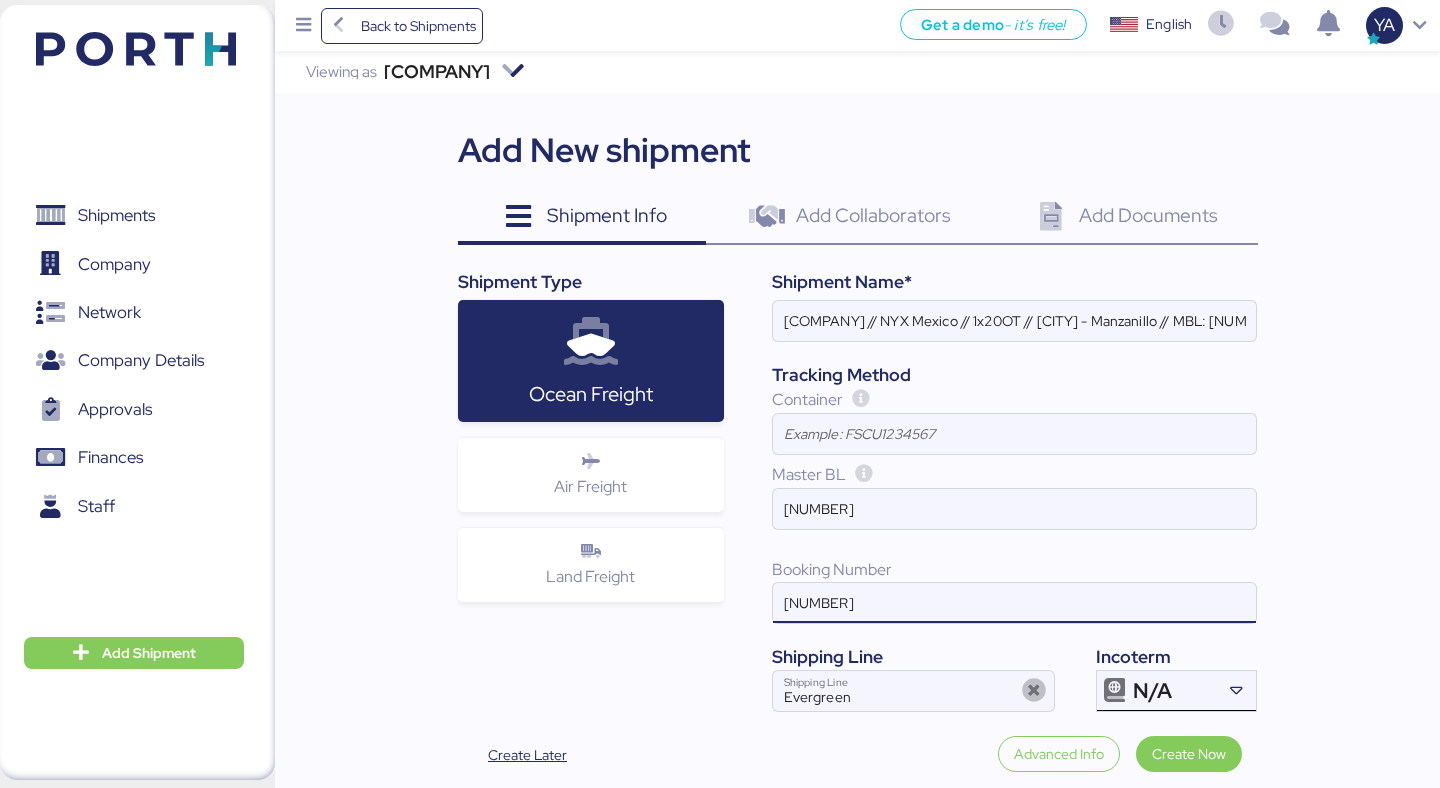 type on "[NUMBER]" 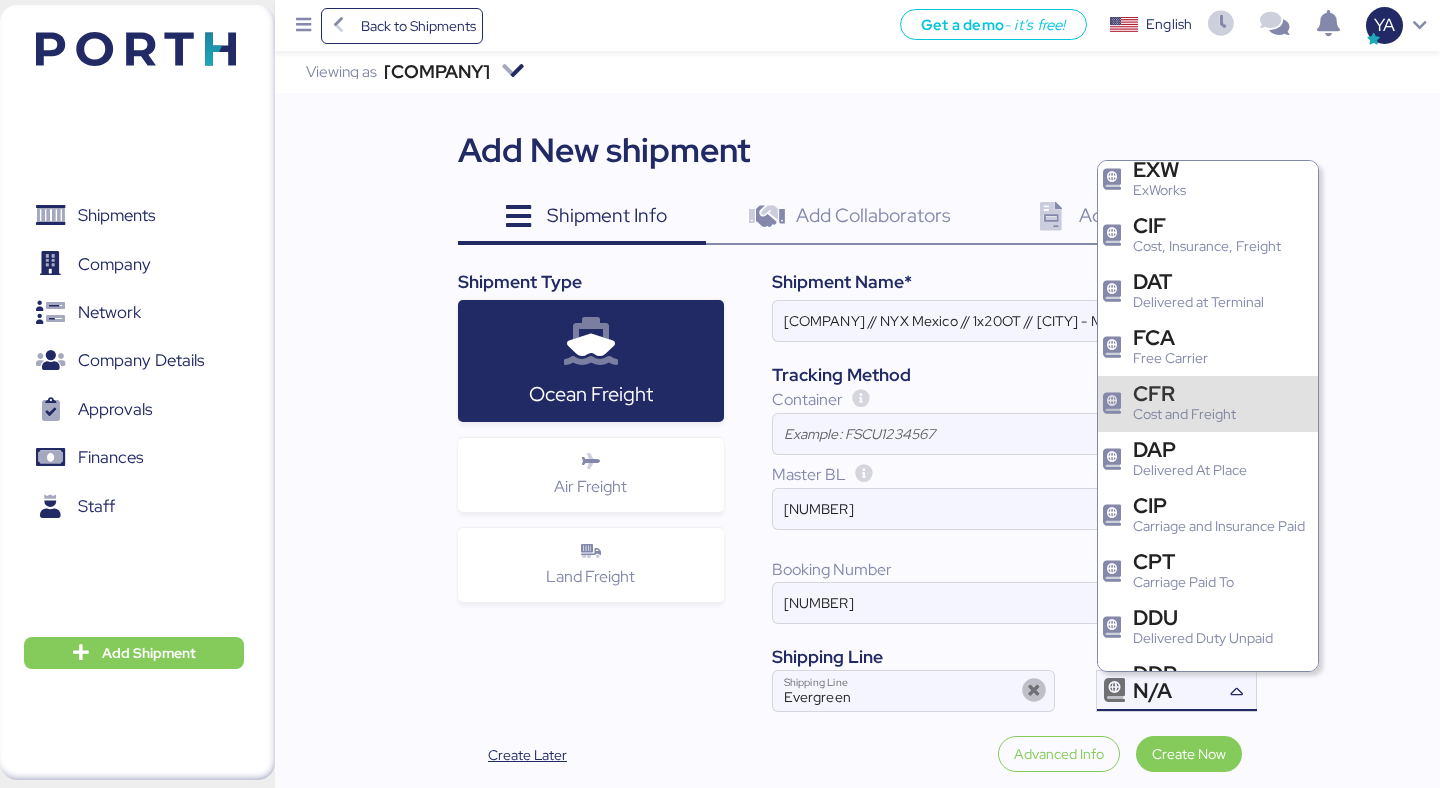 scroll, scrollTop: 122, scrollLeft: 0, axis: vertical 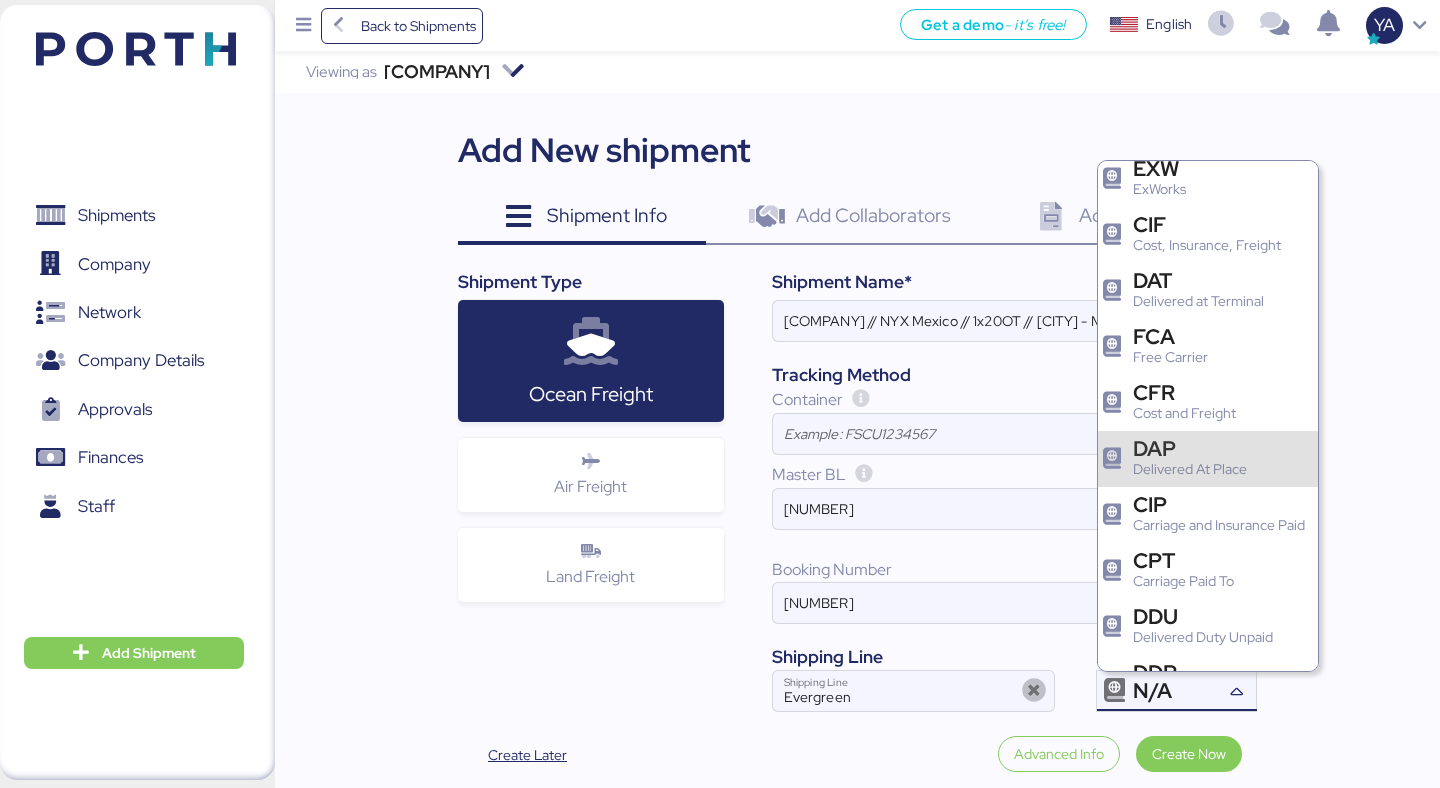 click on "DAP" at bounding box center (1190, 448) 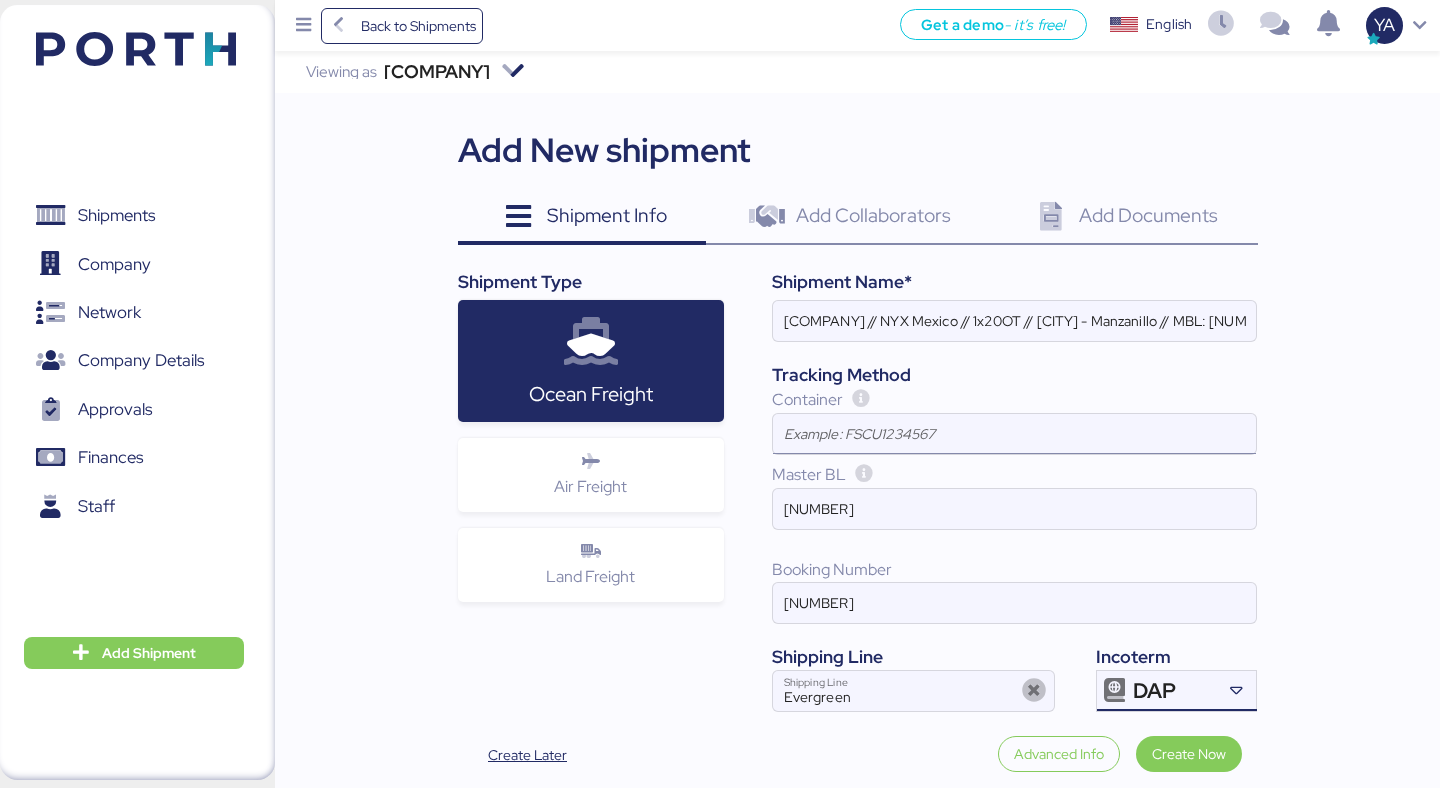 click at bounding box center [1014, 434] 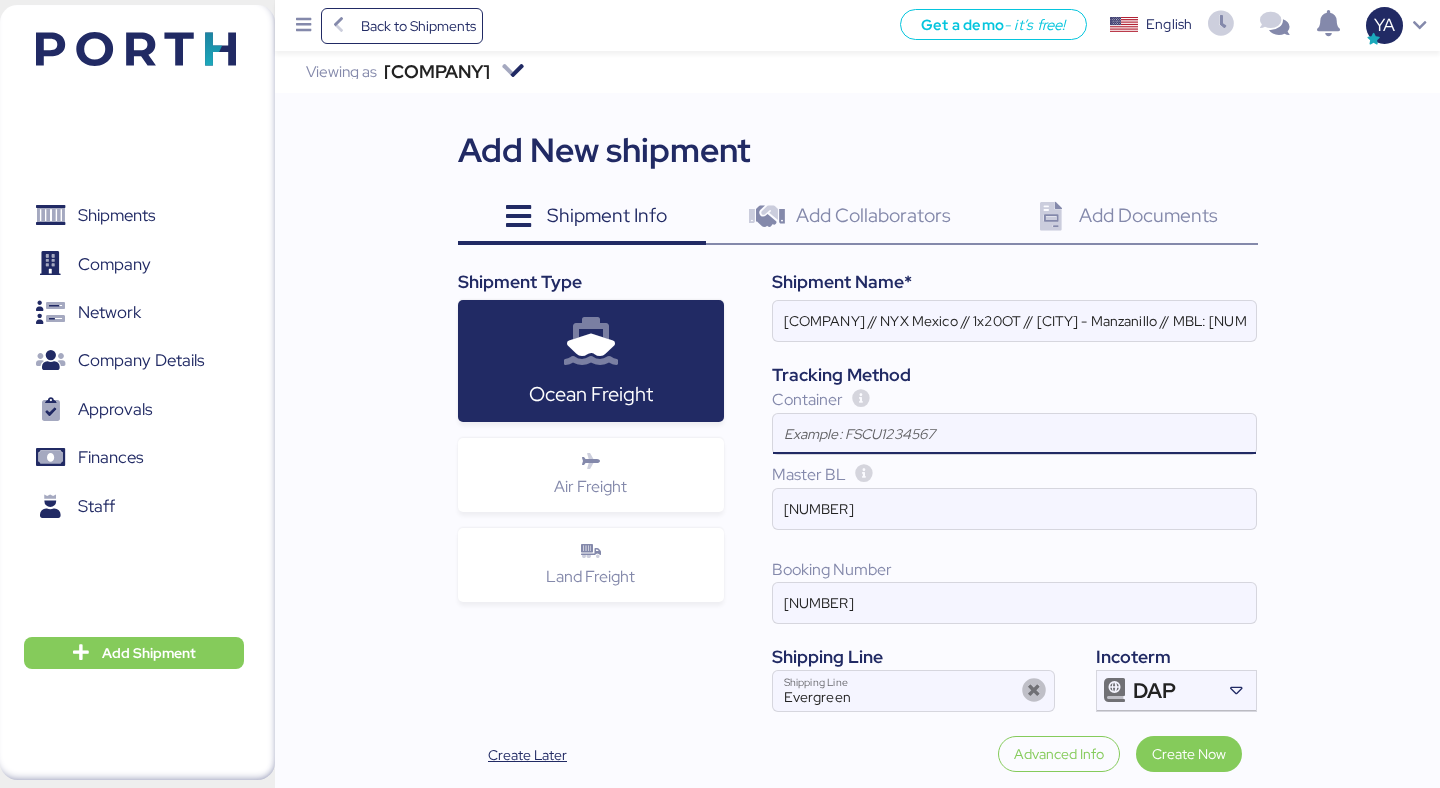 paste on "[TAX_ID]" 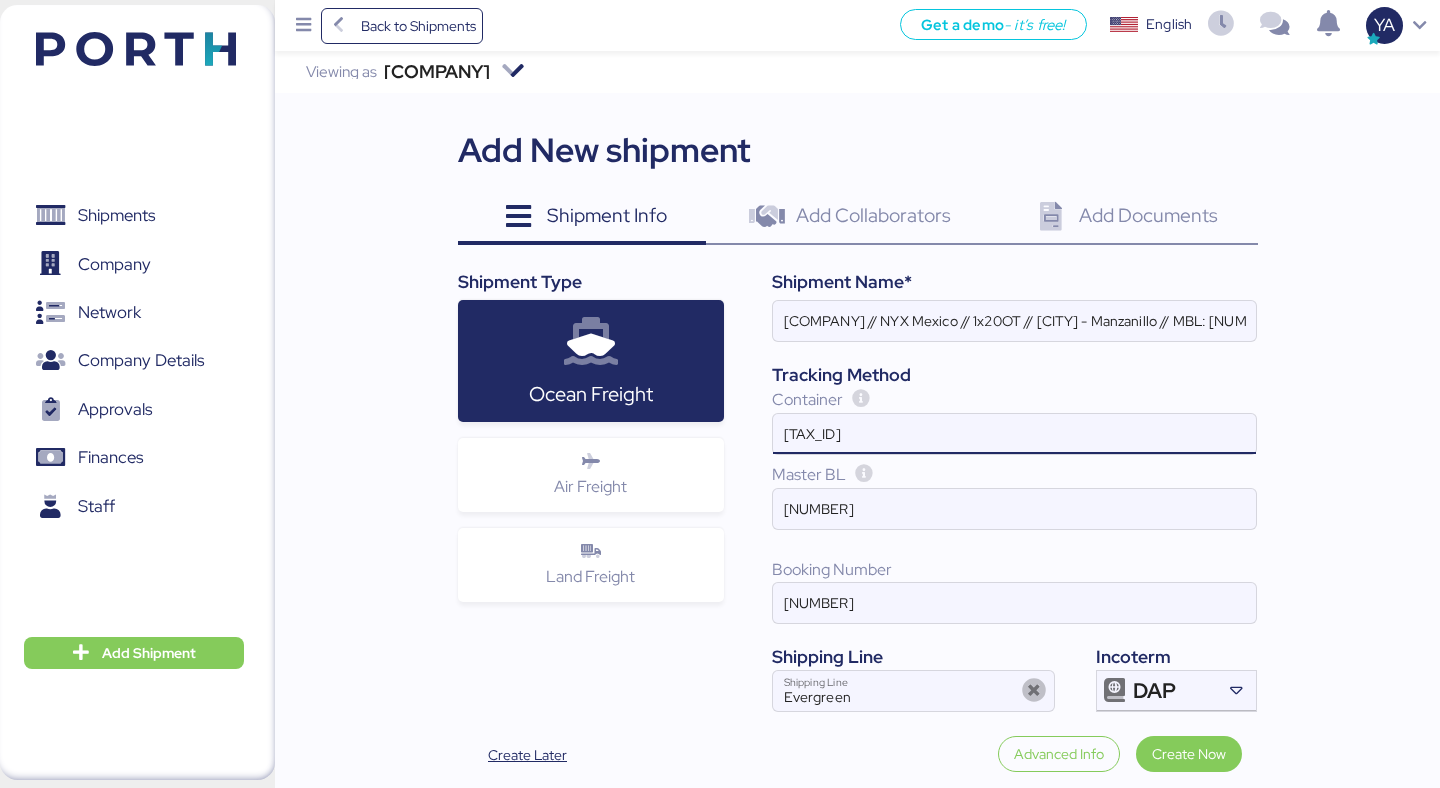 type on "[TAX_ID]" 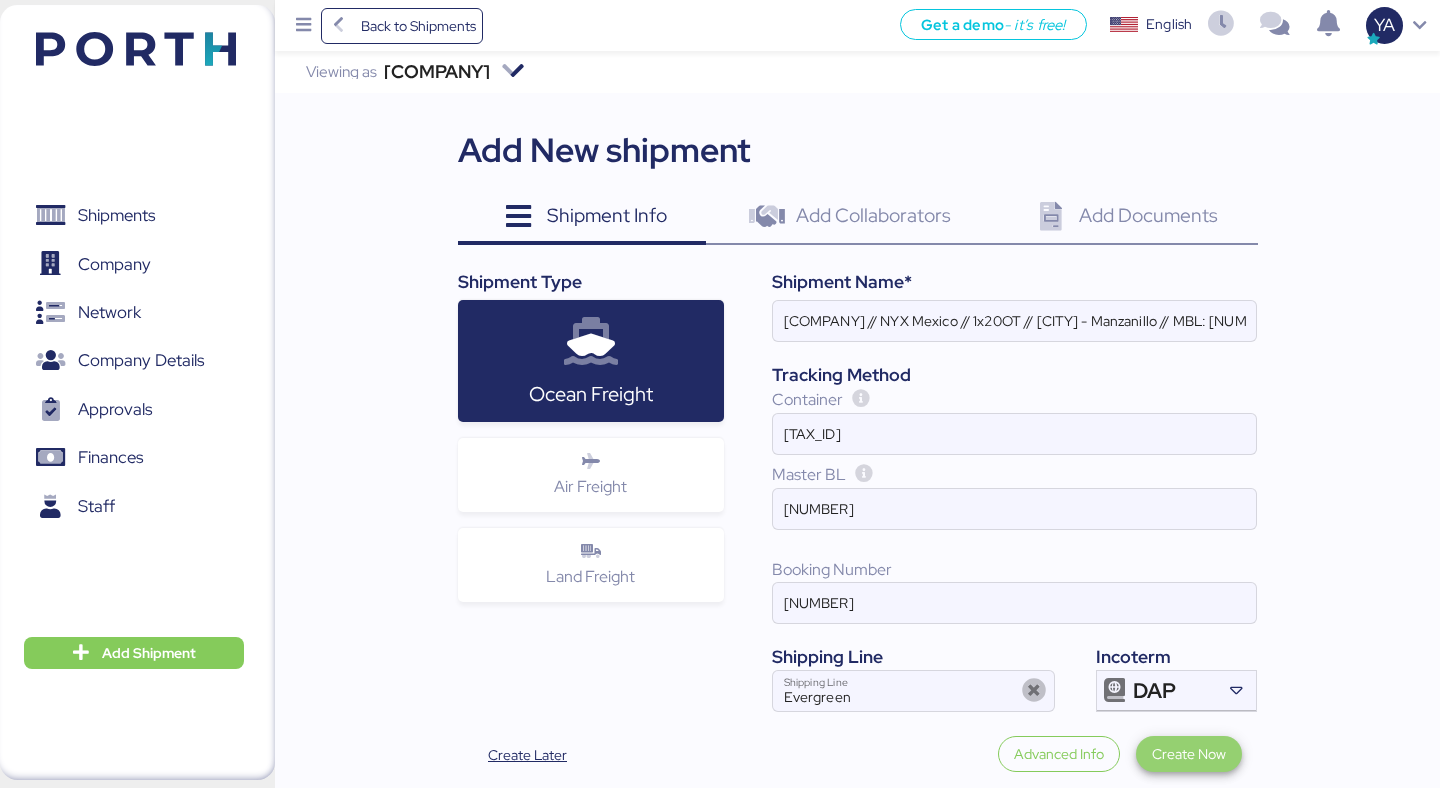 click on "Create Now" at bounding box center [1189, 754] 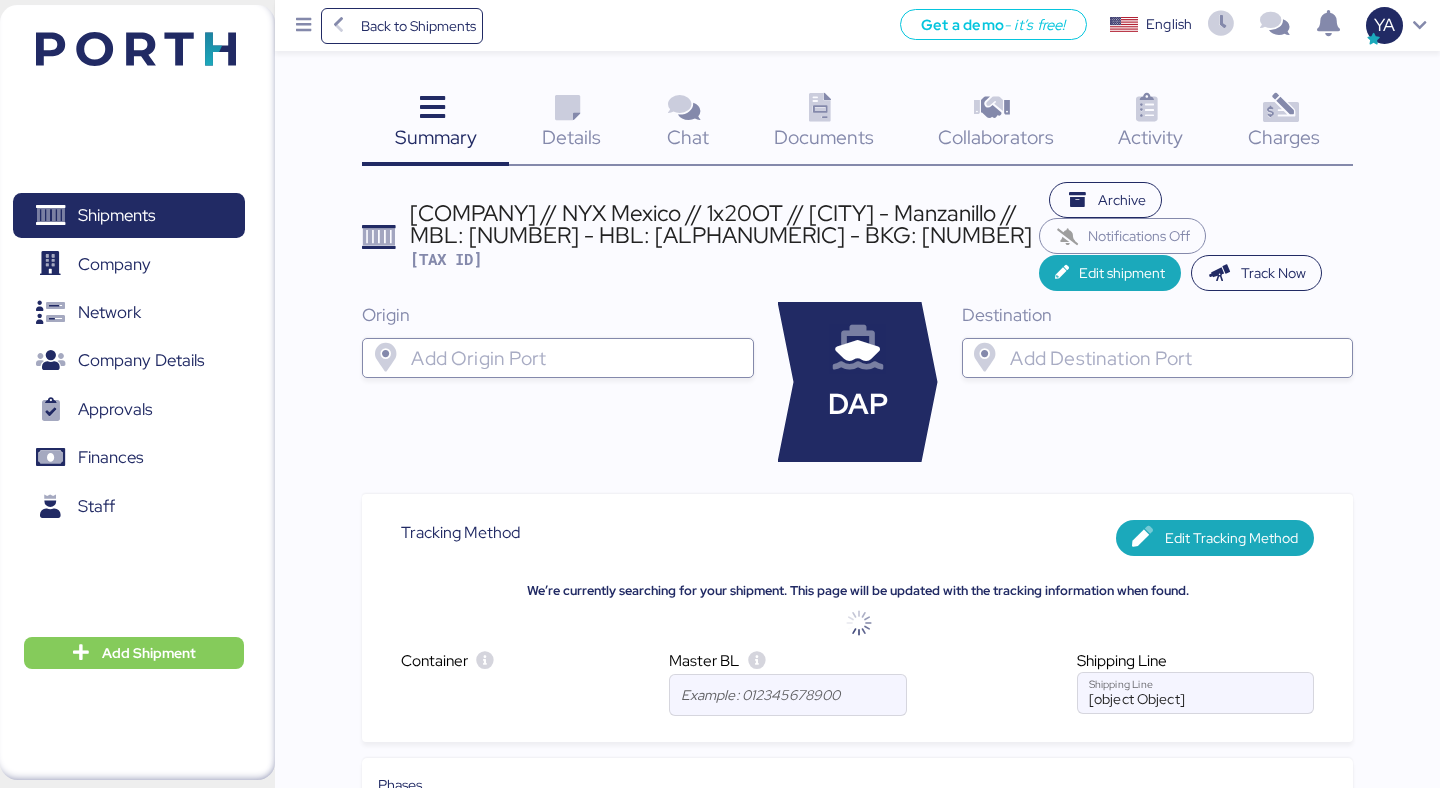click on "[COMPANY] // NYX Mexico // 1x20OT // [CITY] - Manzanillo // MBL: [NUMBER] - HBL: [ALPHANUMERIC] - BKG: [NUMBER]" at bounding box center (724, 224) 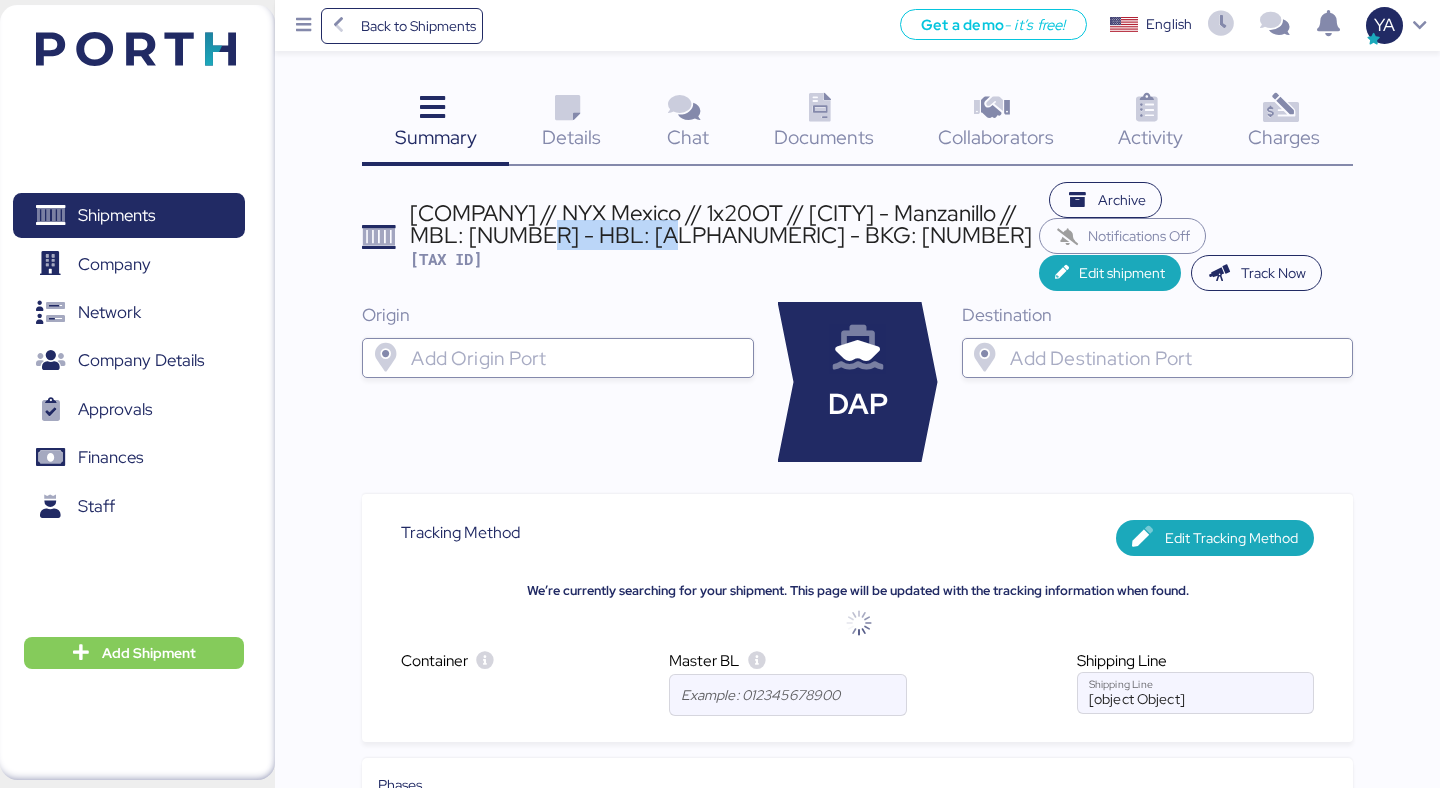 click on "[COMPANY] // NYX Mexico // 1x20OT // [CITY] - Manzanillo // MBL: [NUMBER] - HBL: [ALPHANUMERIC] - BKG: [NUMBER]" at bounding box center [724, 224] 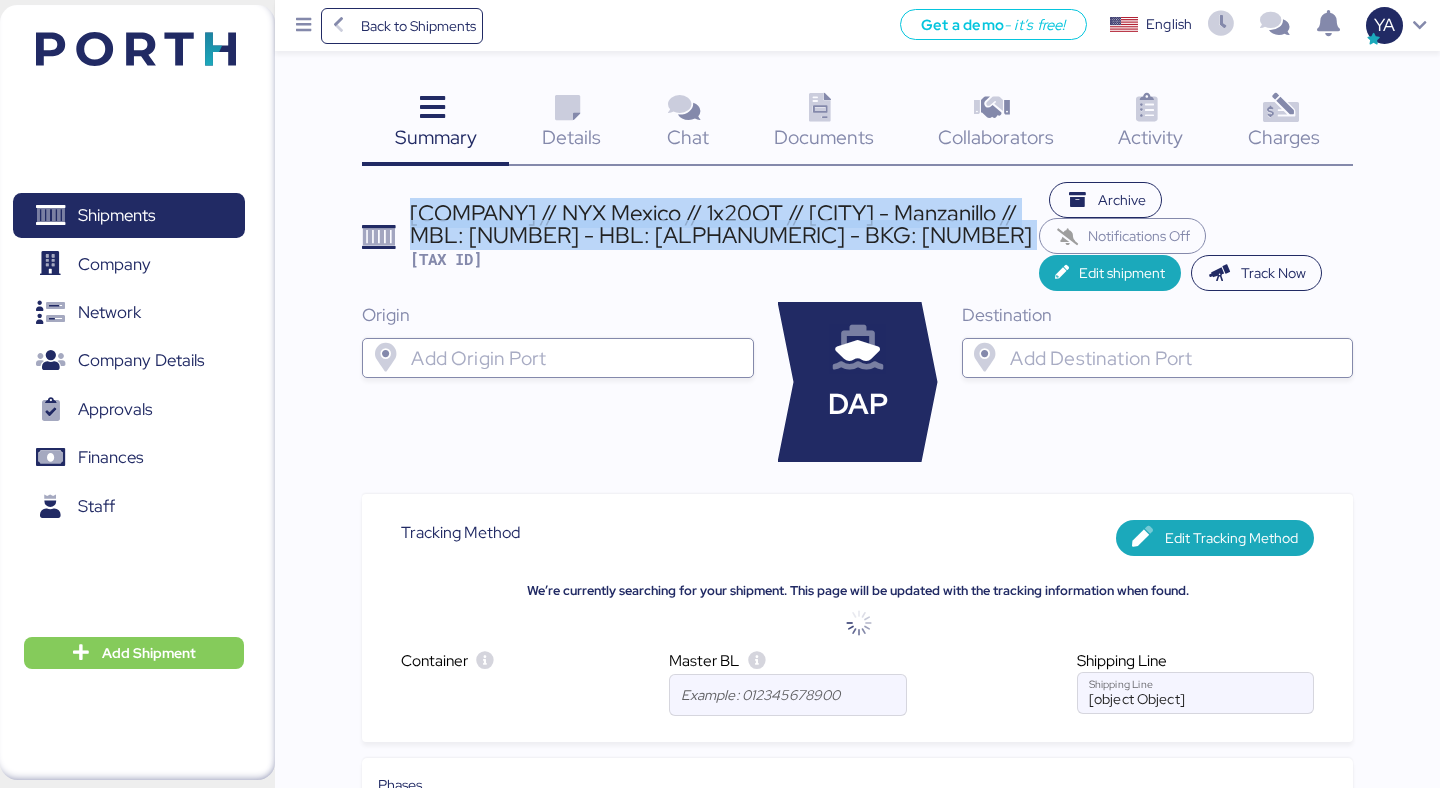 click on "[COMPANY] // NYX Mexico // 1x20OT // [CITY] - Manzanillo // MBL: [NUMBER] - HBL: [ALPHANUMERIC] - BKG: [NUMBER]" at bounding box center [724, 224] 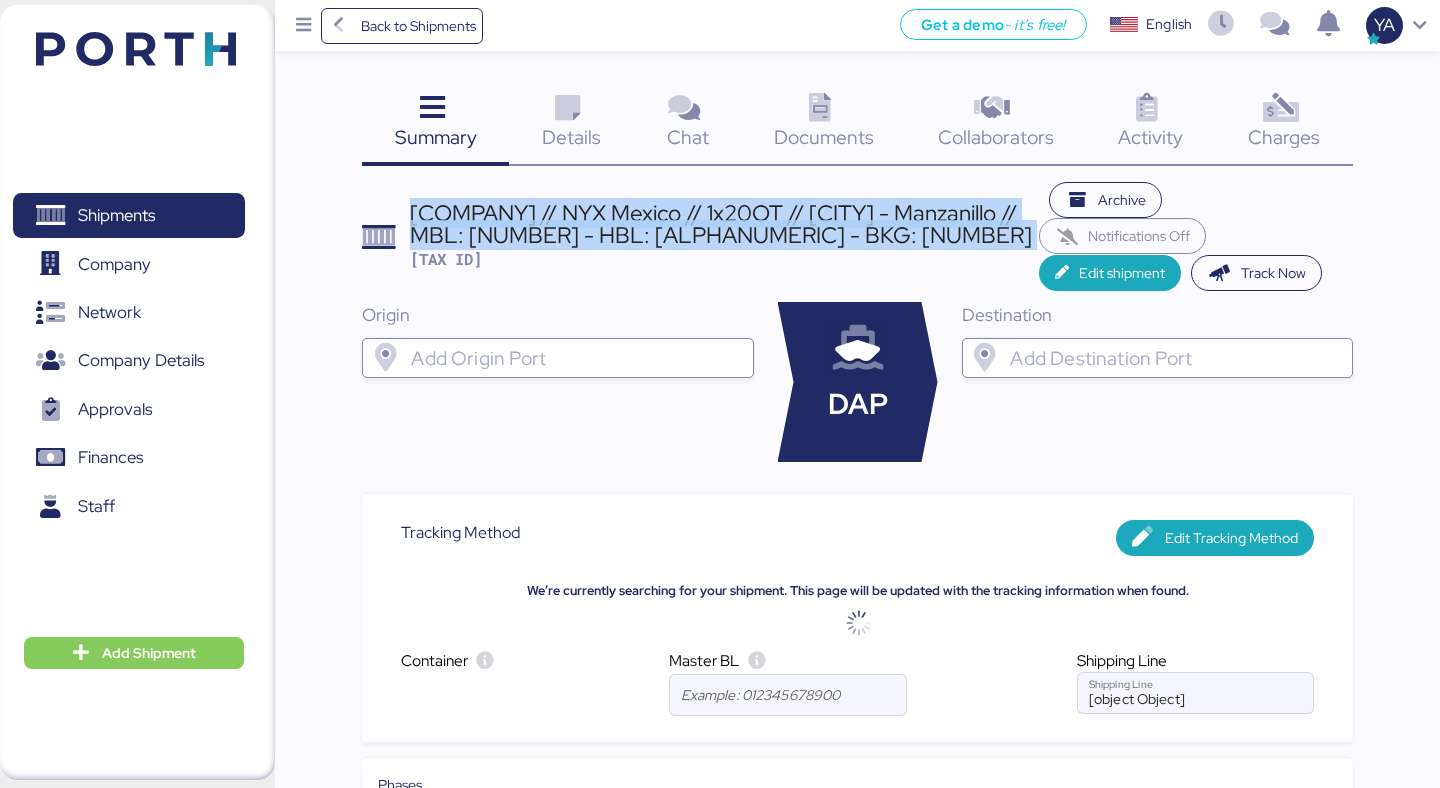 copy on "[COMPANY] // NYX Mexico // 1x20OT // [CITY] - Manzanillo // MBL: [NUMBER] - HBL: [ALPHANUMERIC] - BKG: [NUMBER]" 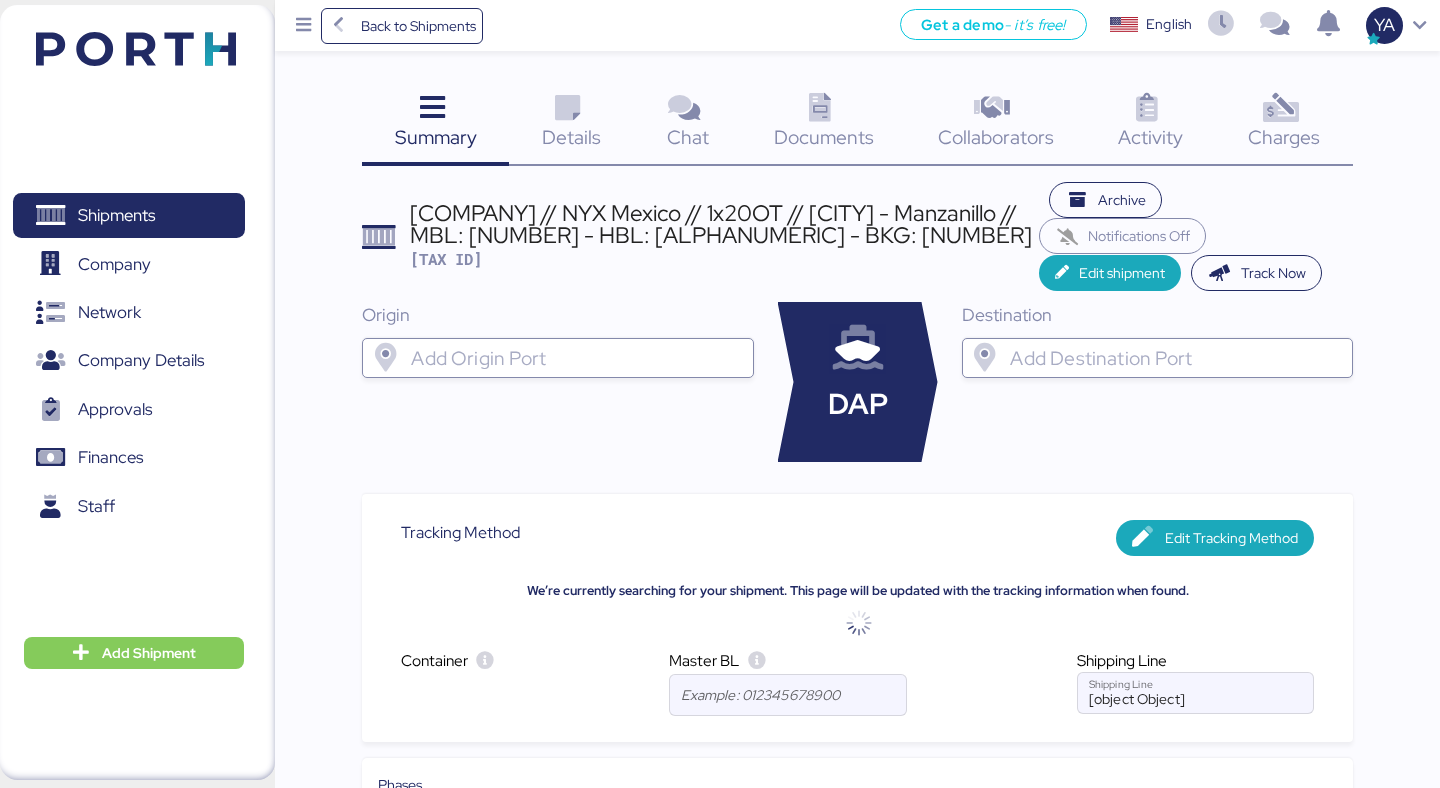 click on "[TAX ID]" at bounding box center [446, 259] 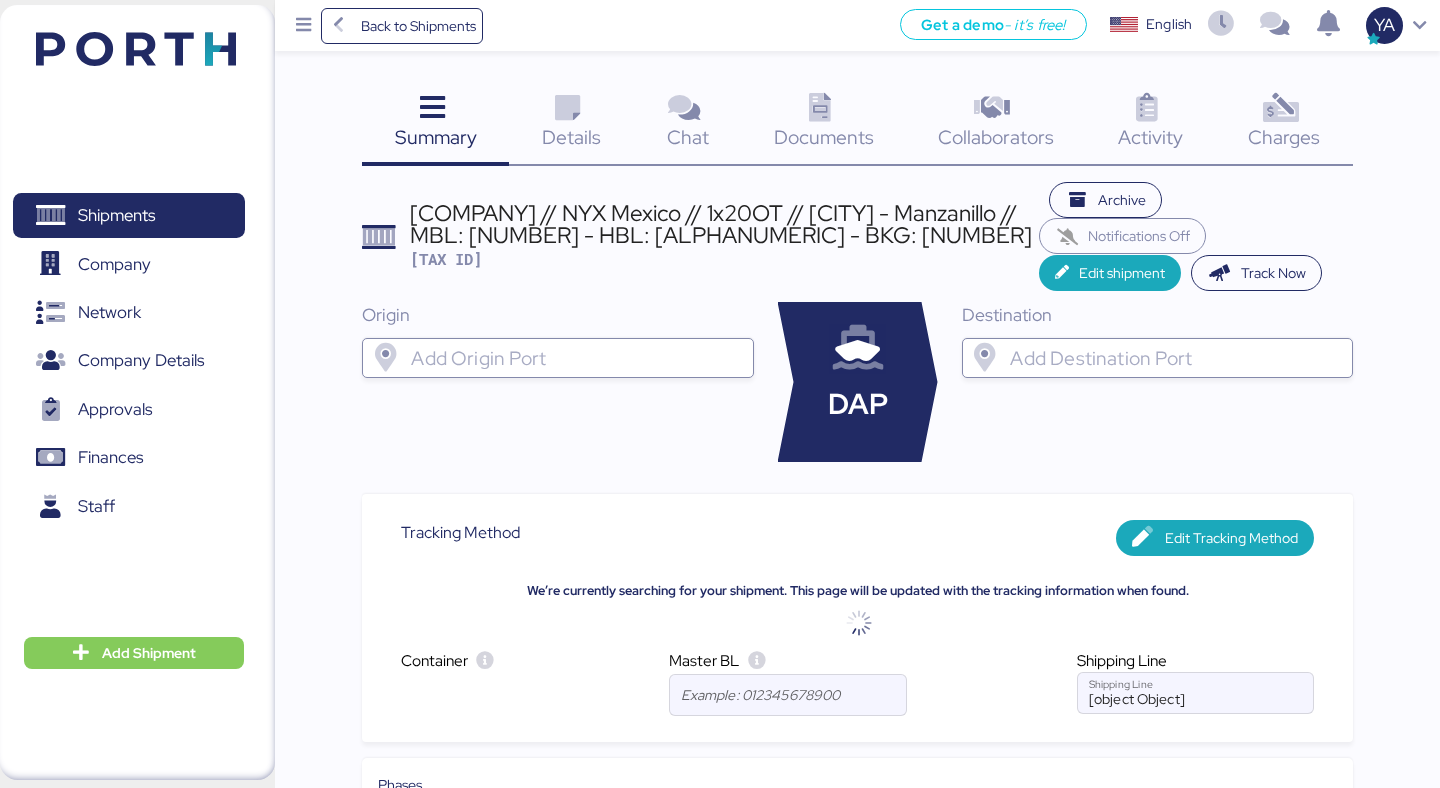 click on "[TAX ID]" at bounding box center (446, 259) 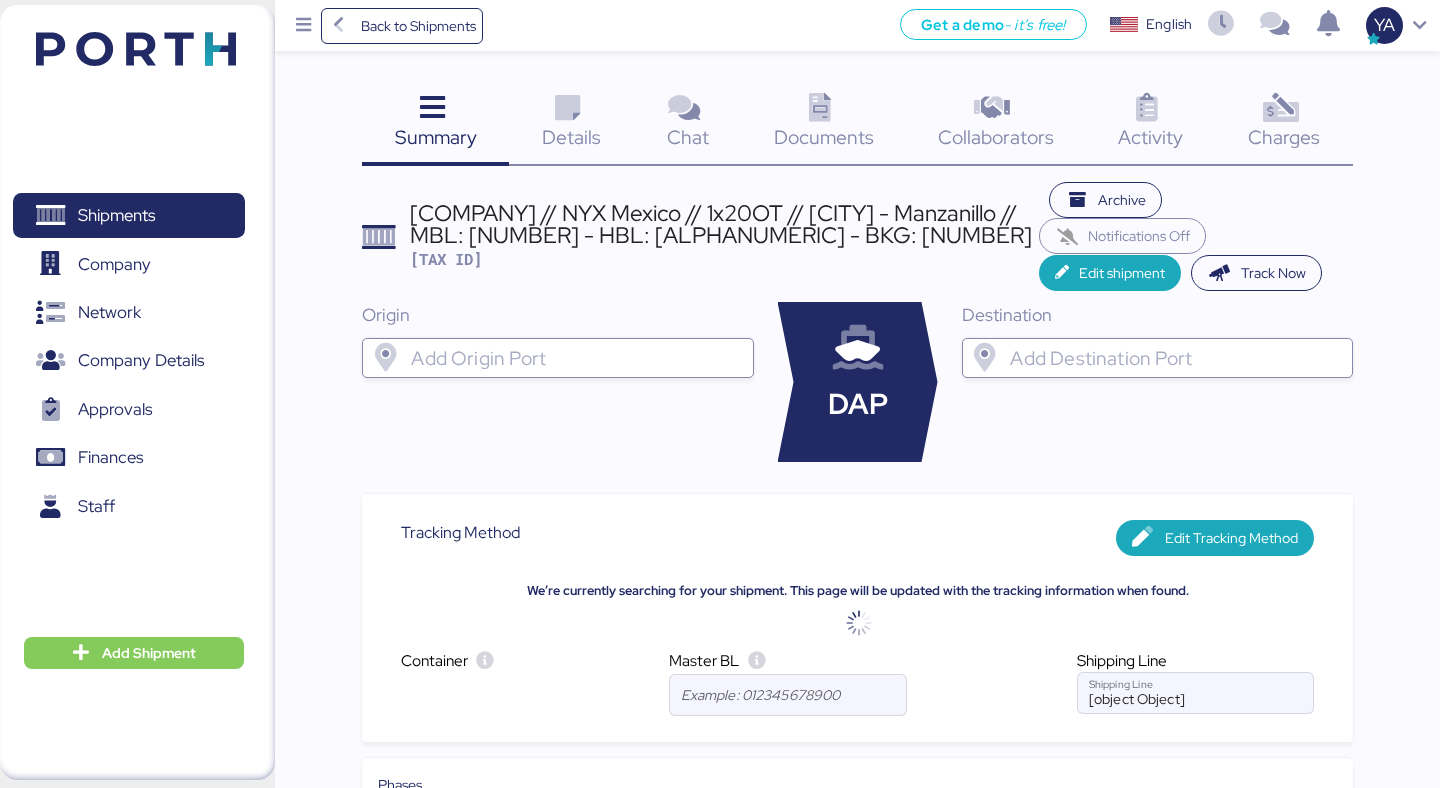 copy on "[ALPHANUMERIC]" 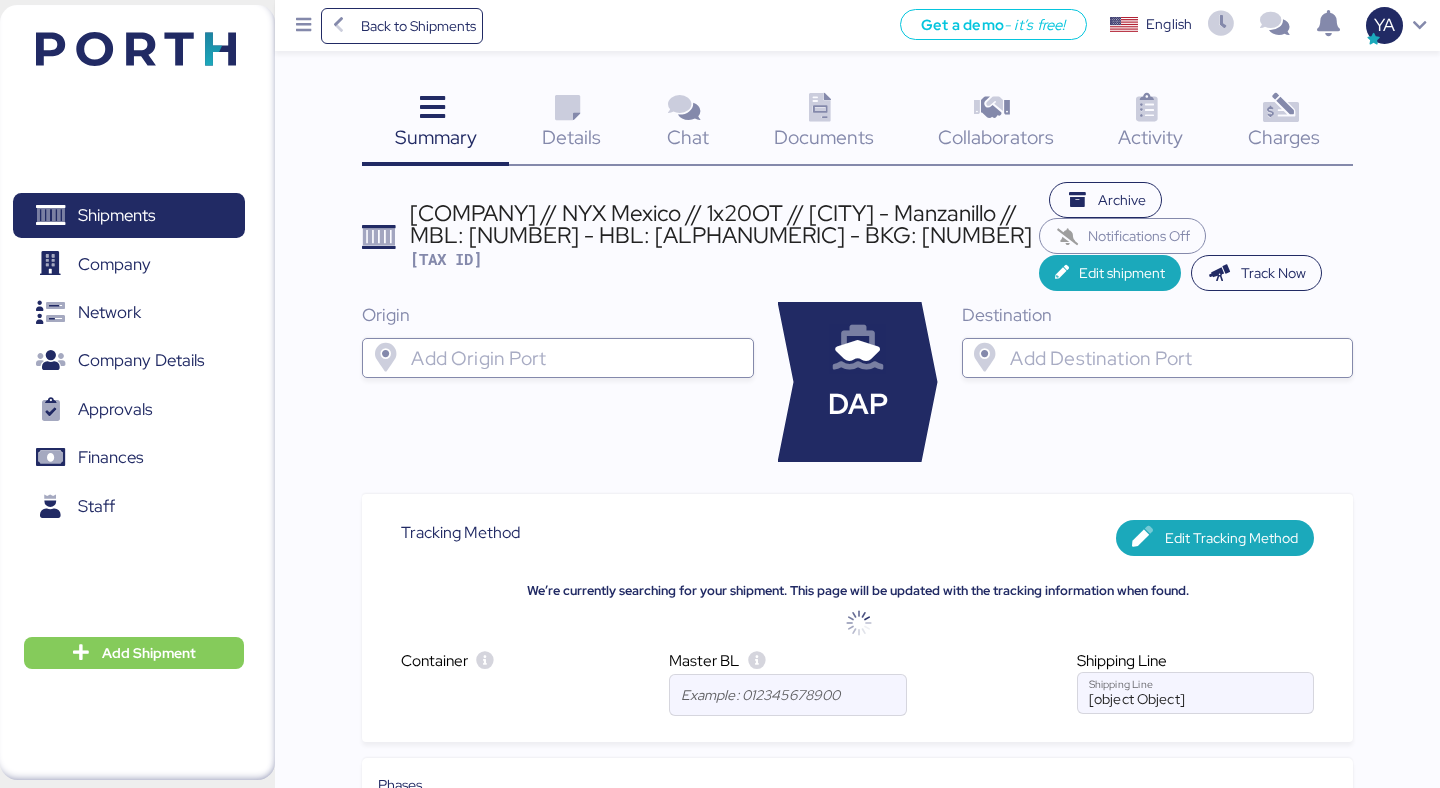 click on "Details" at bounding box center [571, 137] 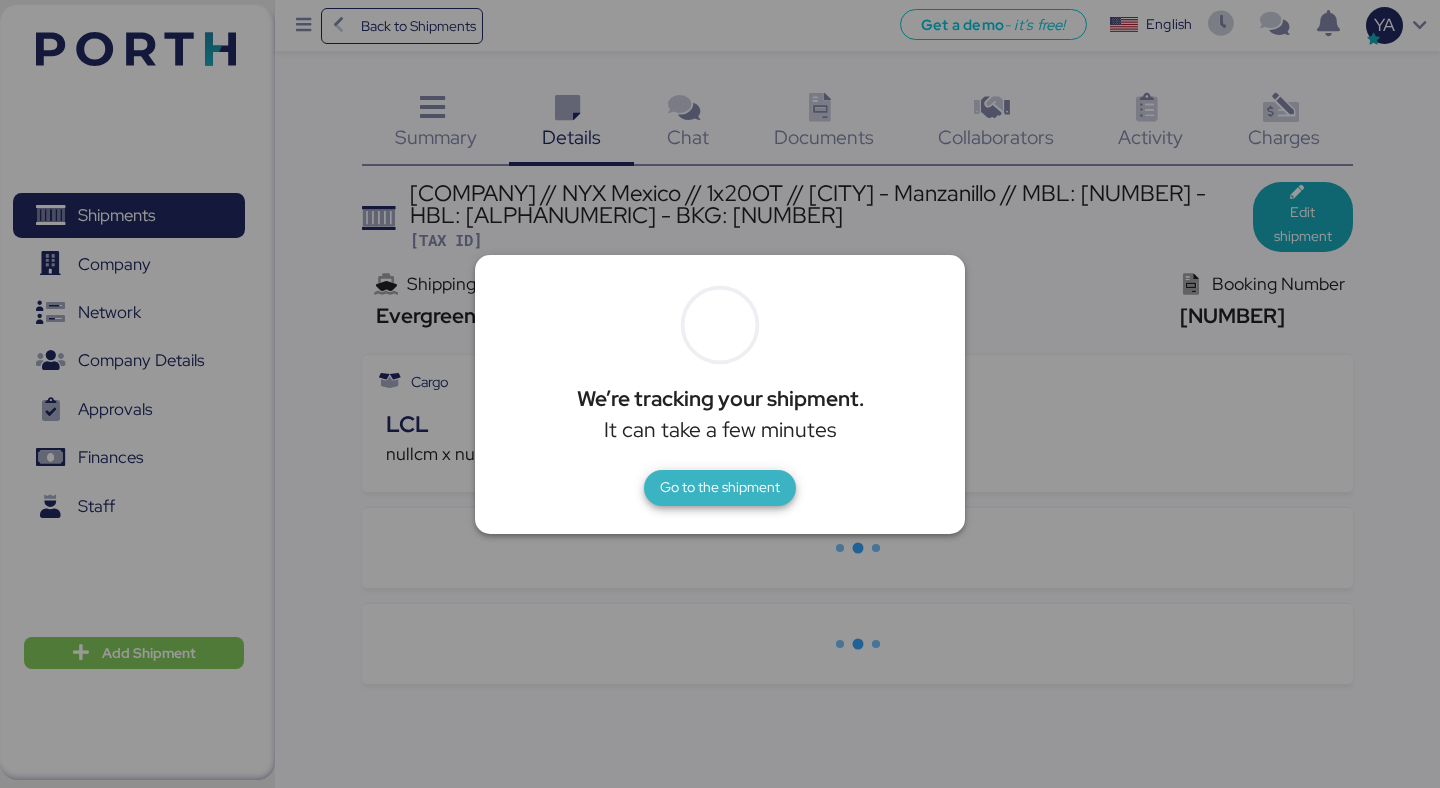 click on "Go to the shipment" at bounding box center (720, 487) 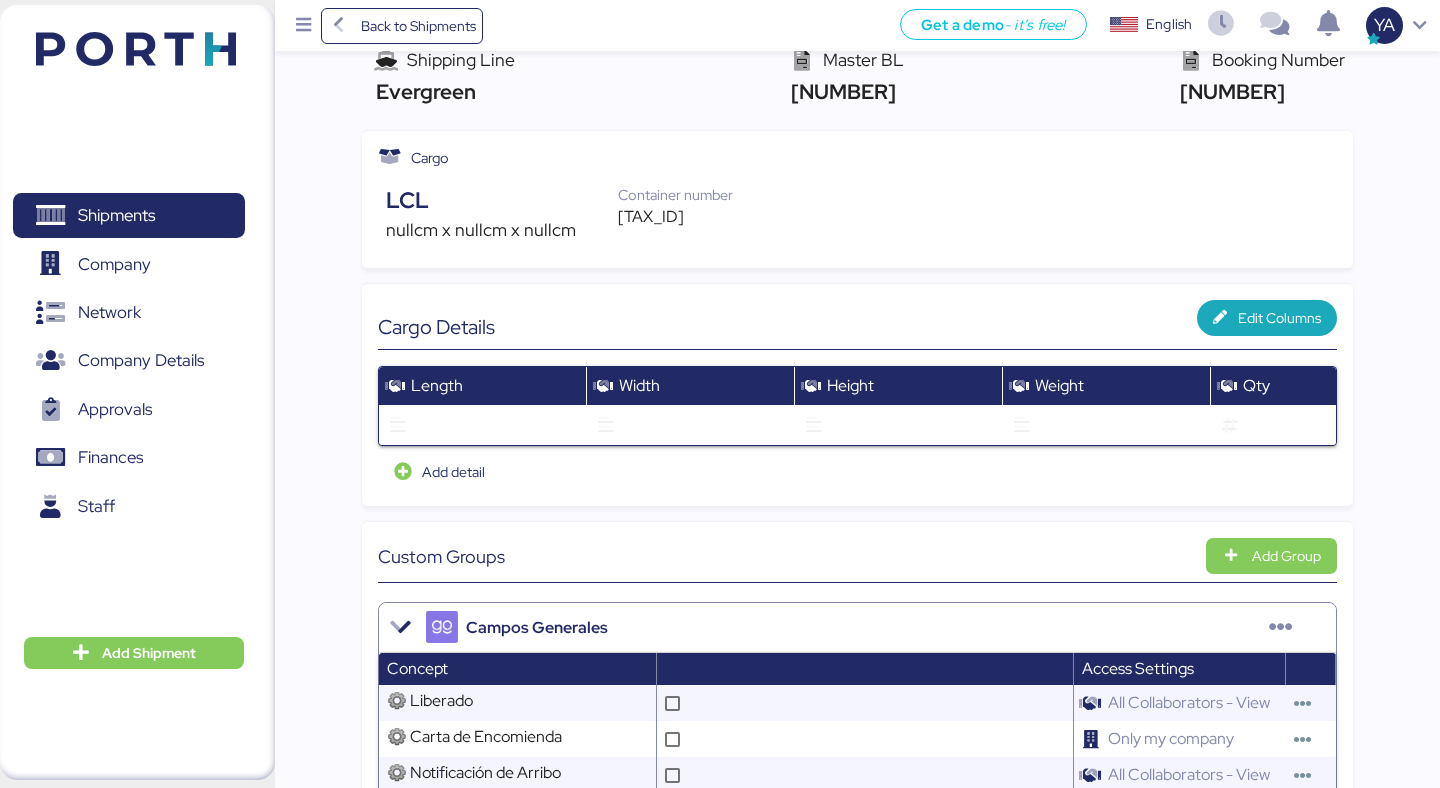 scroll, scrollTop: 0, scrollLeft: 0, axis: both 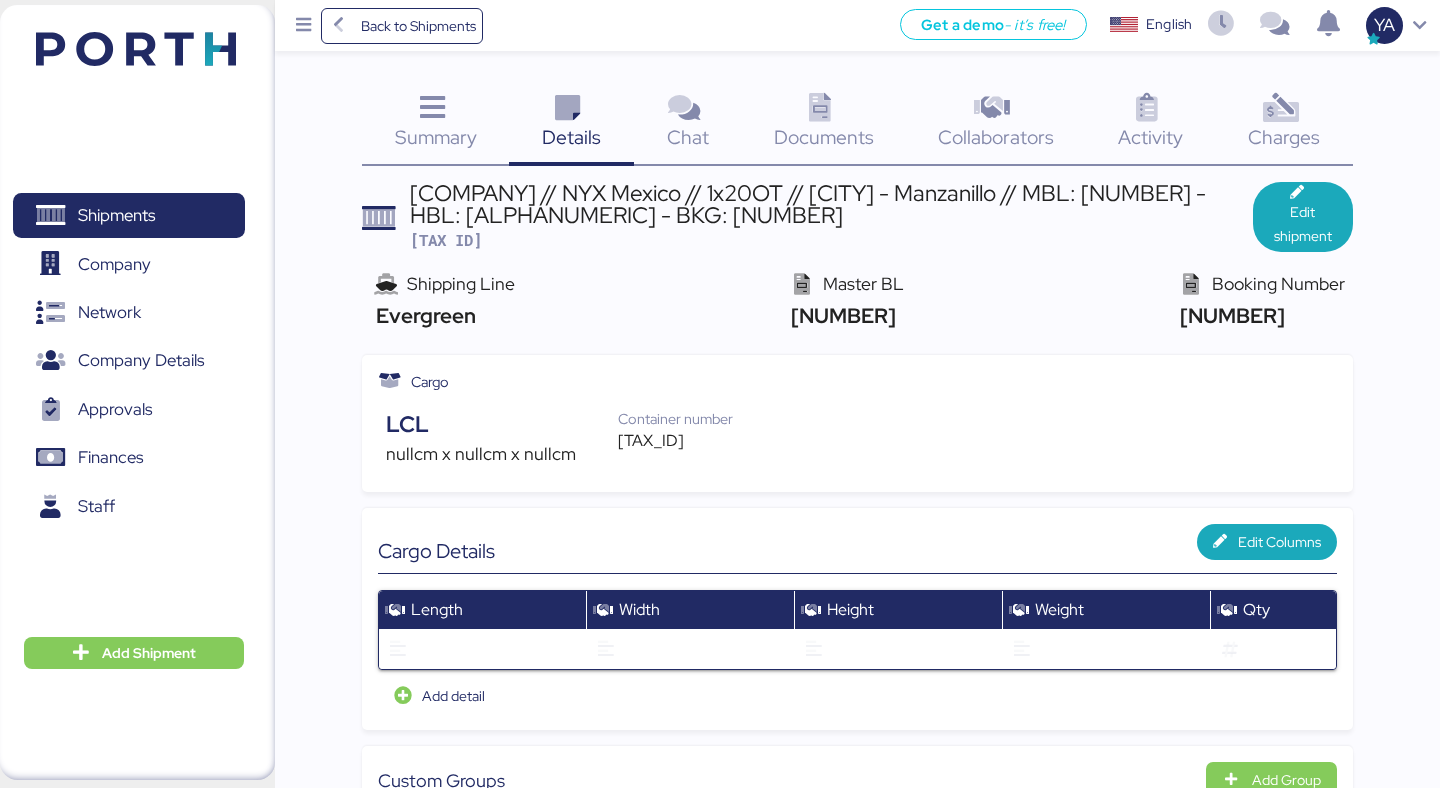 click on "Summary" at bounding box center [436, 137] 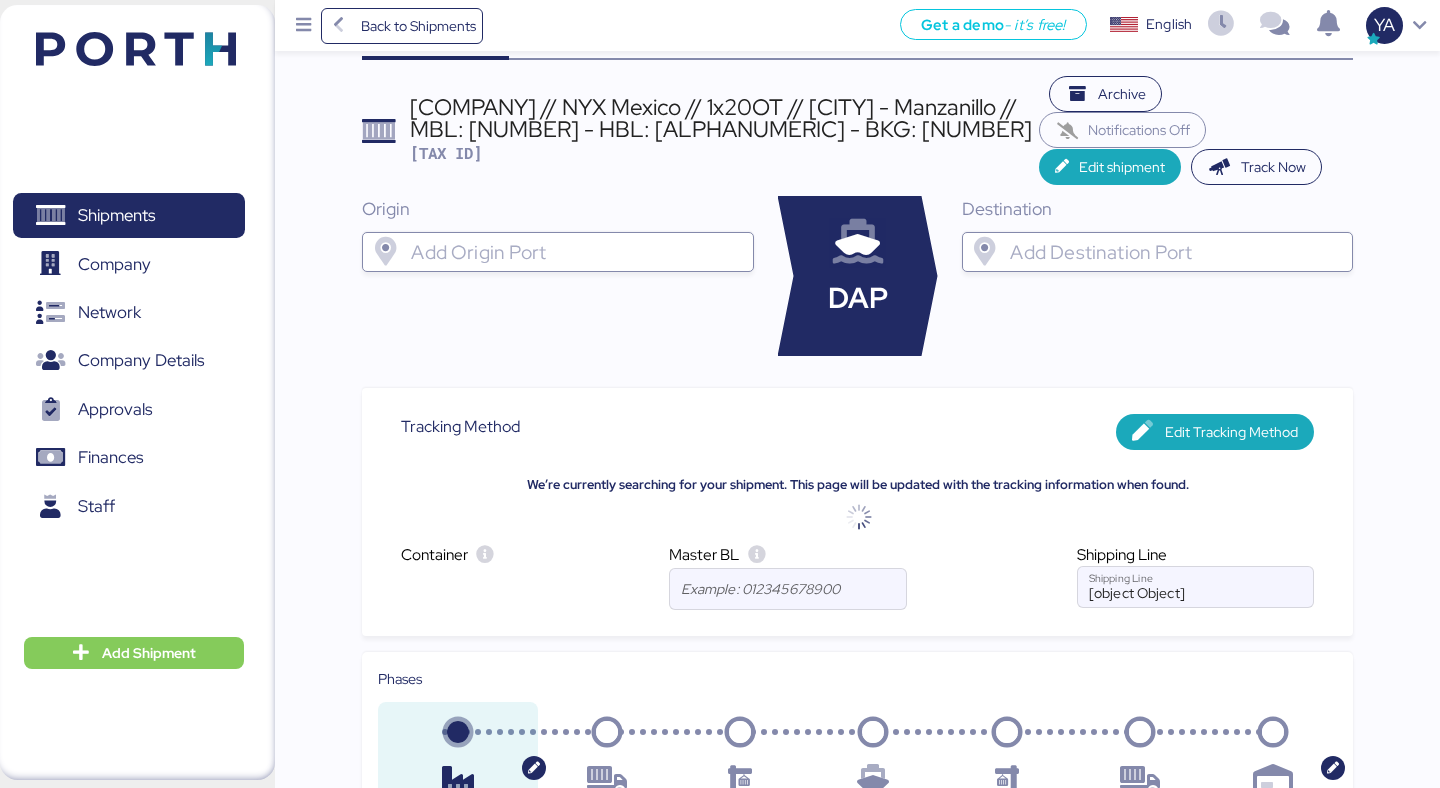 scroll, scrollTop: 0, scrollLeft: 0, axis: both 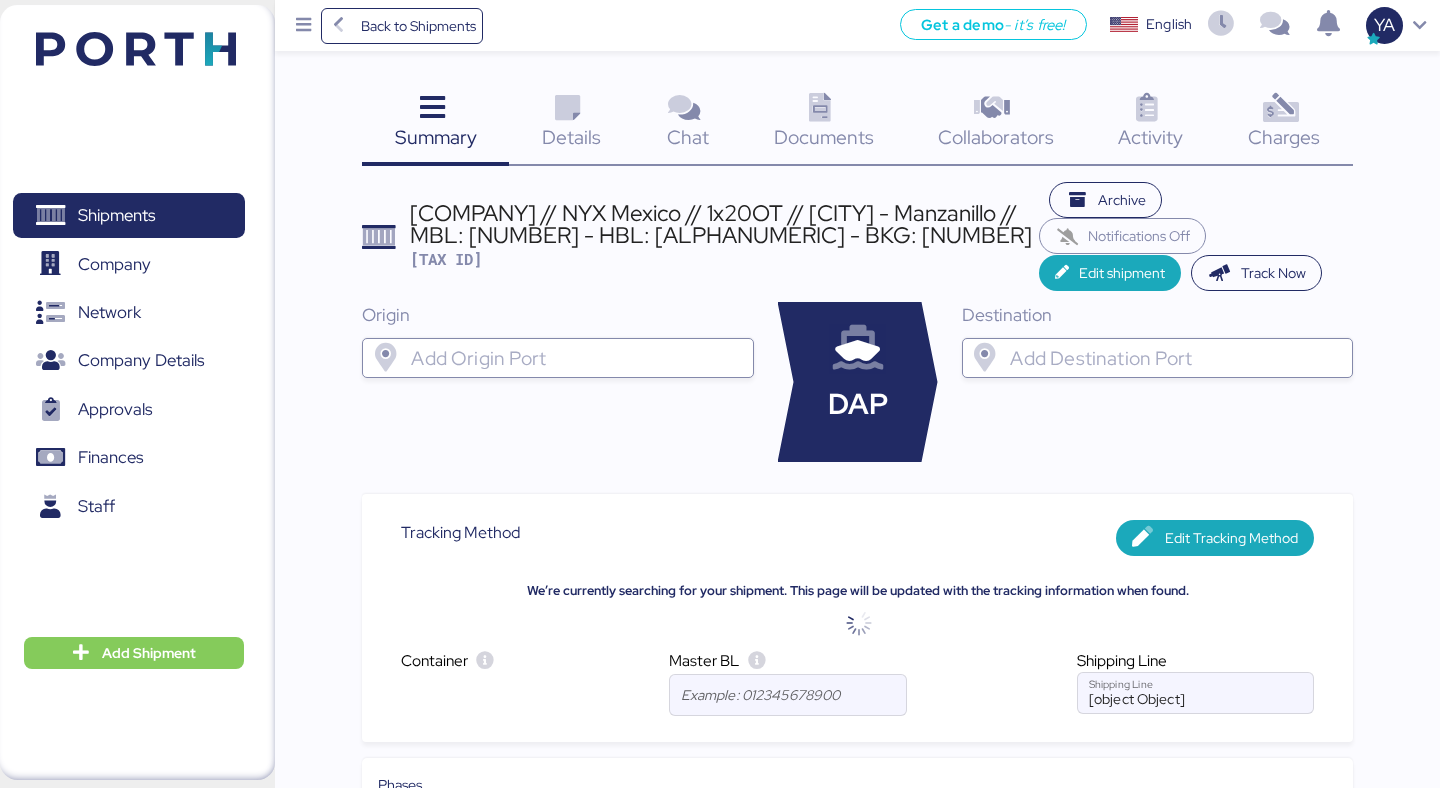 click on "Details 0" at bounding box center (571, 124) 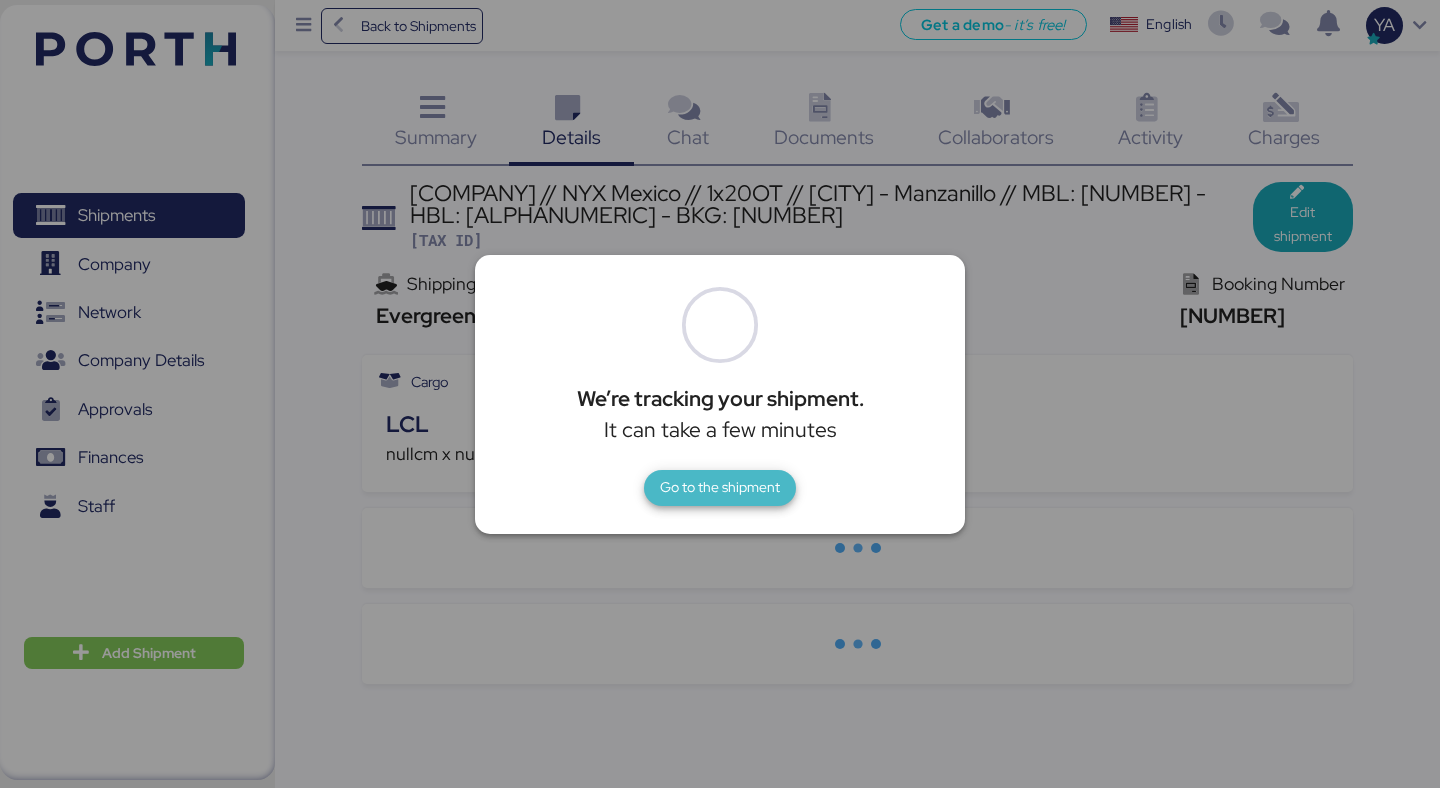 click on "Go to the shipment" at bounding box center [720, 488] 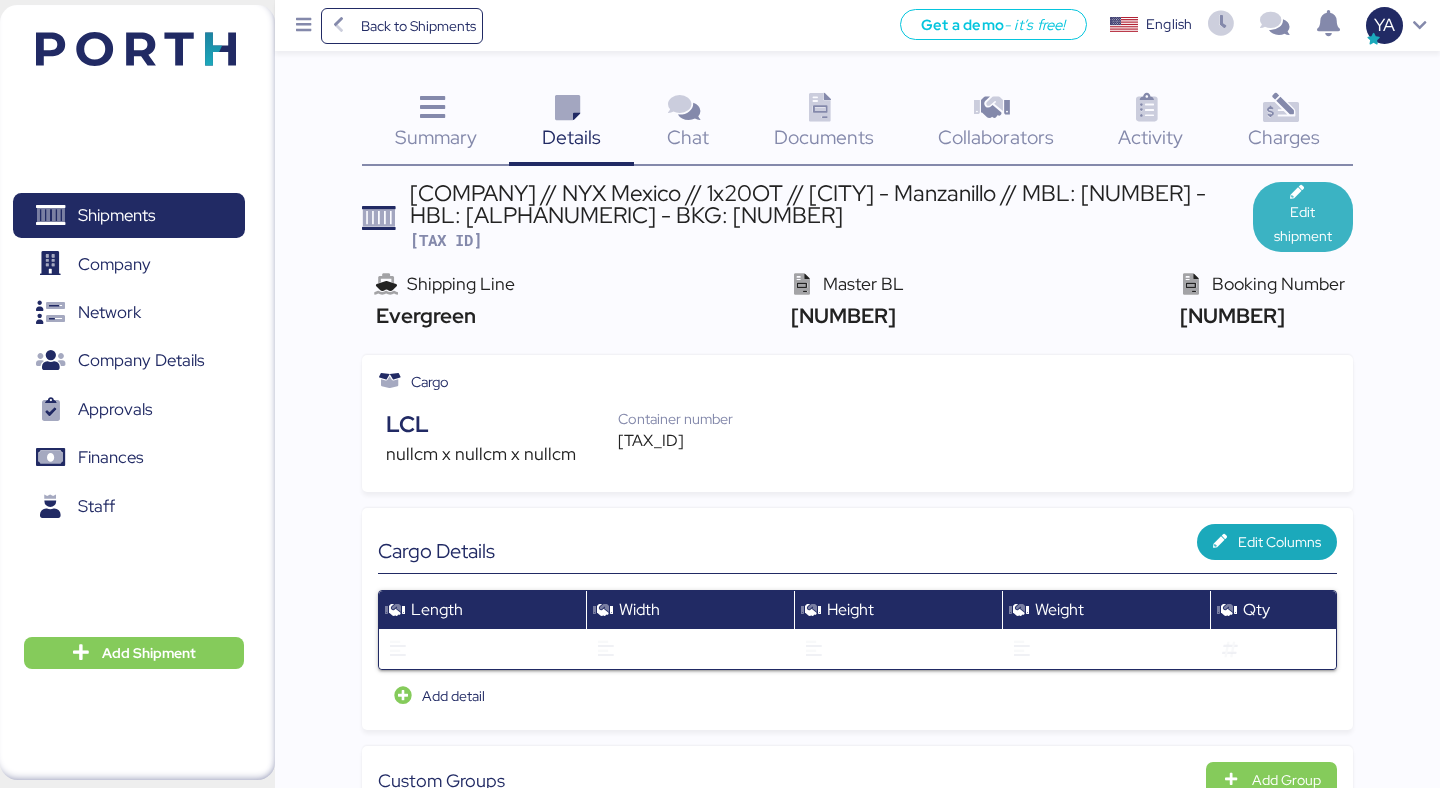 click on "Edit shipment" at bounding box center (1303, 224) 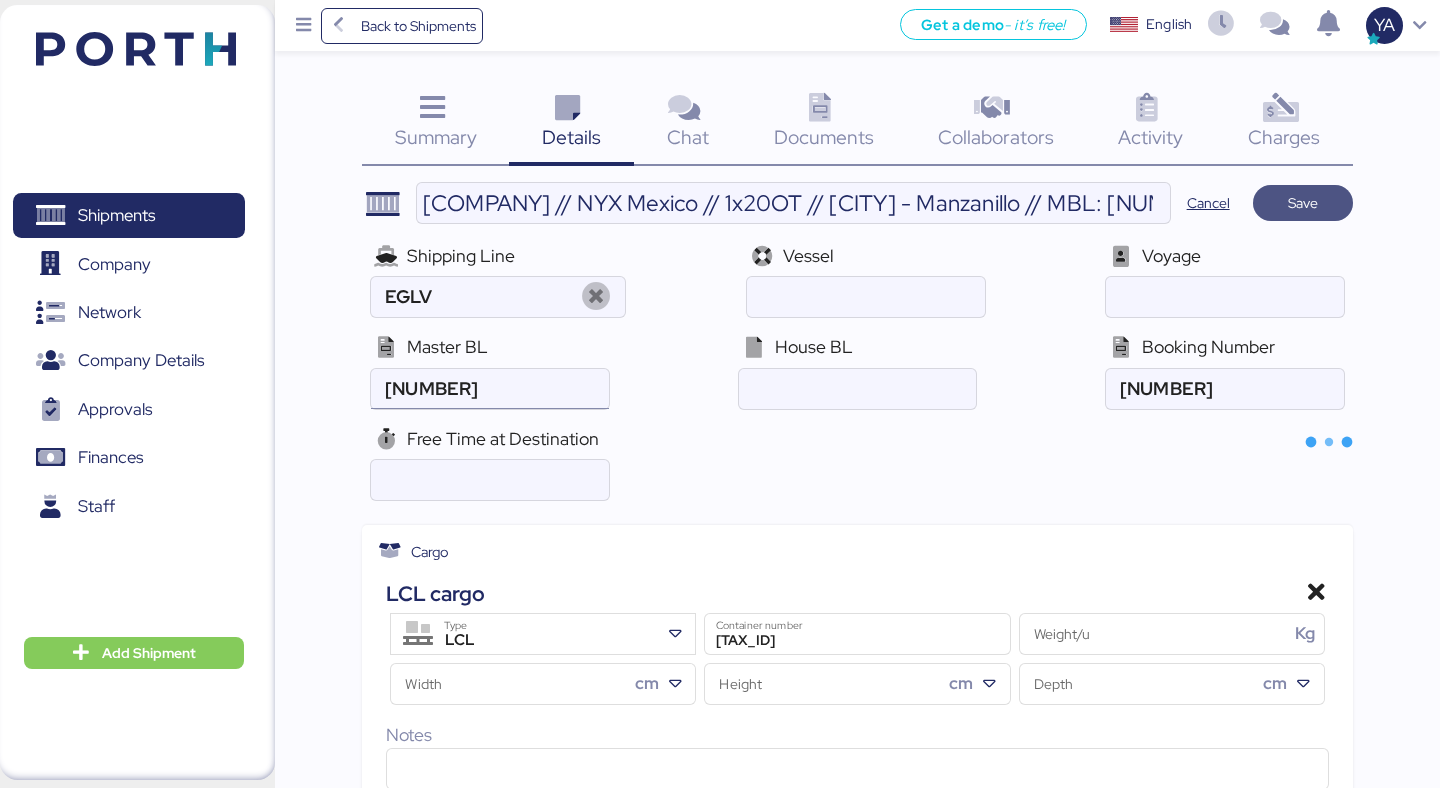 type on "Evergreen" 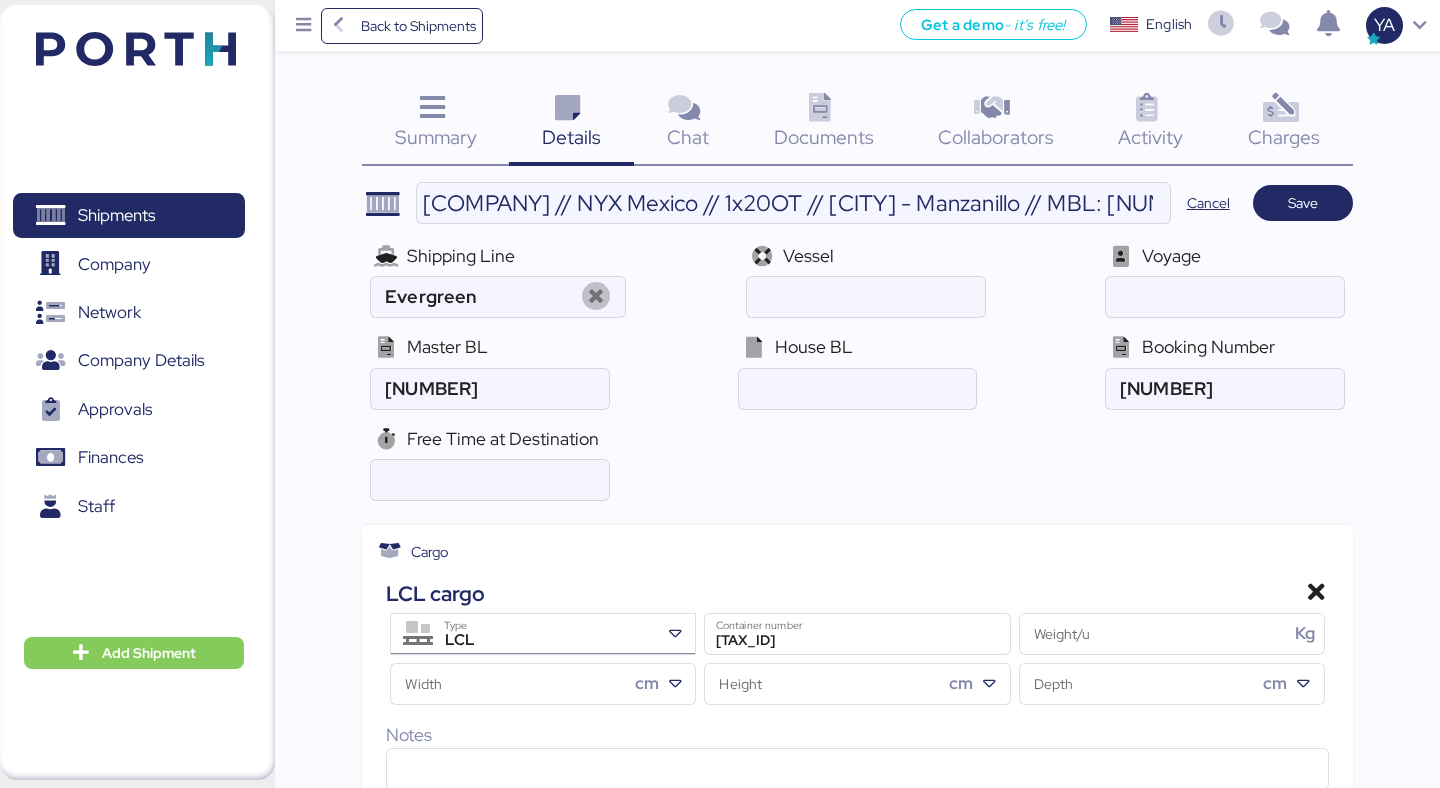 click on "LCL" at bounding box center [546, 641] 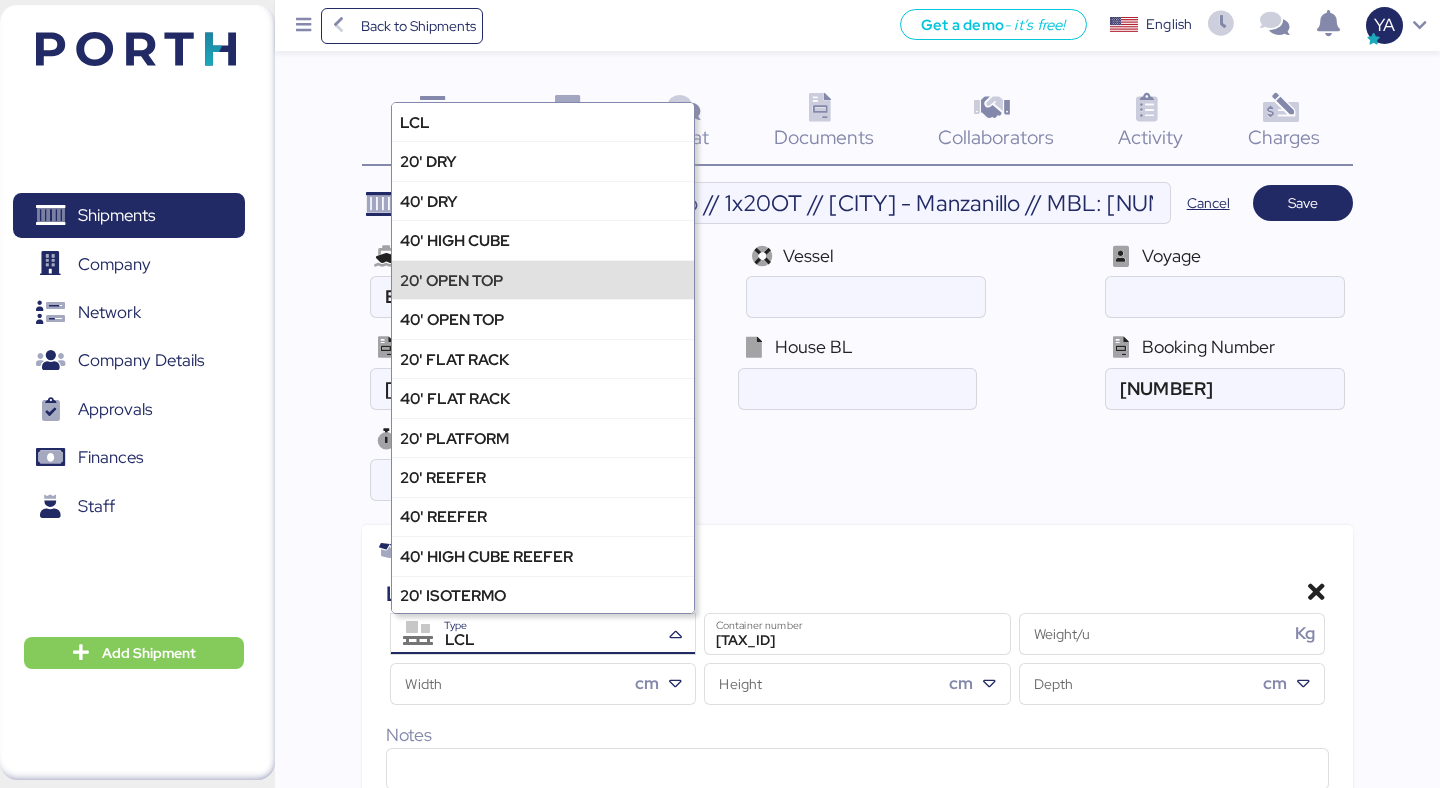 click on "20' OPEN TOP" at bounding box center (543, 279) 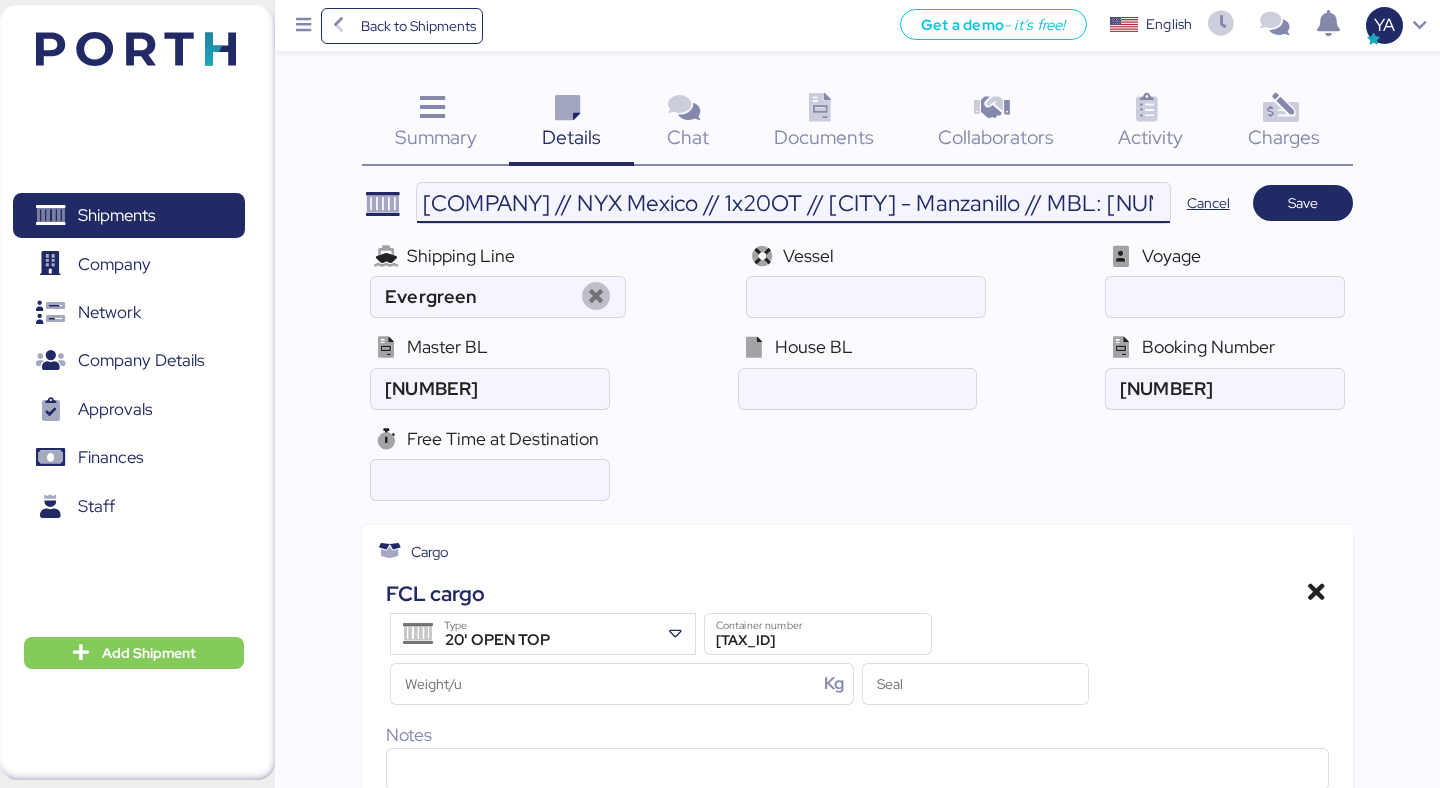 click on "[COMPANY] // NYX Mexico // 1x20OT // [CITY] - Manzanillo // MBL: [NUMBER] - HBL: [ALPHANUMERIC] - BKG: [NUMBER]" at bounding box center (793, 203) 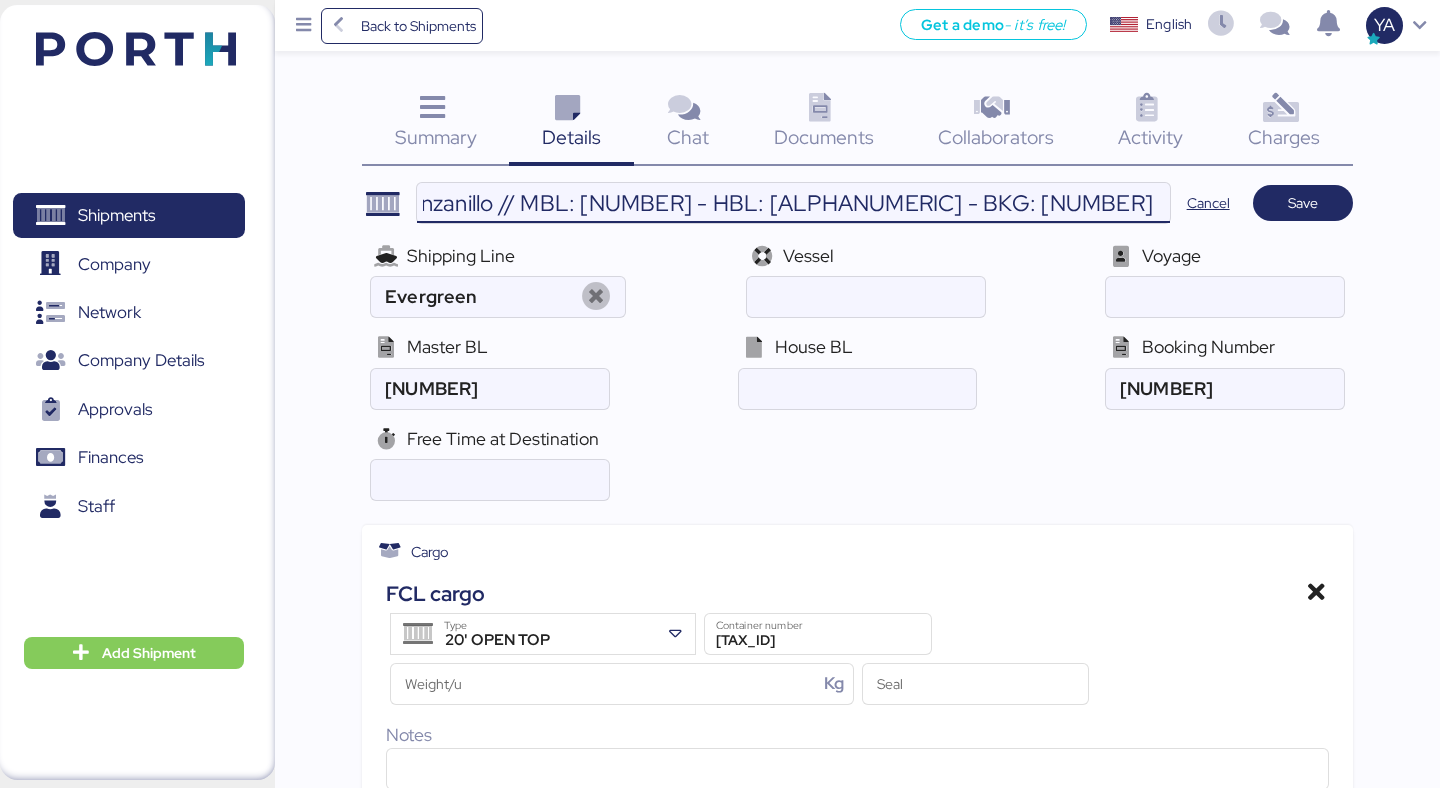 click on "[COMPANY] // NYX Mexico // 1x20OT // [CITY] - Manzanillo // MBL: [NUMBER] - HBL: [ALPHANUMERIC] - BKG: [NUMBER]" at bounding box center (793, 203) 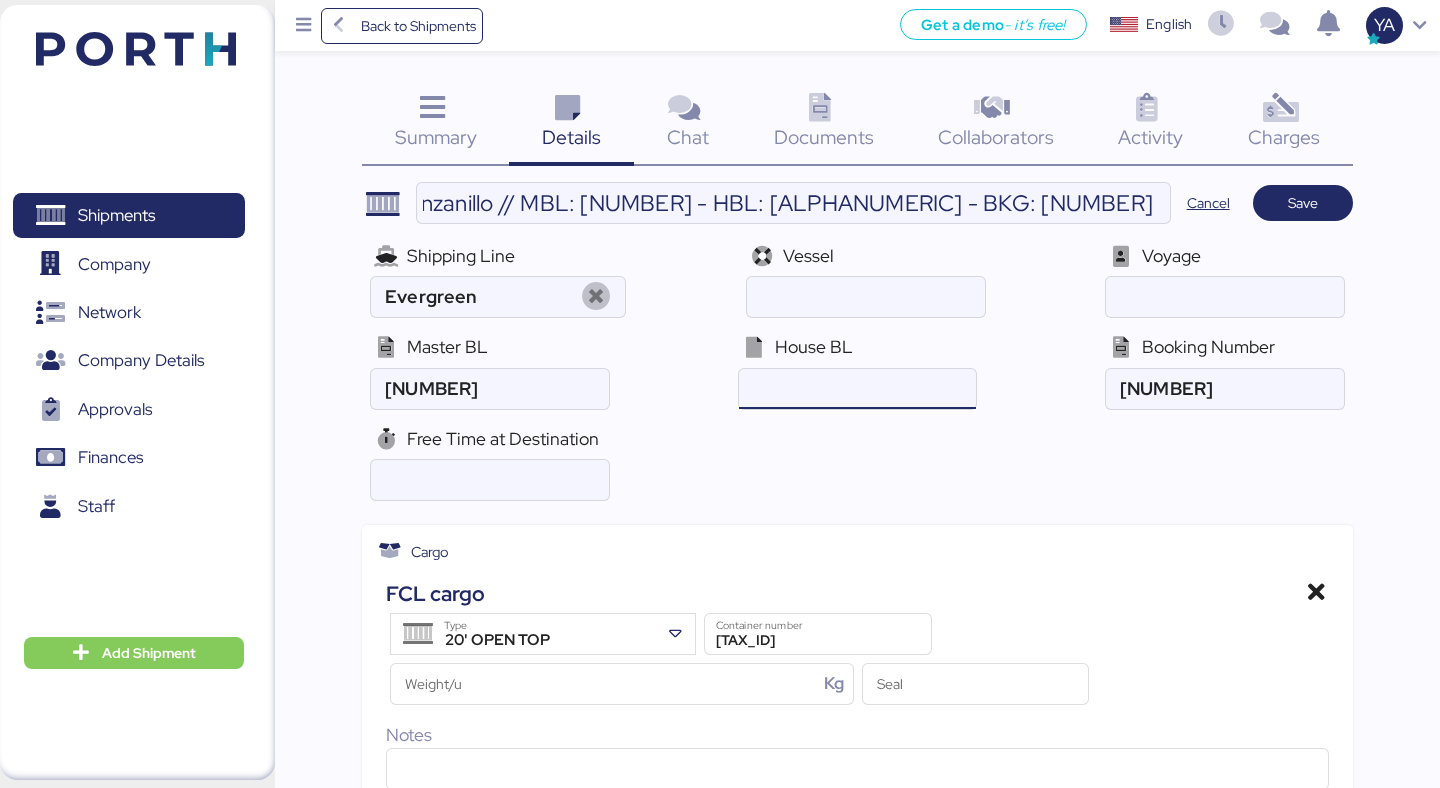 click at bounding box center (857, 389) 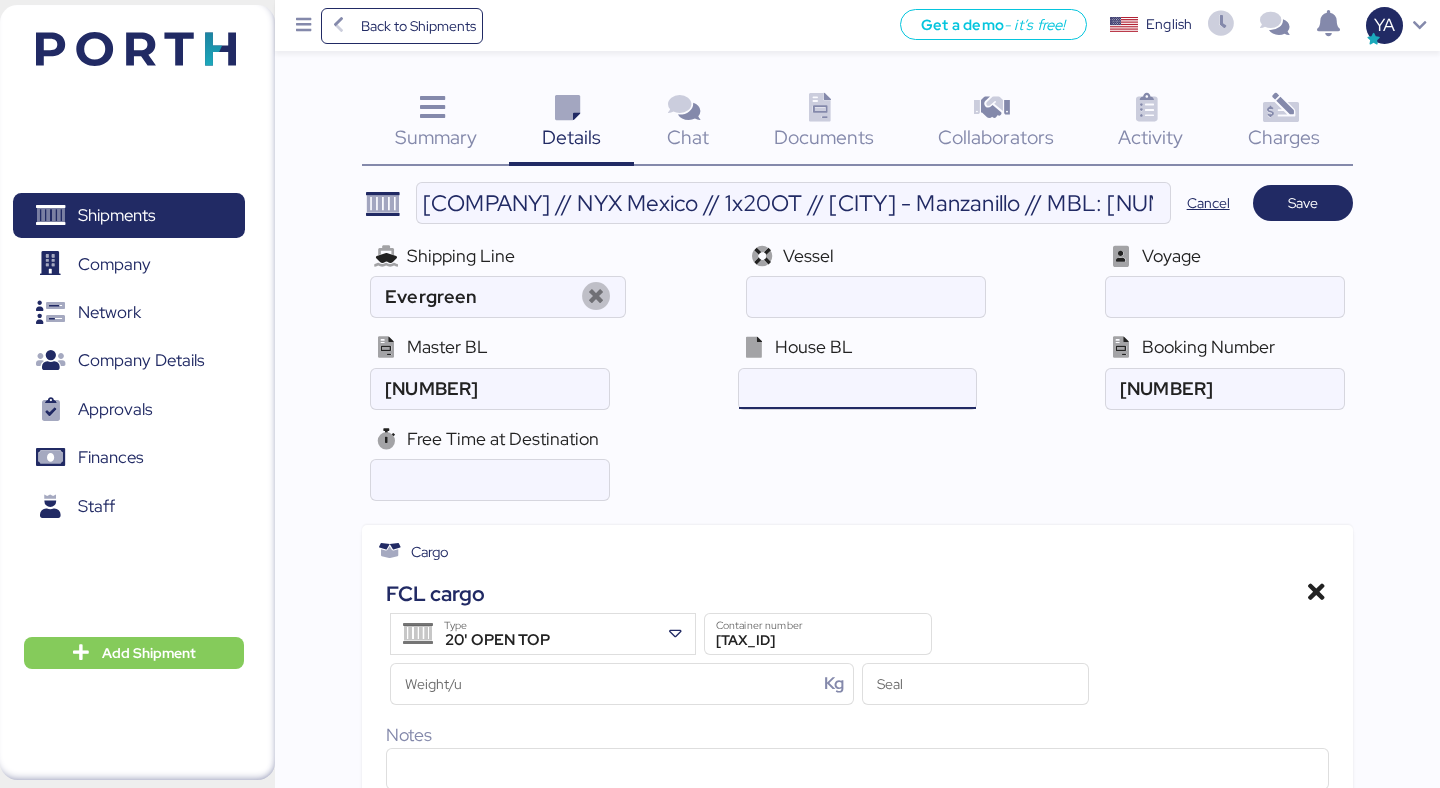 paste on "[TEXT]" 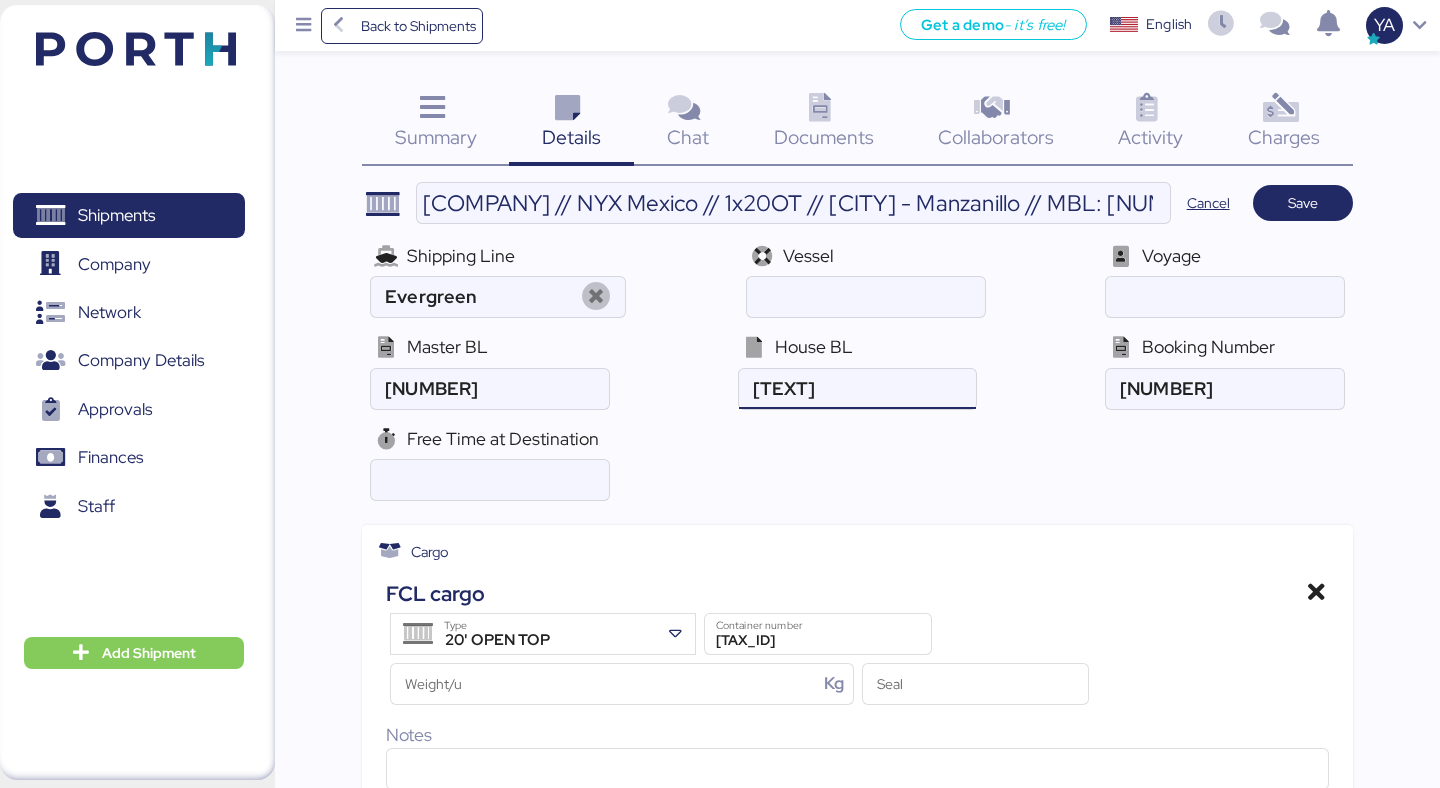 type on "[TEXT]" 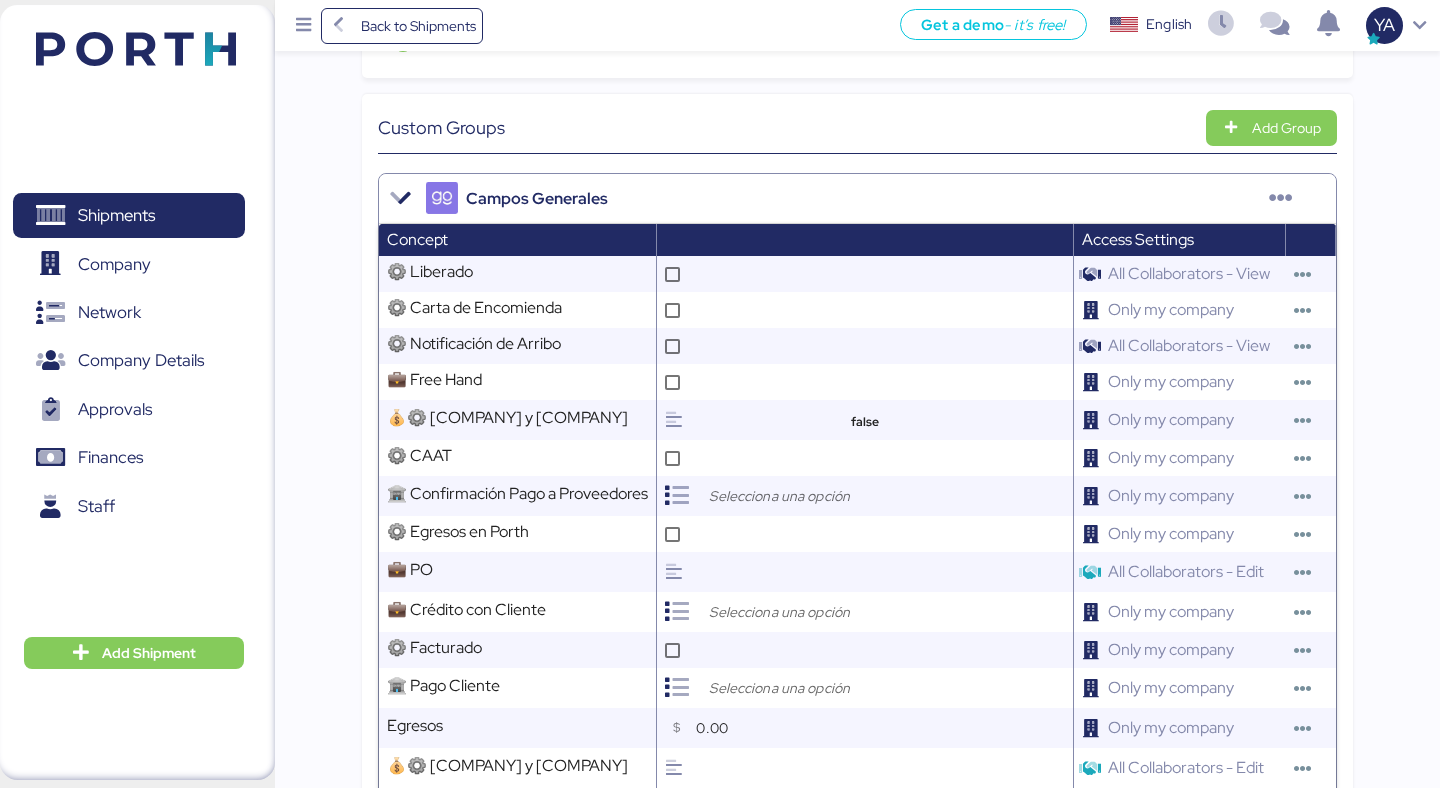 scroll, scrollTop: 1087, scrollLeft: 0, axis: vertical 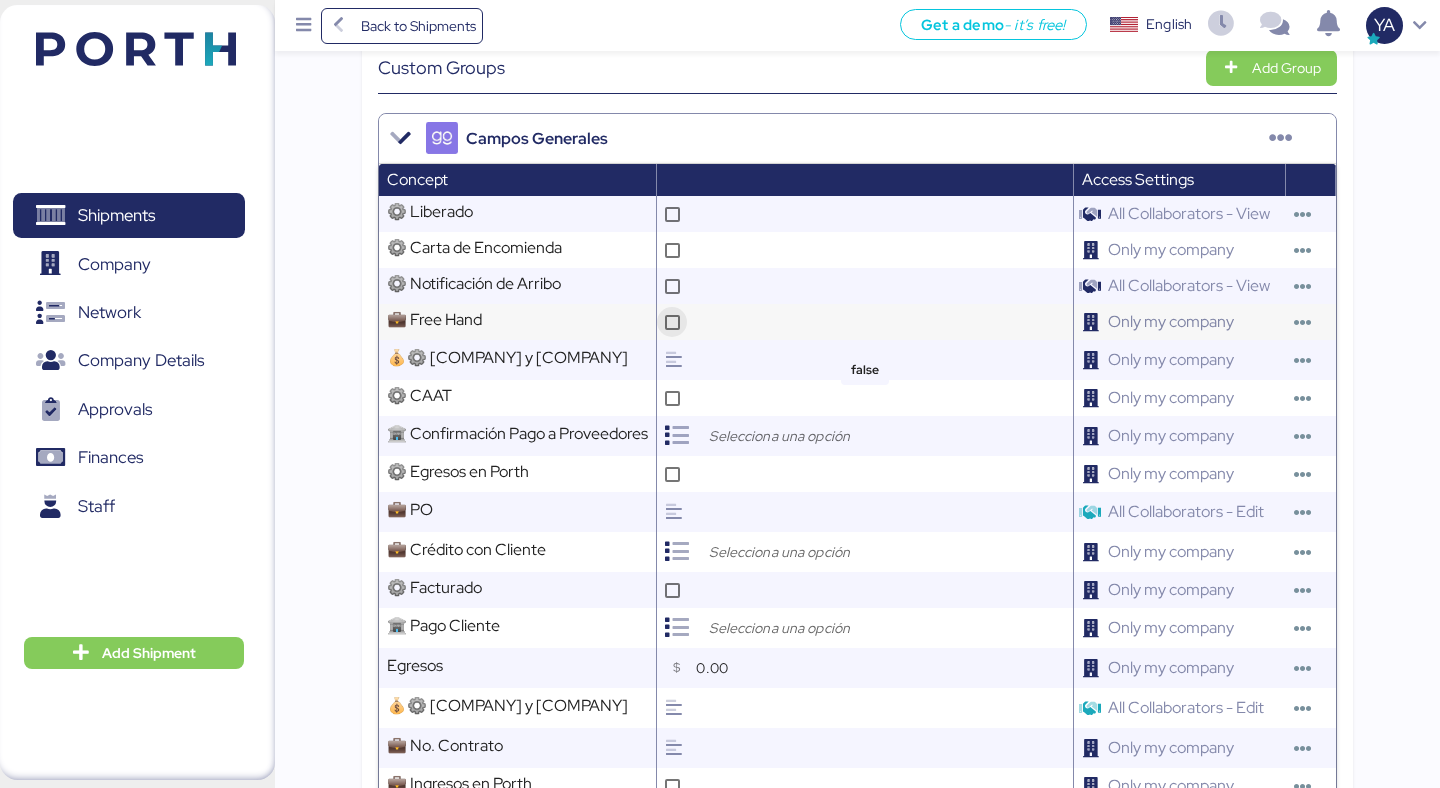 click 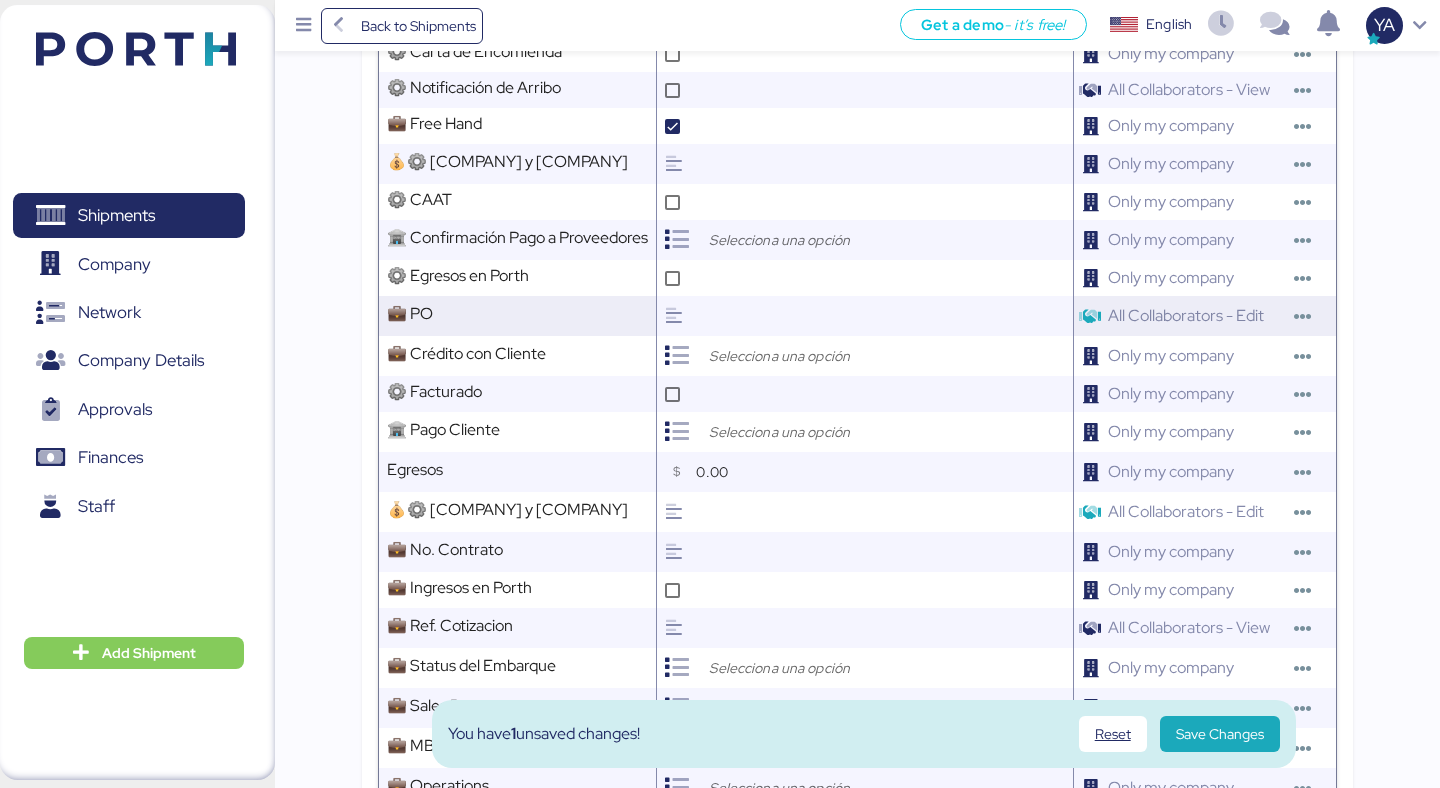 scroll, scrollTop: 1373, scrollLeft: 0, axis: vertical 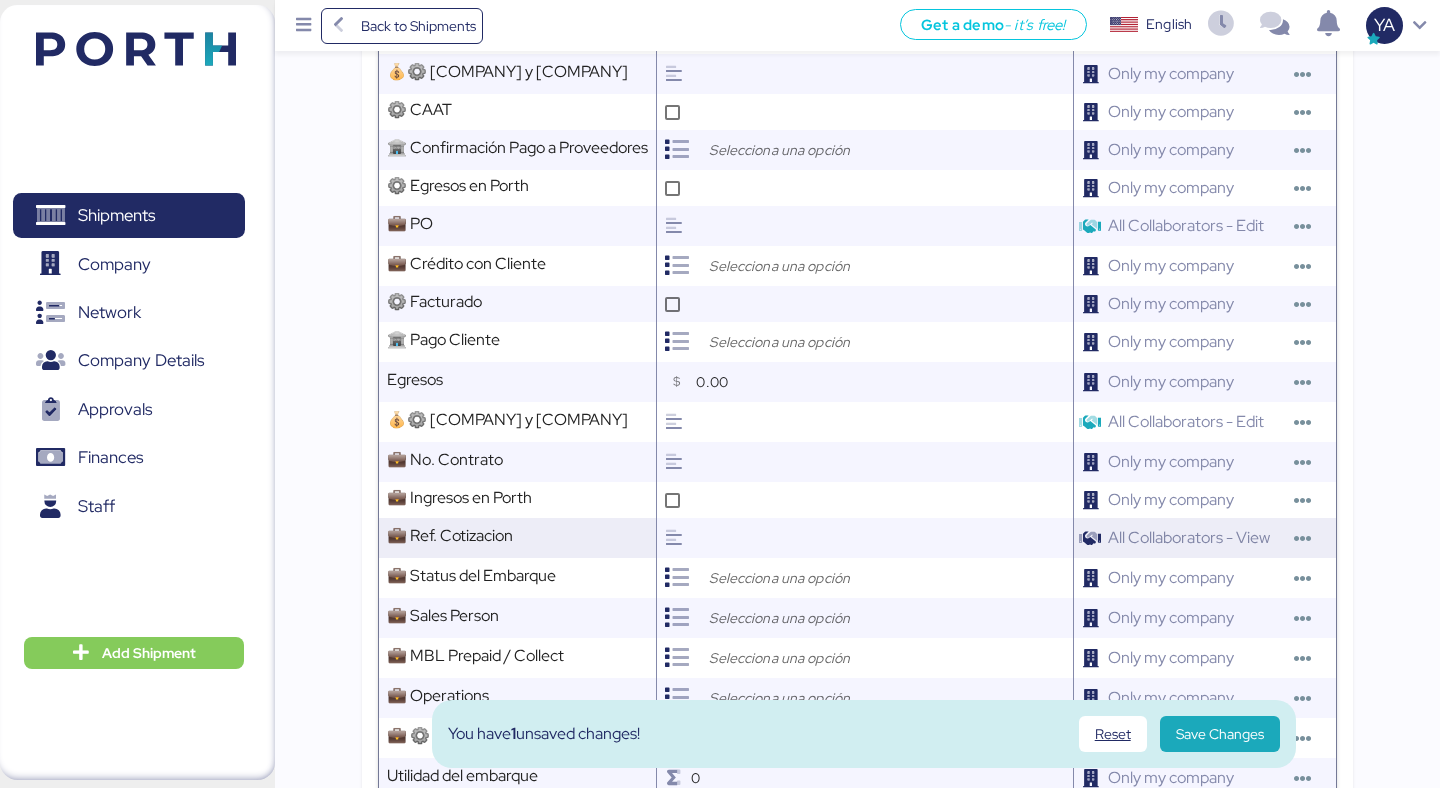 click at bounding box center [881, 538] 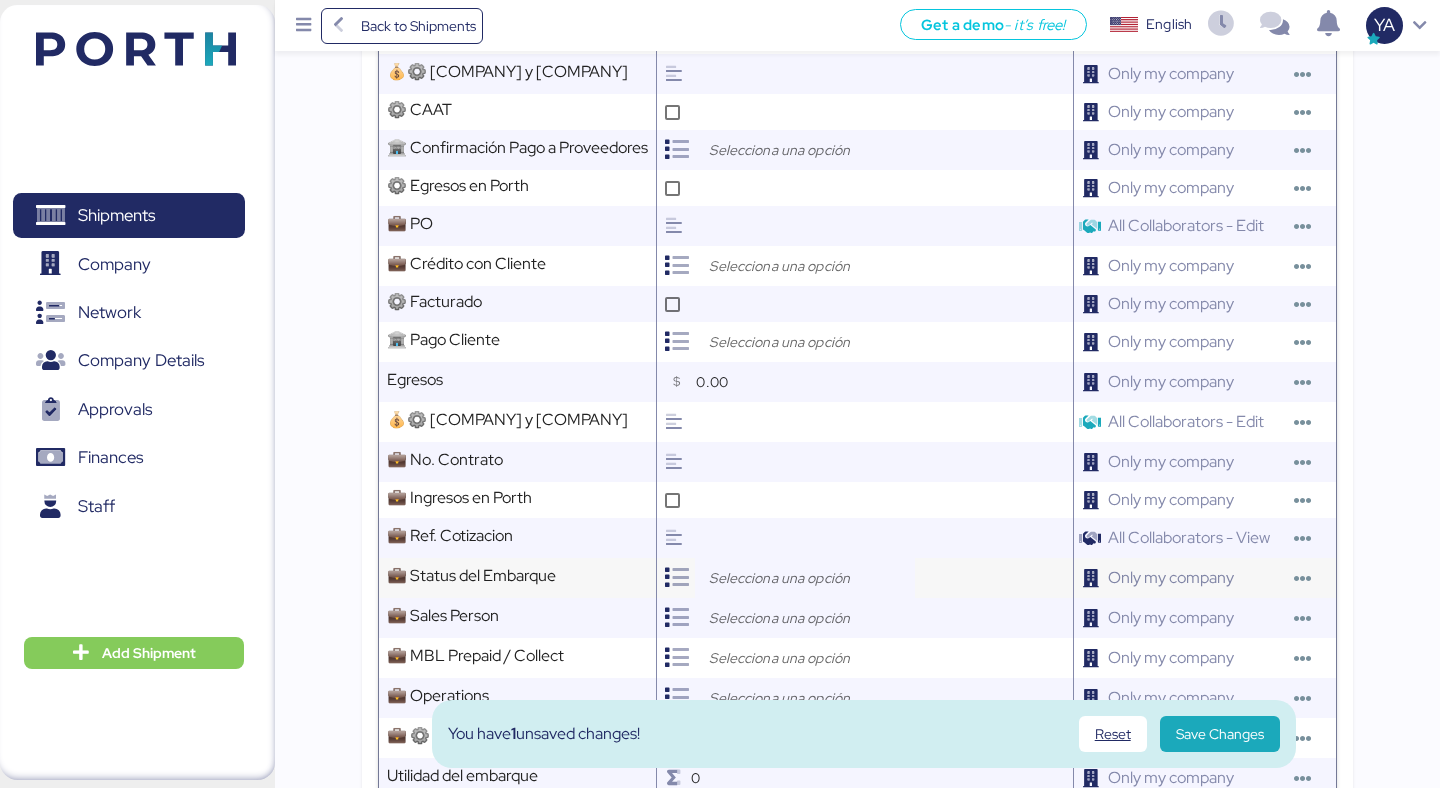 click at bounding box center (810, 578) 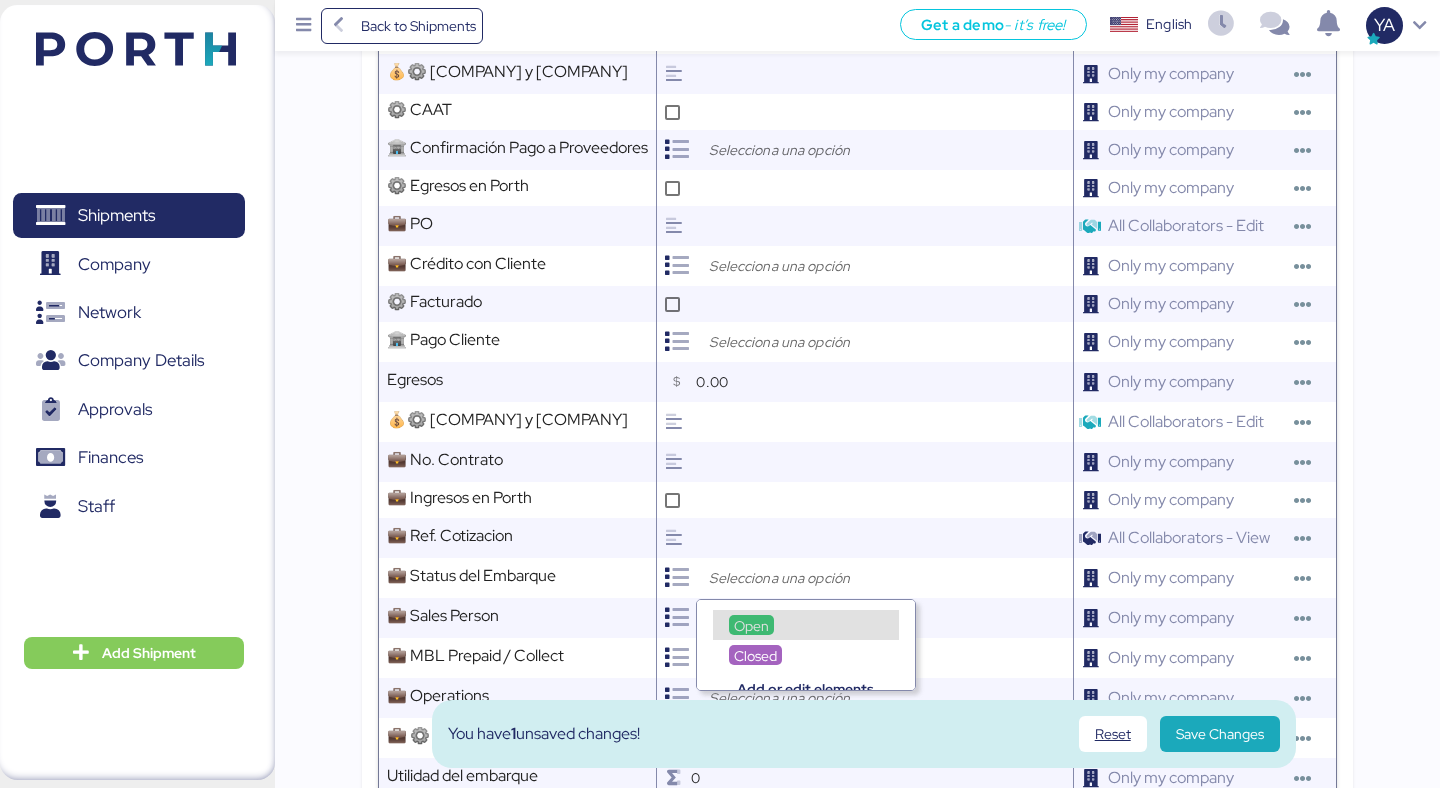 click on "Open" at bounding box center [751, 625] 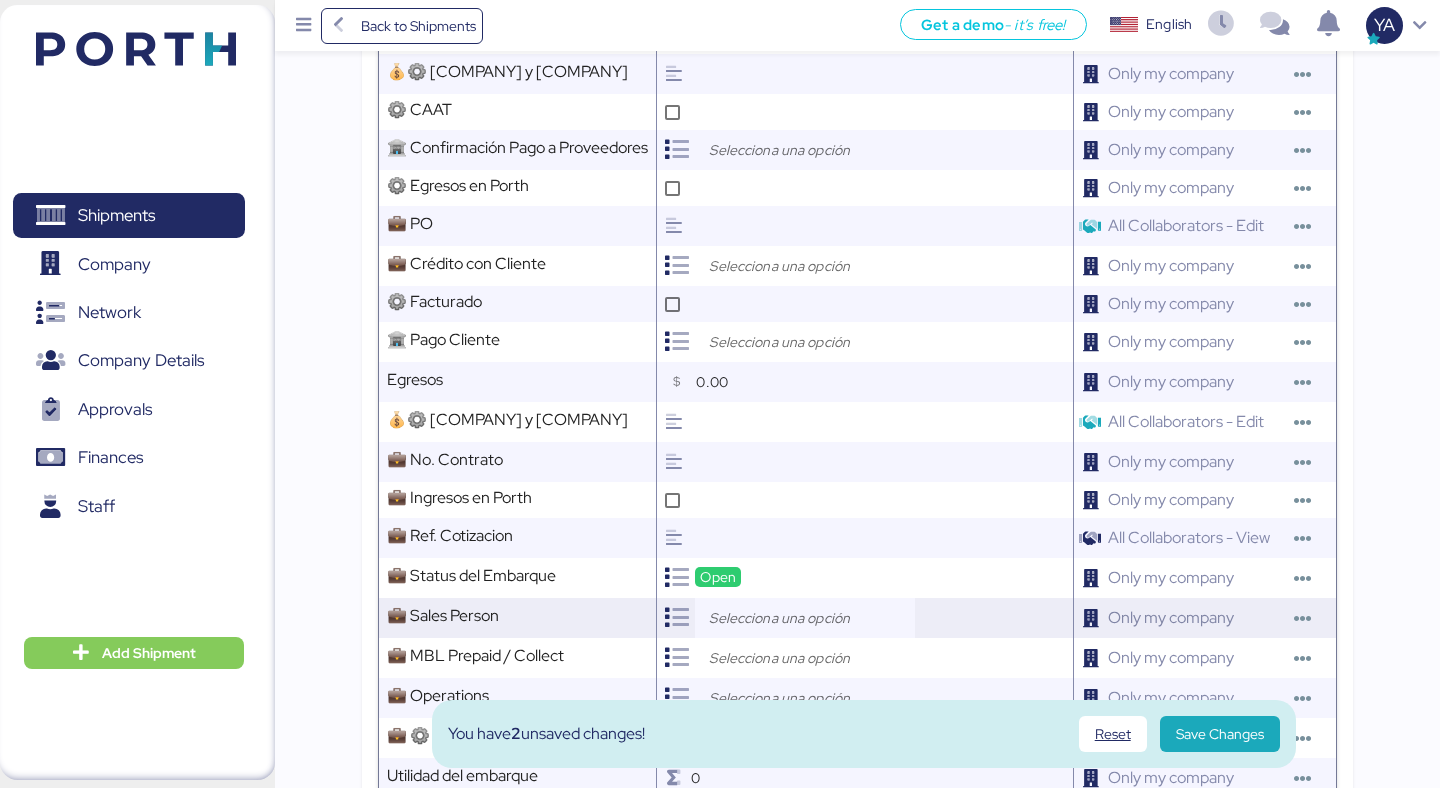 click at bounding box center (810, 618) 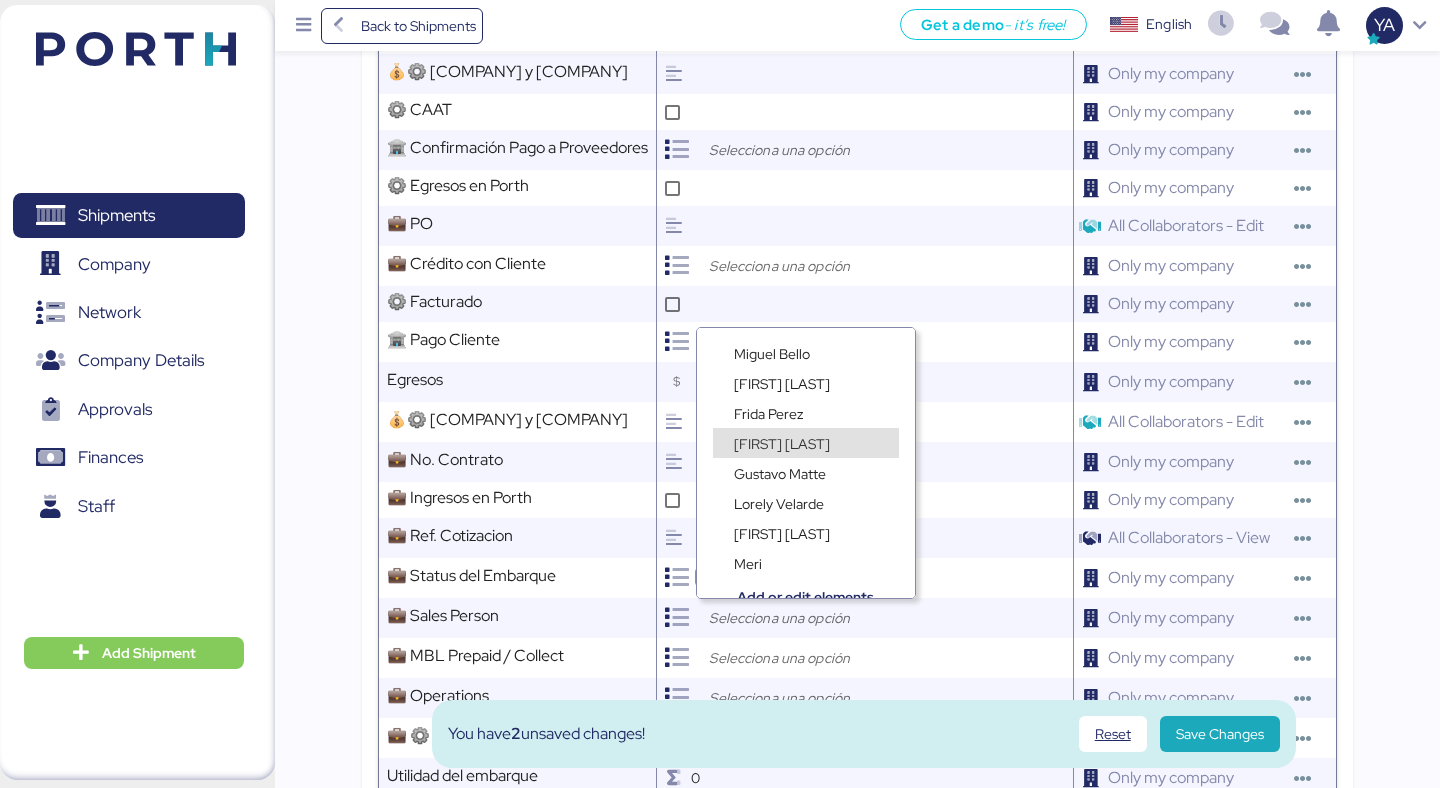 click on "[FIRST] [LAST]" at bounding box center [782, 444] 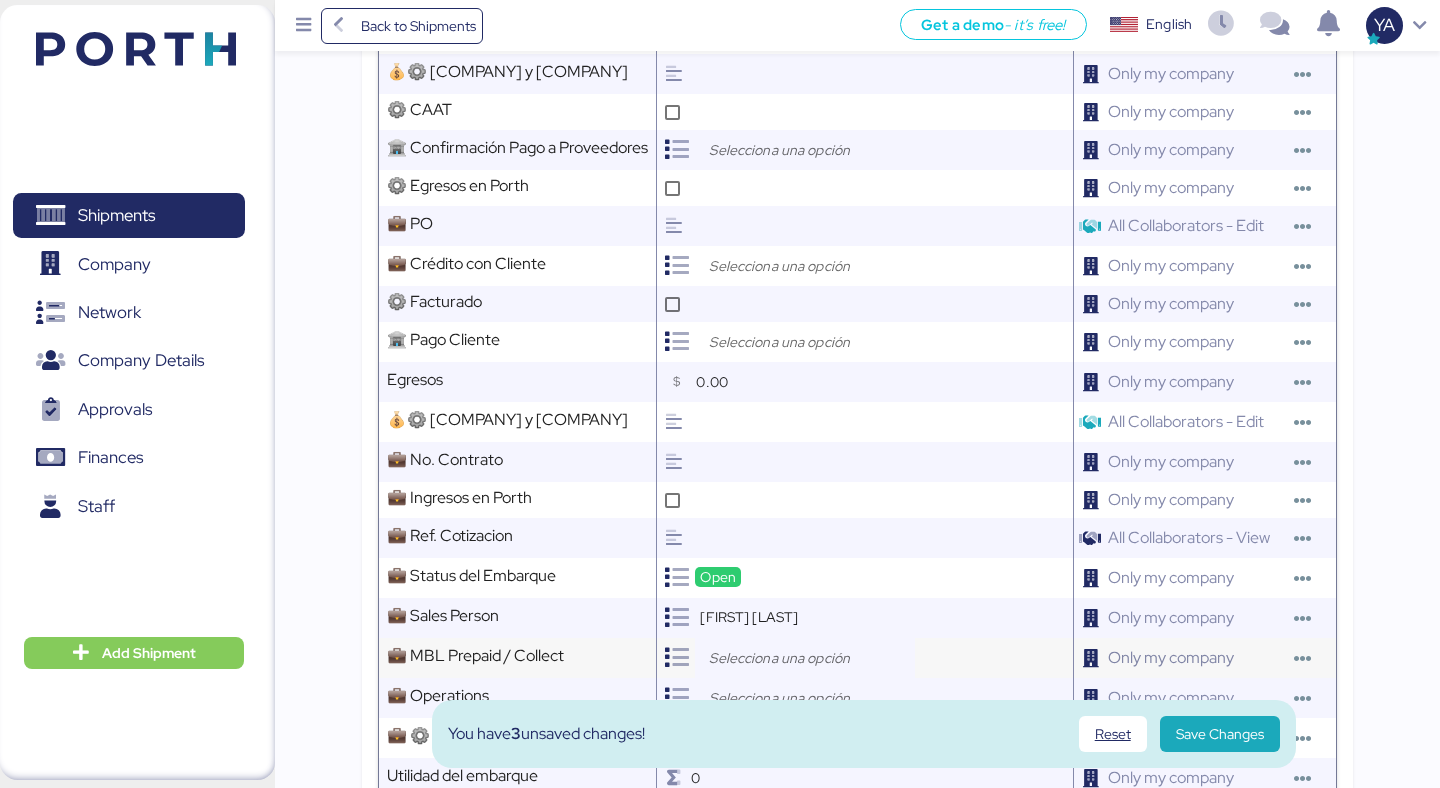 click at bounding box center (810, 658) 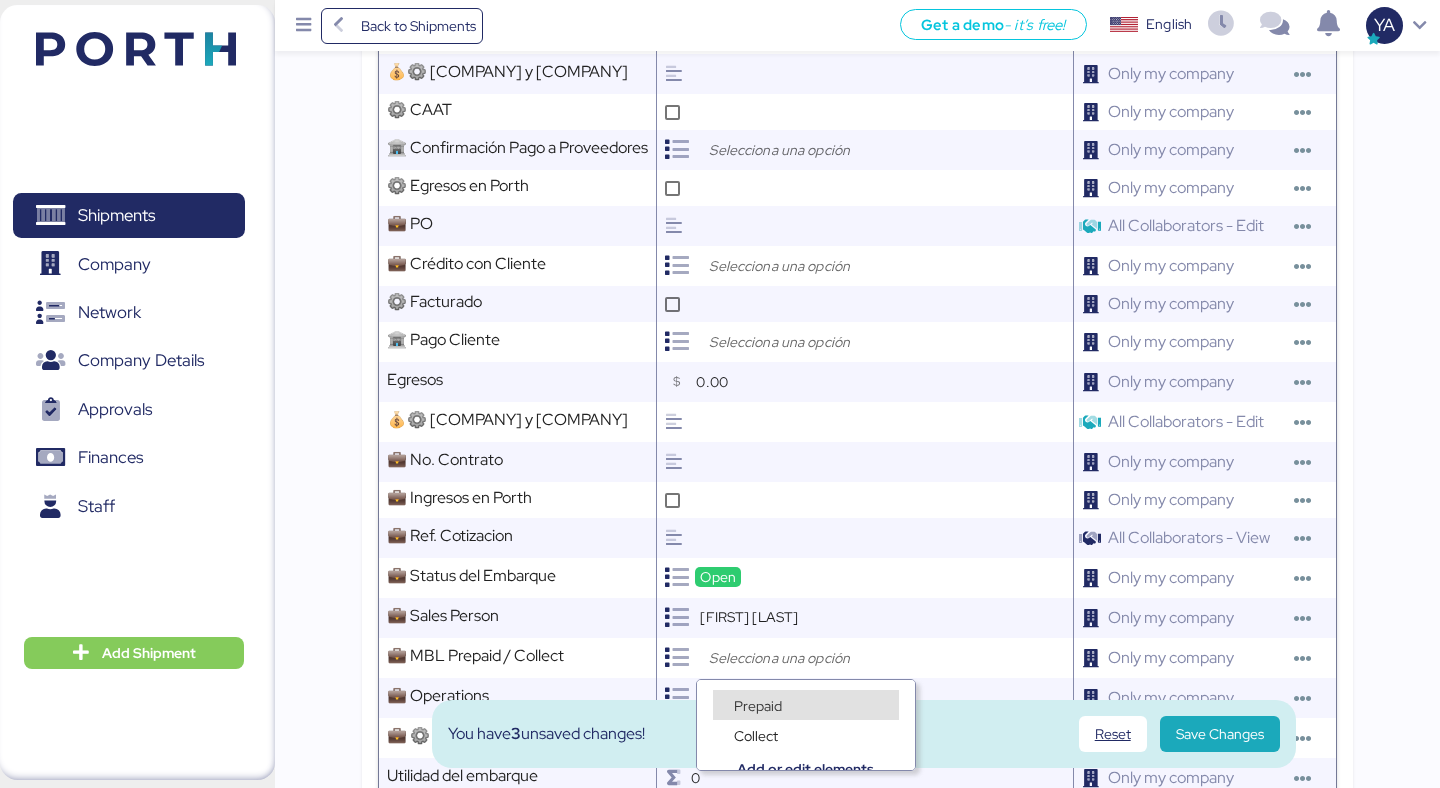 click on "Collect" at bounding box center (806, 725) 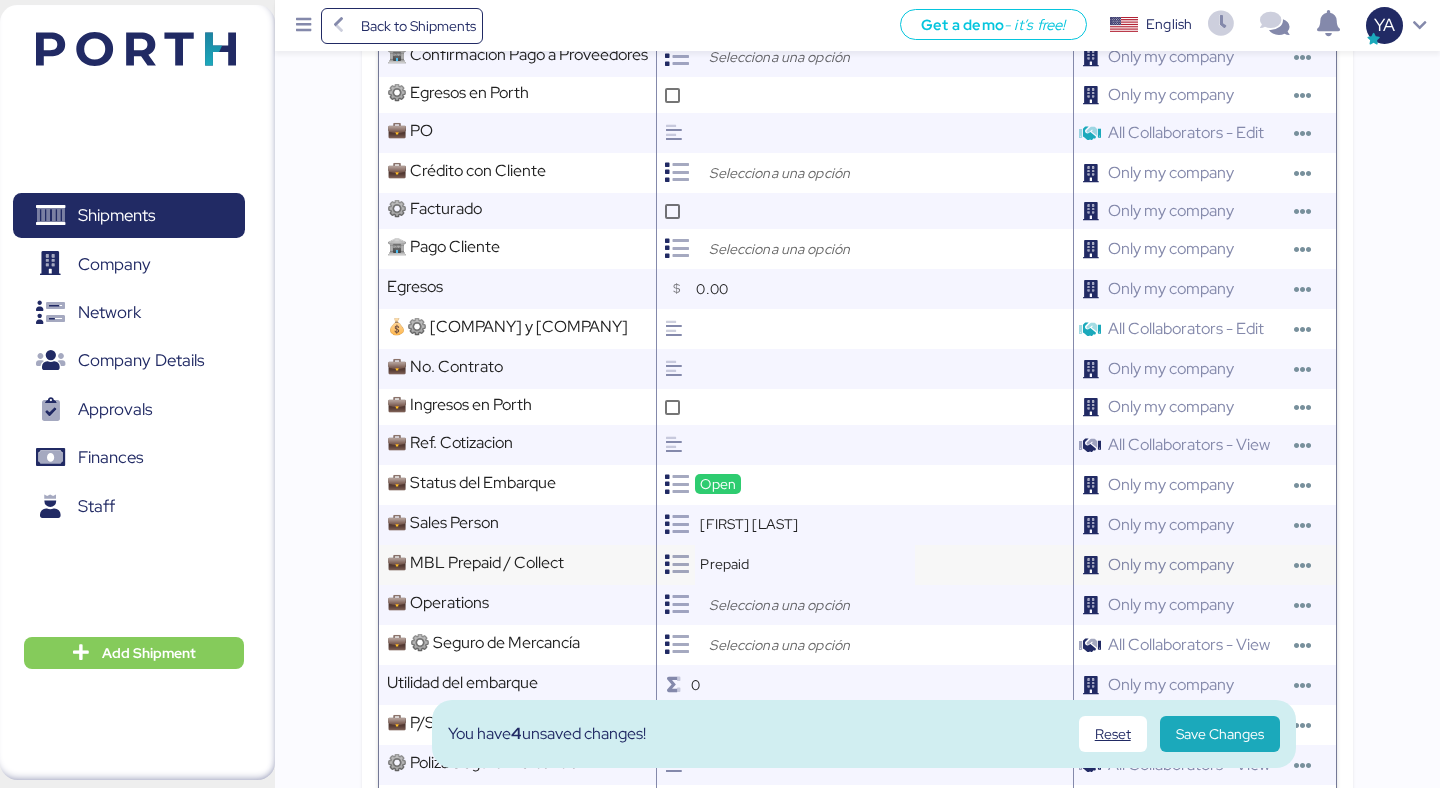 scroll, scrollTop: 1470, scrollLeft: 0, axis: vertical 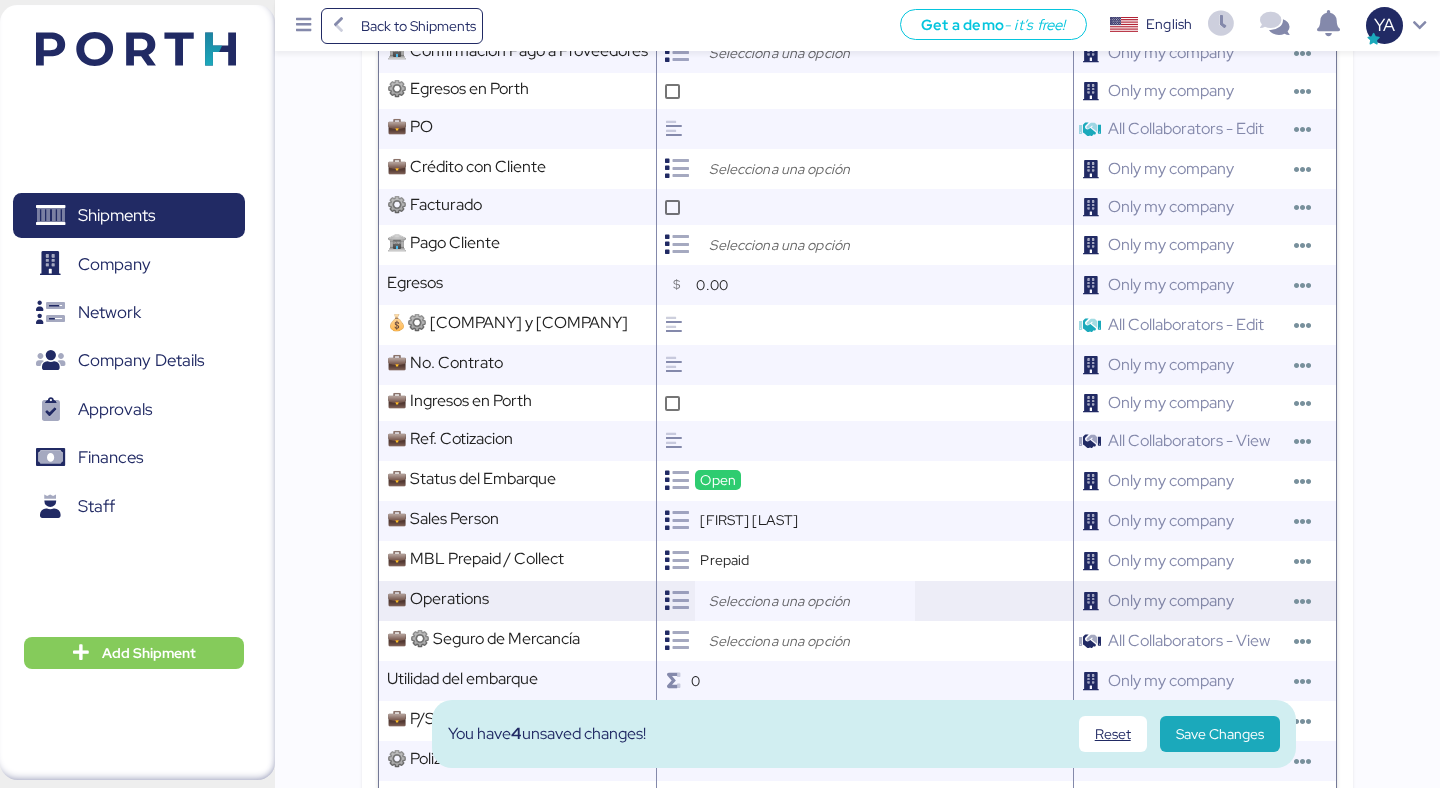 click at bounding box center [810, 601] 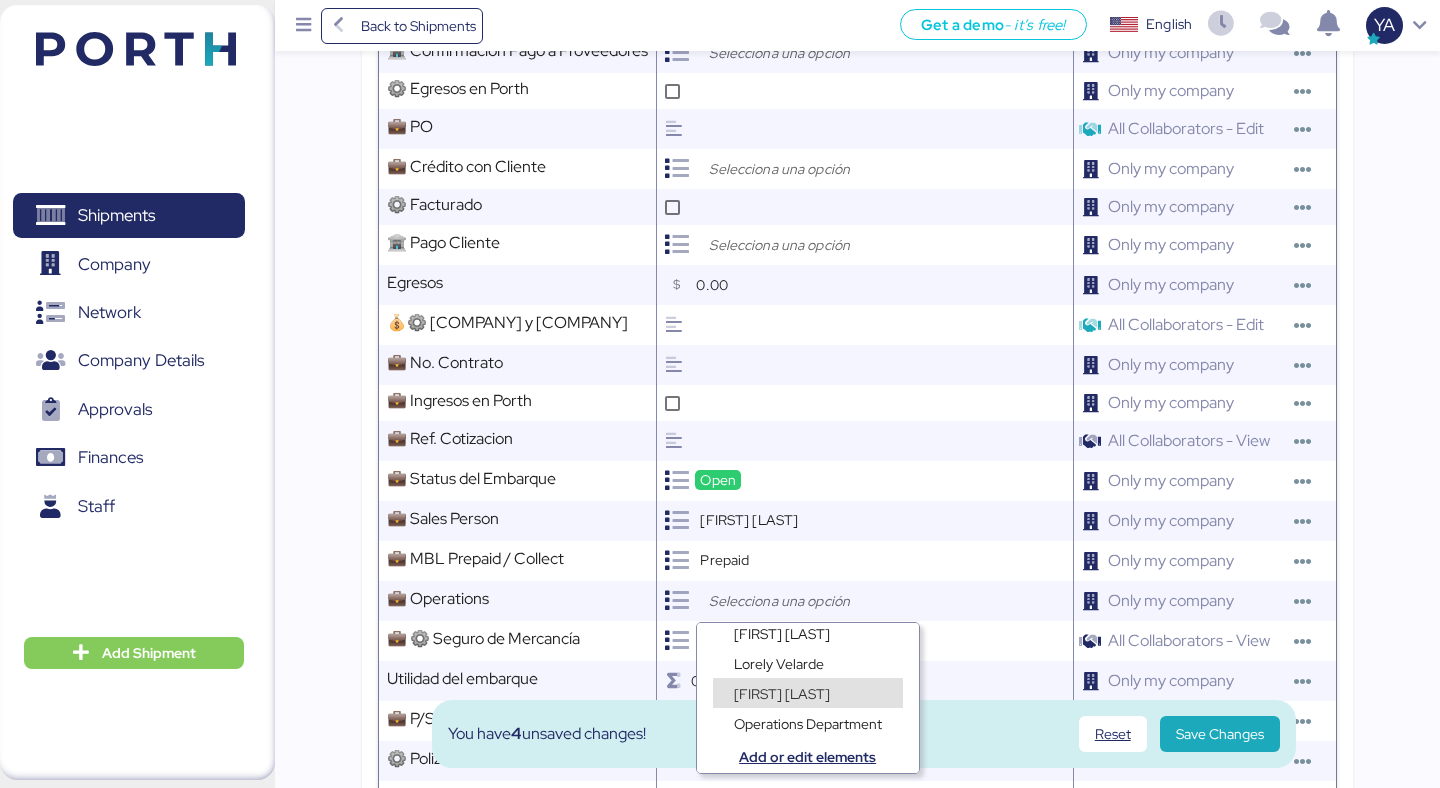 scroll, scrollTop: 0, scrollLeft: 0, axis: both 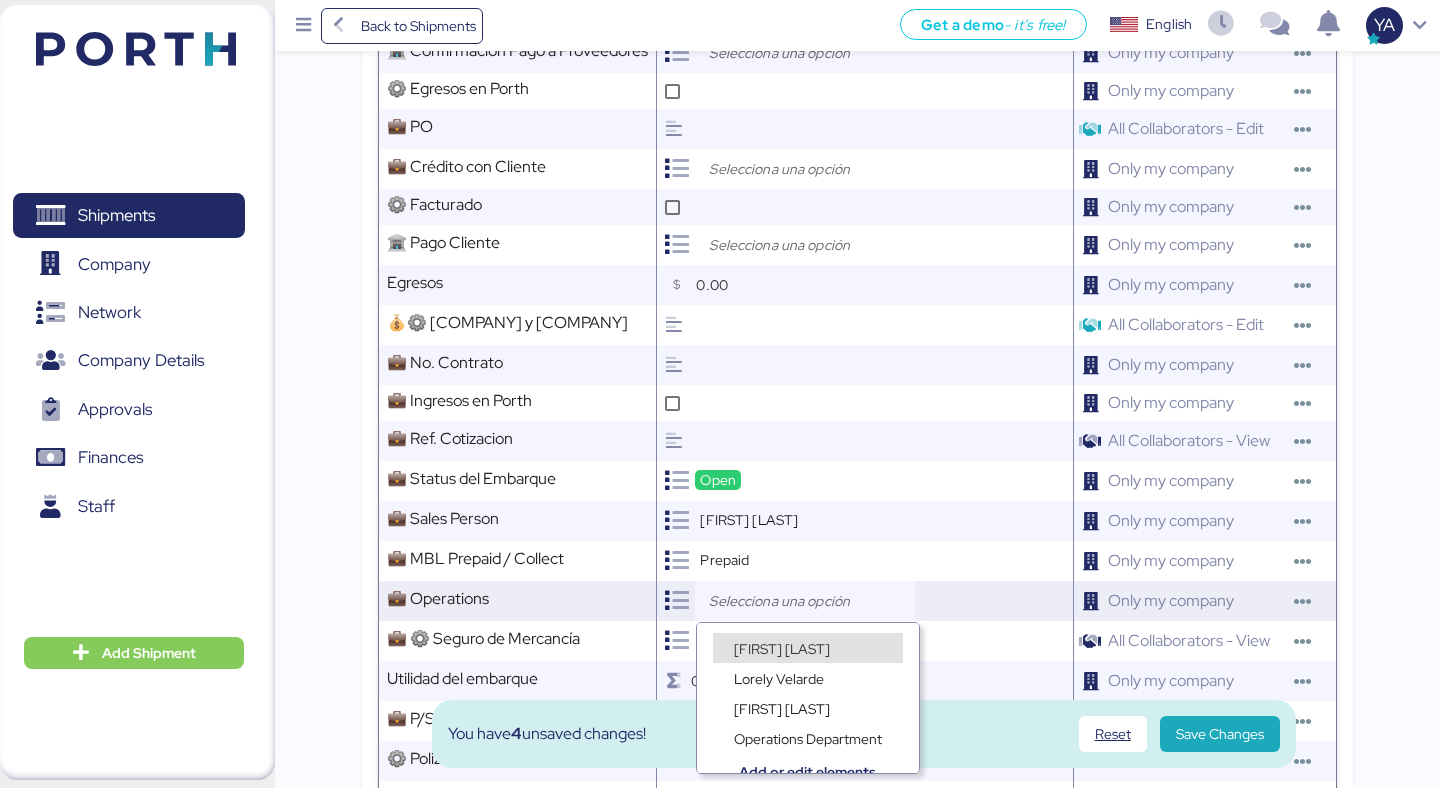 click at bounding box center (810, 601) 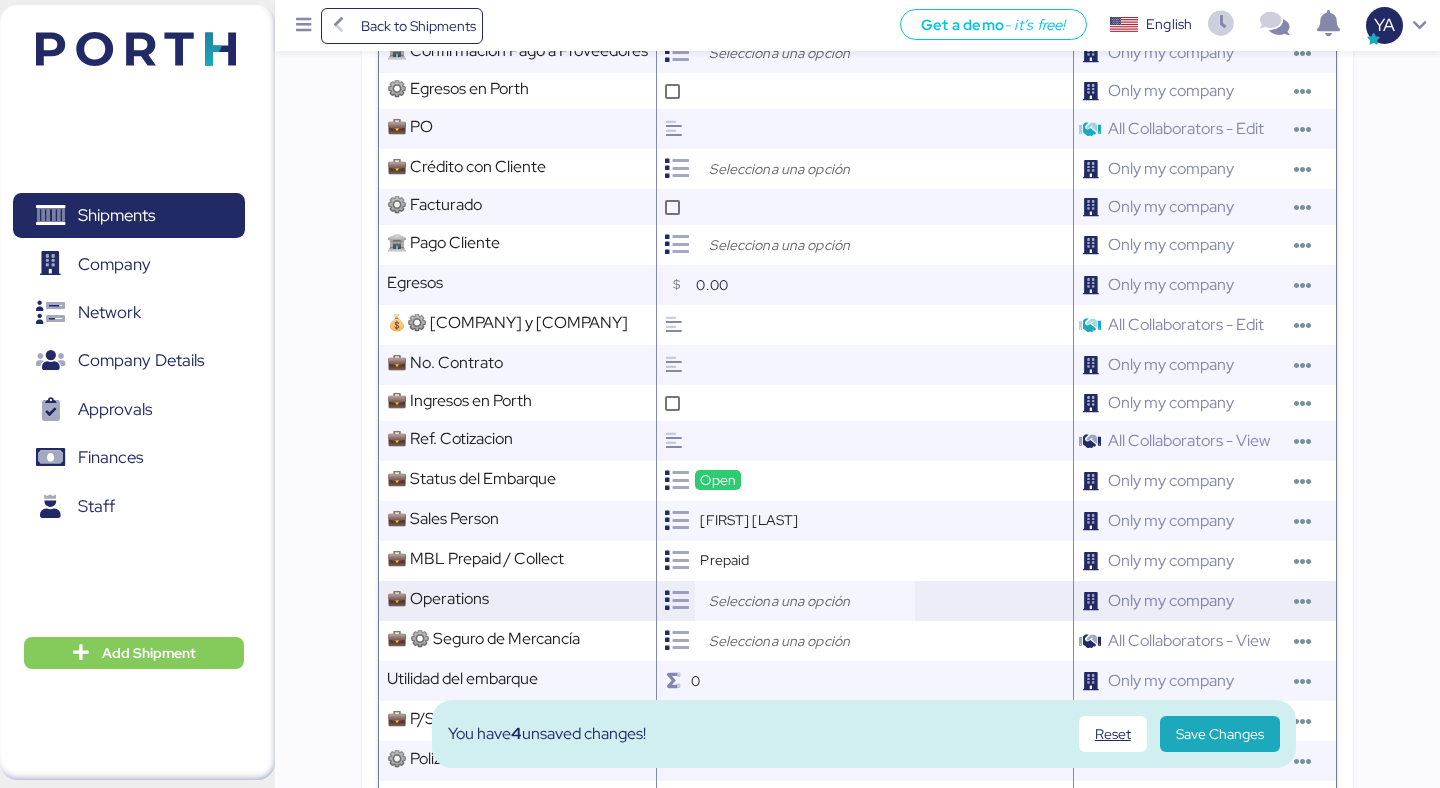 click at bounding box center [810, 601] 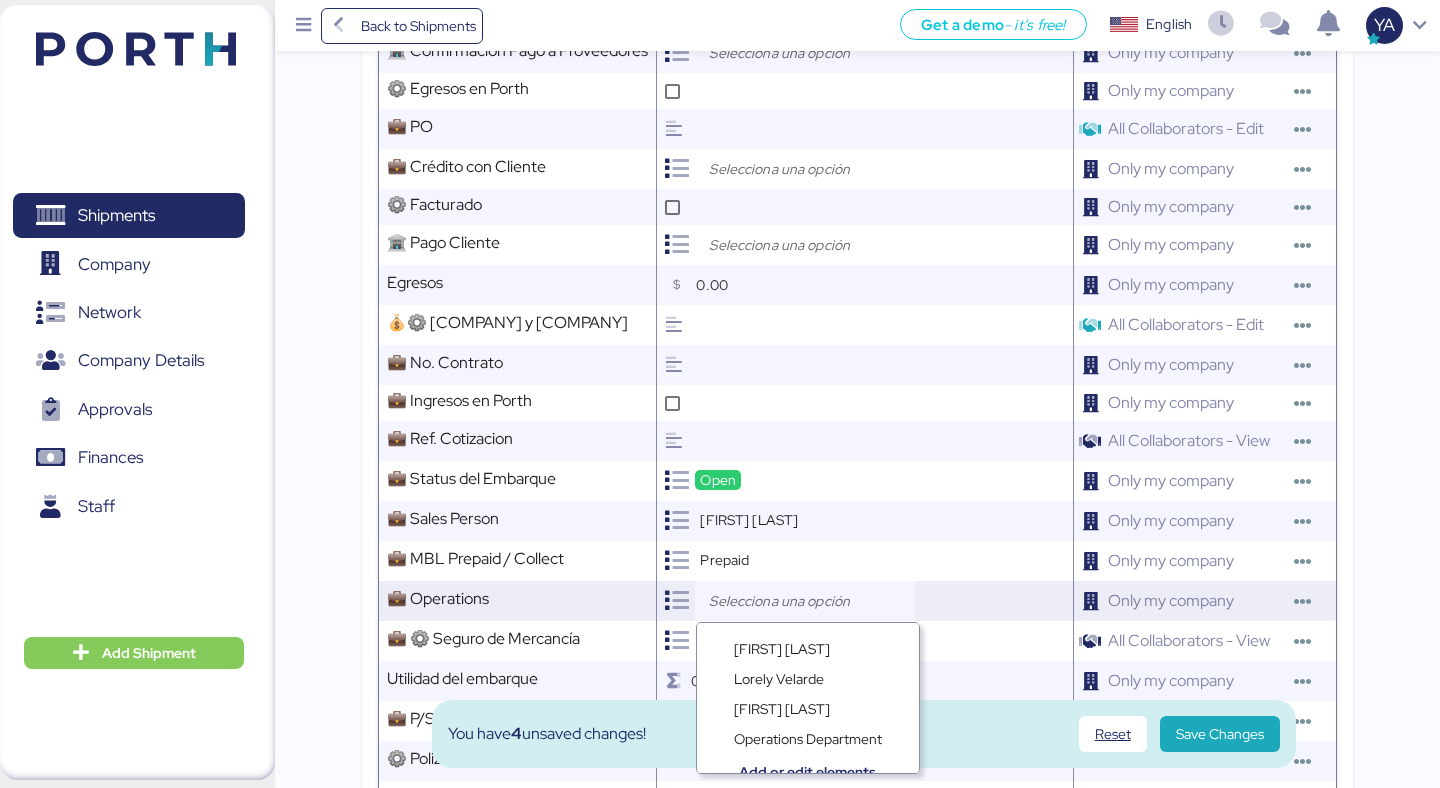 click at bounding box center [810, 601] 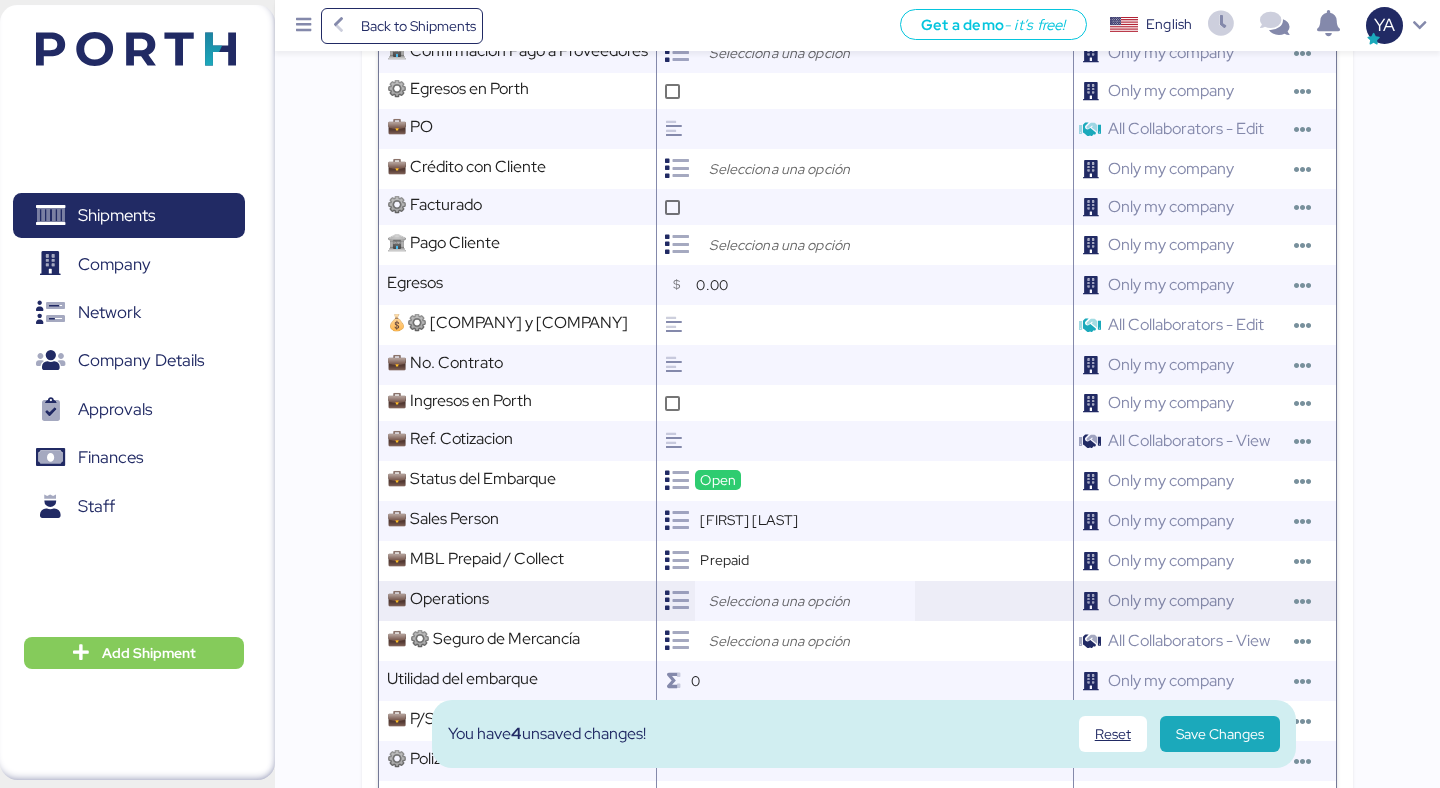 click at bounding box center [810, 601] 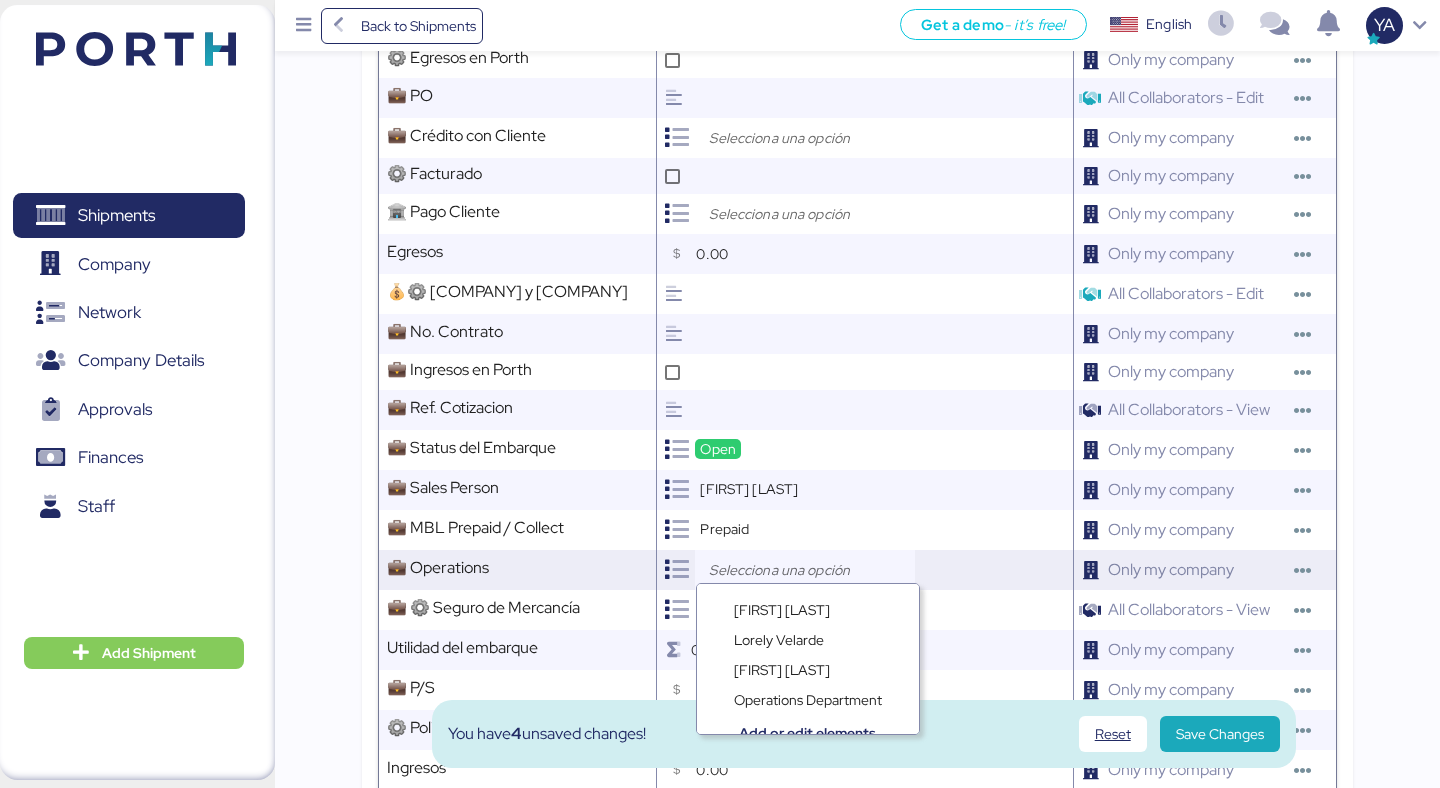 scroll, scrollTop: 1509, scrollLeft: 0, axis: vertical 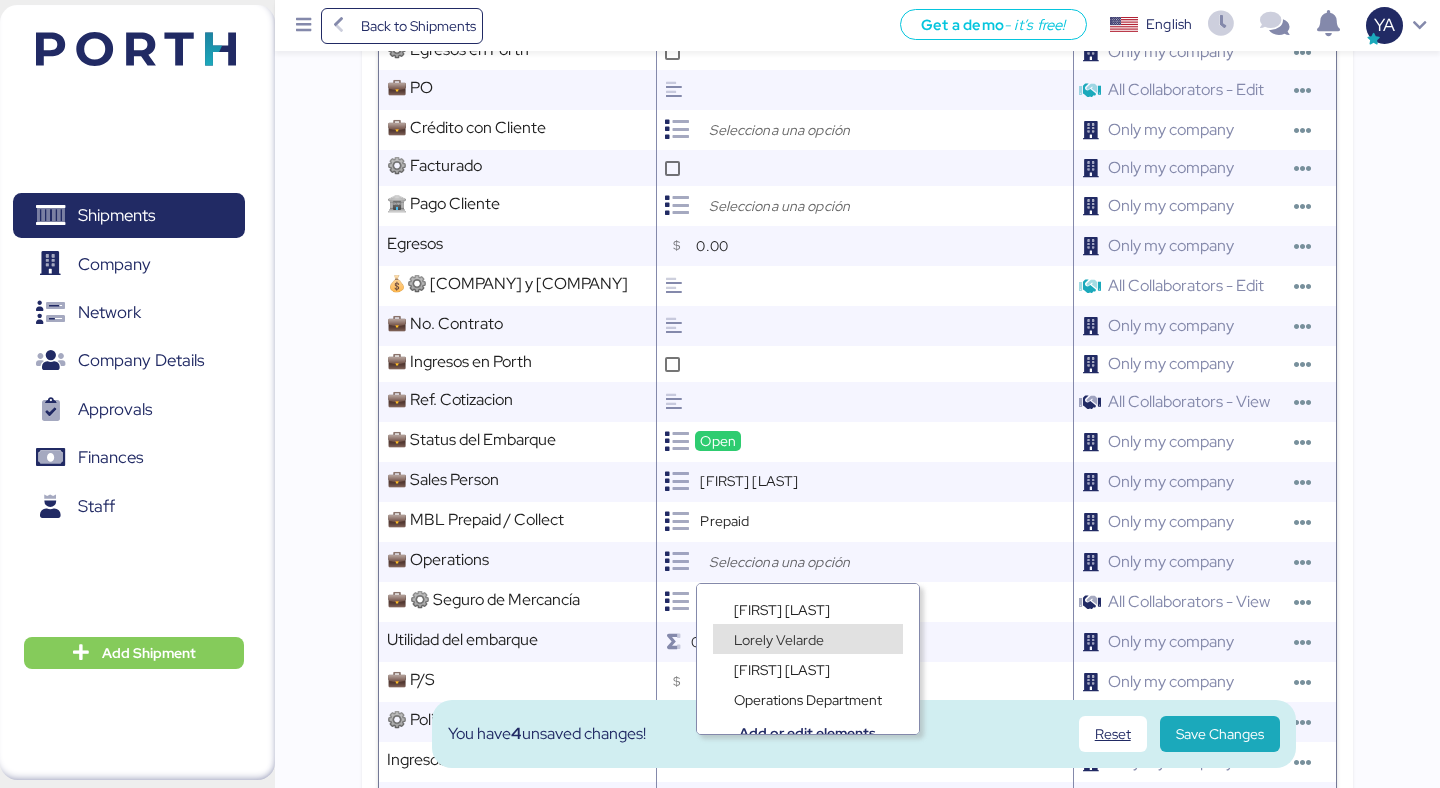 click on "Lorely Velarde" at bounding box center [808, 629] 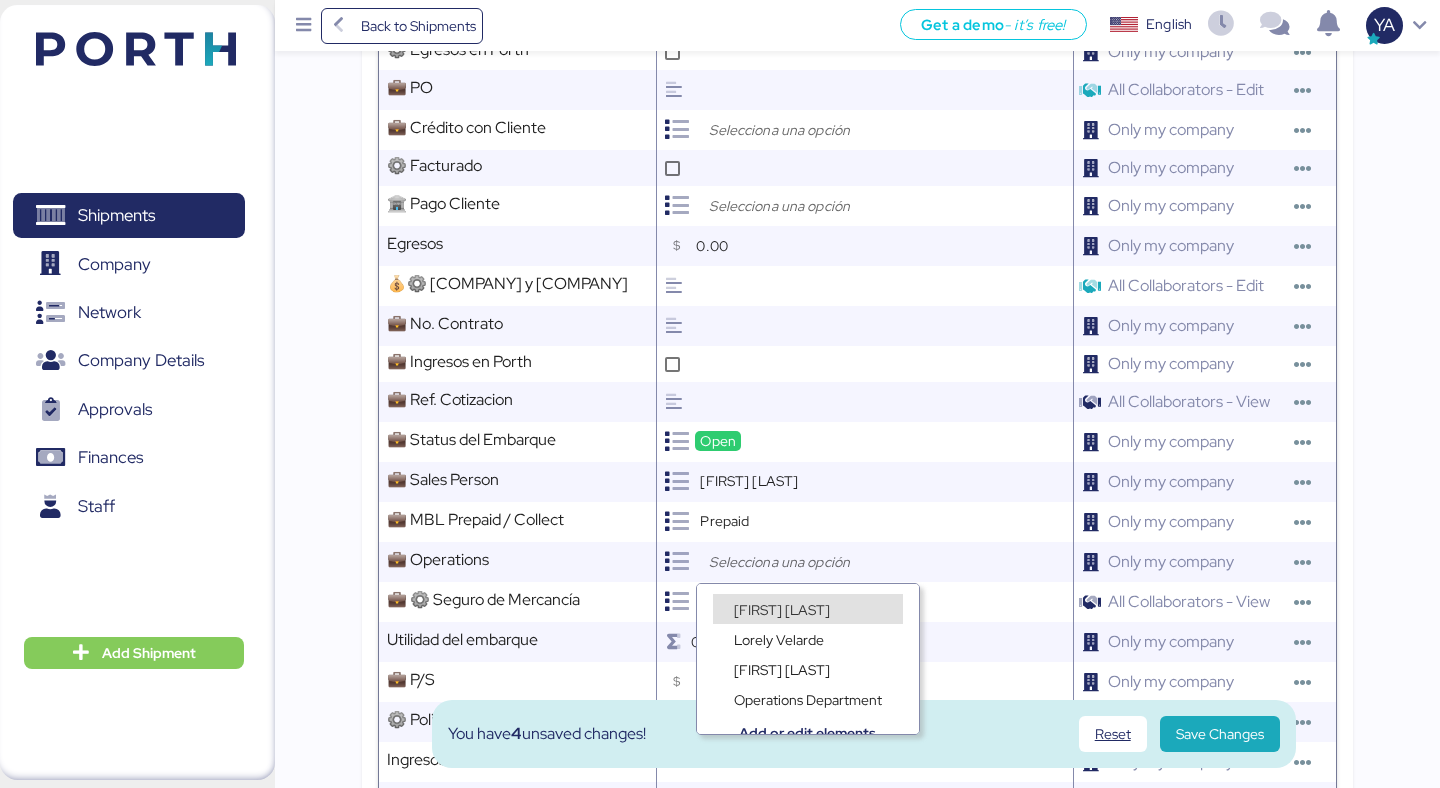 click on "[FIRST] [LAST] [LAST] [LAST] Operations Department Add or edit elements" at bounding box center (808, 659) 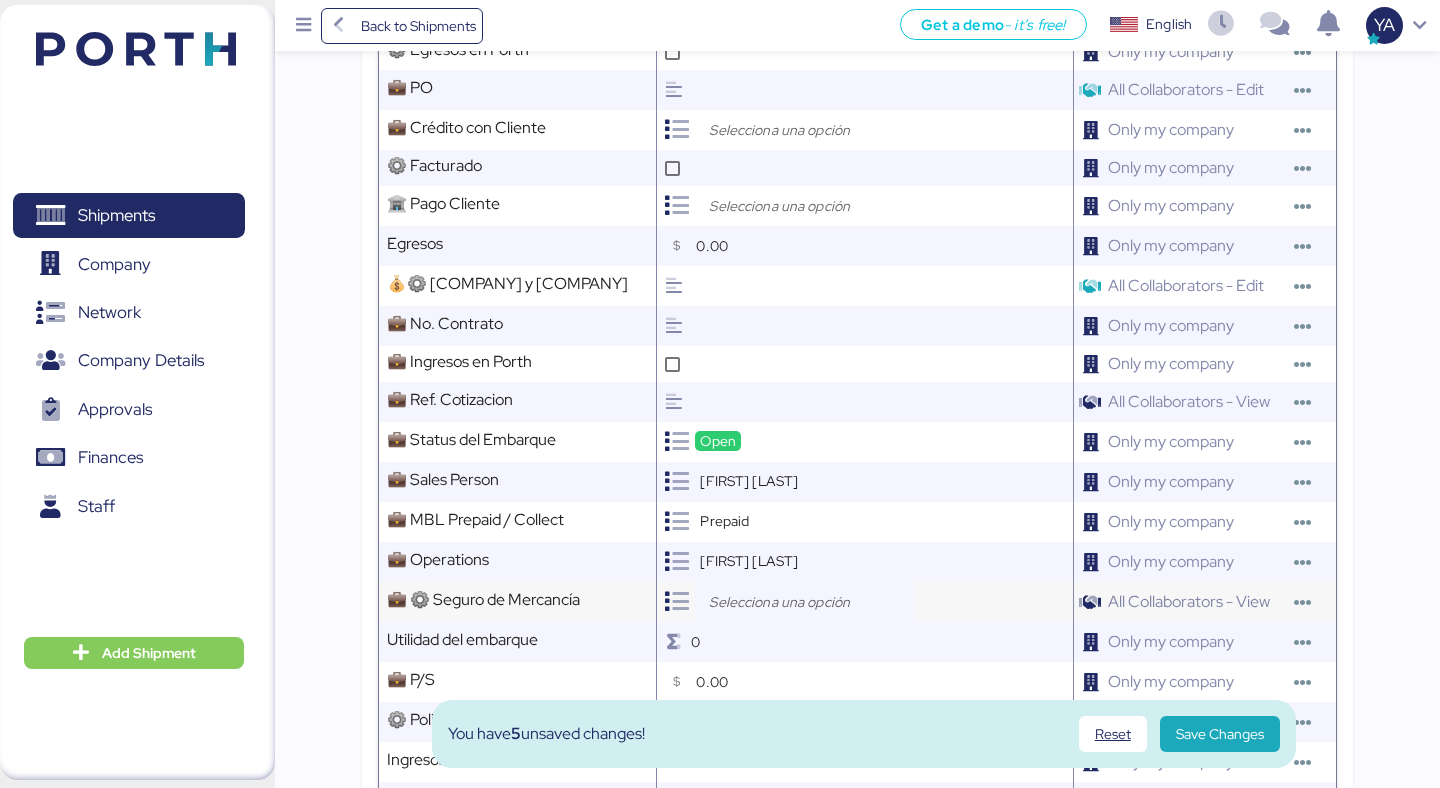 click at bounding box center [810, 602] 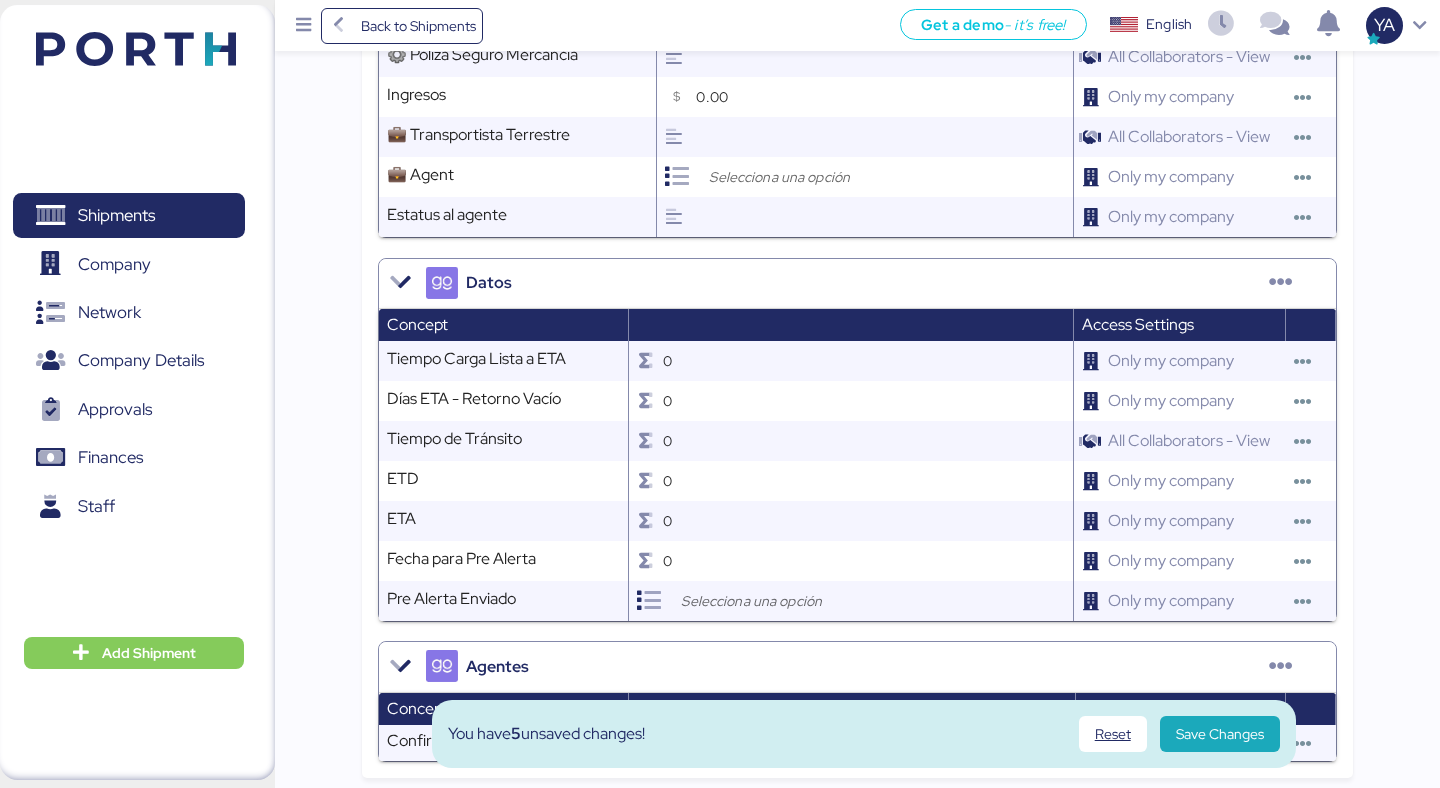 scroll, scrollTop: 2460, scrollLeft: 0, axis: vertical 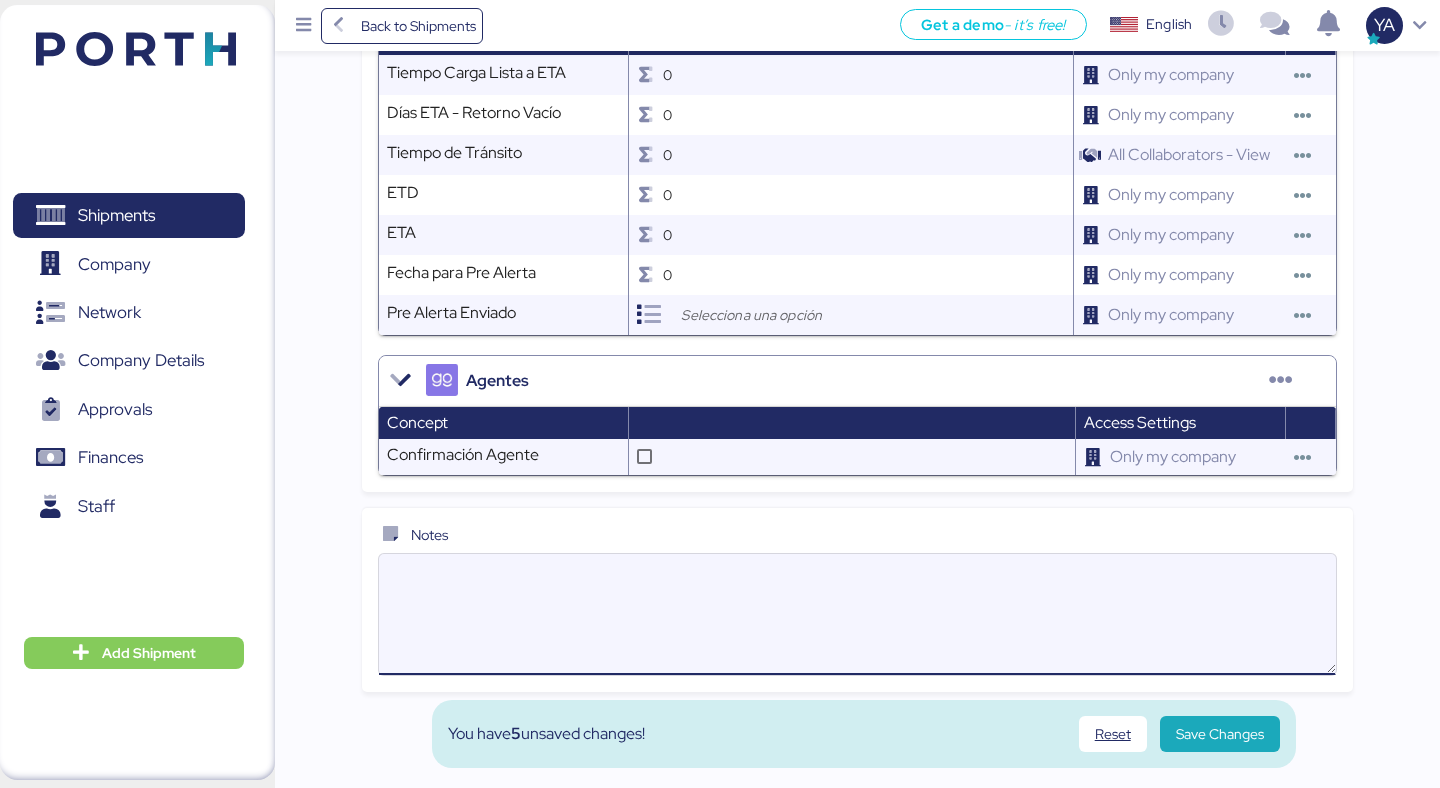 click at bounding box center (857, 614) 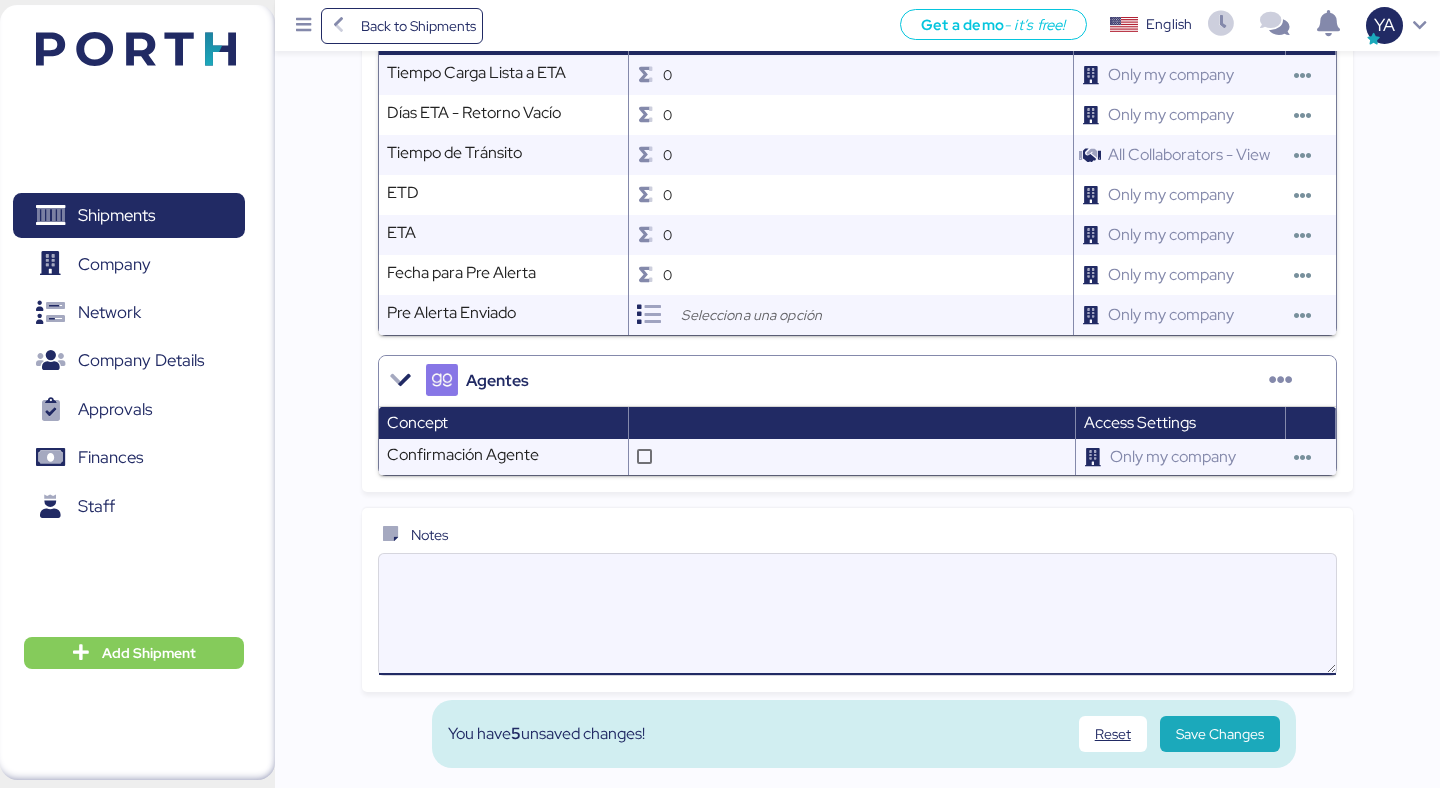 type on "d" 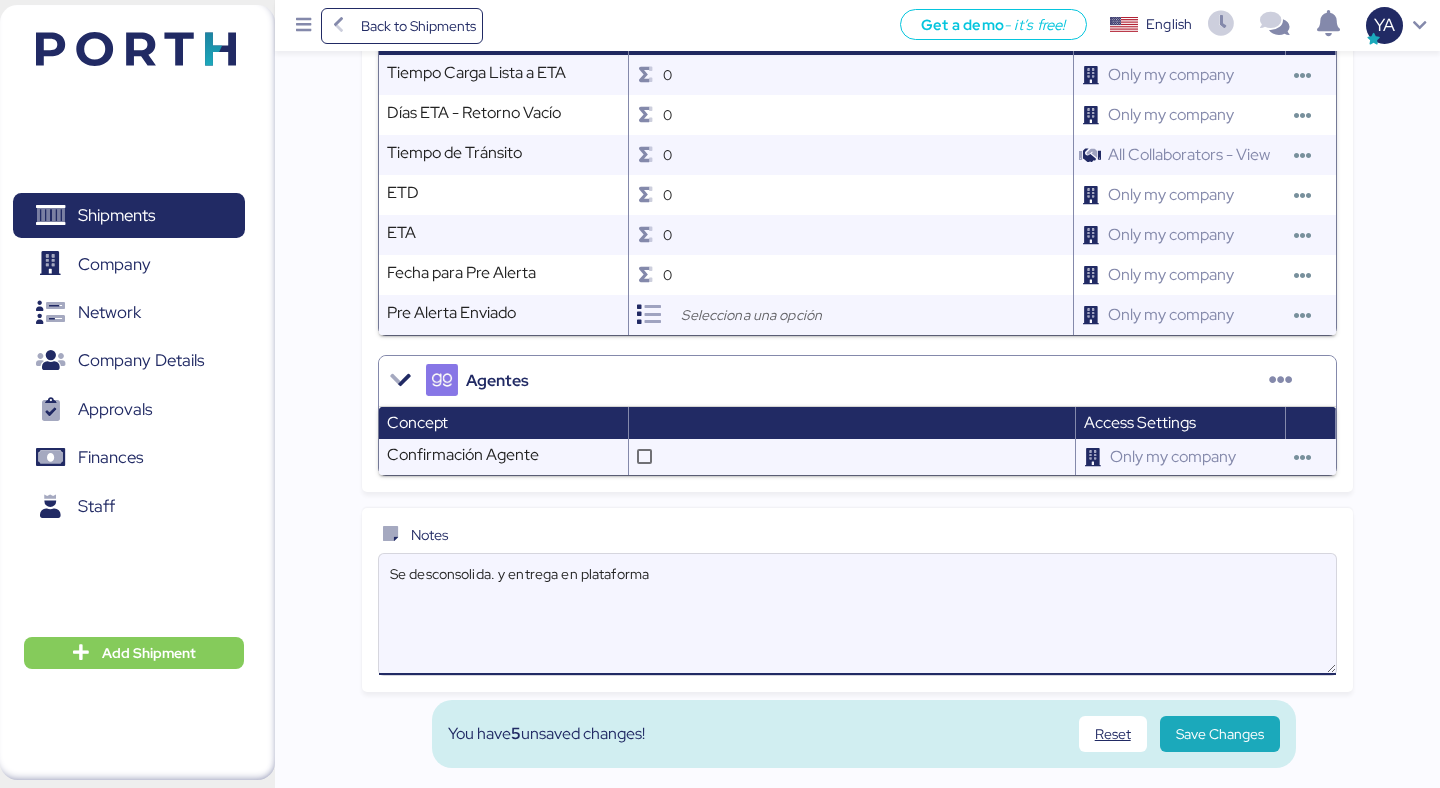 click on "Se desconsolida. y entrega en plataforma" at bounding box center (857, 614) 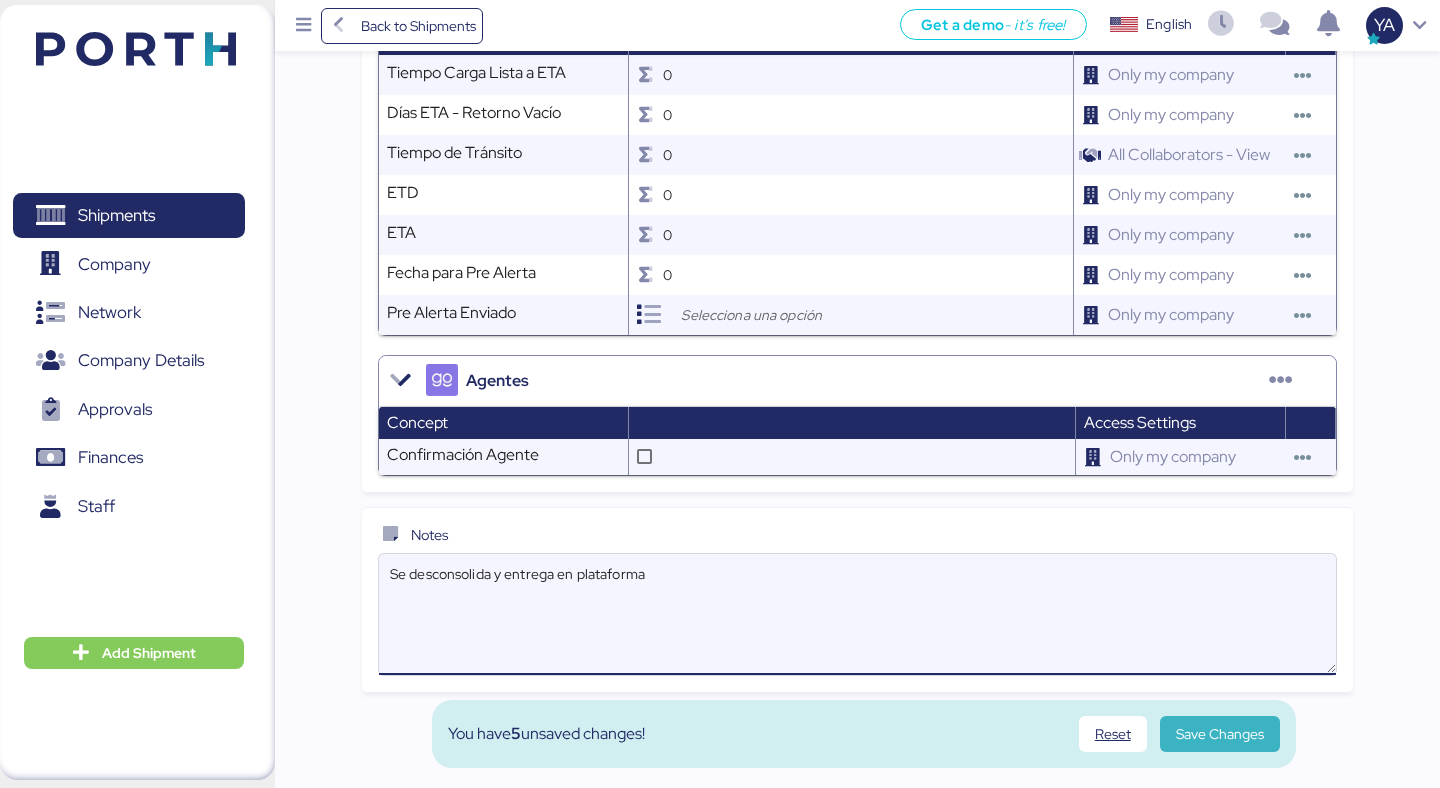 type on "Se desconsolida y entrega en plataforma" 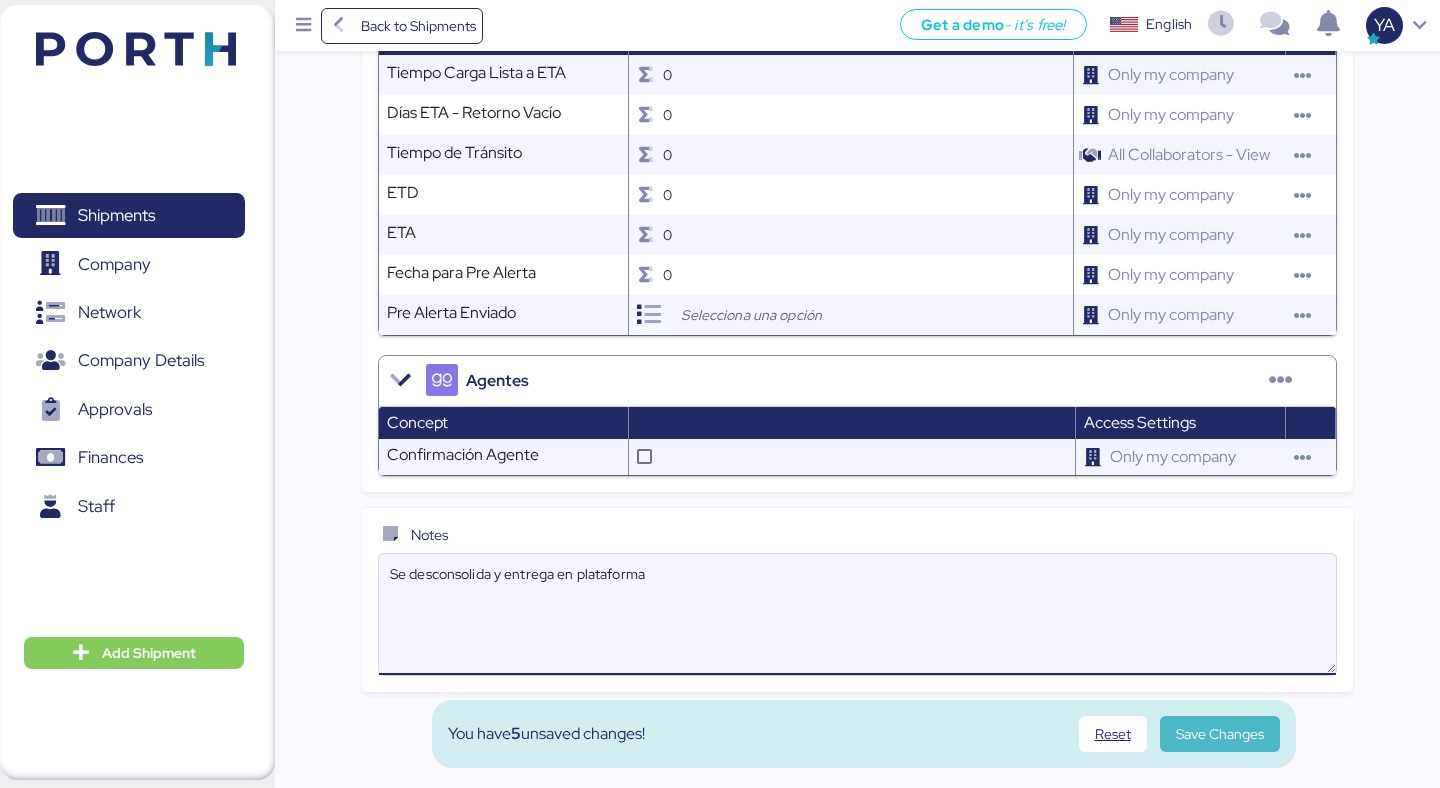 click on "Save Changes" at bounding box center [1220, 734] 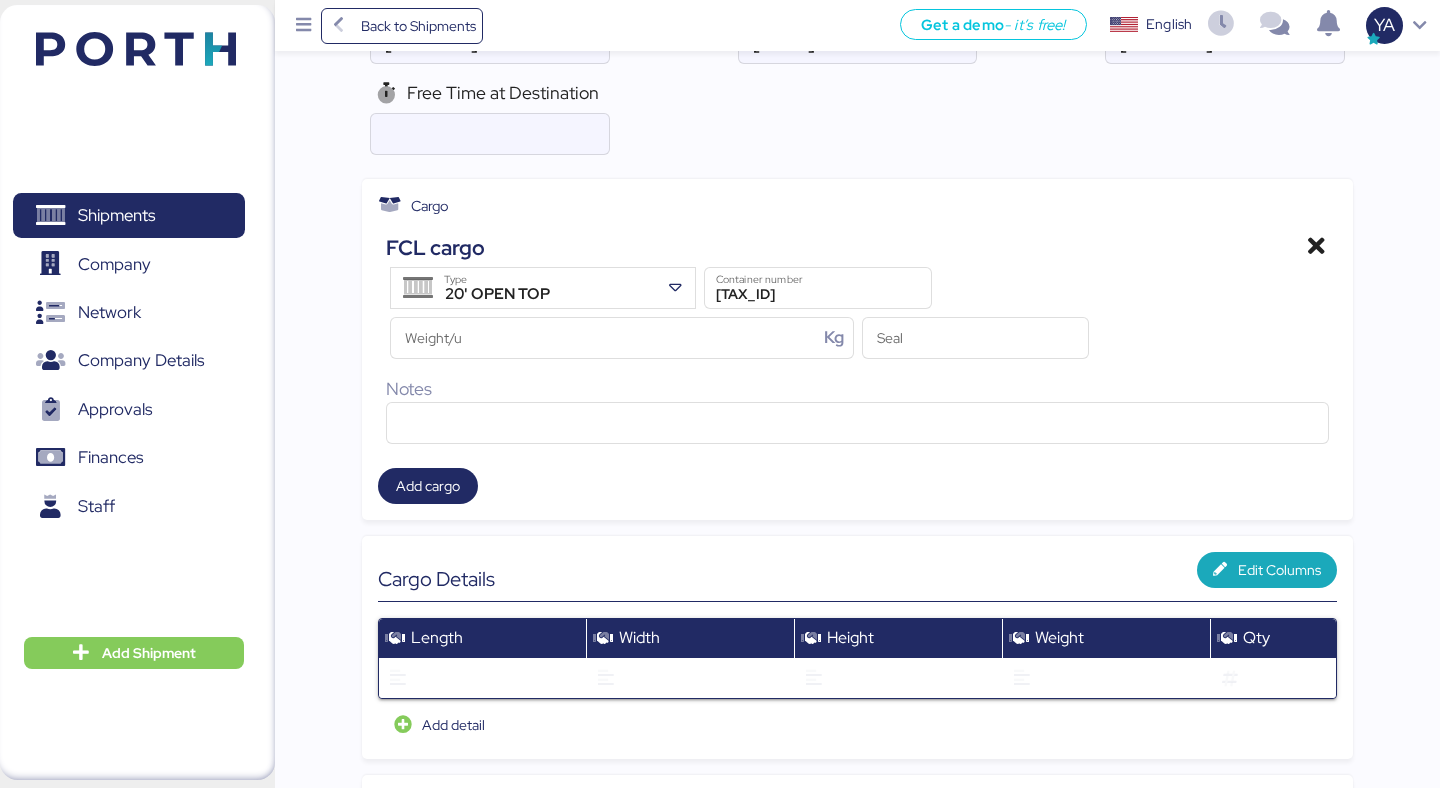 scroll, scrollTop: 0, scrollLeft: 0, axis: both 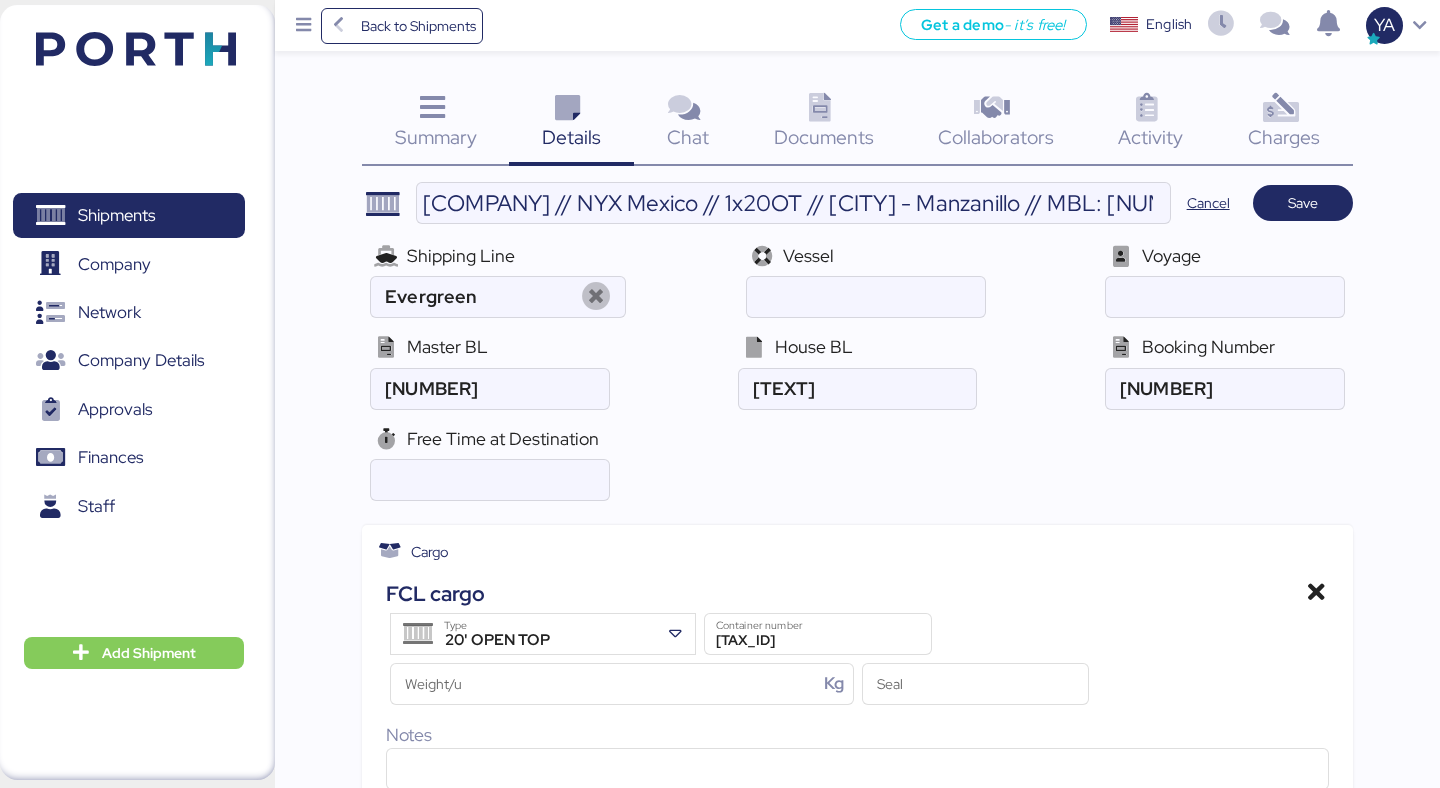 click on "Charges" at bounding box center [1284, 137] 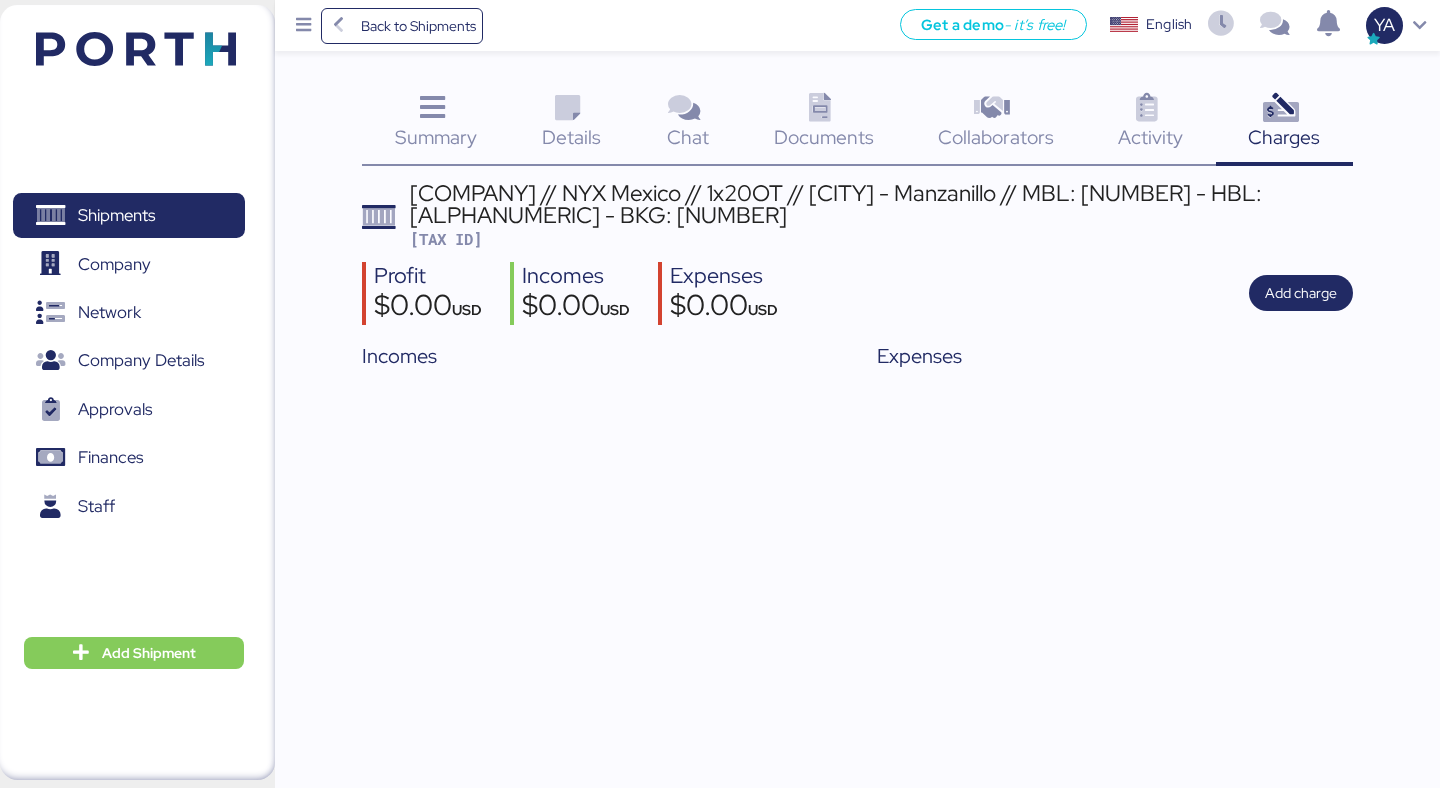 click at bounding box center (567, 108) 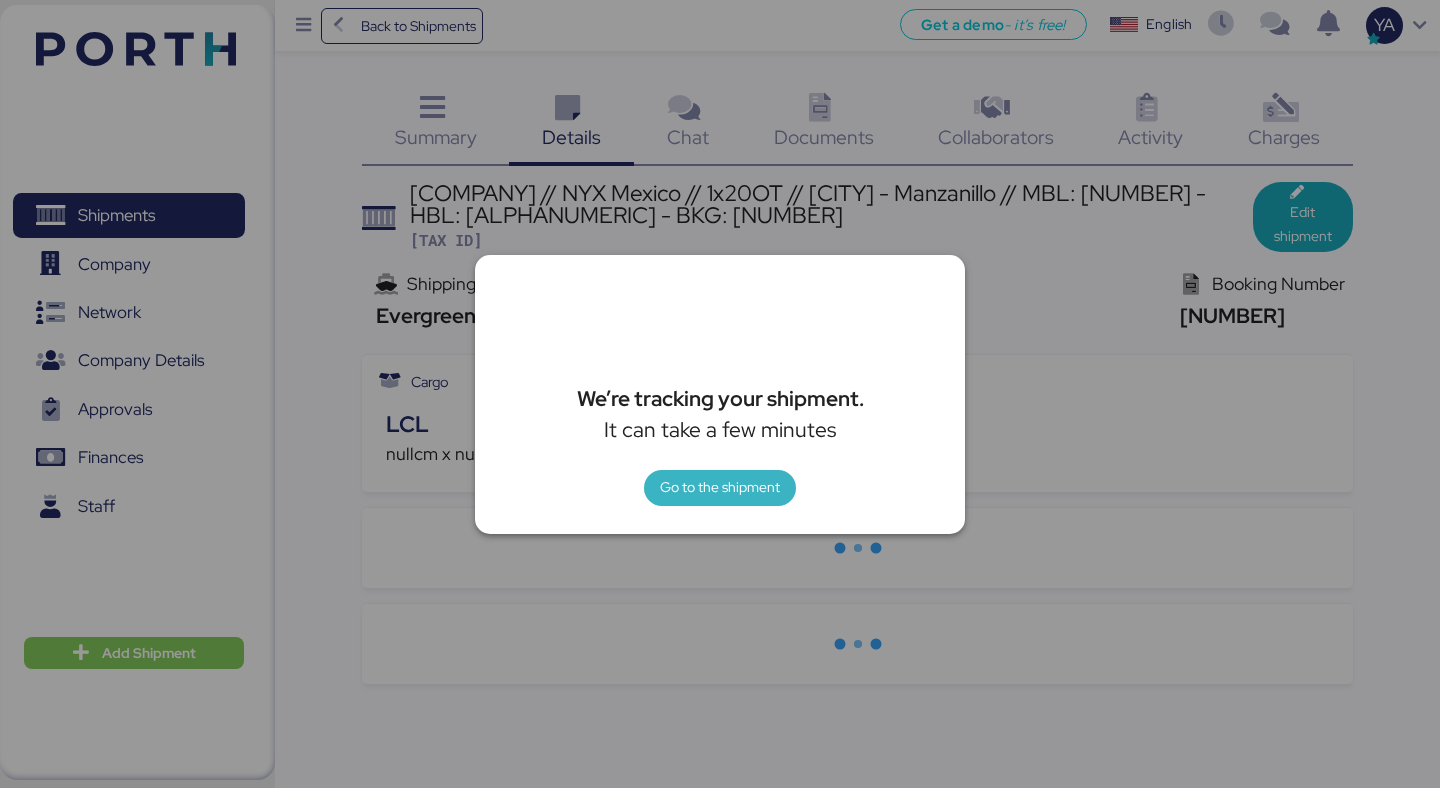 click on "Go to the shipment" at bounding box center (720, 488) 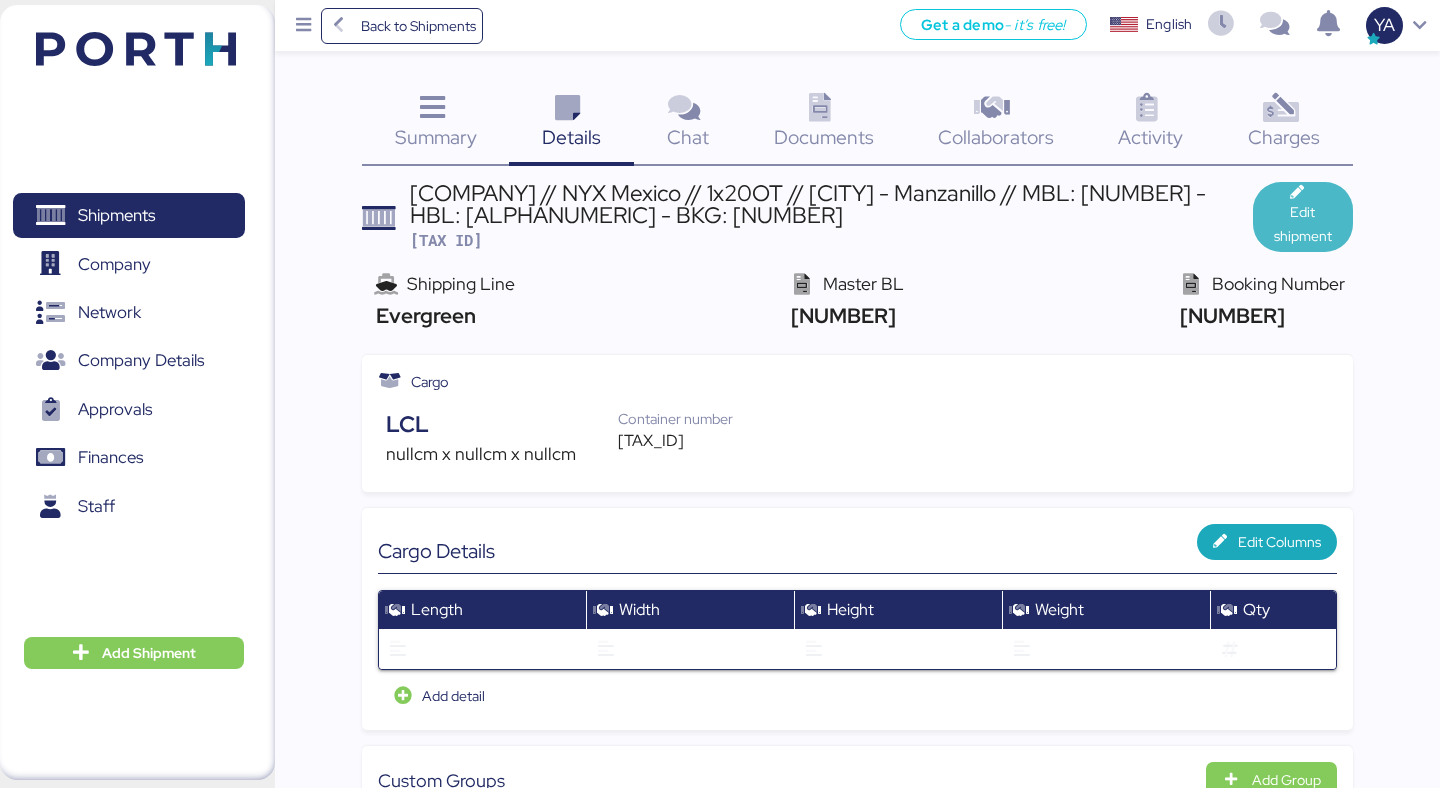 click on "Edit shipment" at bounding box center [1303, 224] 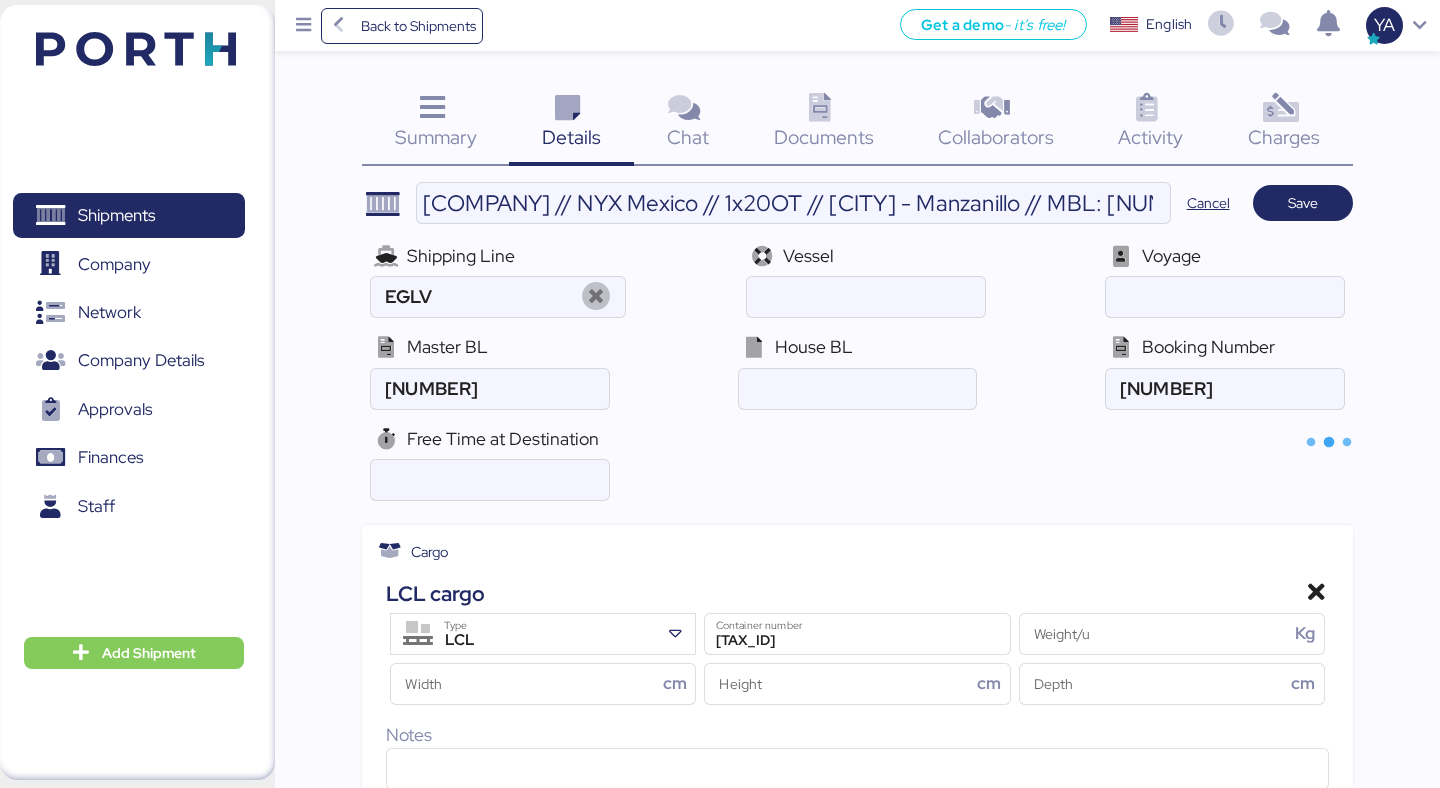 type on "Evergreen" 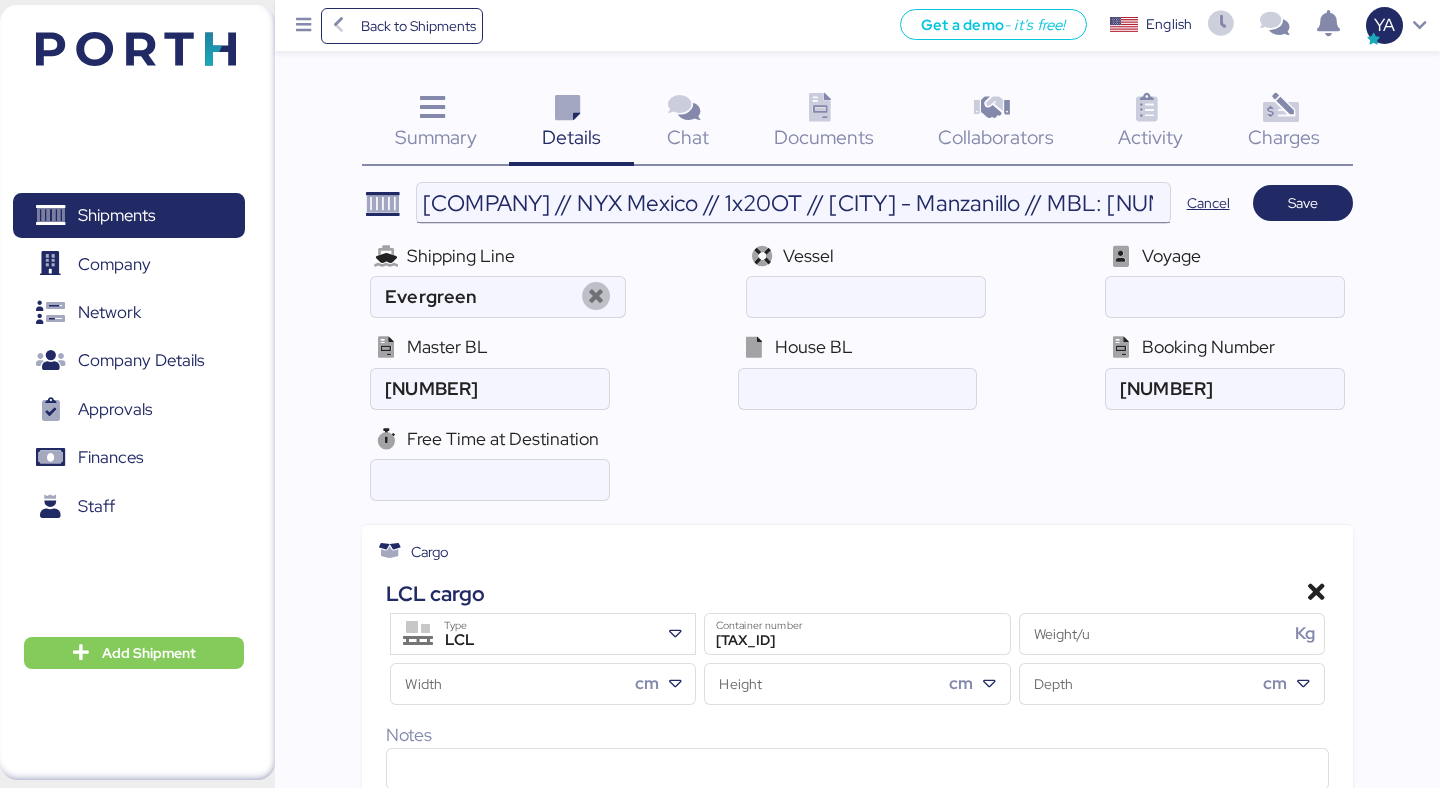 click on "[COMPANY] // NYX Mexico // 1x20OT // [CITY] - Manzanillo // MBL: [NUMBER] - HBL: [ALPHANUMERIC] - BKG: [NUMBER]" at bounding box center [793, 203] 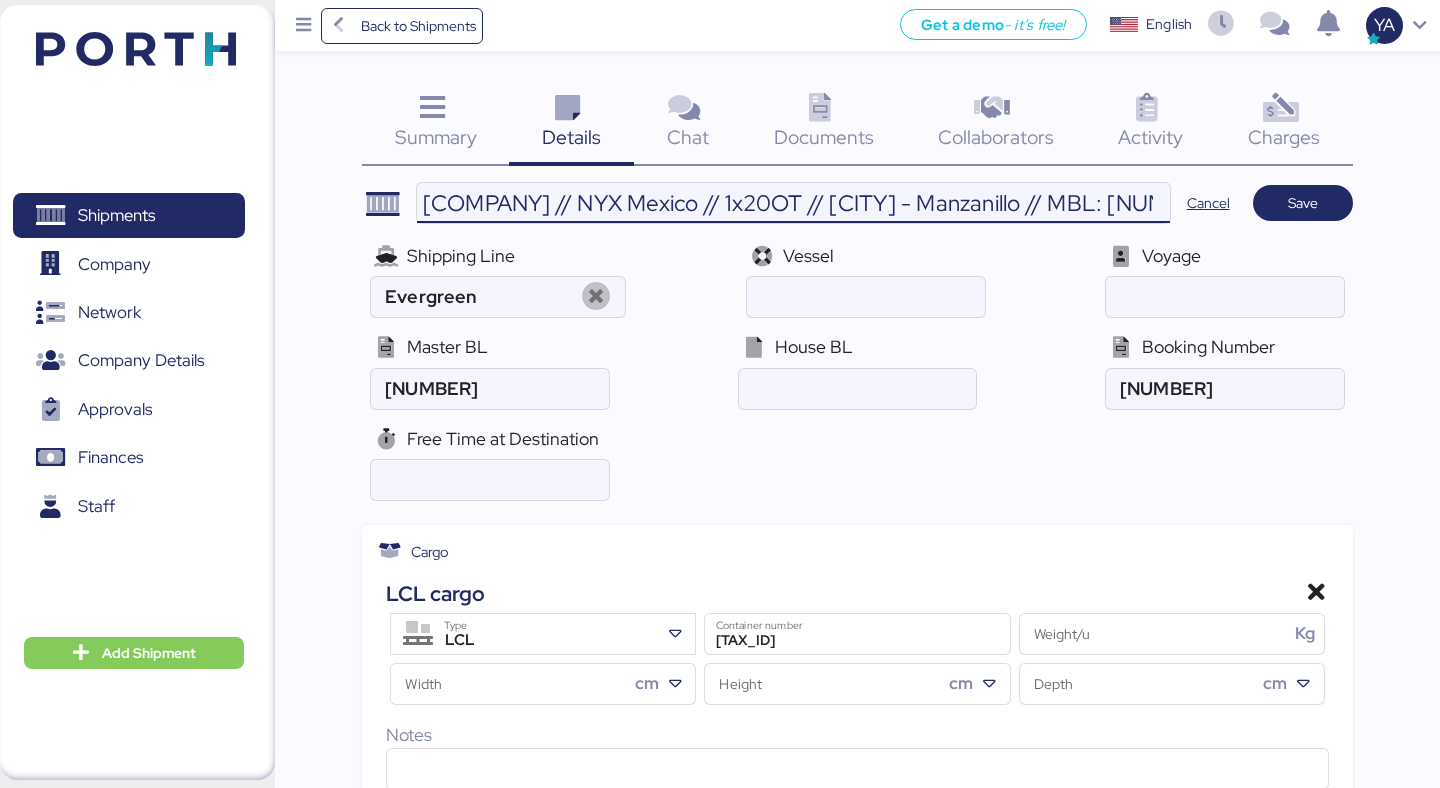 scroll, scrollTop: 0, scrollLeft: 630, axis: horizontal 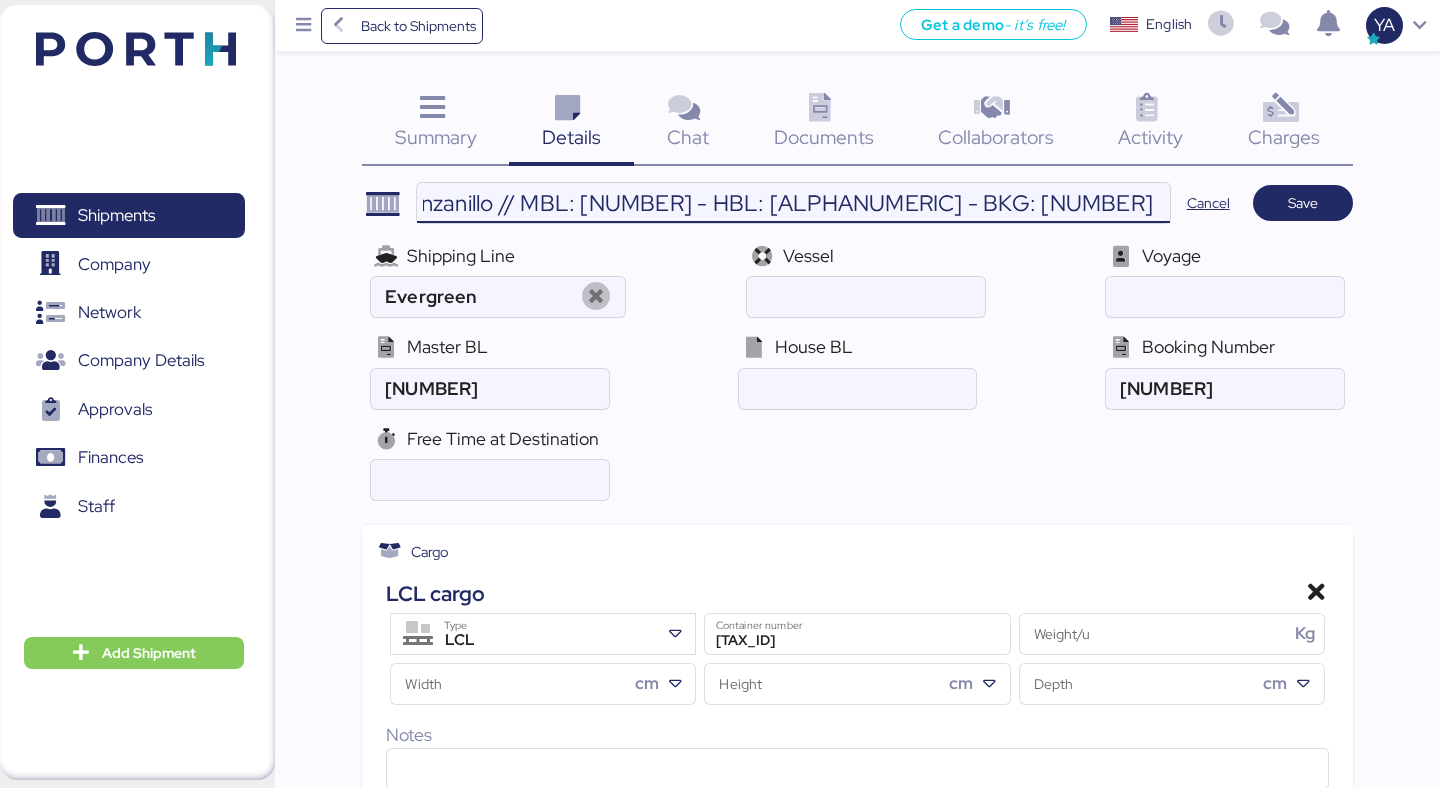 click on "[COMPANY] // NYX Mexico // 1x20OT // [CITY] - Manzanillo // MBL: [NUMBER] - HBL: [ALPHANUMERIC] - BKG: [NUMBER]" at bounding box center [793, 203] 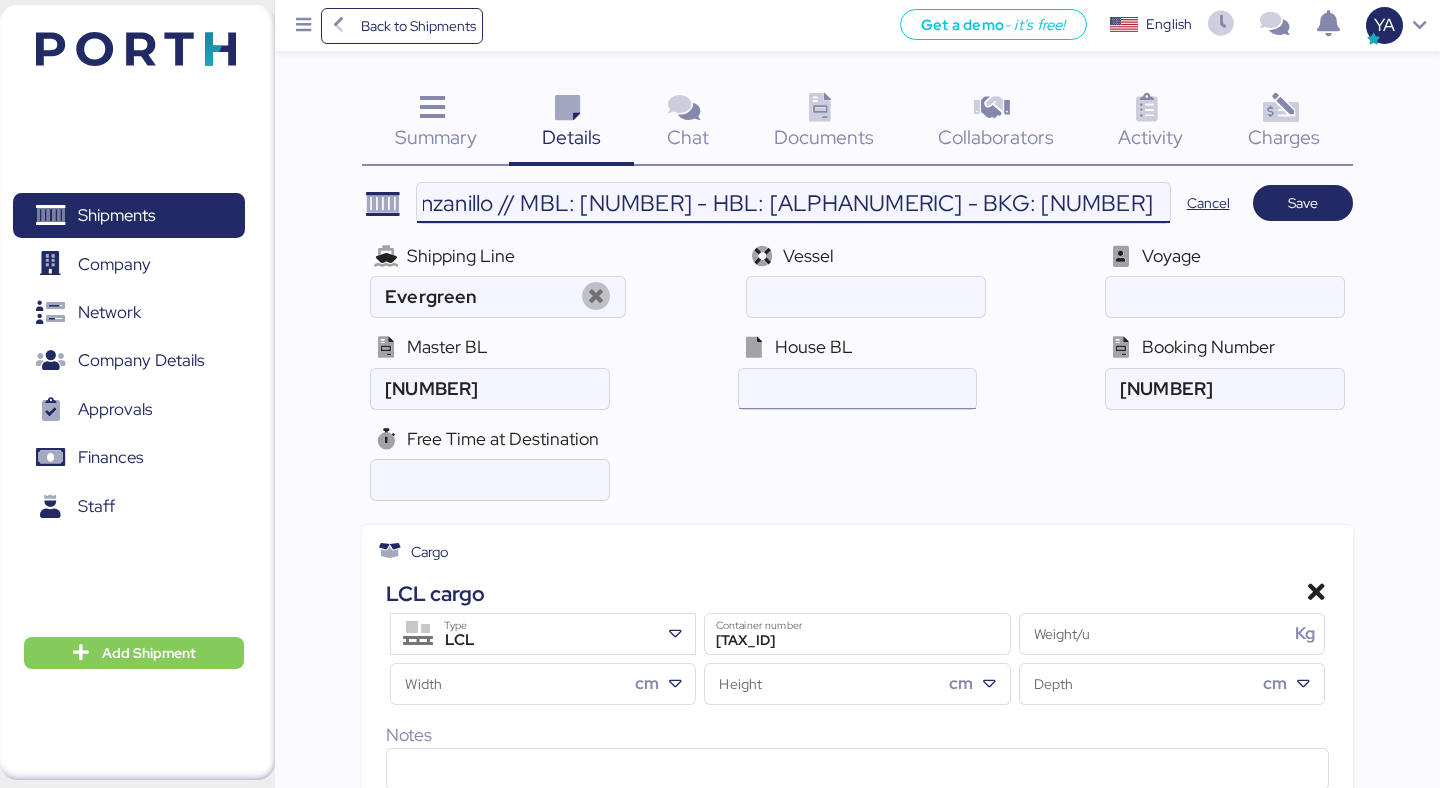 click at bounding box center (857, 389) 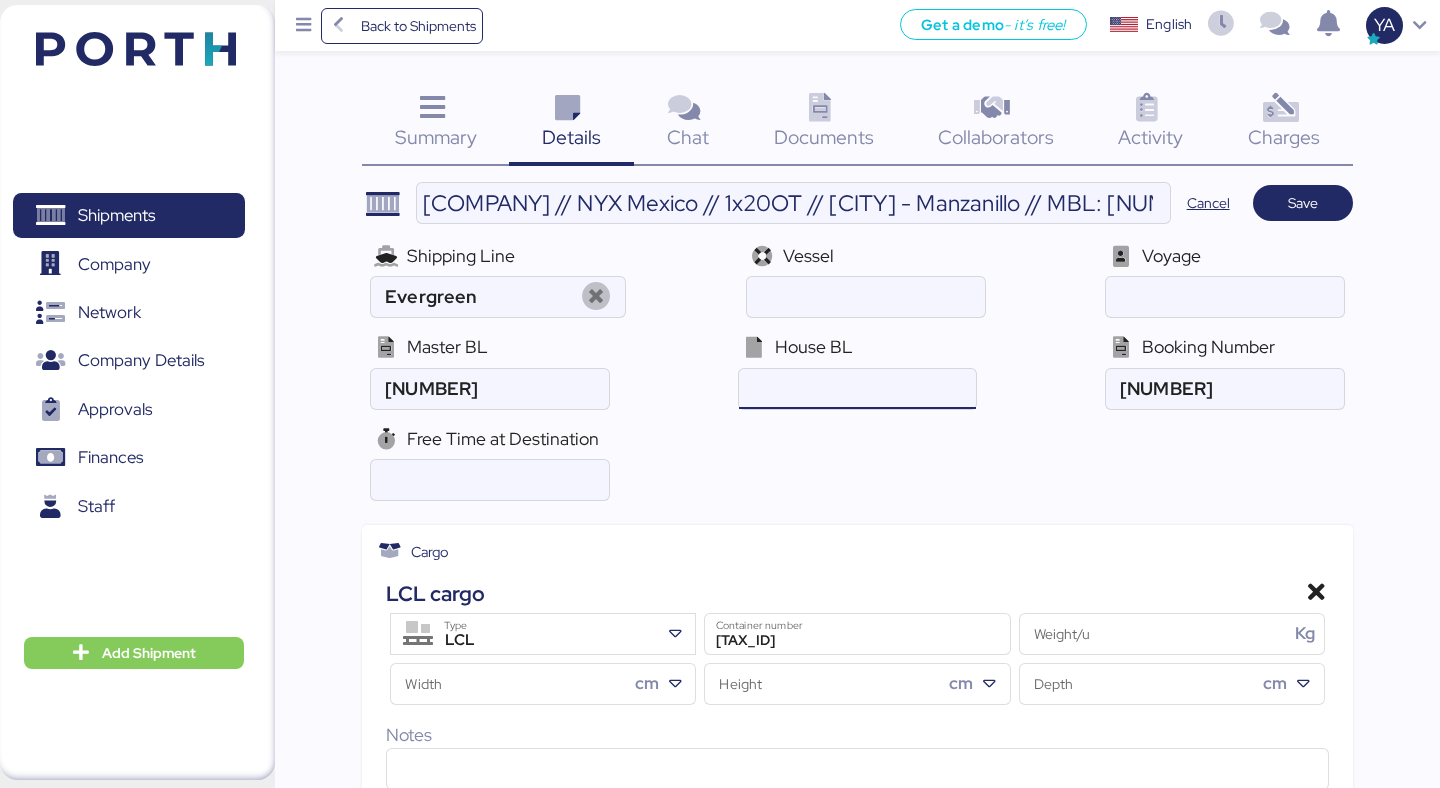 paste on "[TEXT]" 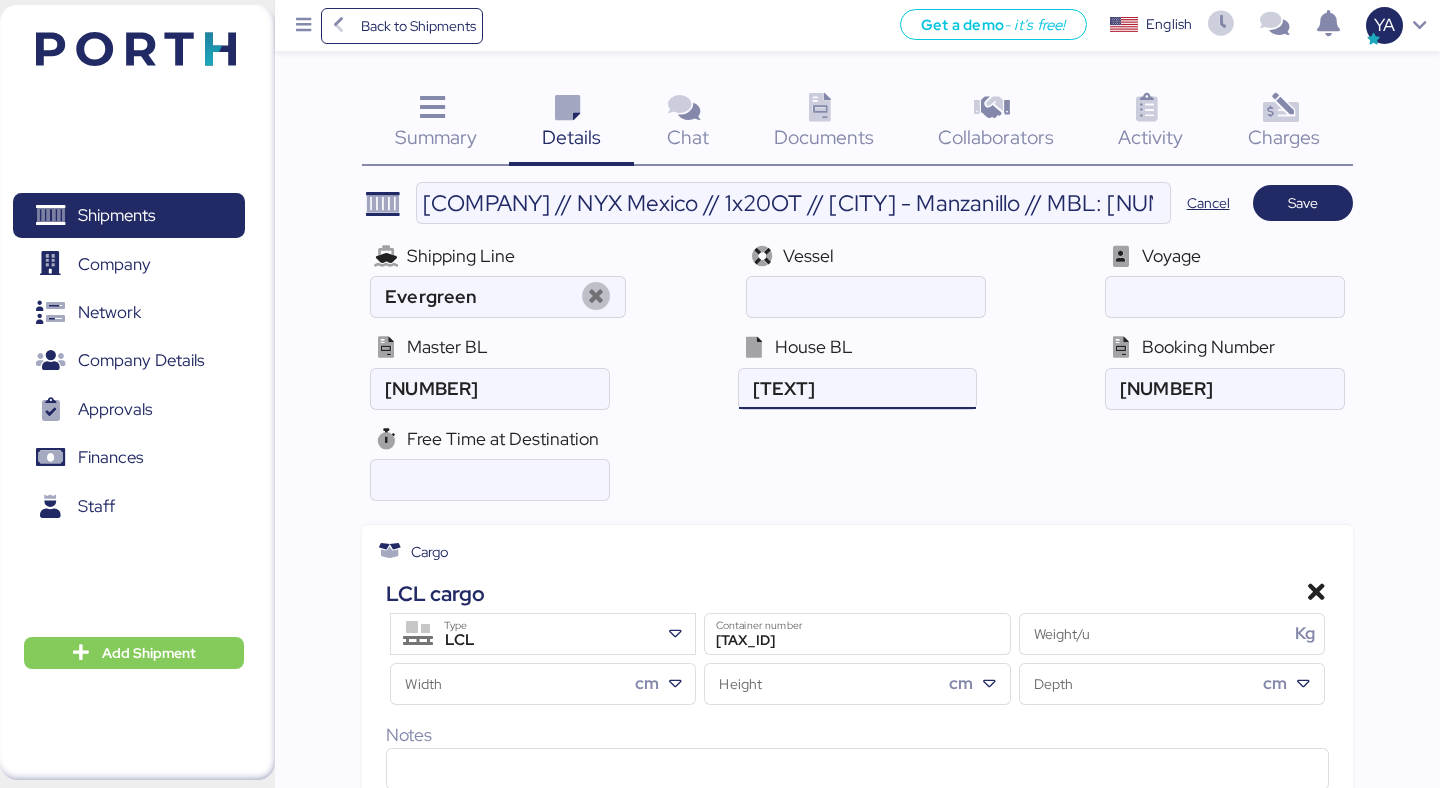 type on "[TEXT]" 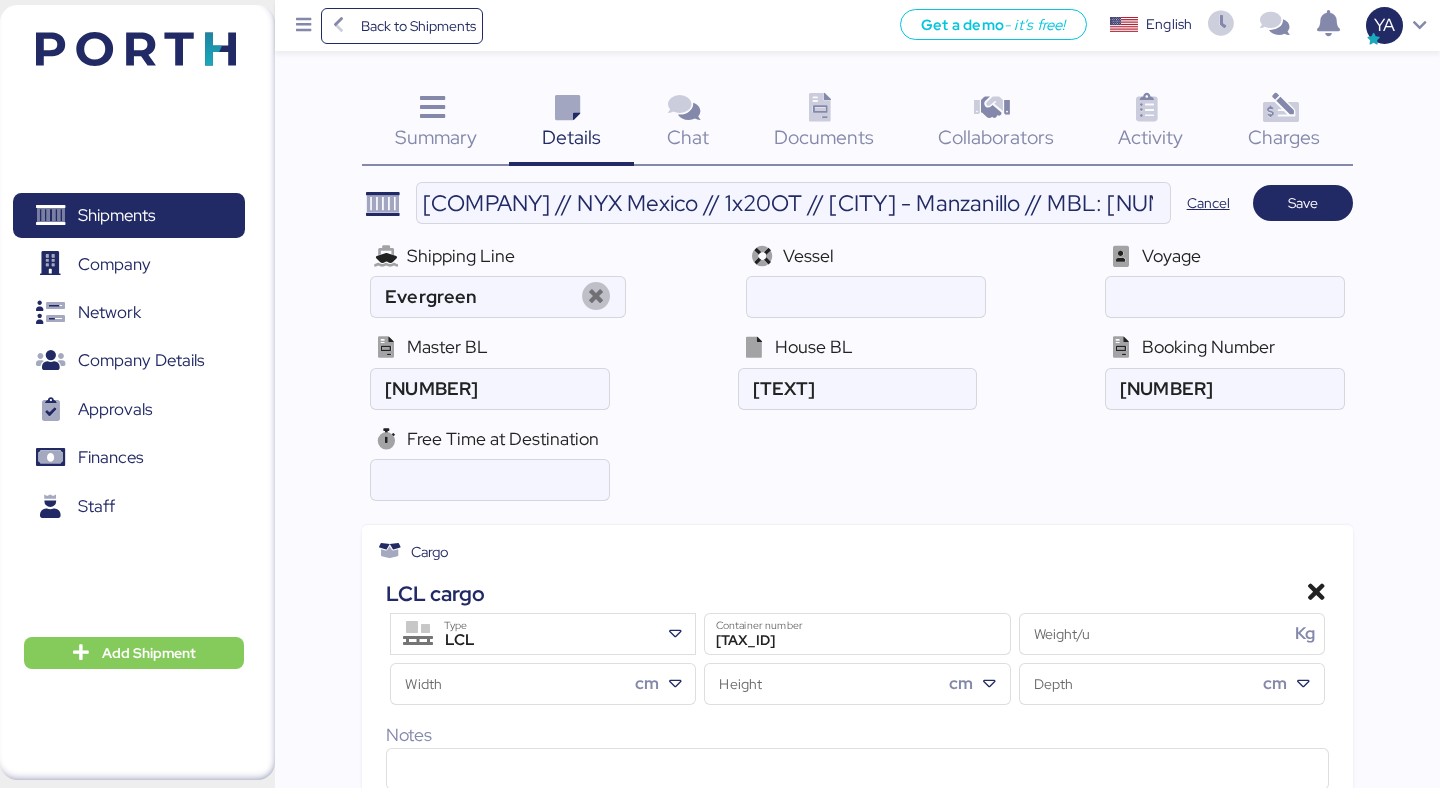 click on "Free Time at Destination" at bounding box center (857, 463) 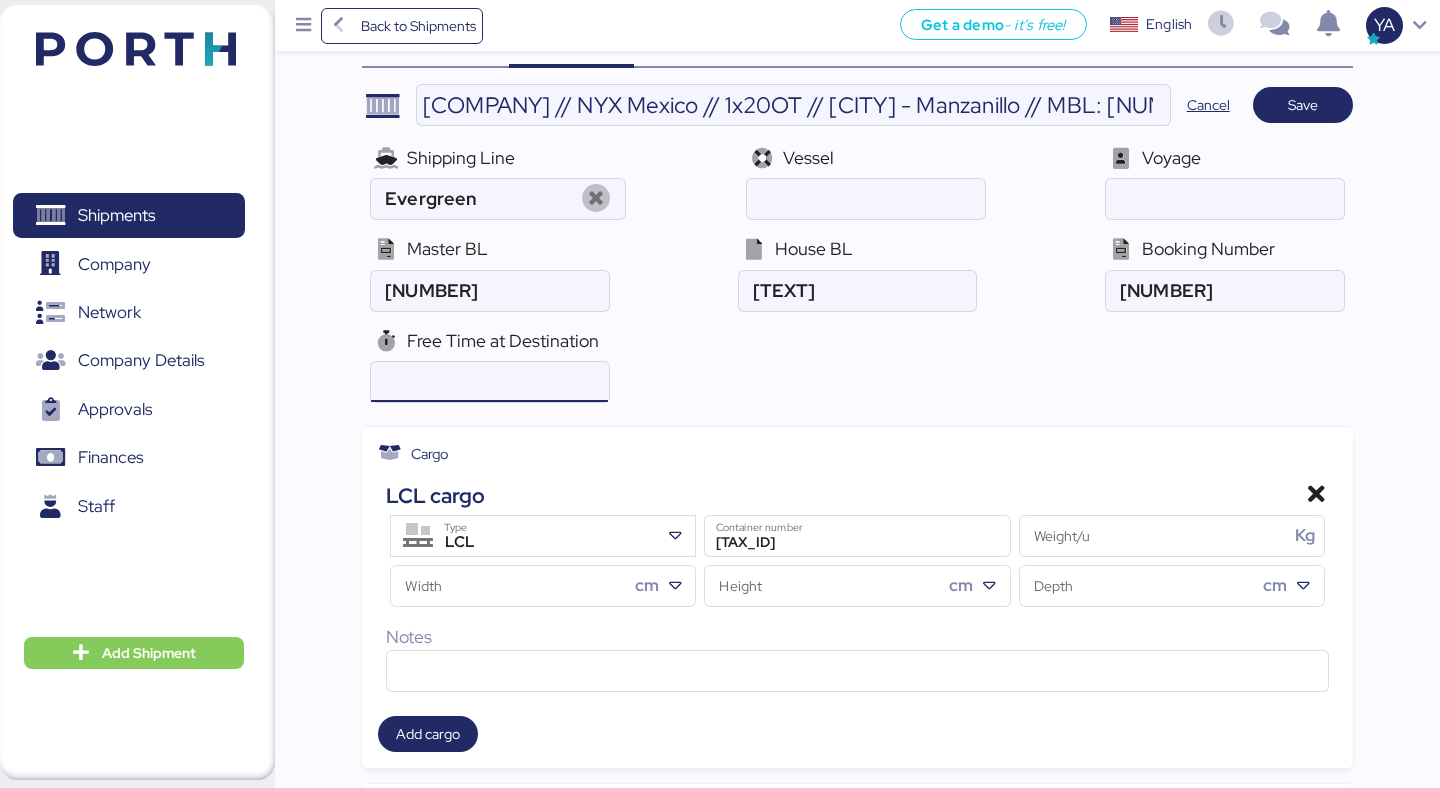 scroll, scrollTop: 218, scrollLeft: 0, axis: vertical 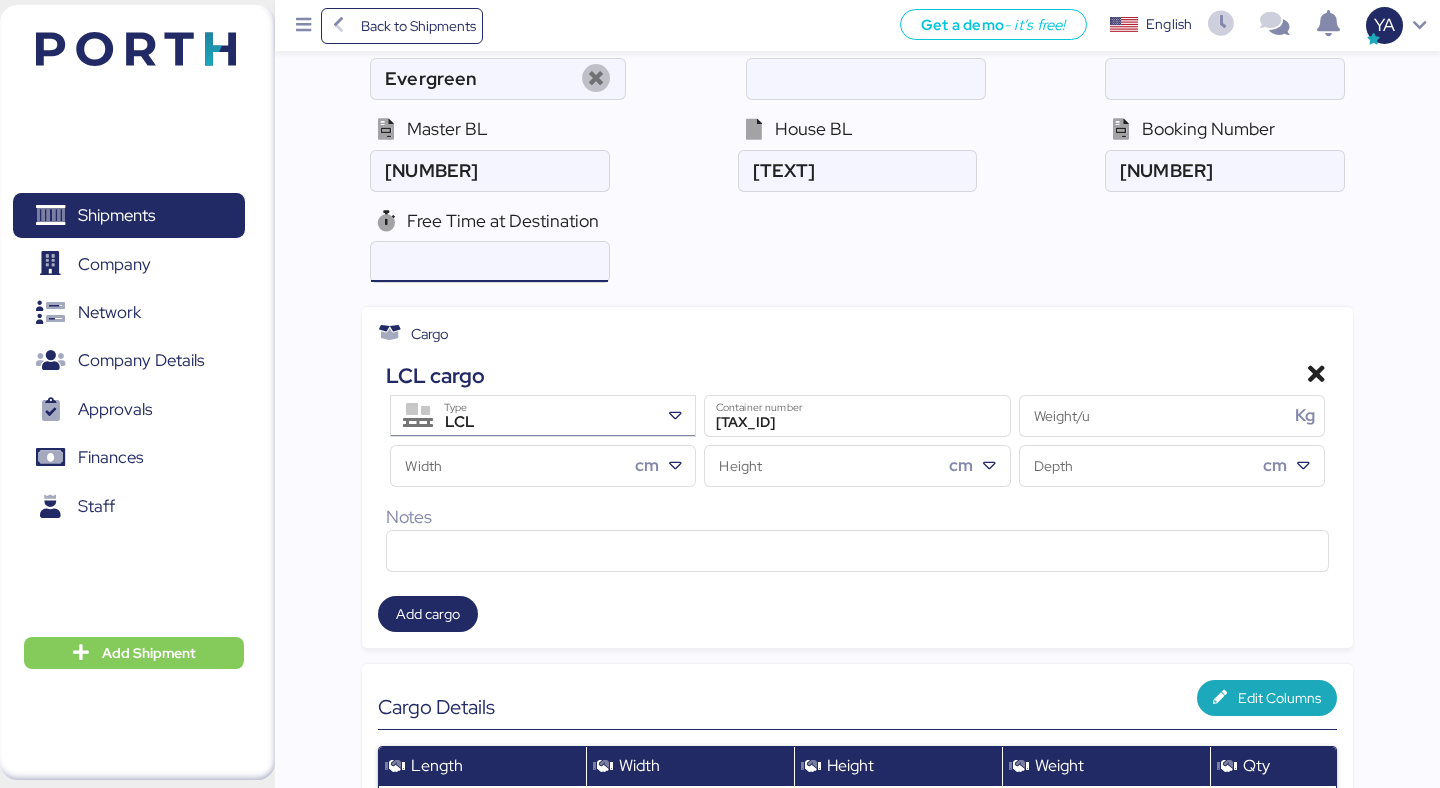 type 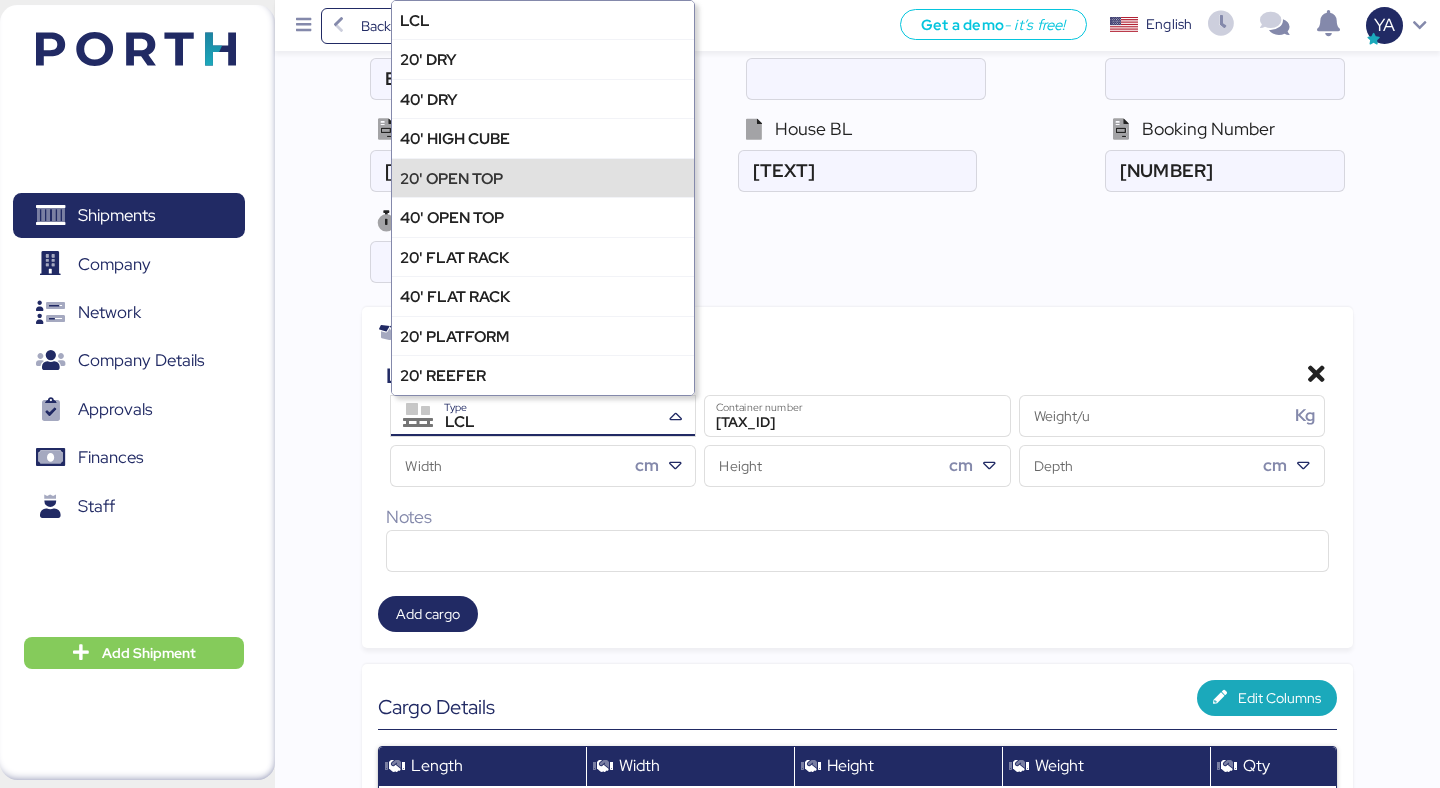 click on "20' OPEN TOP" at bounding box center (543, 177) 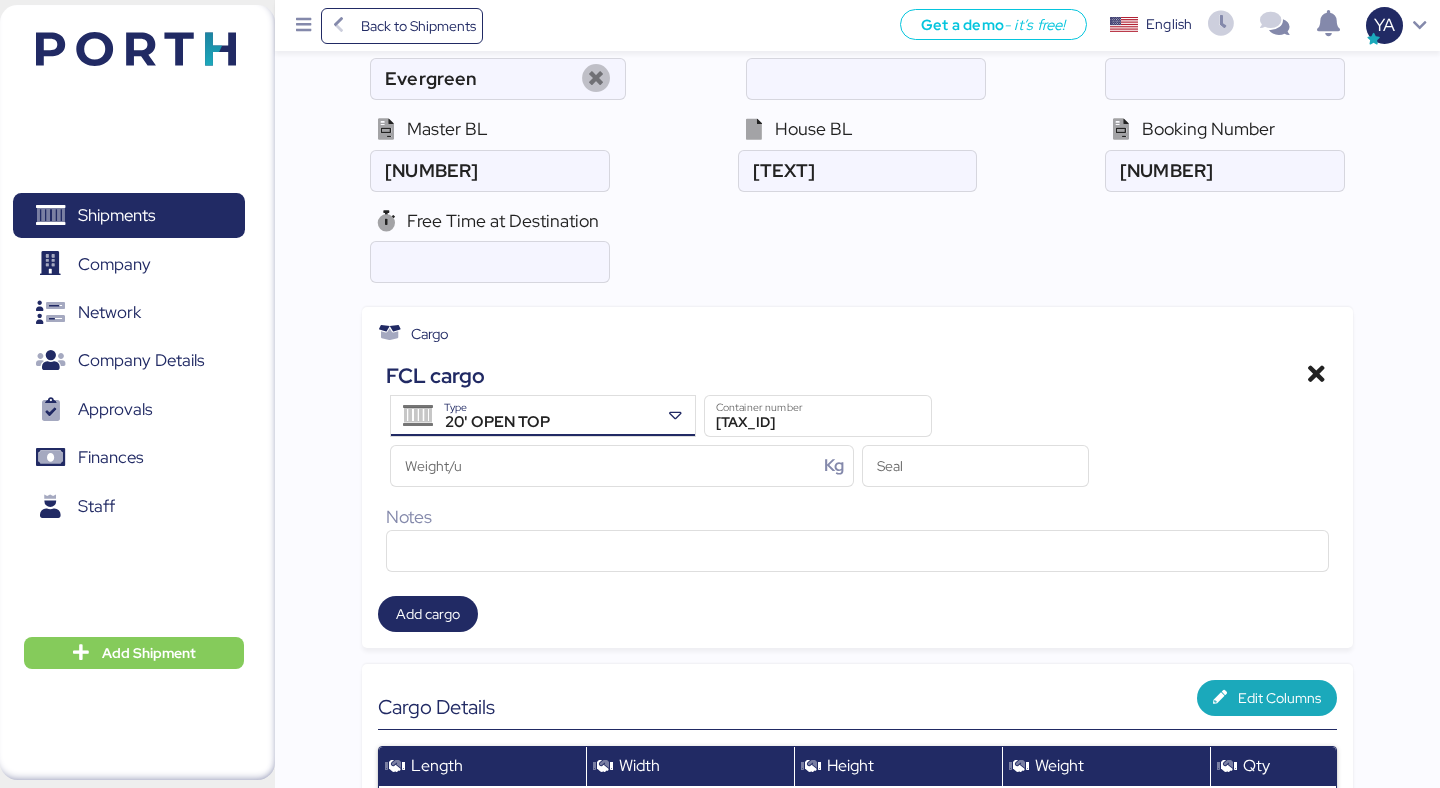 click on "Ningbo Dingwang // NYX Mexico // 1x20OT // Ningbo - Manzanillo // MBL: 143550599348 - HBL: GYSE2506214 - BKG: 143550599348 Cancel Save   Shipping Line Evergreen     Vessel   Voyage   Master BL   House BL   Booking Number   Free Time at Destination   Cargo FCL cargo     20' OPEN TOP Type   EITU0321827 Container number Weight/u Kg Seal Notes Add cargo Cargo Details   Edit Columns   Length   Width   Height   Weight   Qty   Cost   Total           USD($) 0.00   (empty)     Add detail Custom Groups   Add Group   Campos Generales   Concept Access Settings ⚙️ Liberado   Comment   All Collaborators - View   ⚙️ Carta de Encomienda   Comment   Only my company   ⚙️ Notificación de Arribo   Comment   All Collaborators - View   💼 Free Hand   Comment   Only my company   💼 Coloader   Comment     Only my company   ⚙️ CAAT   Comment   Only my company   🏦 Confirmación Pago a Proveedores   Comment
Only my company     Comment" at bounding box center (857, 1449) 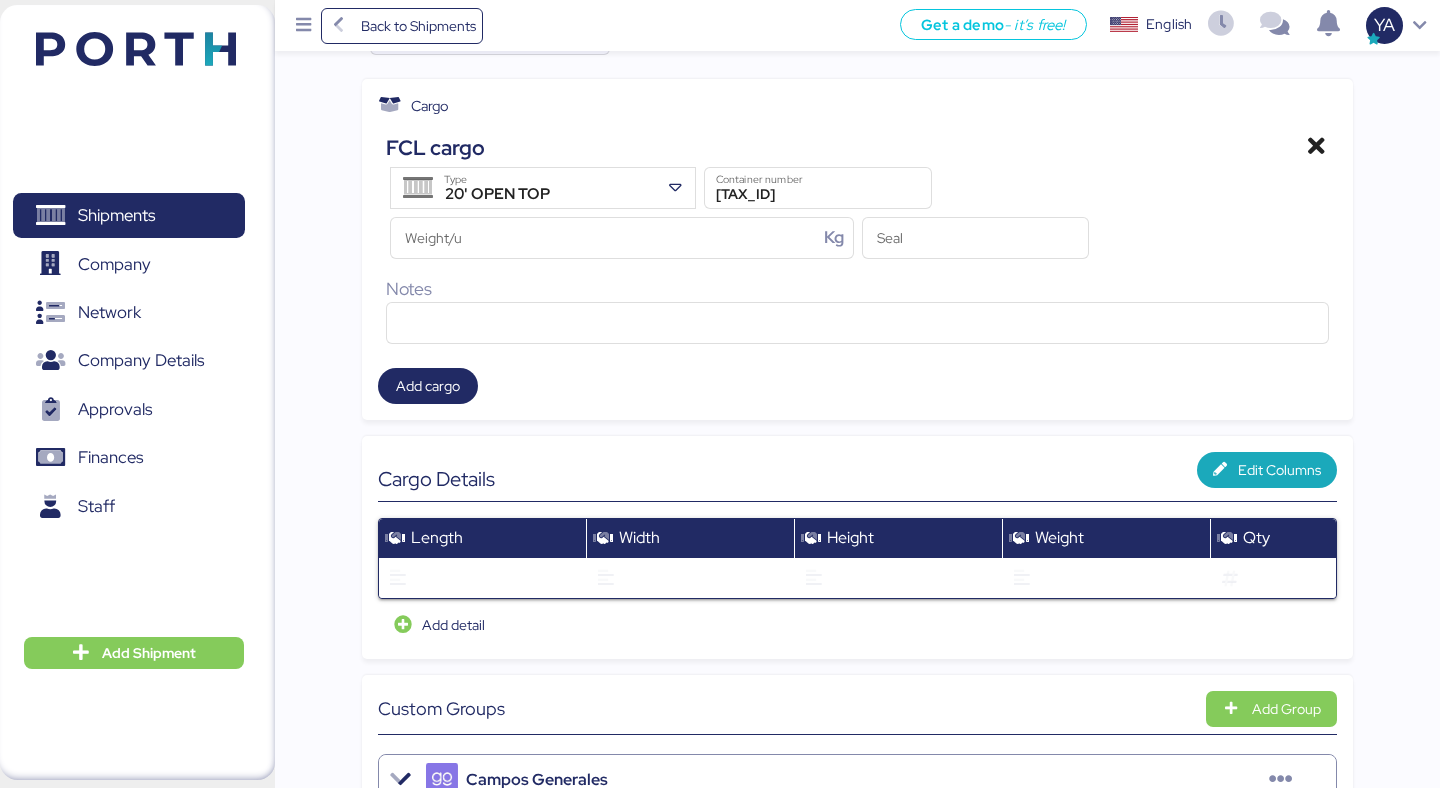 scroll, scrollTop: 0, scrollLeft: 0, axis: both 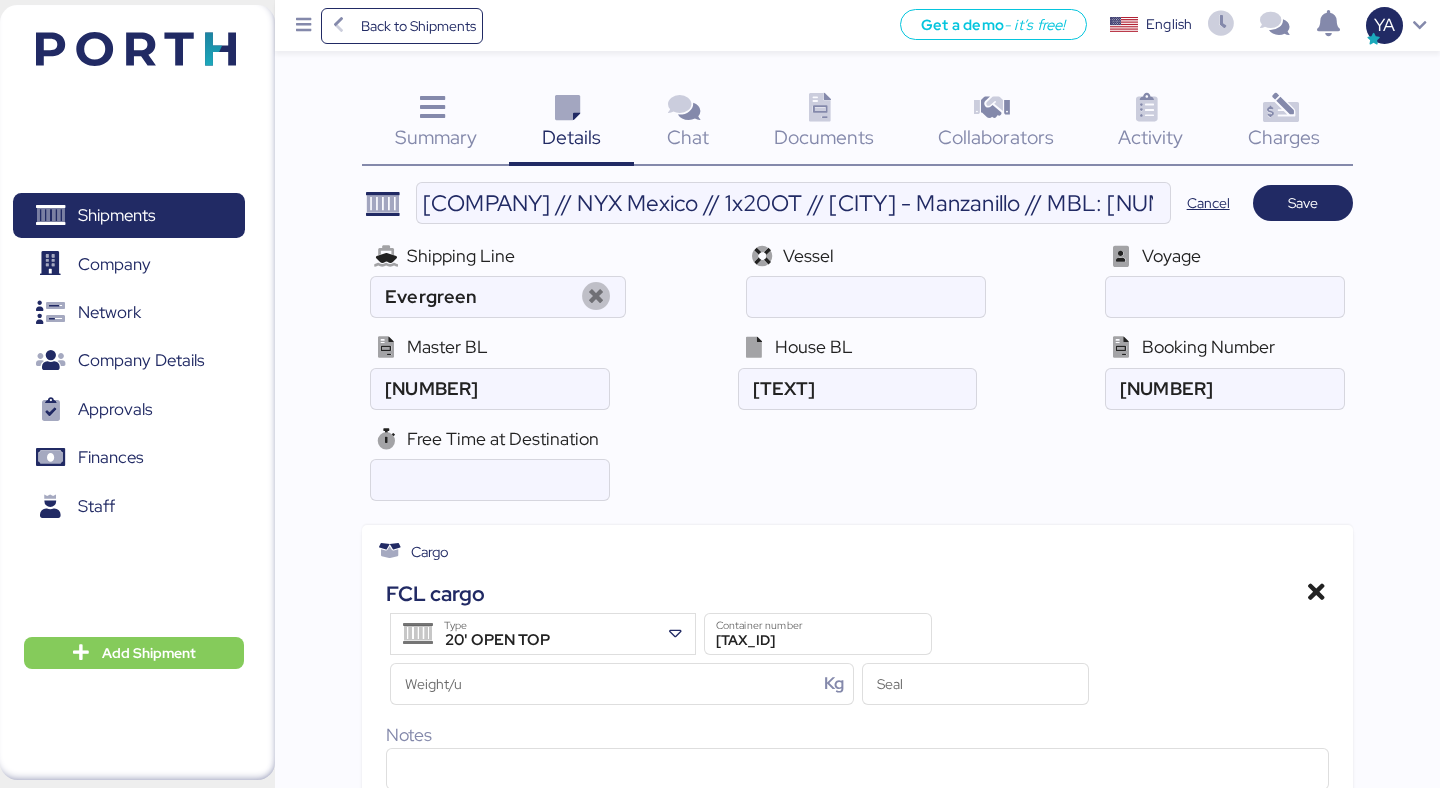 click on "Summary 0   Details 0   Chat 0   Documents 0   Collaborators 0   Activity 0   Charges 0   Ningbo Dingwang // NYX Mexico // 1x20OT // Ningbo - Manzanillo // MBL: [NUMBER] - HBL: [TEXT] - BKG: [NUMBER] Cancel Save   Shipping Line Evergreen     Vessel   Voyage   Master BL   House BL   Booking Number   Free Time at Destination   Cargo FCL cargo     20' OPEN TOP Type   [TEXT] Container number Weight/u Kg Seal Notes Add cargo Cargo Details   Edit Columns   Length   Width   Height   Weight   Qty   Cost   Total           USD($) 0.00   (empty)     Add detail Custom Groups   Add Group   Campos Generales   Concept Access Settings ⚙️ Liberado   Comment   All Collaborators - View   ⚙️ Carta de Encomienda   Comment   Only my company   ⚙️ Notificación de Arribo   Comment   All Collaborators - View   💼 Free Hand   Comment   Only my company   💼 Coloader   Comment     Only my company   ⚙️ CAAT   Comment   Only my company   🏦 Confirmación Pago a Proveedores   Comment" at bounding box center (720, 1576) 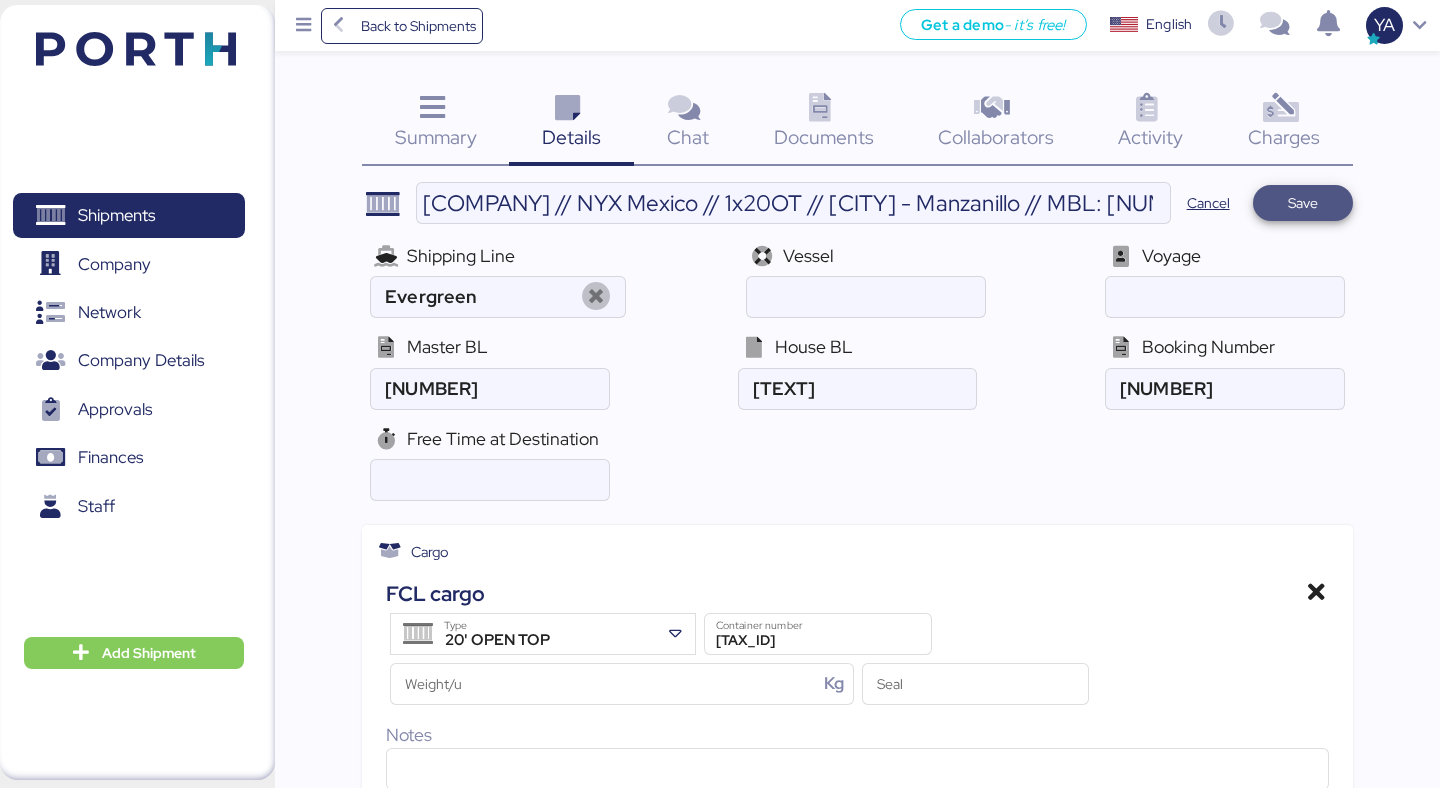 click on "Save" at bounding box center [1303, 203] 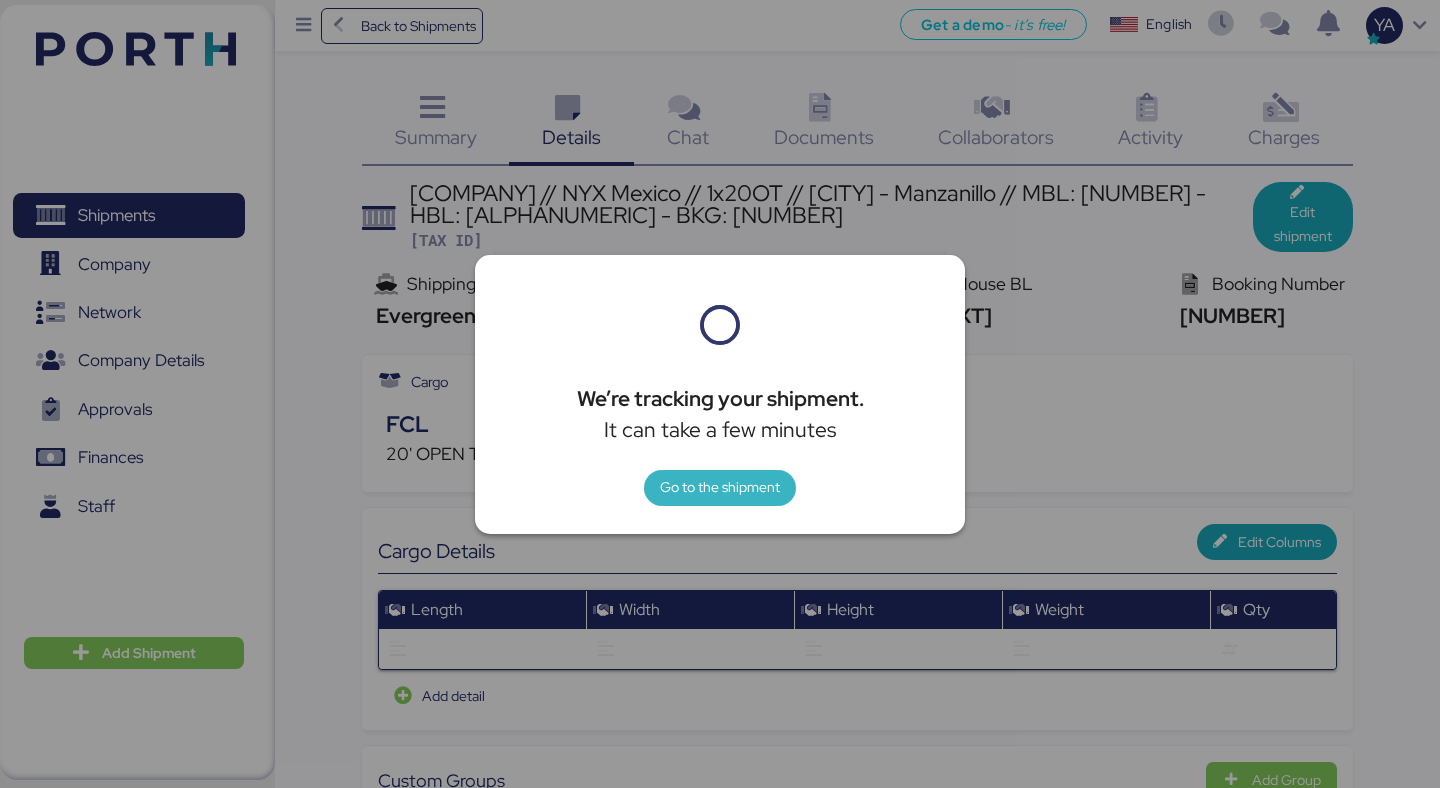 click on "Go to the shipment" at bounding box center [720, 487] 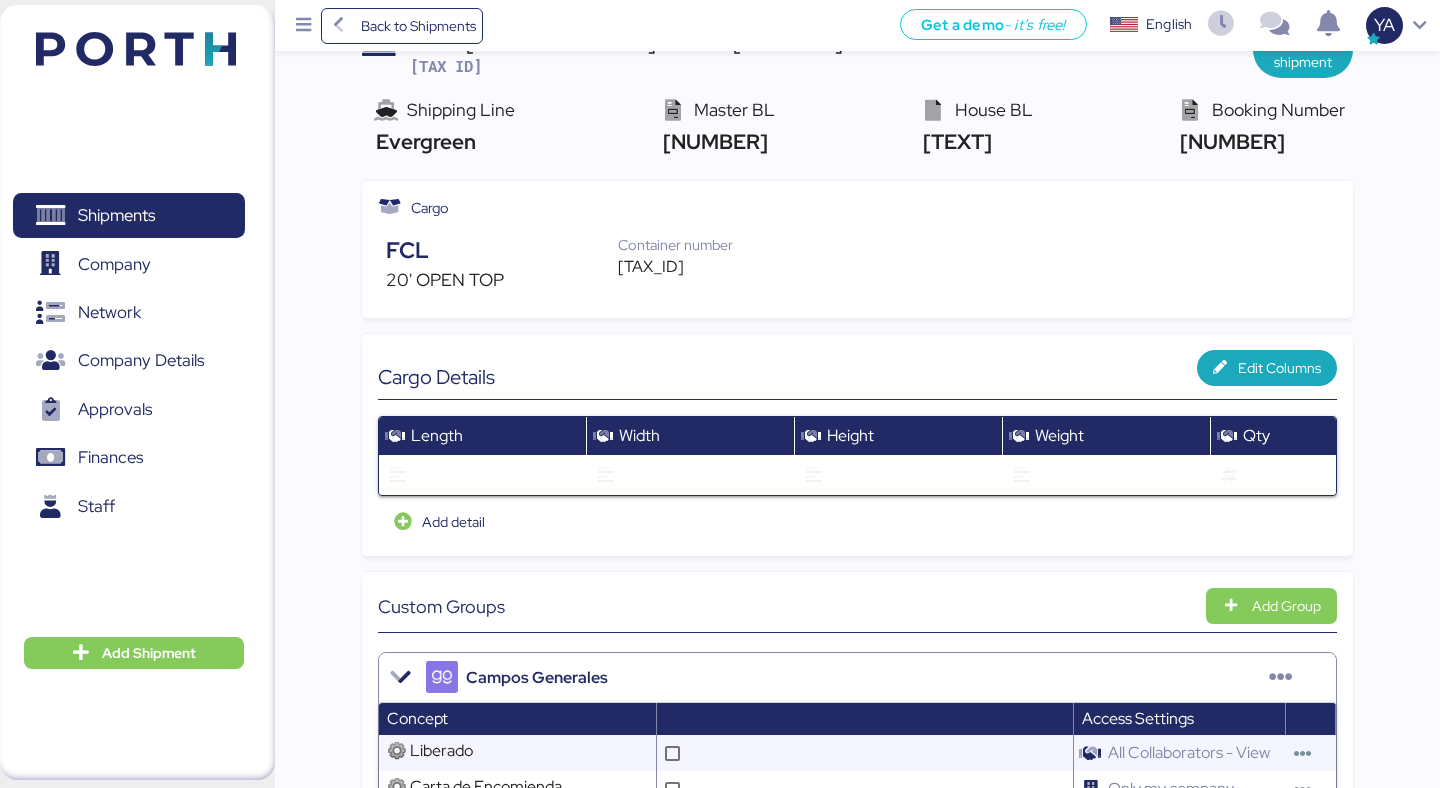 scroll, scrollTop: 0, scrollLeft: 0, axis: both 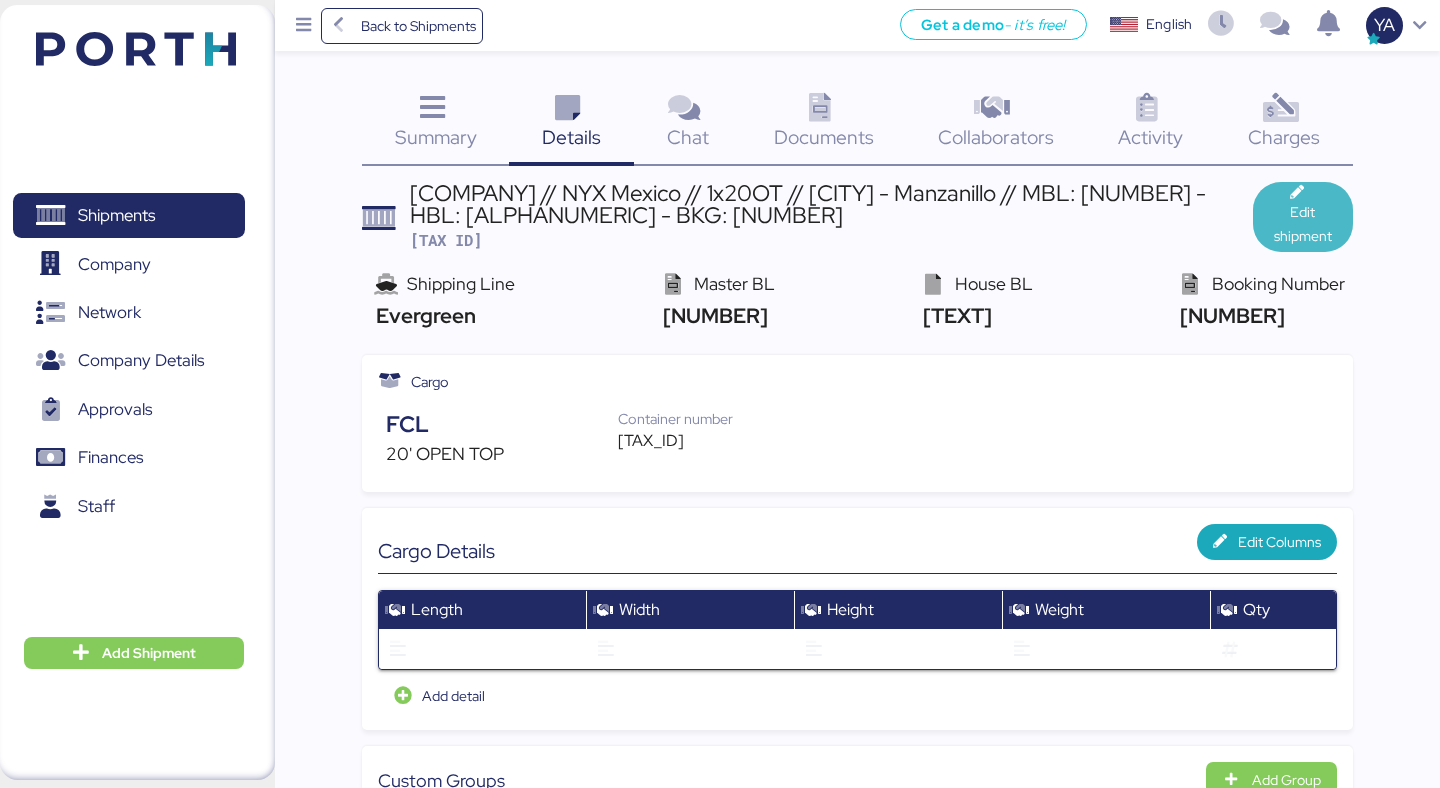 click at bounding box center (1300, 193) 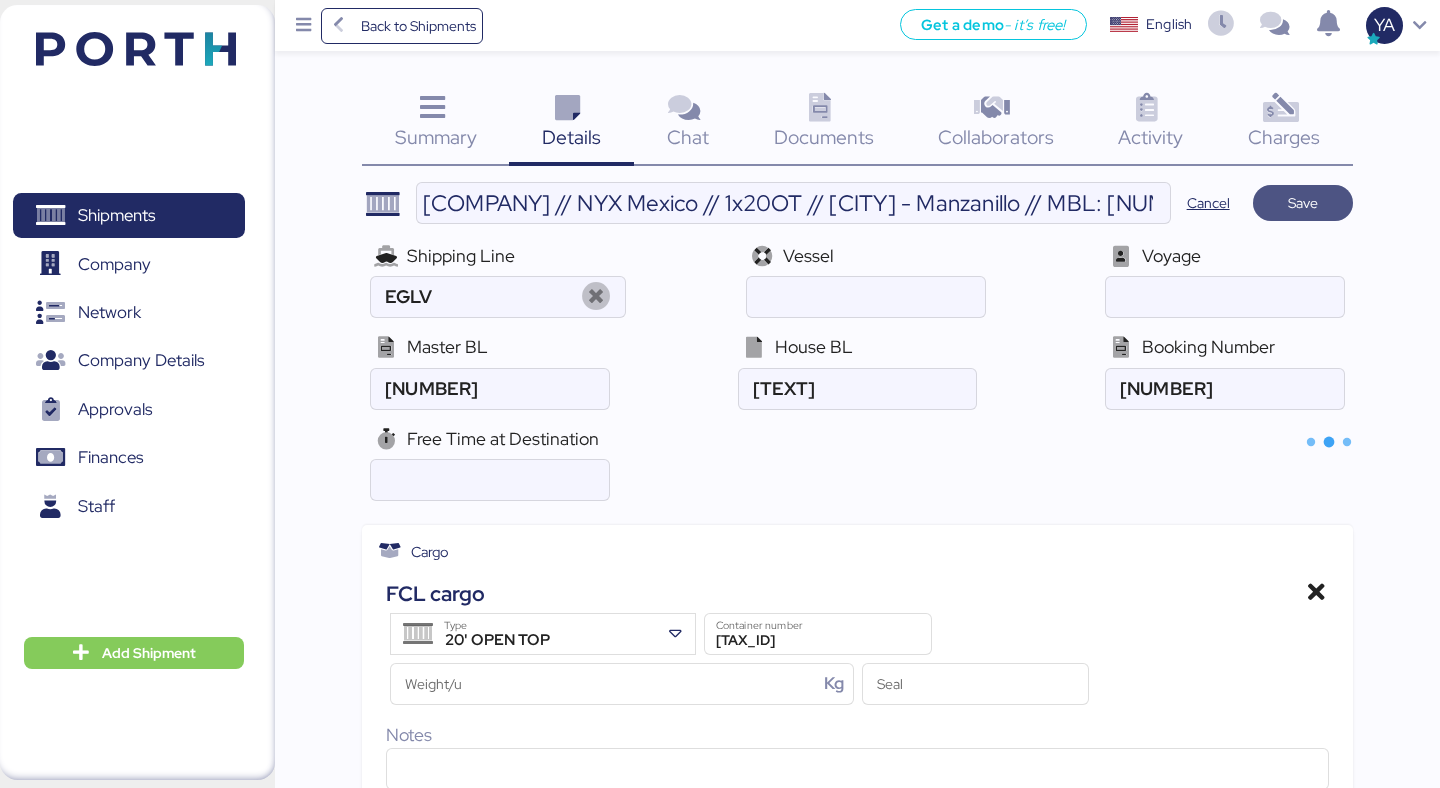 type on "Evergreen" 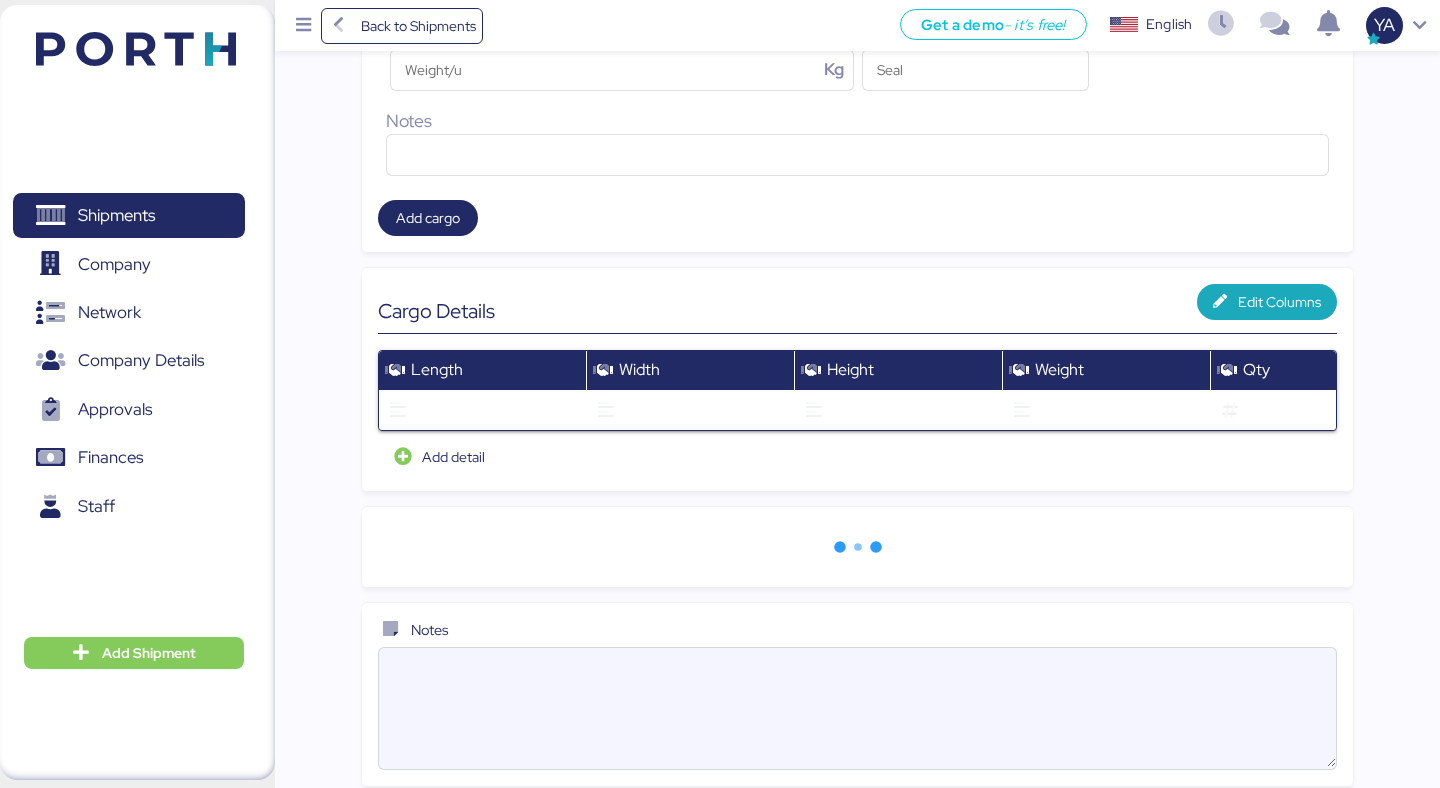 scroll, scrollTop: 628, scrollLeft: 0, axis: vertical 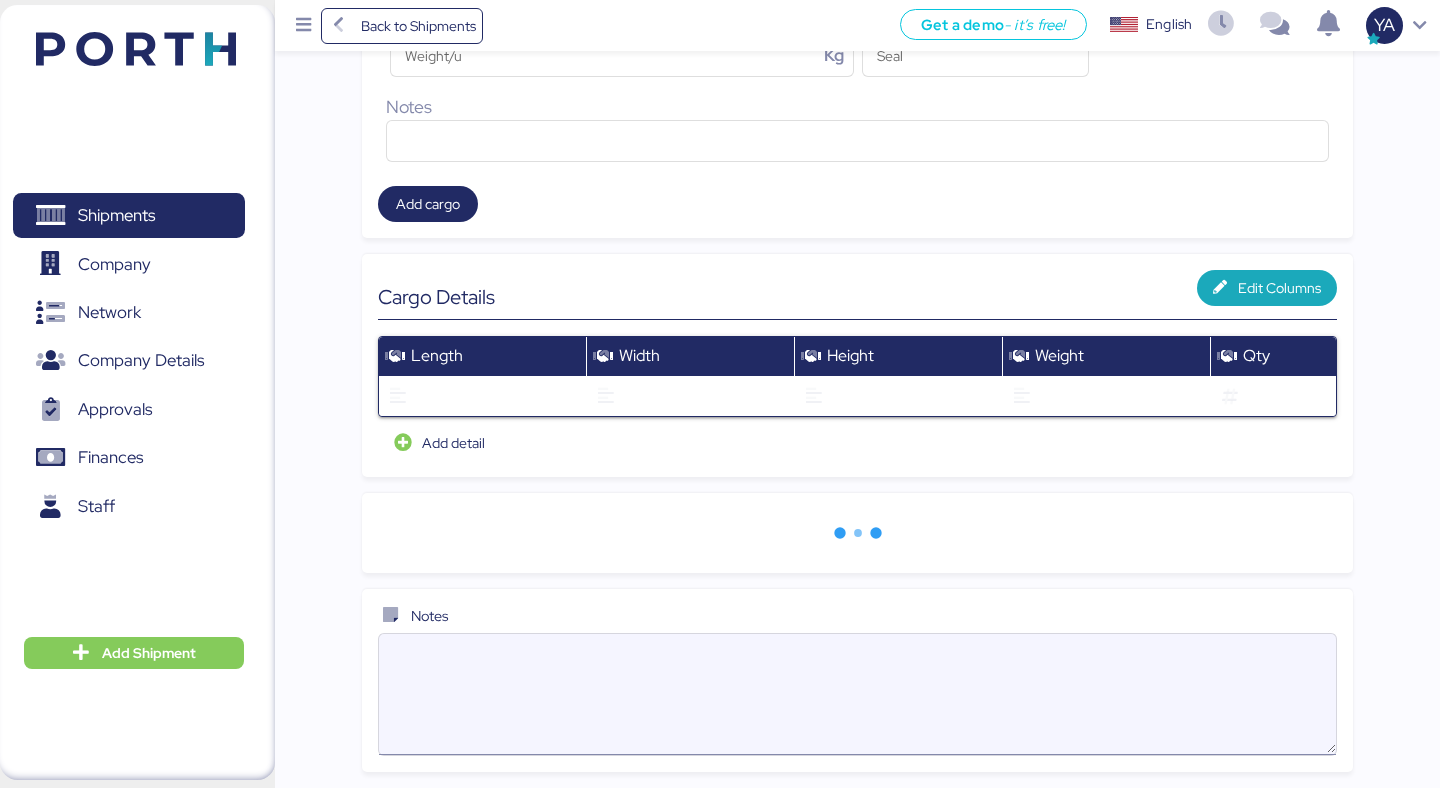click at bounding box center (857, 694) 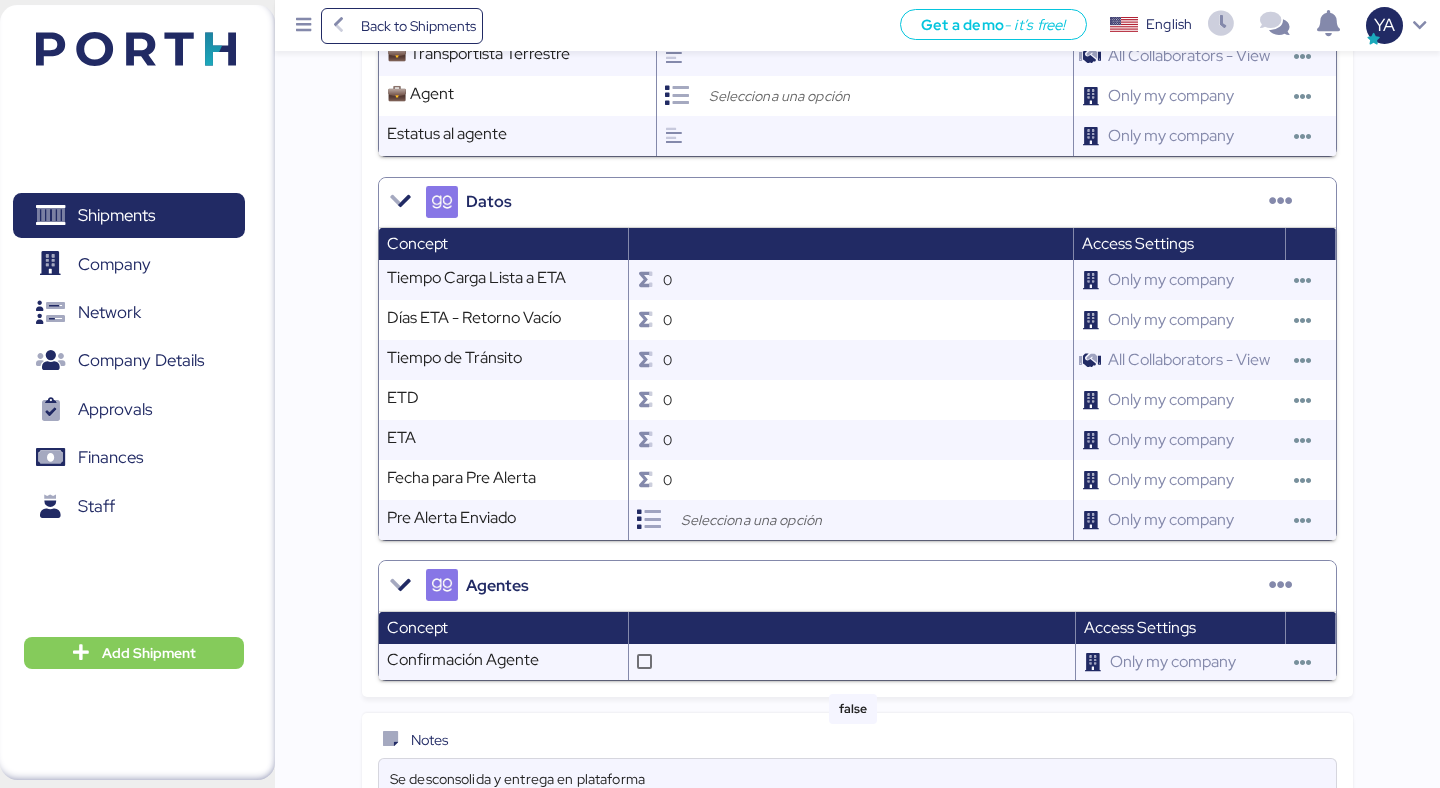 scroll, scrollTop: 2273, scrollLeft: 0, axis: vertical 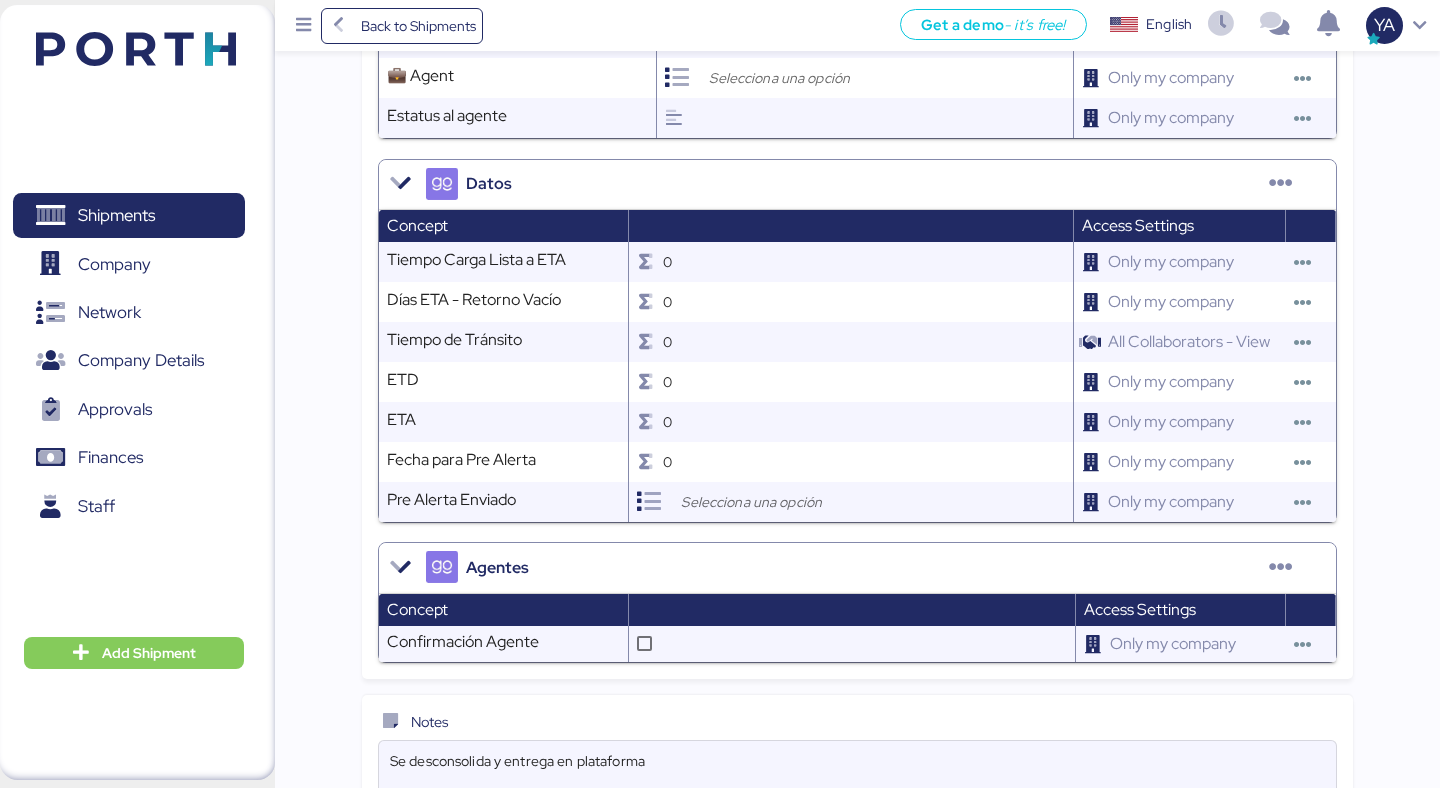 paste on "[TEXT]" 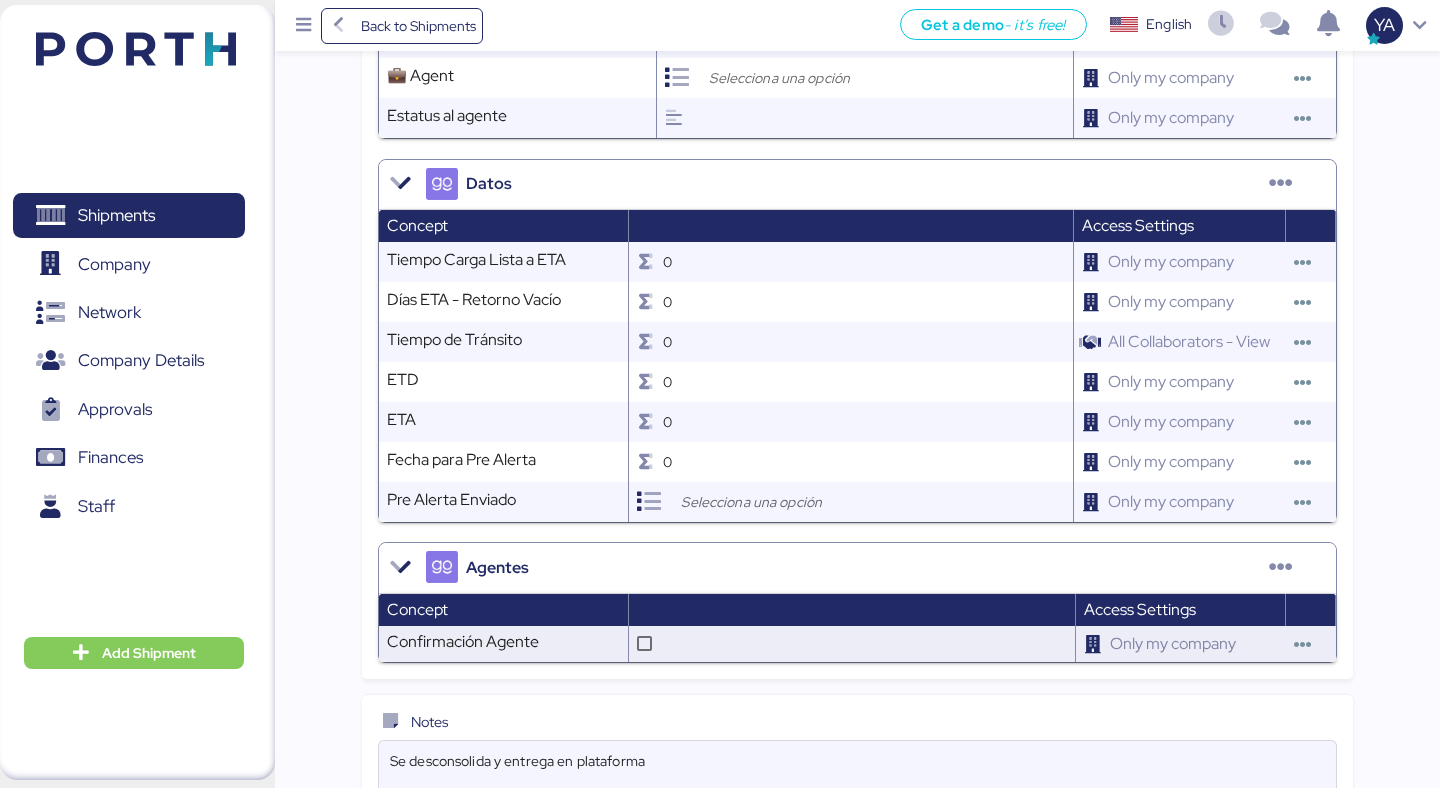 paste on "Carretera Loma Alta # [NUMBER] Col Fracc. Las Casas, [POSTAL CODE] Arteaga, Coah., Mexico" 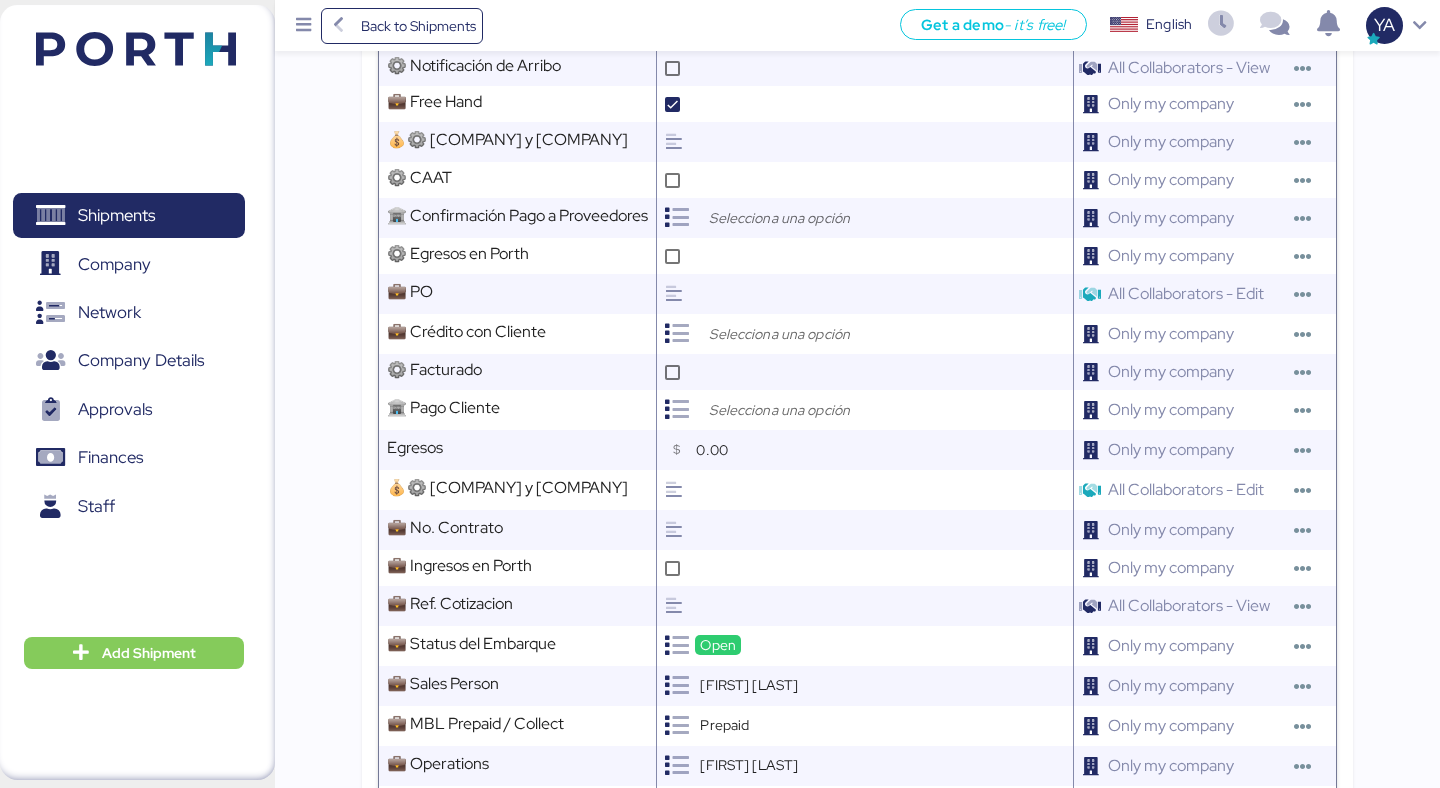 scroll, scrollTop: 0, scrollLeft: 0, axis: both 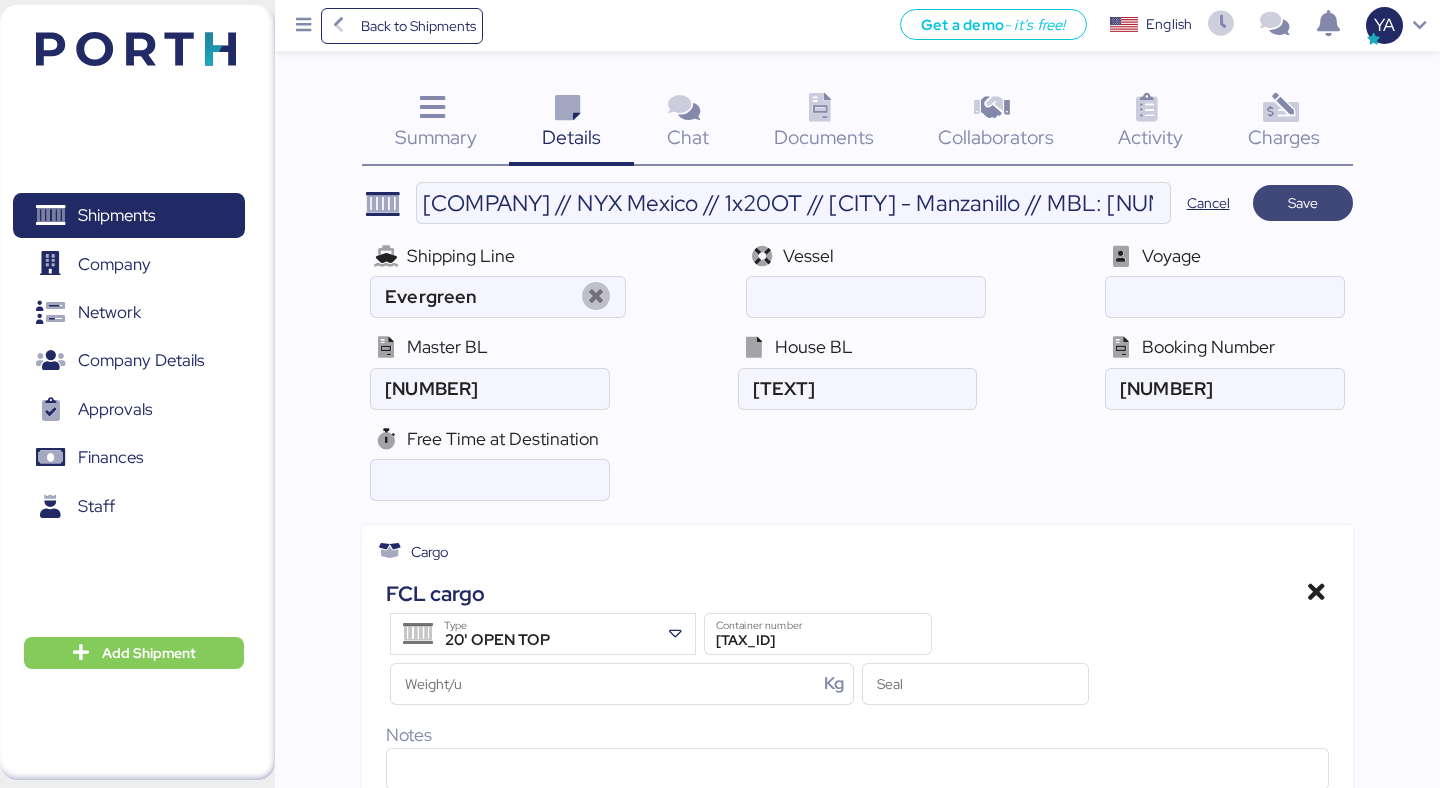 type on "Se desconsolida y entrega en plataforma
Carretera Loma Alta # 999 Col Fracc. Las Casas, [POSTAL_CODE] [CITY], [STATE], Mexico" 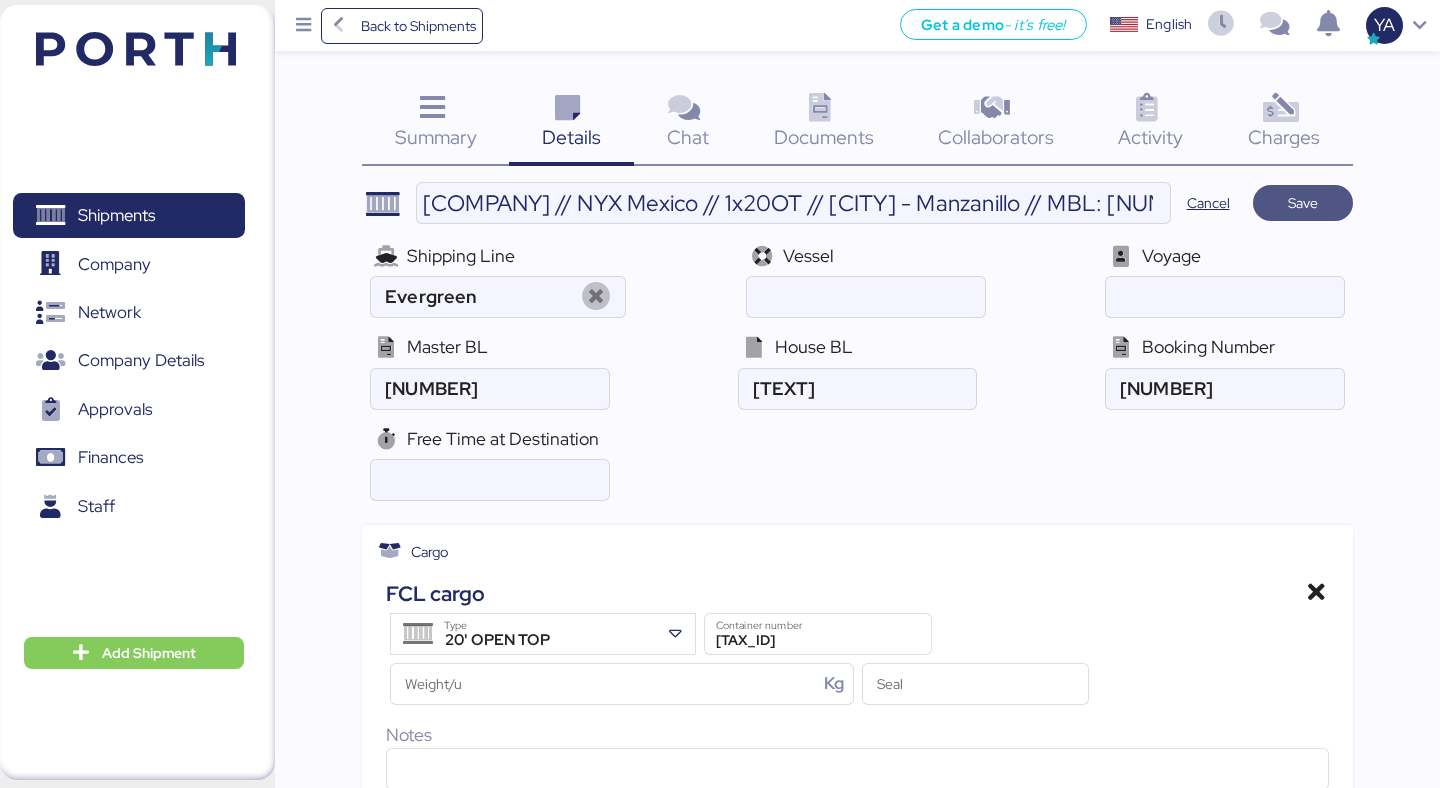 click on "Save" at bounding box center [1303, 203] 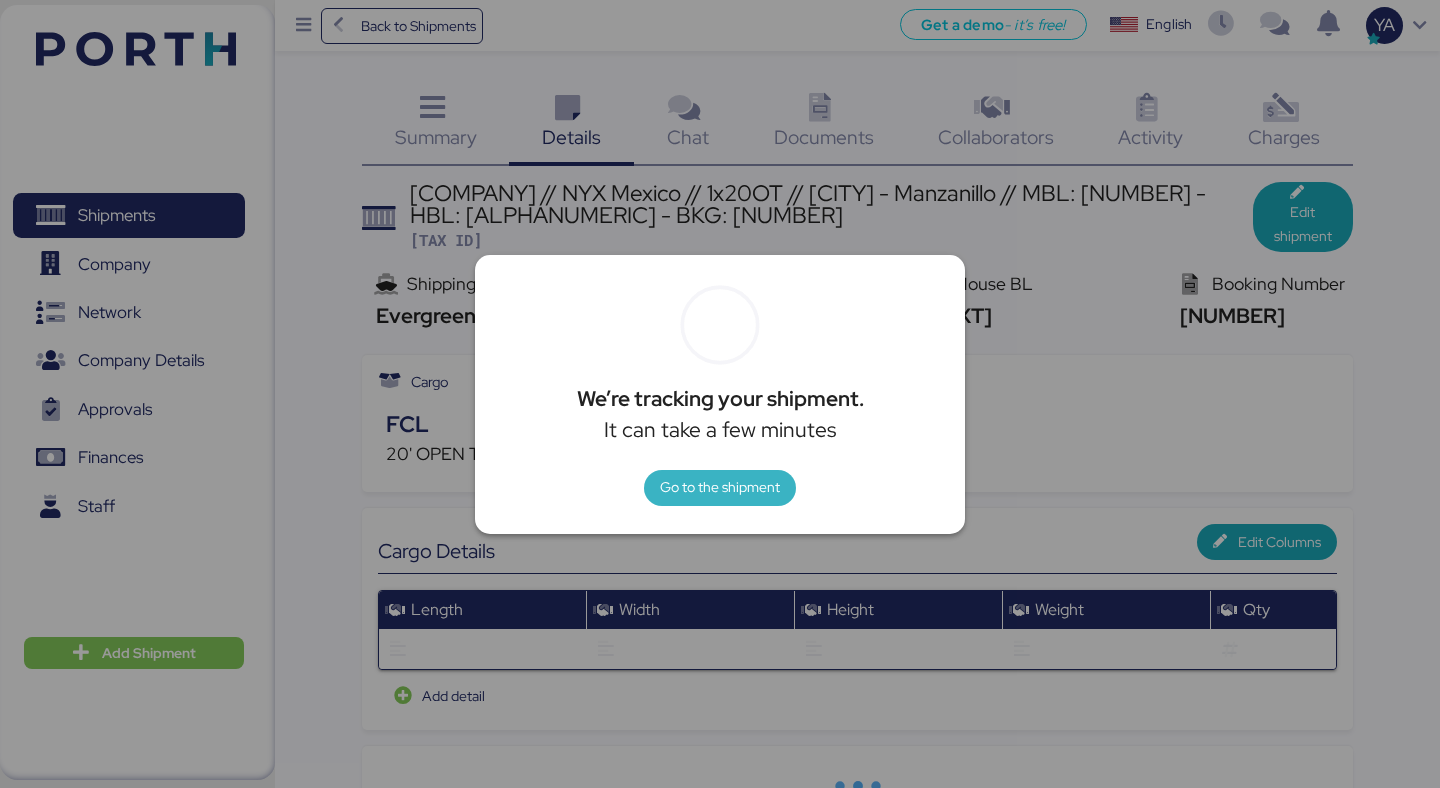 click on "Go to the shipment" at bounding box center (720, 488) 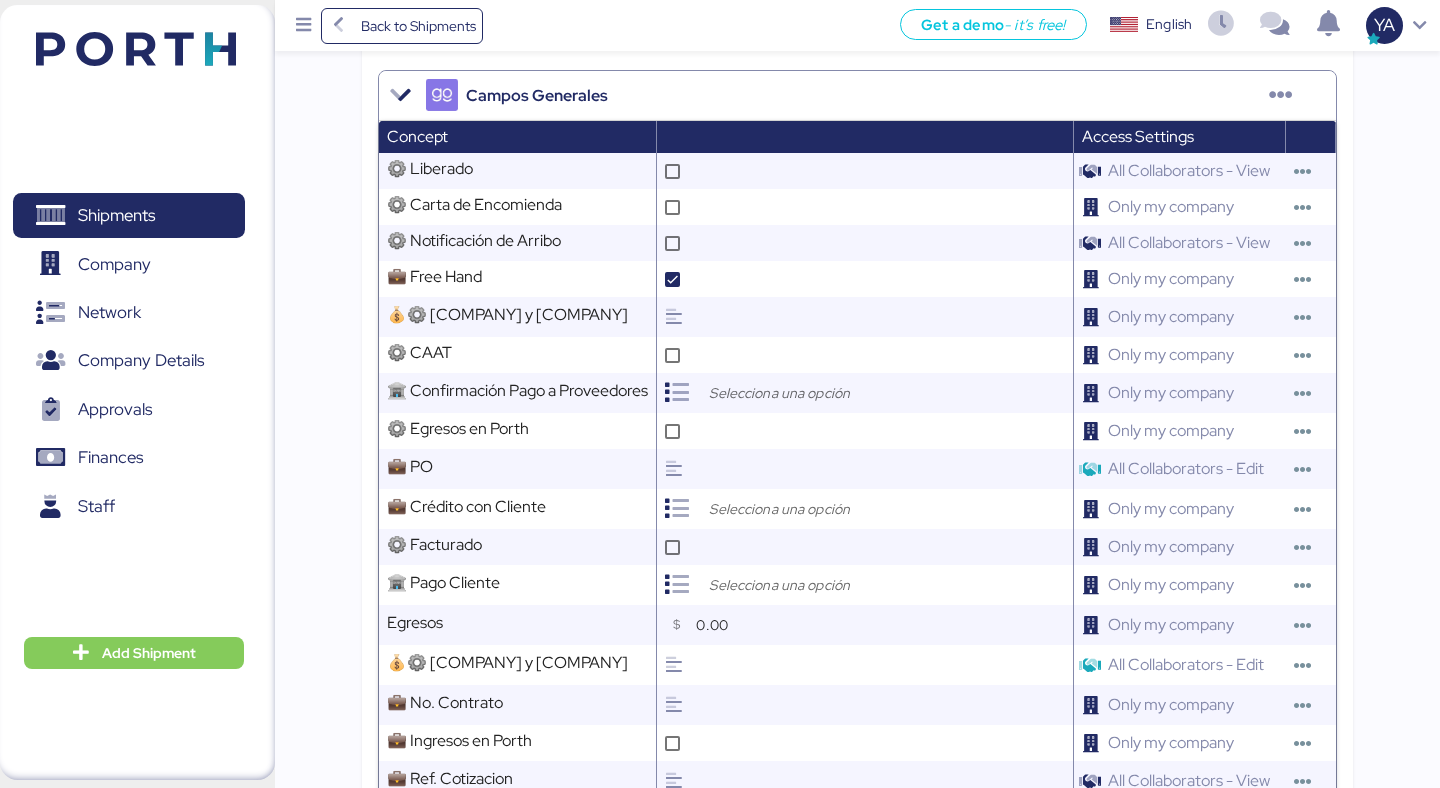 scroll, scrollTop: 0, scrollLeft: 0, axis: both 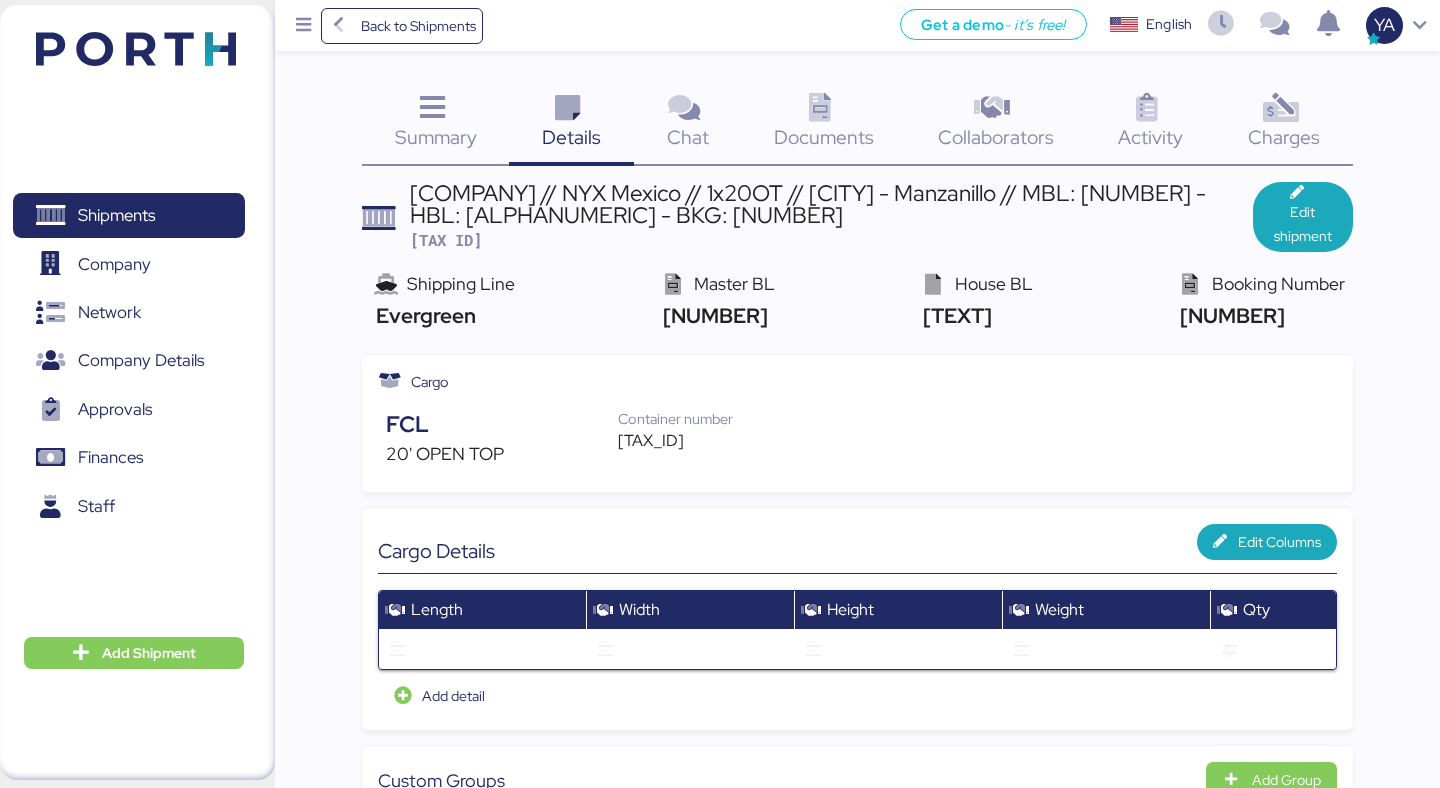 click at bounding box center [1280, 108] 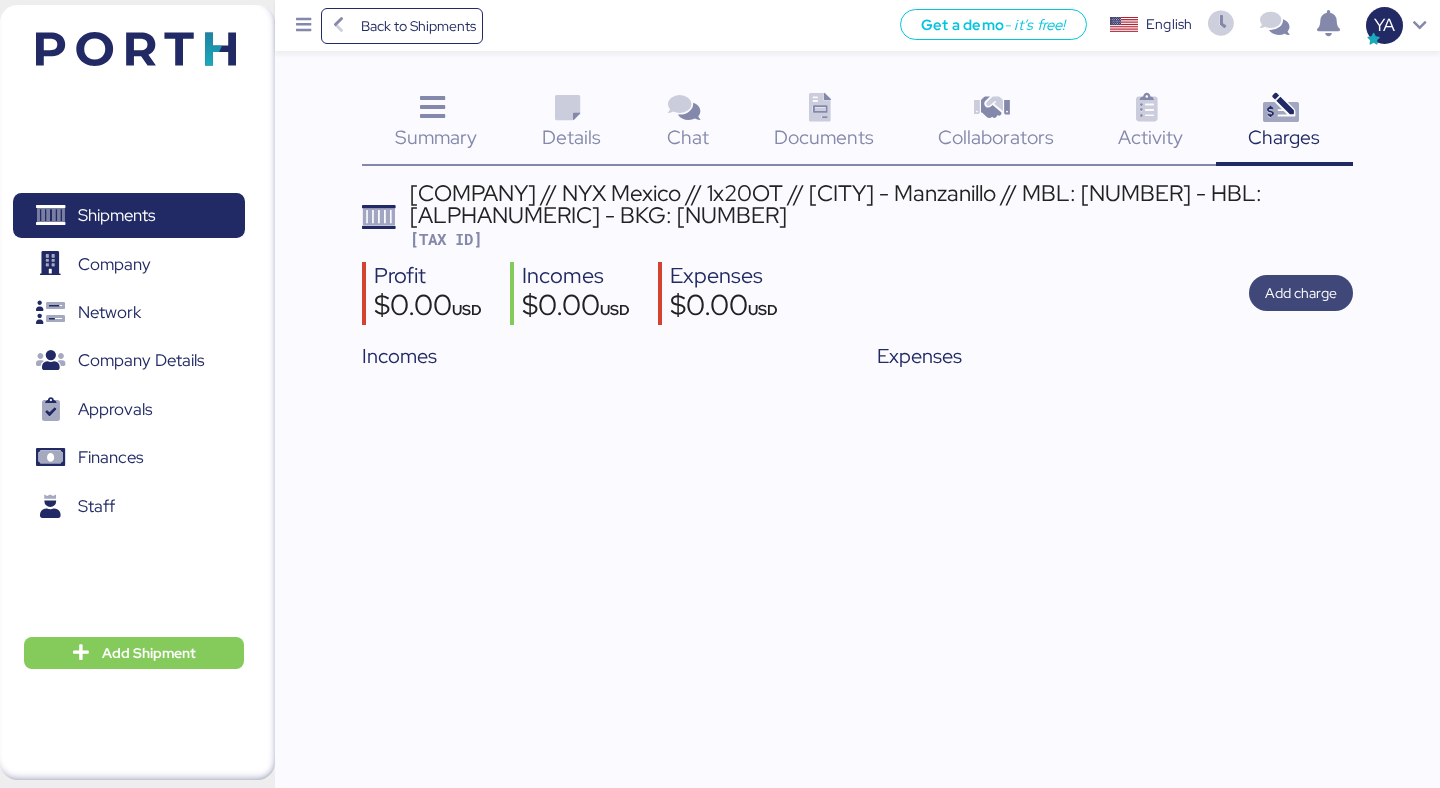 click on "Add charge" at bounding box center (1301, 293) 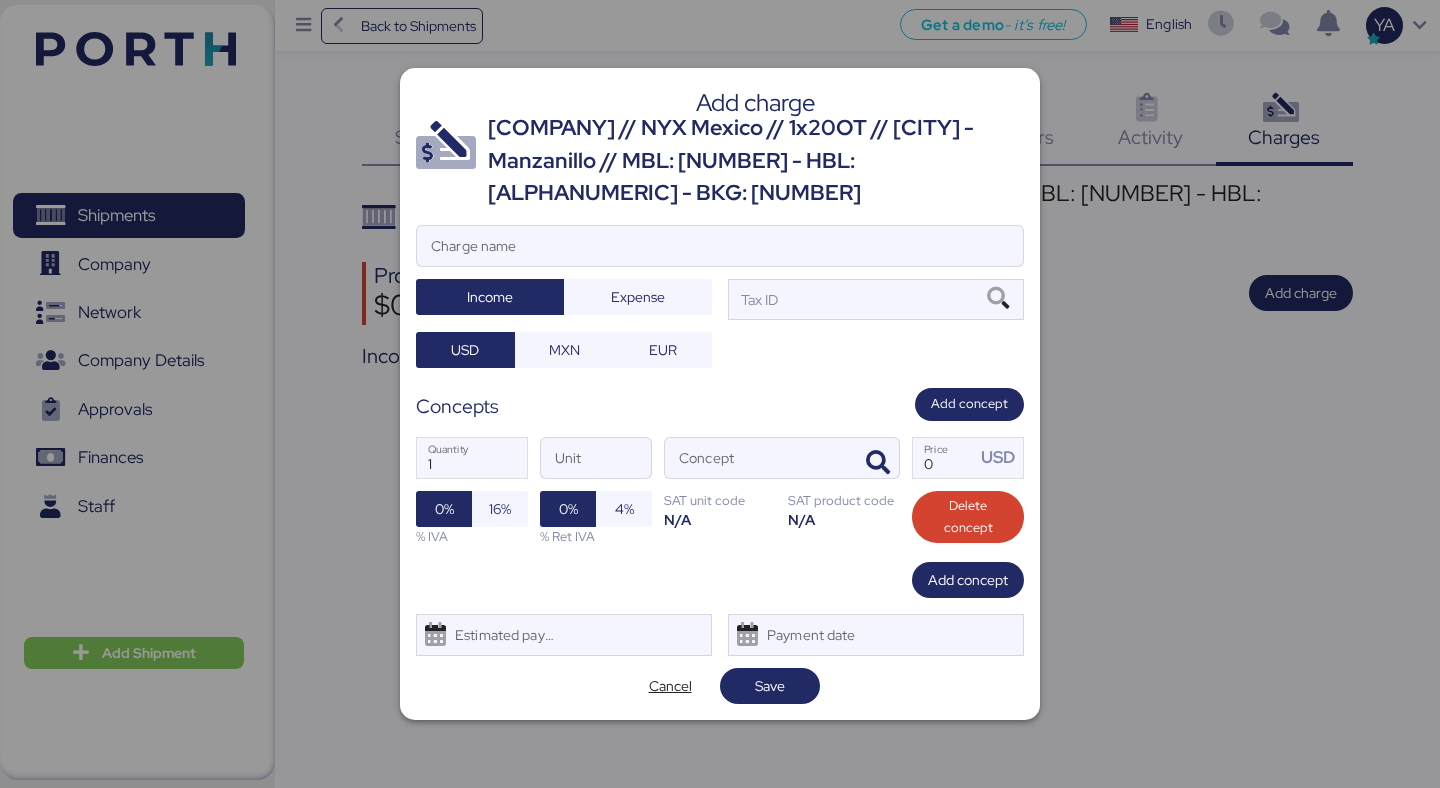 click on "[COMPANY] // NYX Mexico // 1x20OT // [CITY] - Manzanillo // MBL: [NUMBER] - HBL: [ALPHANUMERIC] - BKG: [NUMBER]" at bounding box center [756, 160] 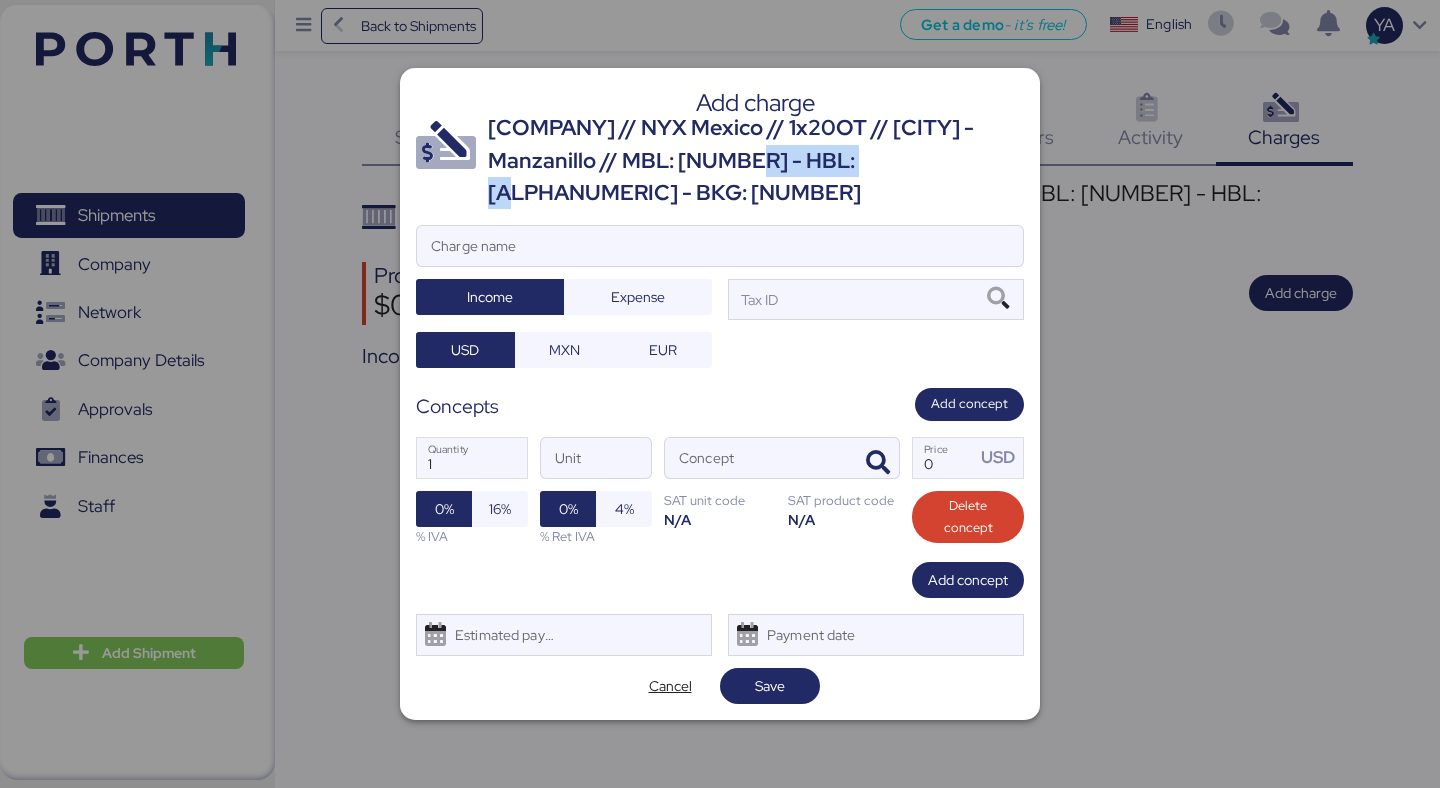 click on "[COMPANY] // NYX Mexico // 1x20OT // [CITY] - Manzanillo // MBL: [NUMBER] - HBL: [ALPHANUMERIC] - BKG: [NUMBER]" at bounding box center [756, 160] 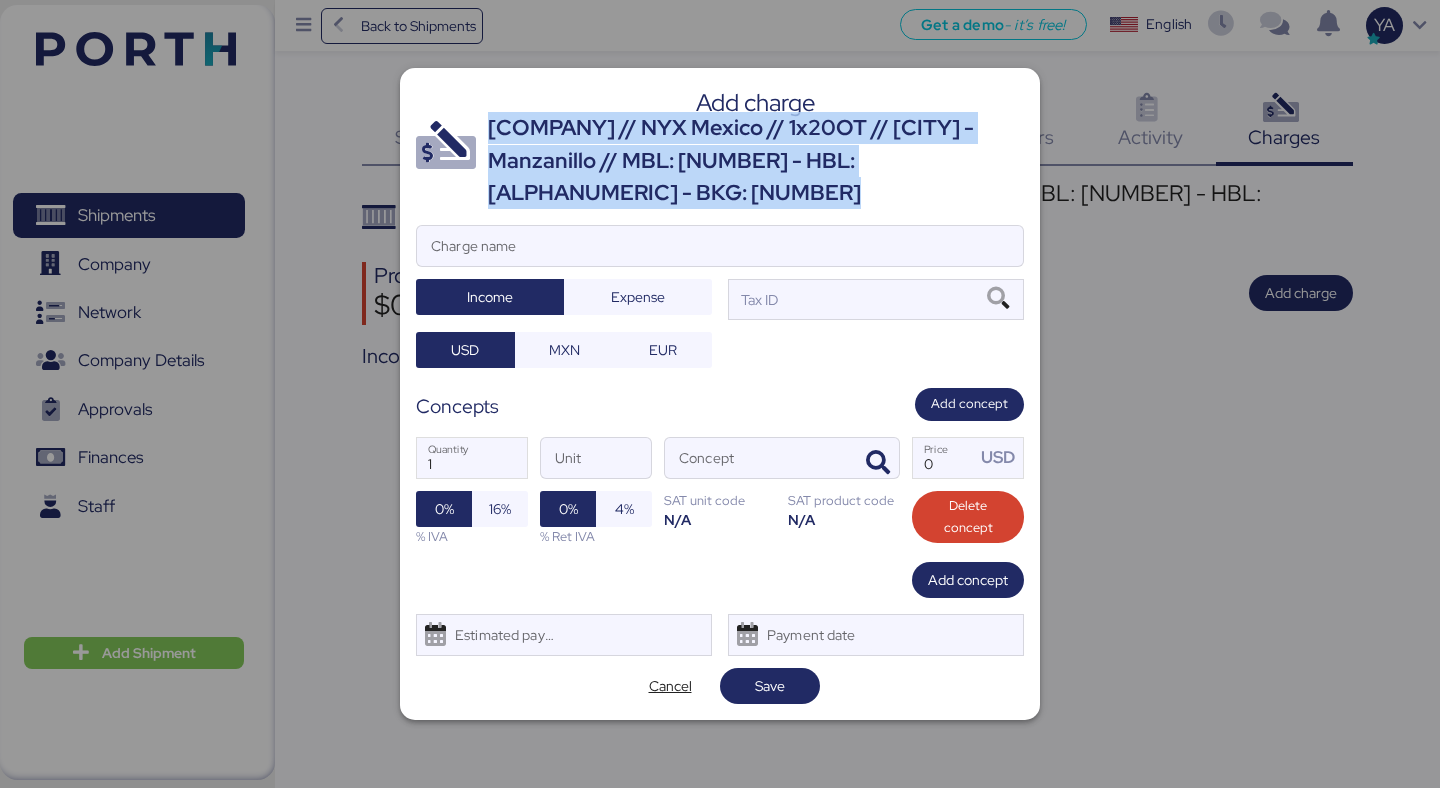 click on "[COMPANY] // NYX Mexico // 1x20OT // [CITY] - Manzanillo // MBL: [NUMBER] - HBL: [ALPHANUMERIC] - BKG: [NUMBER]" at bounding box center (756, 160) 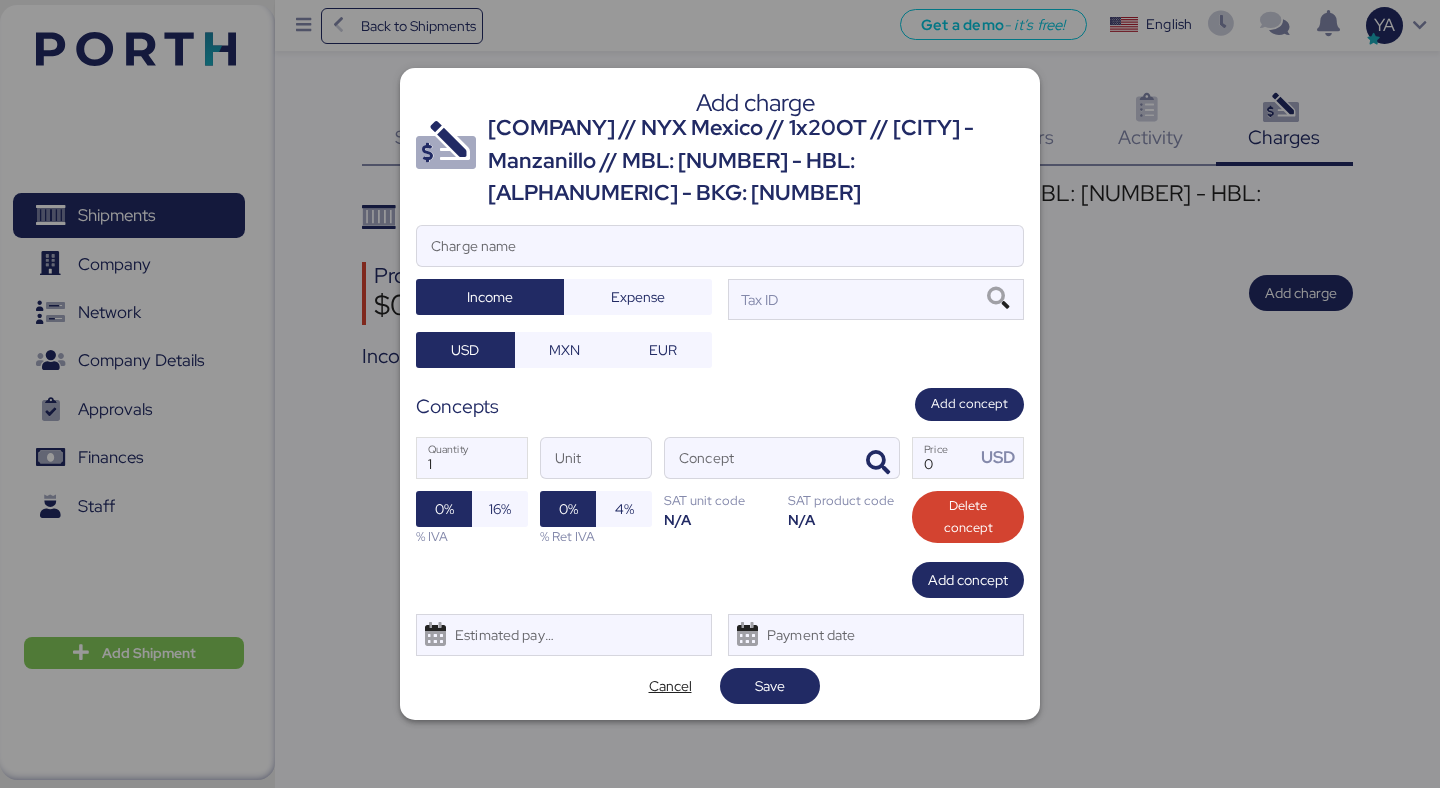 click at bounding box center (720, 276) 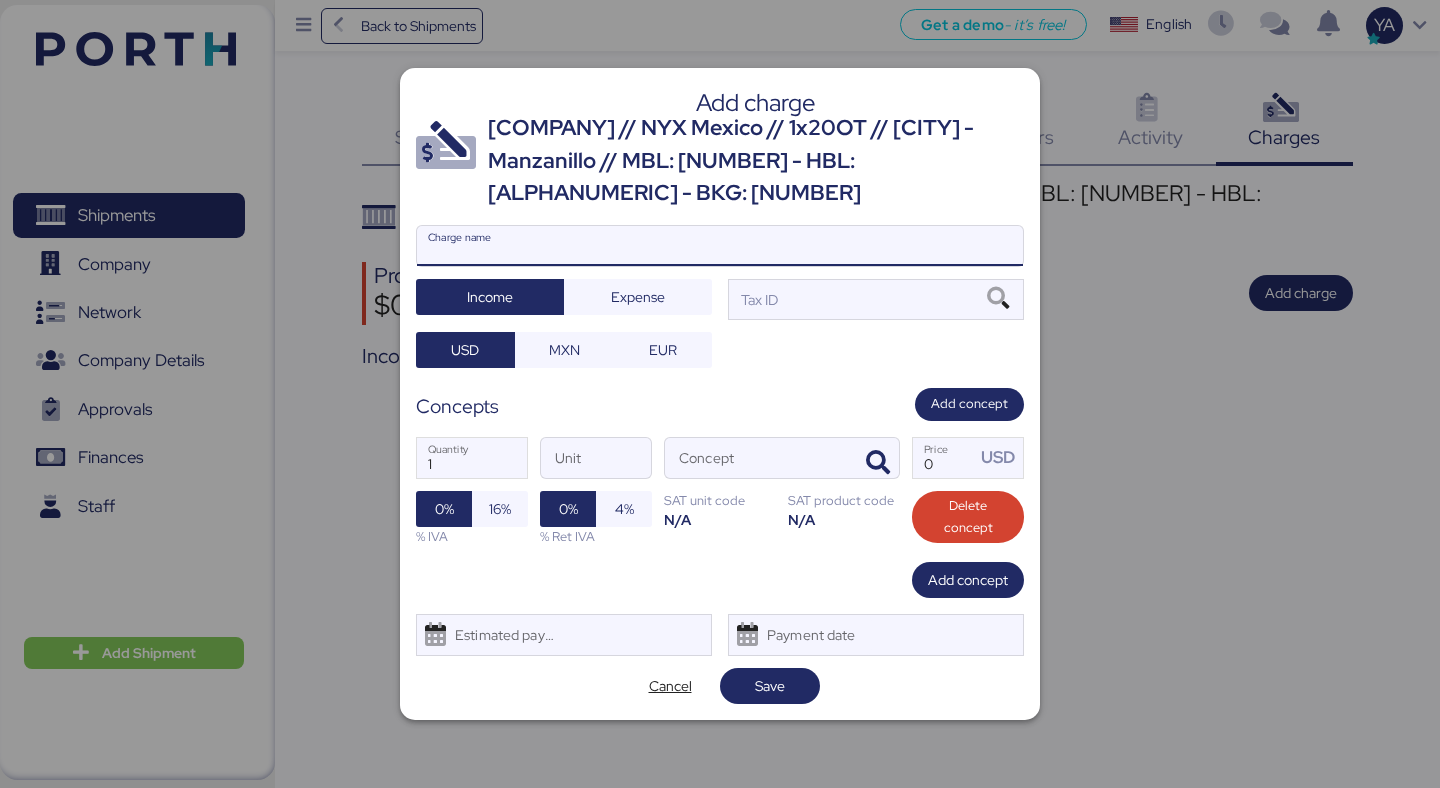 click on "Charge name" at bounding box center [720, 246] 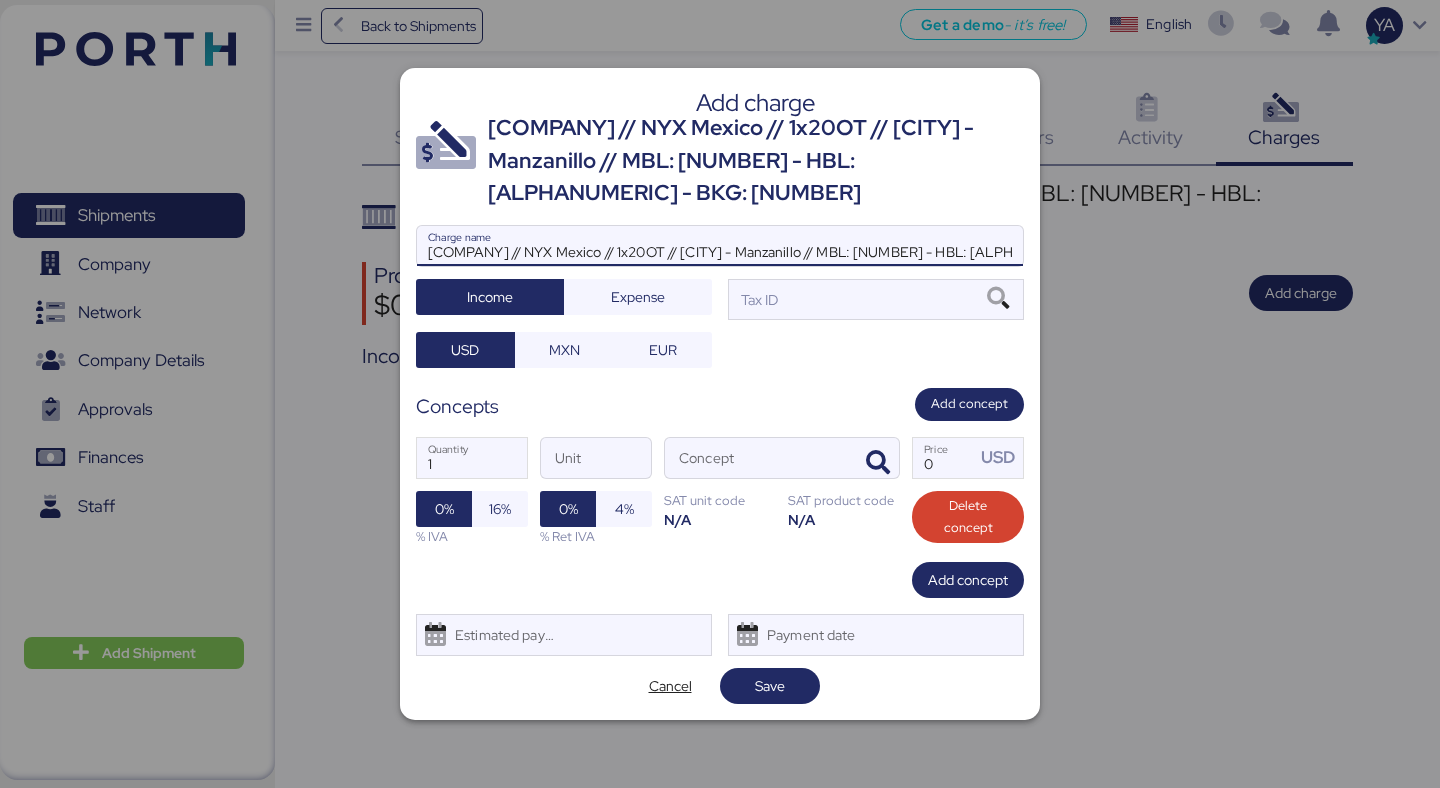 scroll, scrollTop: 0, scrollLeft: 265, axis: horizontal 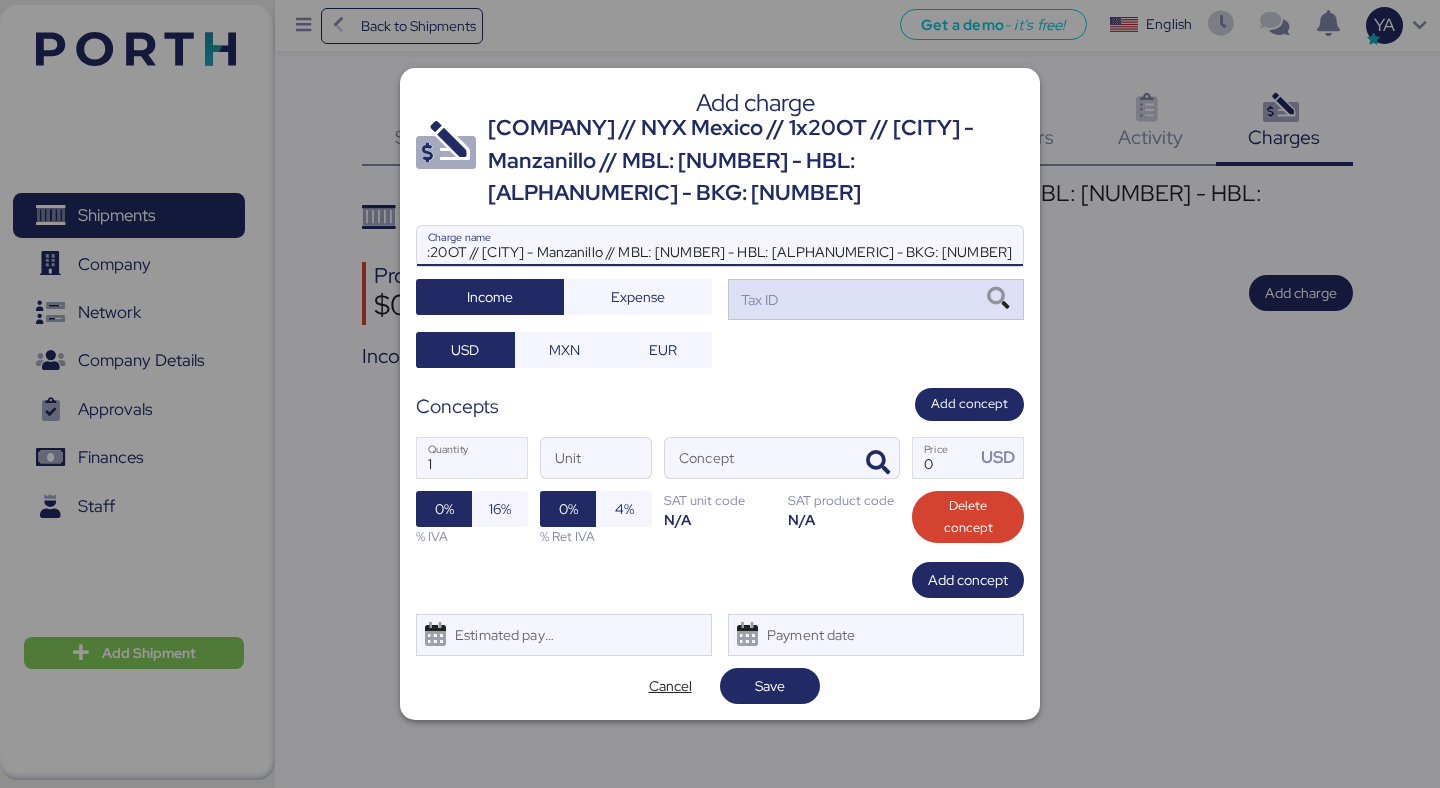 type on "[COMPANY] // NYX Mexico // 1x20OT // [CITY] - Manzanillo // MBL: [NUMBER] - HBL: [ALPHANUMERIC] - BKG: [NUMBER]" 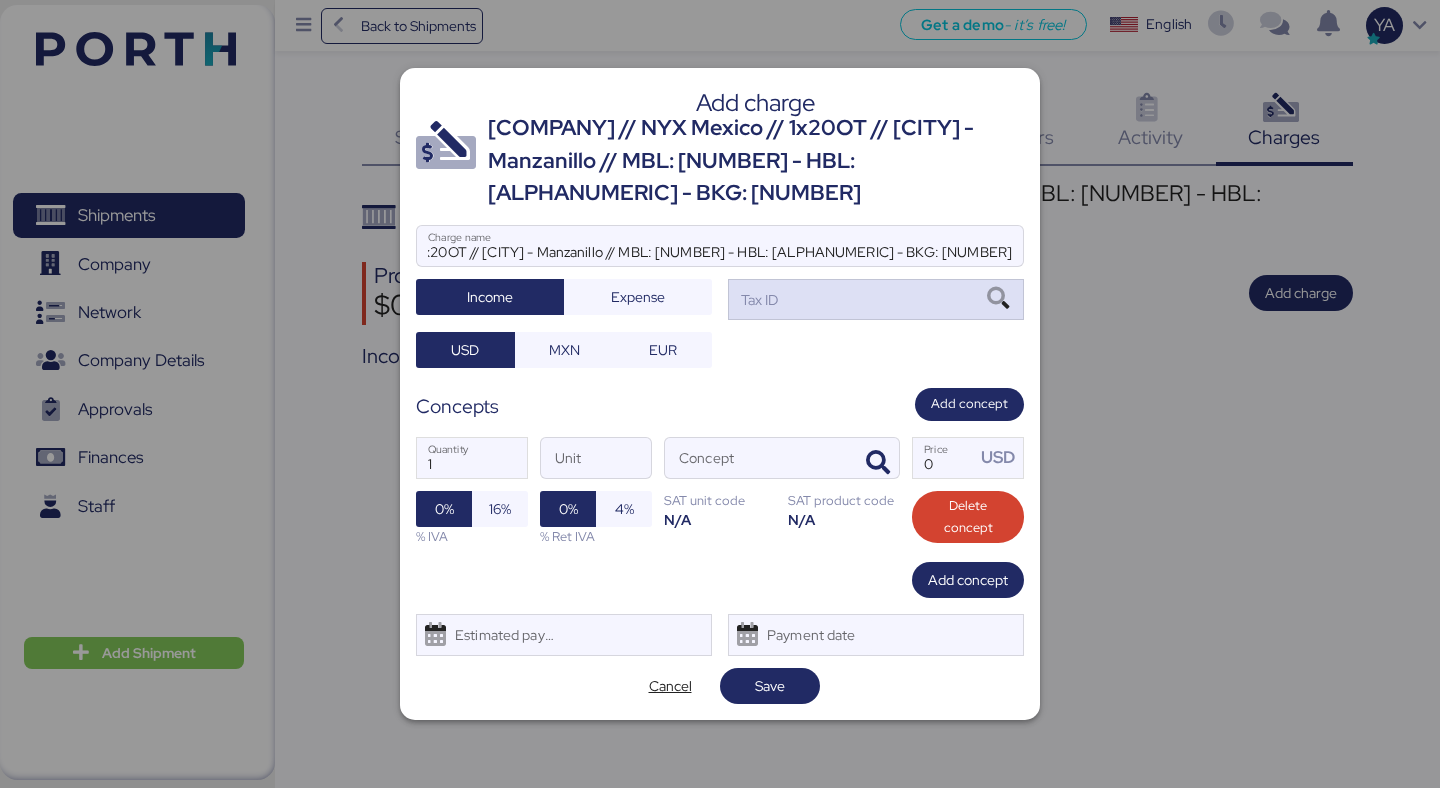 click on "Tax ID" at bounding box center (876, 299) 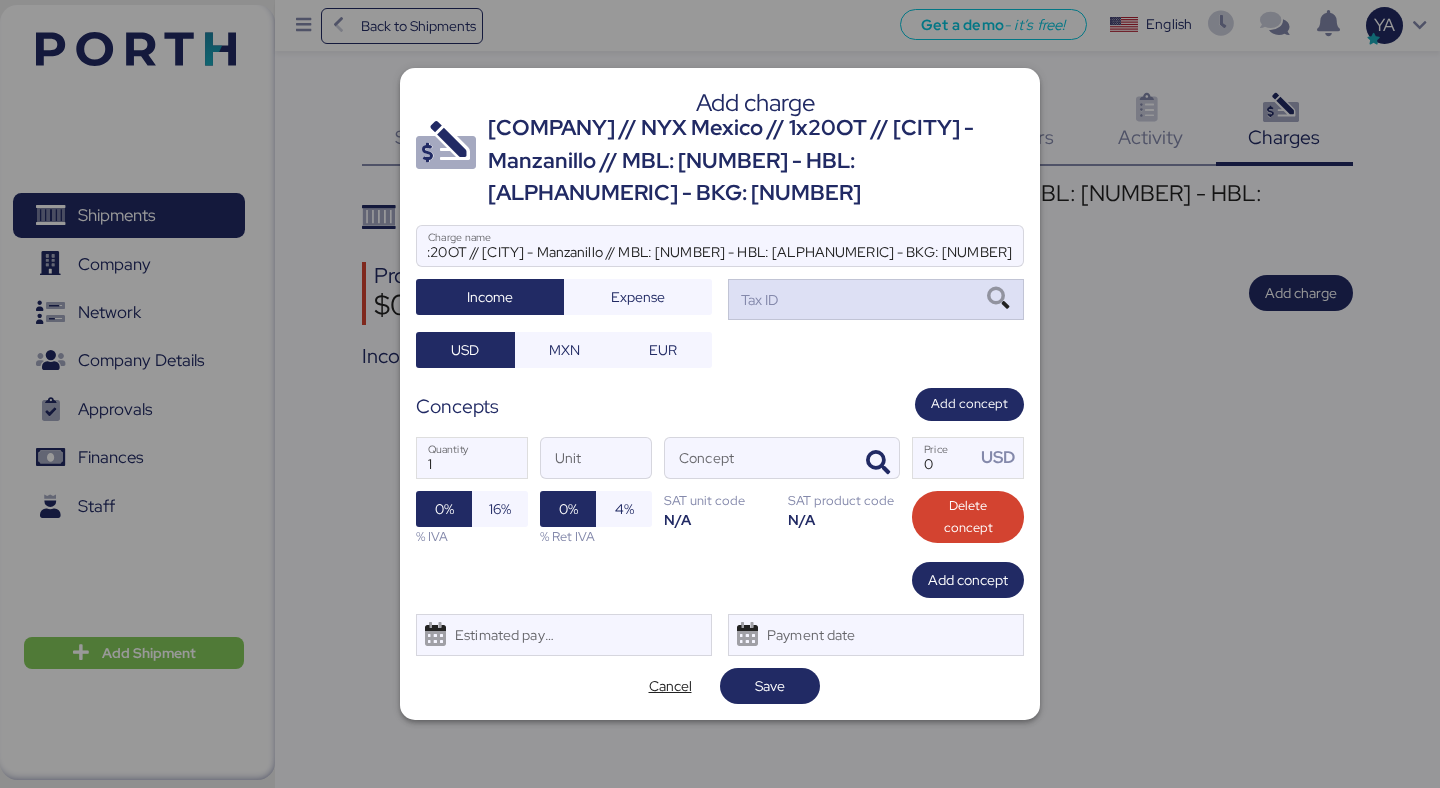 scroll, scrollTop: 0, scrollLeft: 0, axis: both 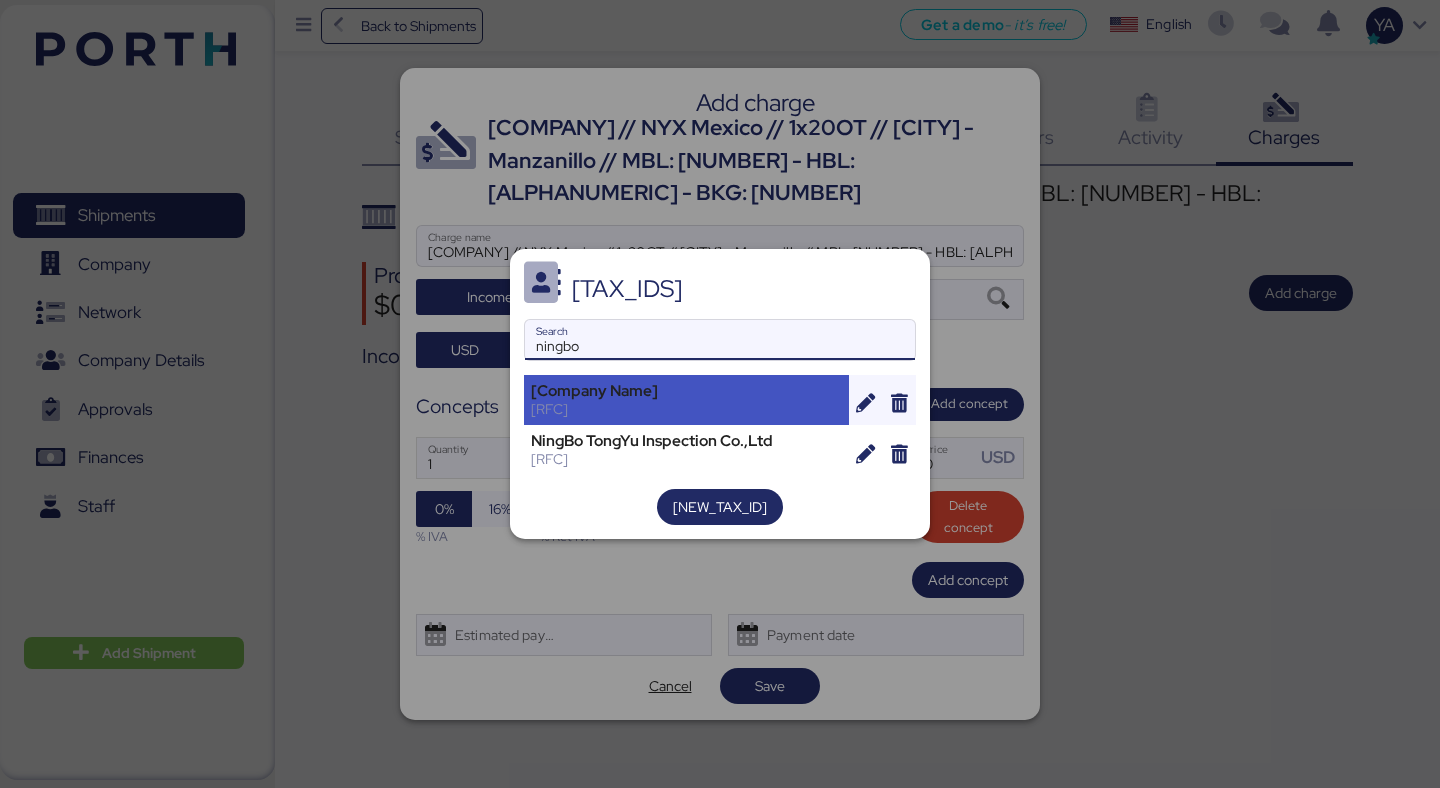 type on "ningbo" 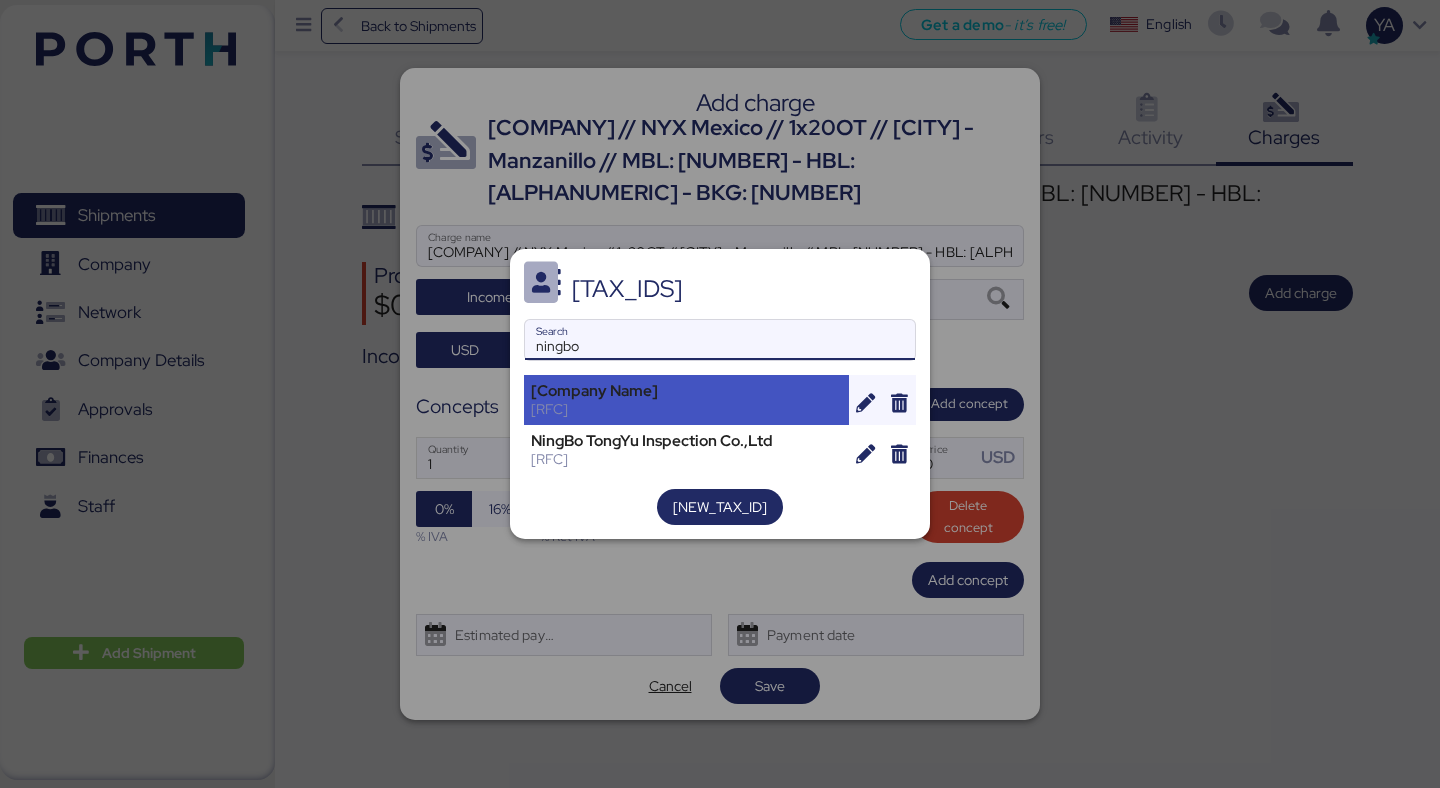 click on "[Company Name]" at bounding box center [686, 391] 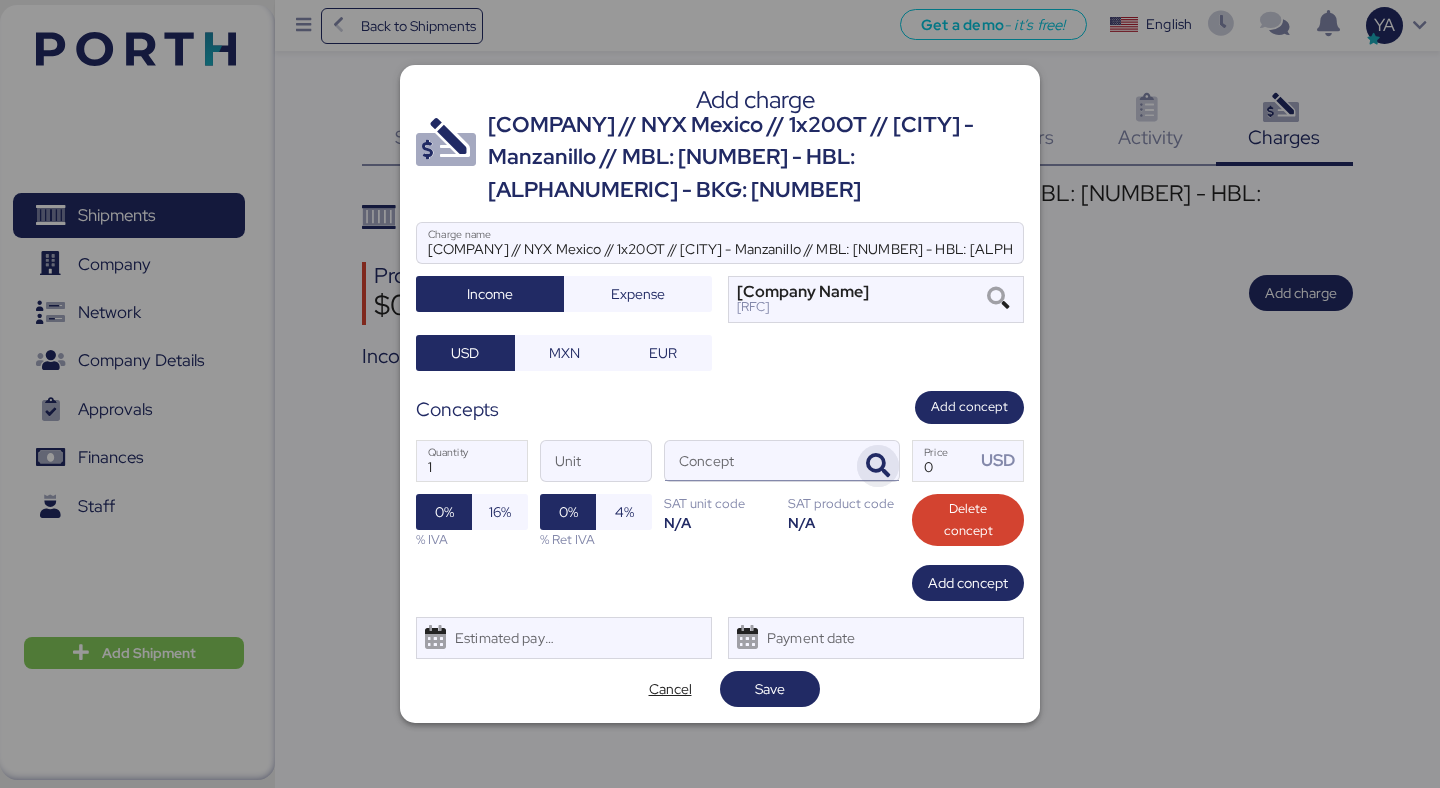 click at bounding box center (878, 466) 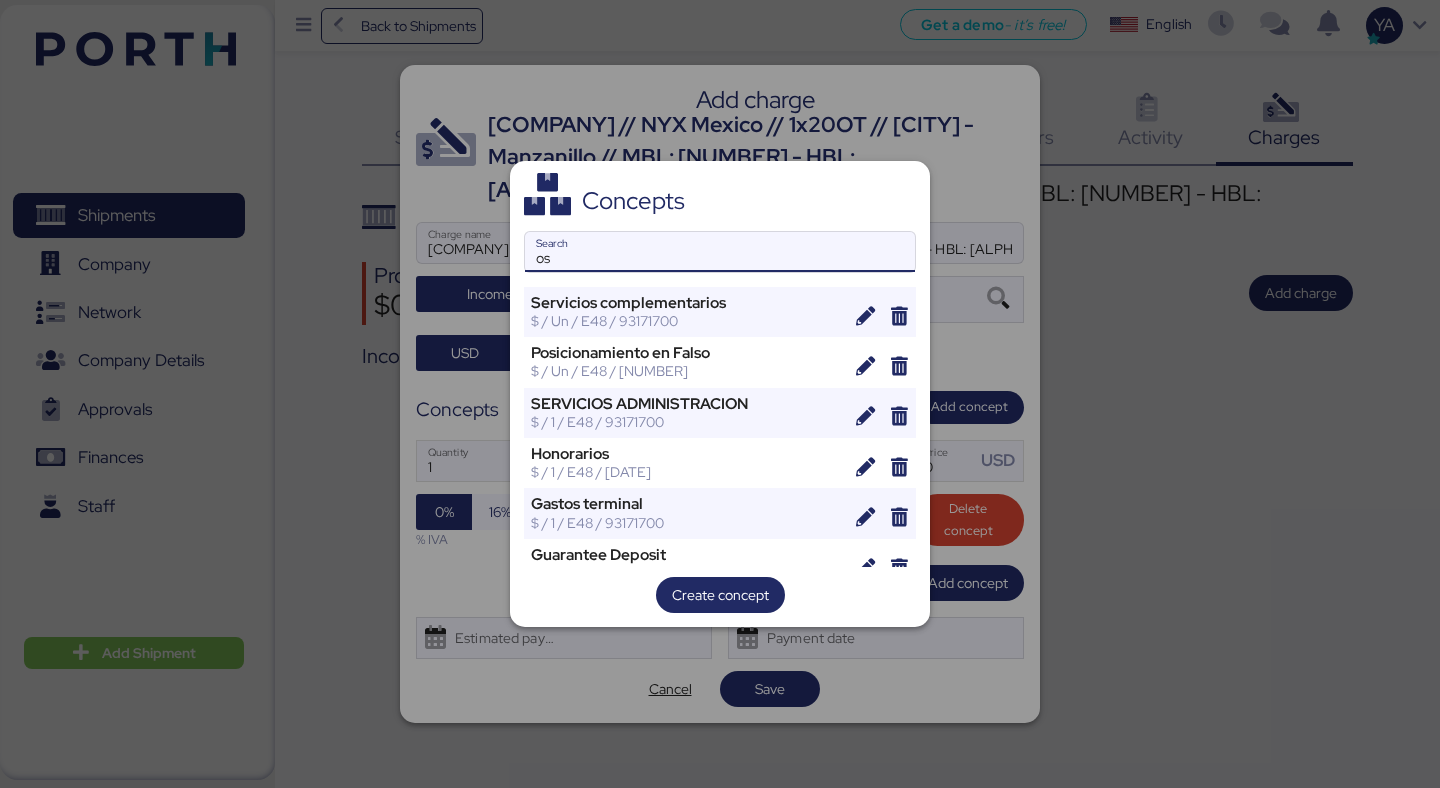 type on "o" 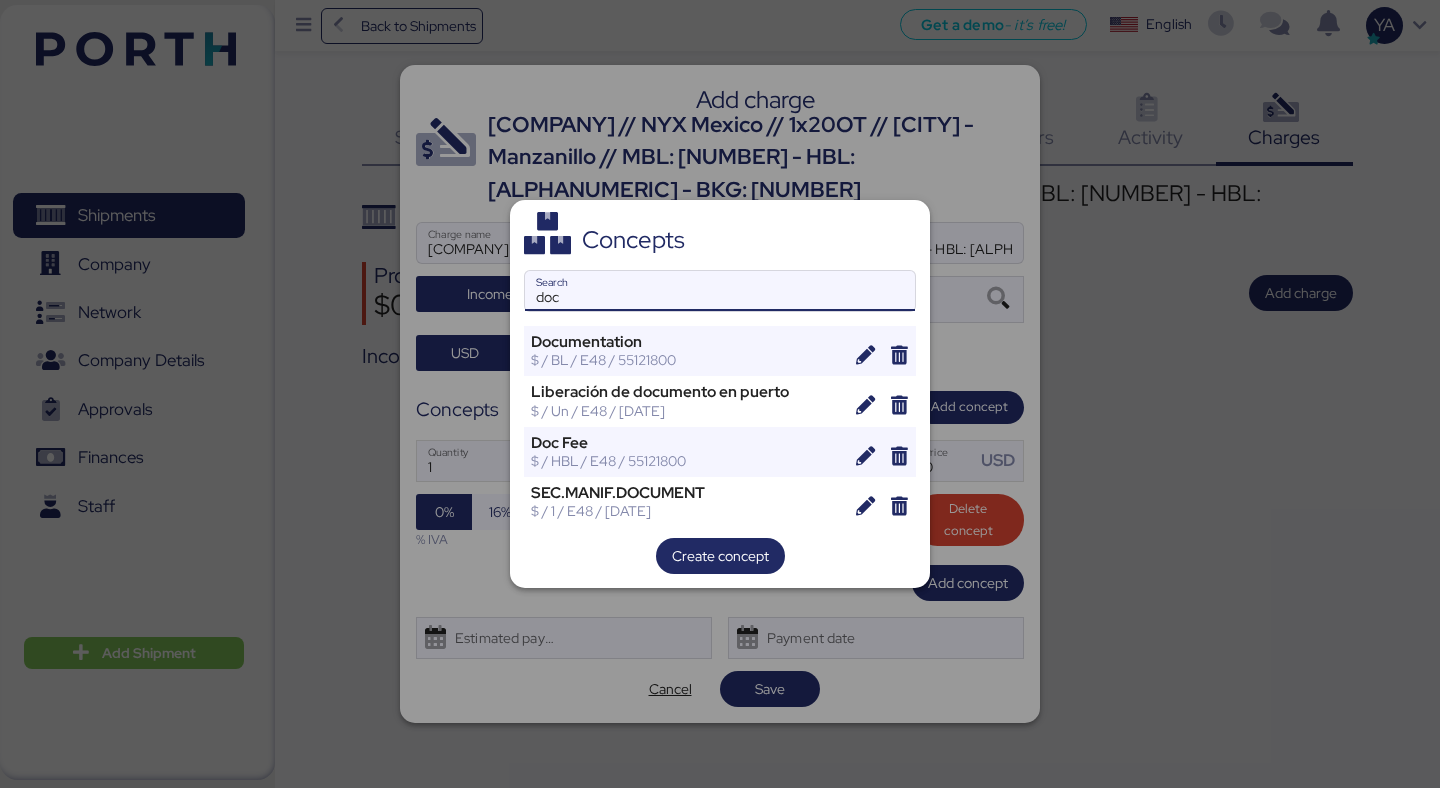 type on "doc" 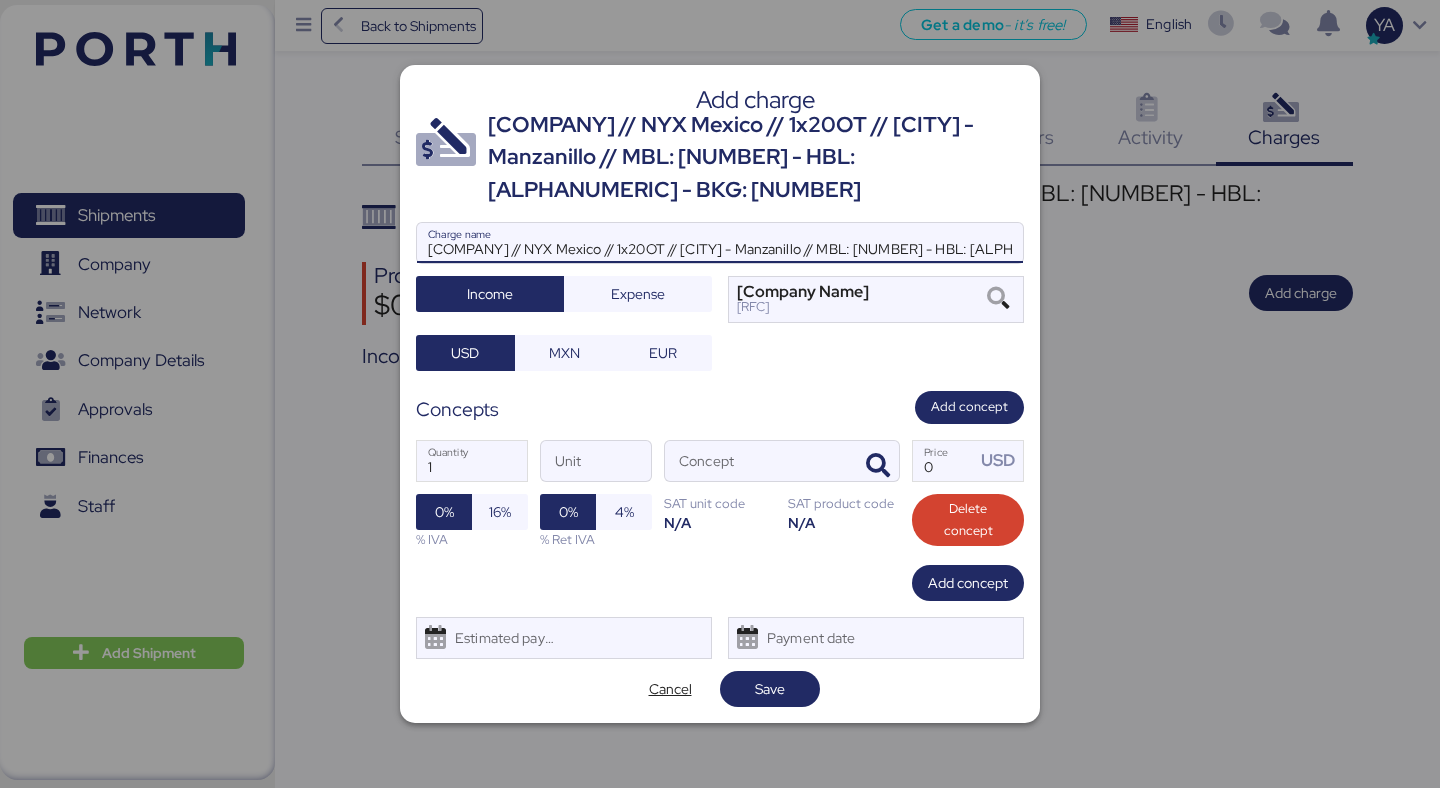 drag, startPoint x: 844, startPoint y: 244, endPoint x: 139, endPoint y: 247, distance: 705.0064 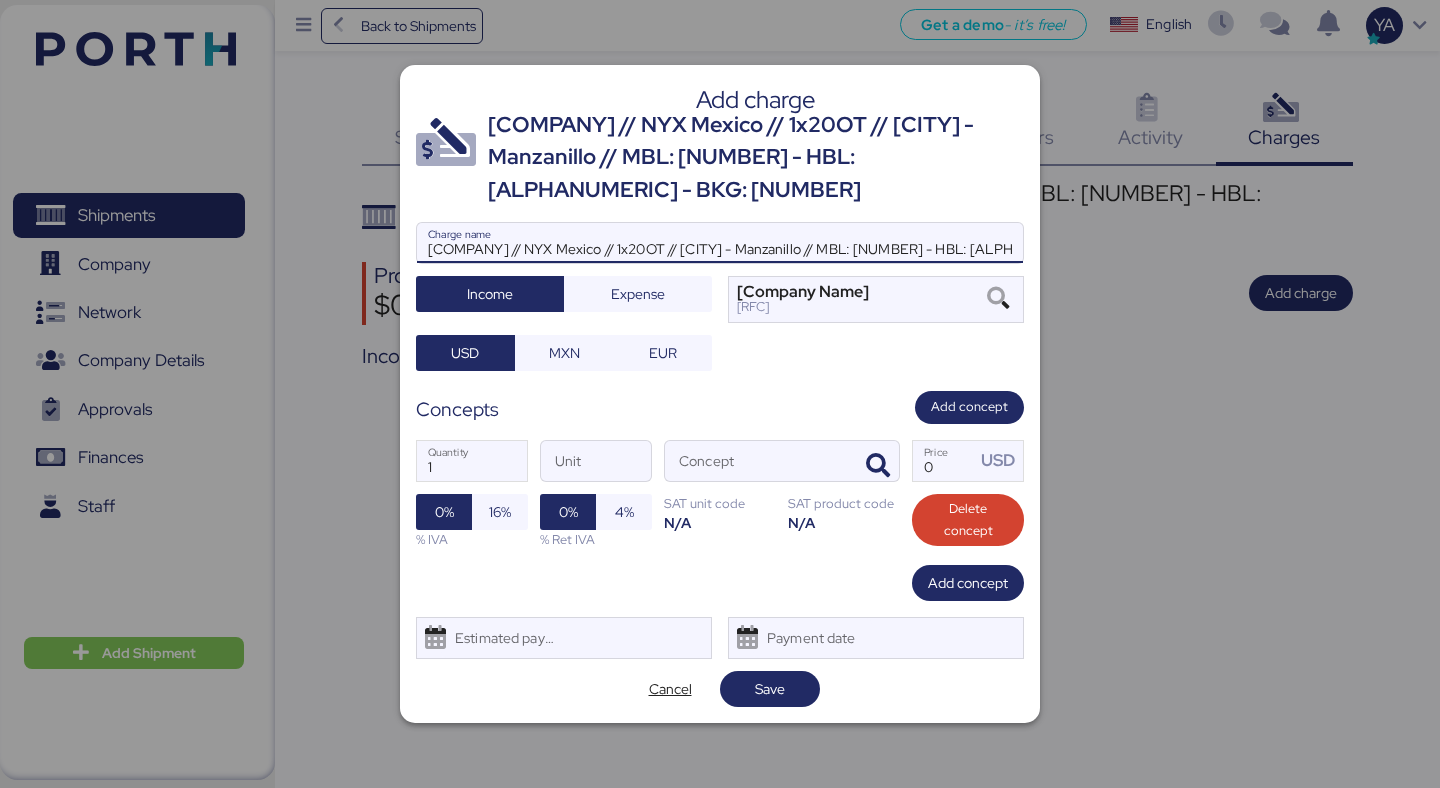 click on "Add charge [COMPANY] // [COMPANY] // 1x20OT // [CITY] - [CITY] // MBL: [NUMBER] - HBL: [ALPHANUM] - BKG: [NUMBER] [COMPANY] // [COMPANY] // 1x20OT // [CITY] - [CITY] // MBL: [NUMBER] - HBL: [ALPHANUM] - BKG: [NUMBER] Charge name Income Expense [COMPANY]  XEXX010101000   USD MXN EUR Concepts Add concept 1 Quantity Unit Concept   0 Price USD 0% 16% % IVA 0% 4% % Ret IVA SAT unit code N/A SAT product code N/A Delete concept Add concept   Estimated payment date   Payment date Cancel Save" at bounding box center [720, 394] 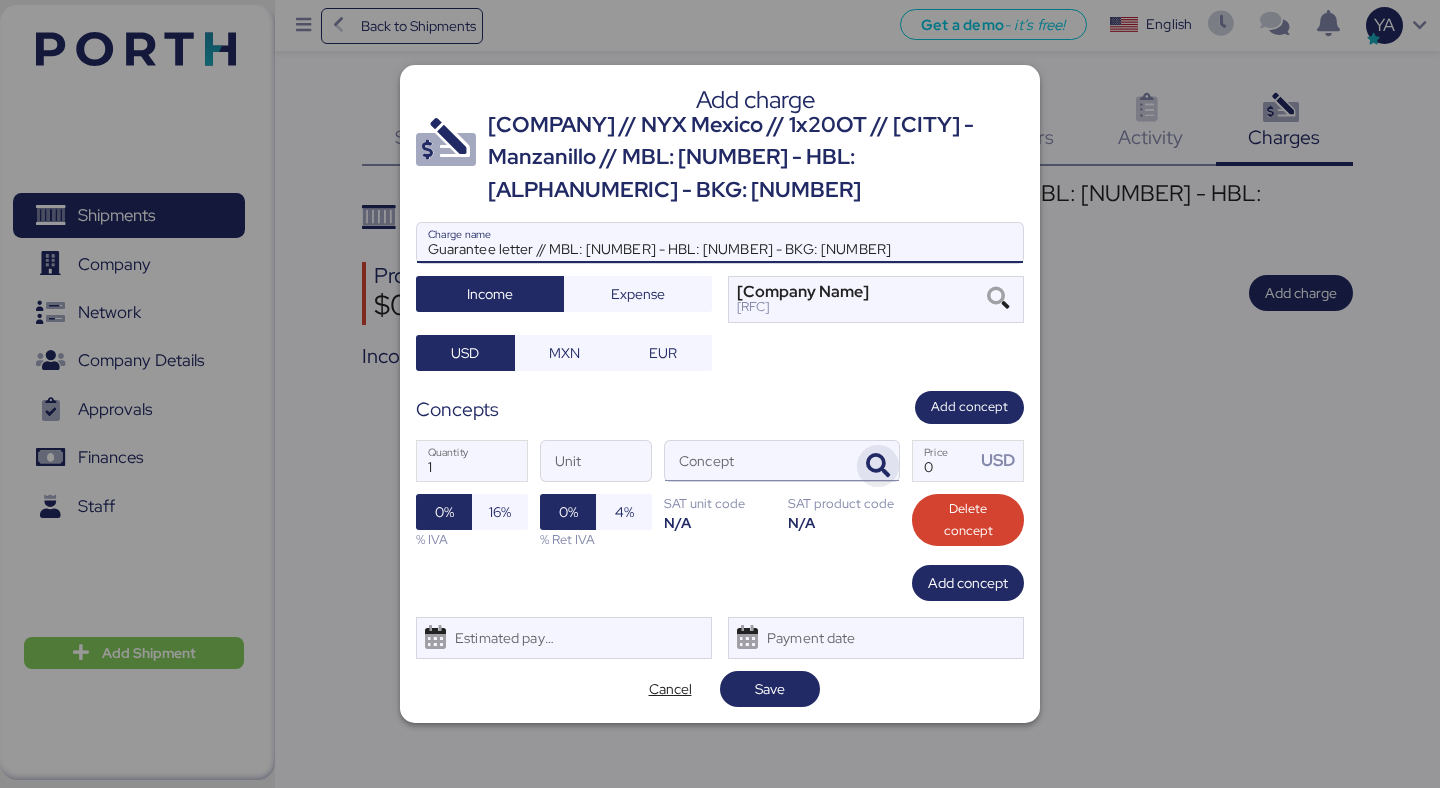 type on "Guarantee letter // MBL: [NUMBER] - HBL: [NUMBER] - BKG: [NUMBER]" 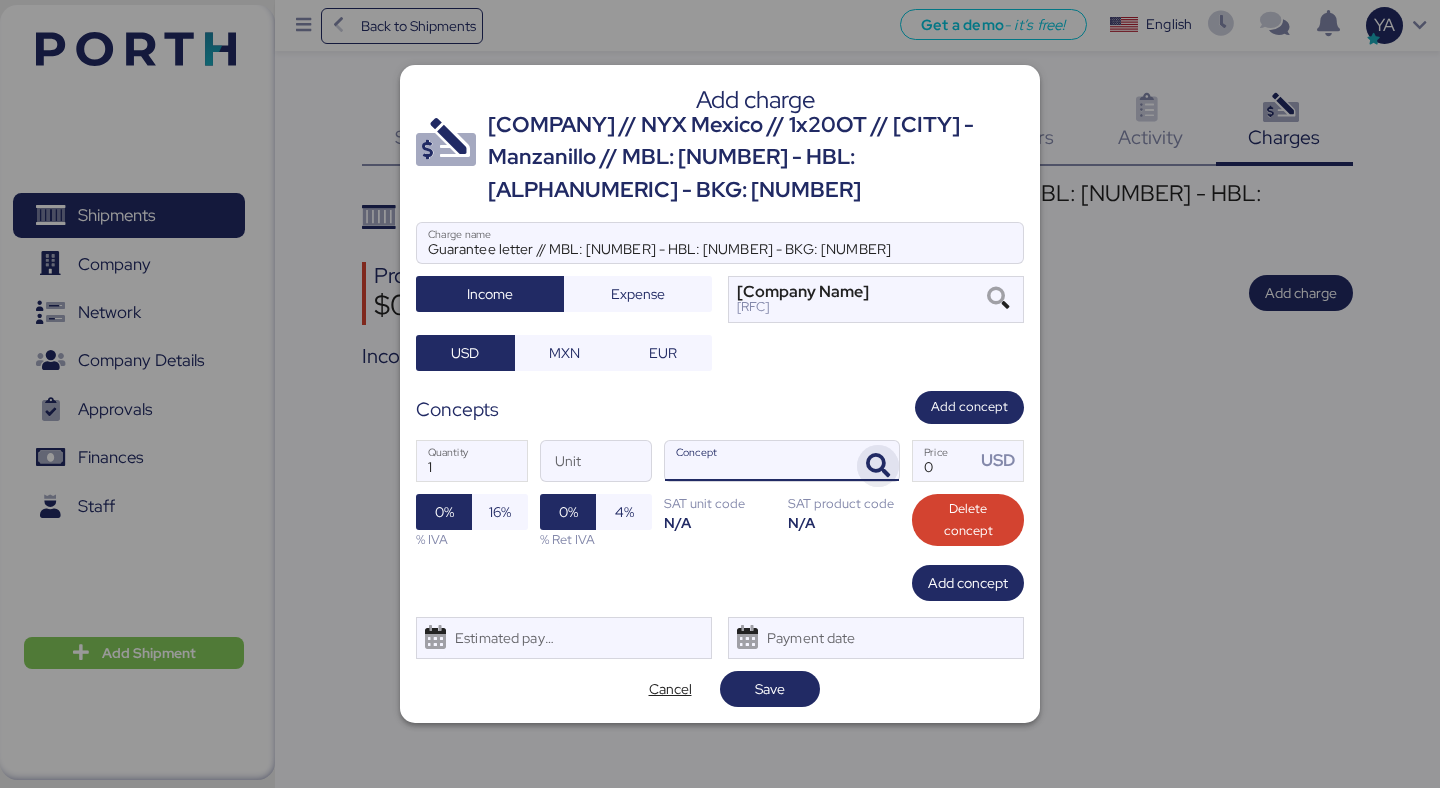 click at bounding box center [878, 466] 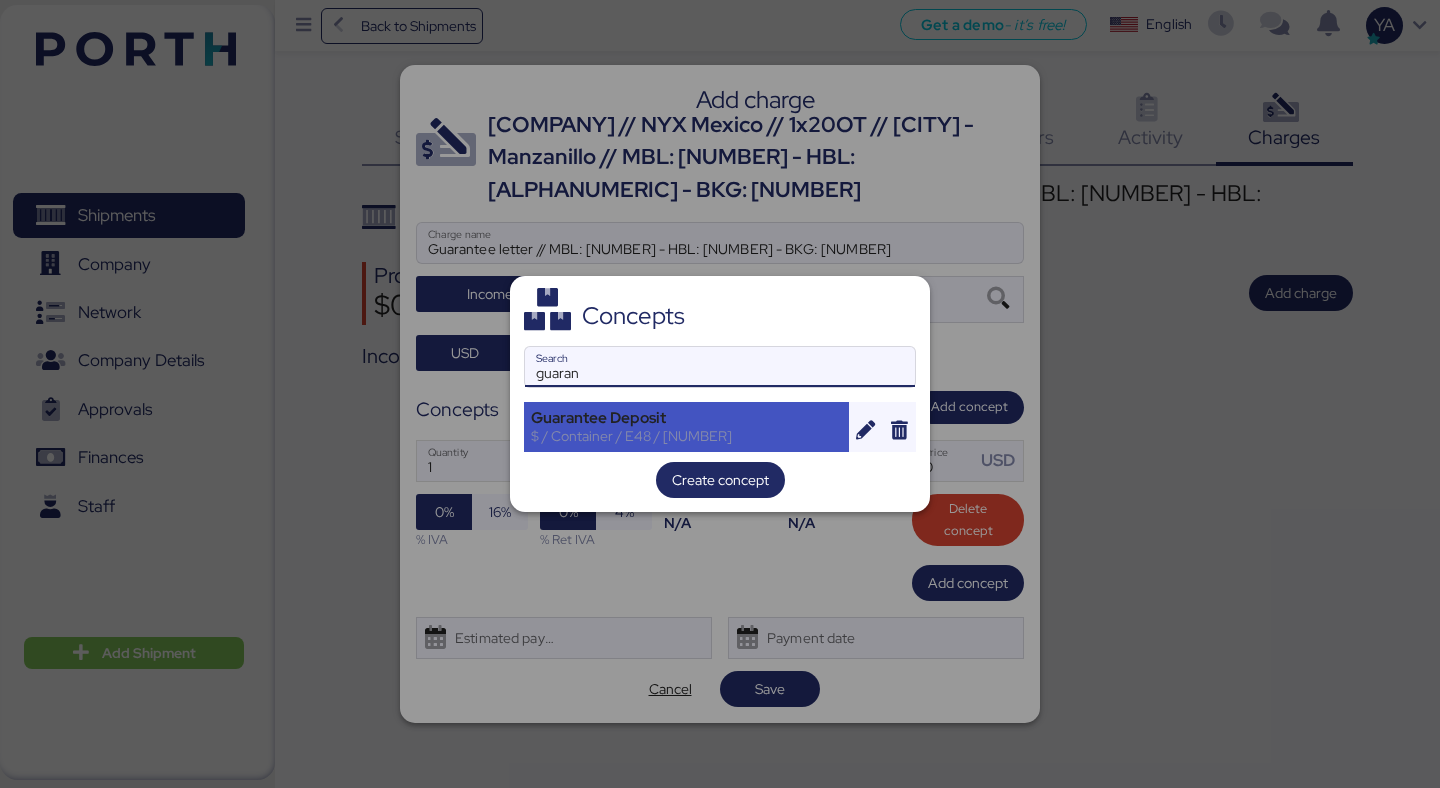 type on "guaran" 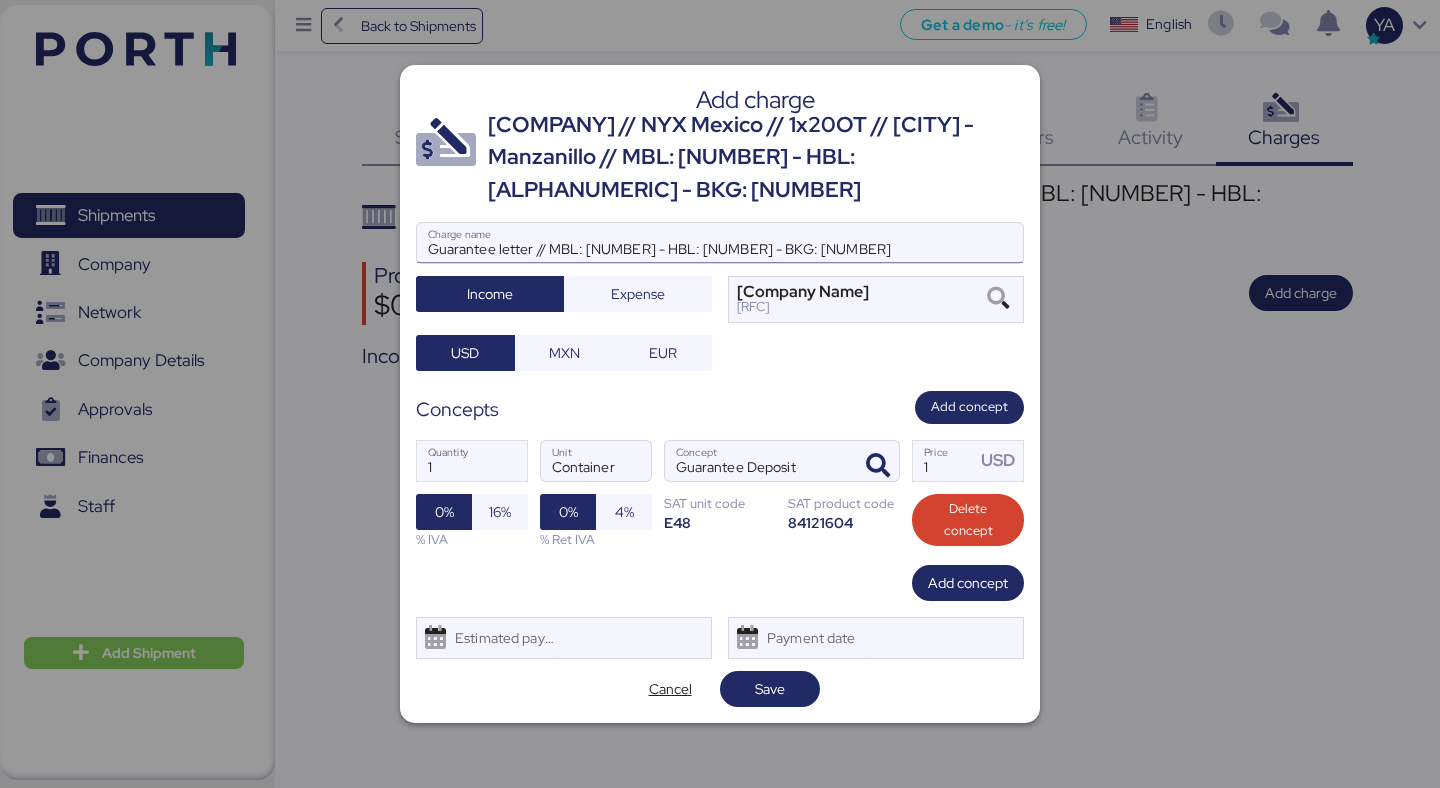 click on "Guarantee letter // MBL: [NUMBER] - HBL: [NUMBER] - BKG: [NUMBER]" at bounding box center [720, 243] 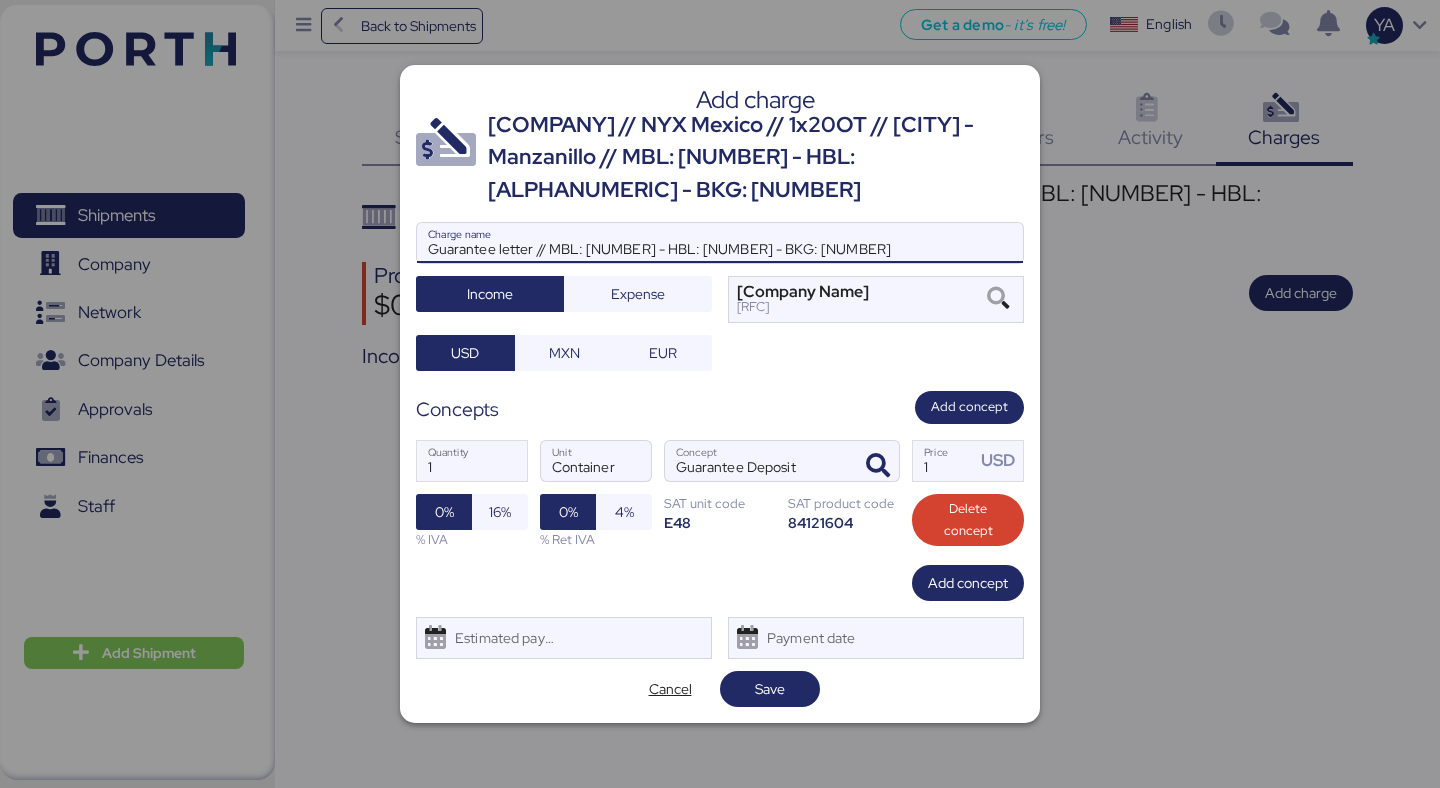 click on "Guarantee letter // MBL: [NUMBER] - HBL: [NUMBER] - BKG: [NUMBER]" at bounding box center [720, 243] 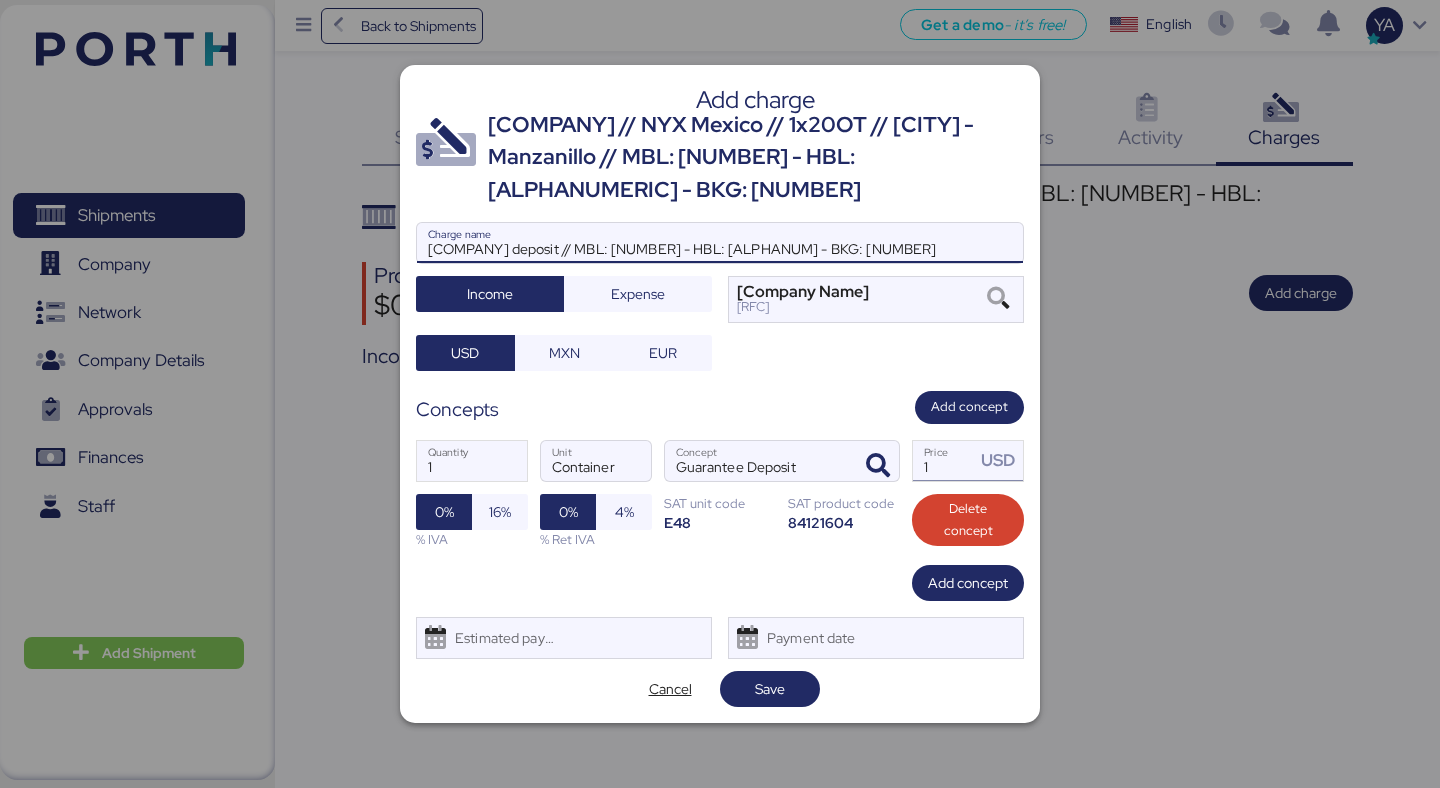 type on "[COMPANY] deposit // MBL: [NUMBER] - HBL: [ALPHANUM] - BKG: [NUMBER]" 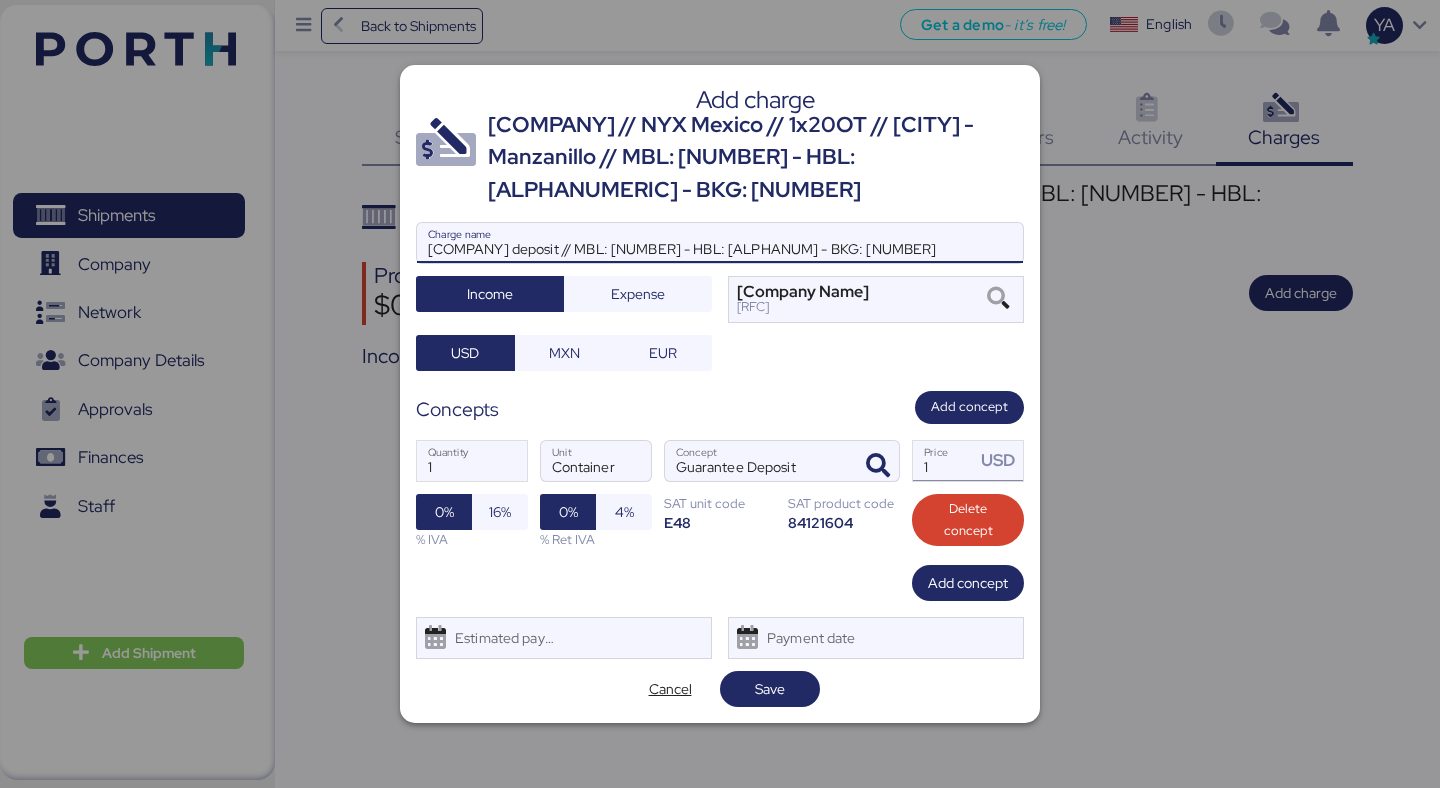 click on "1" at bounding box center [944, 461] 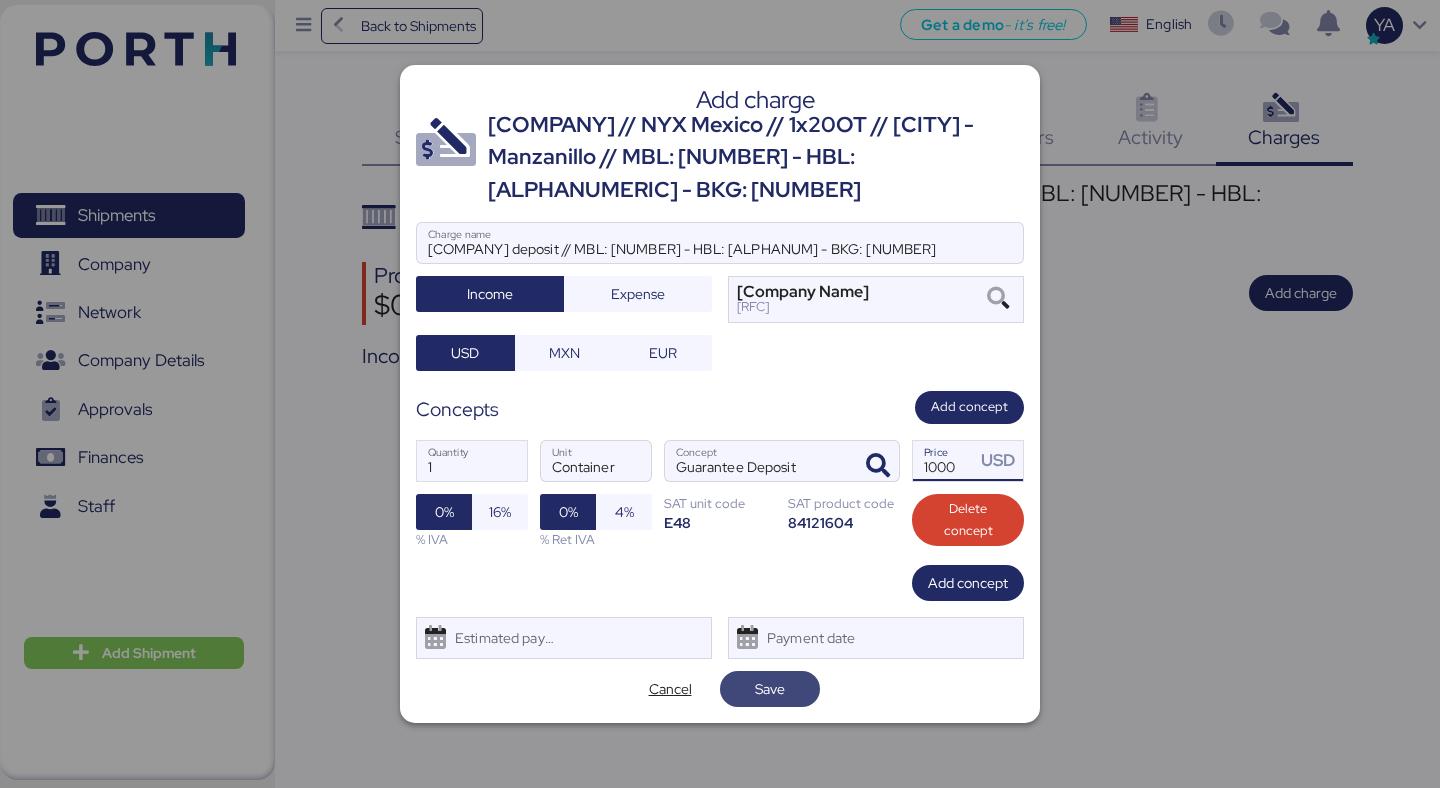 type on "1000" 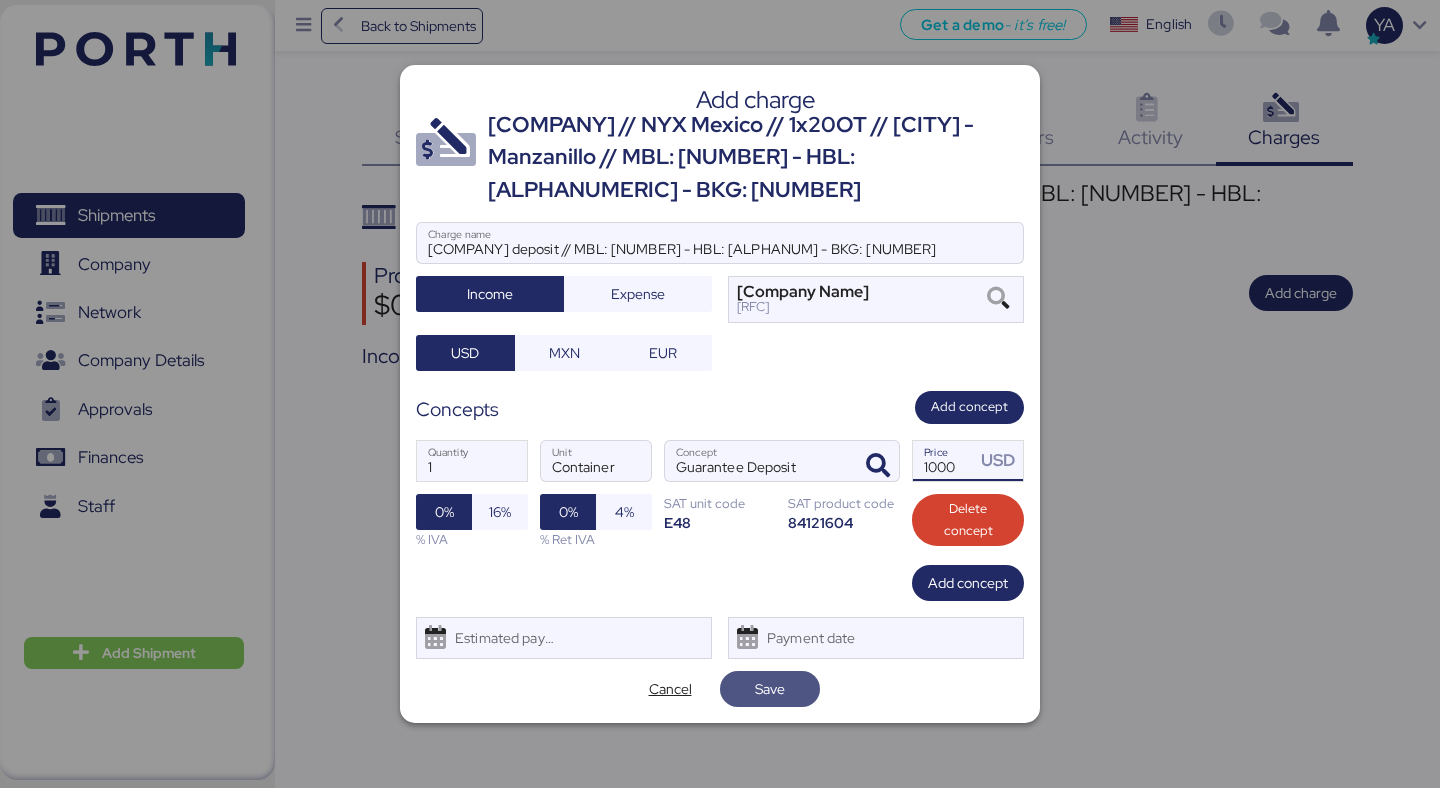 click on "Save" at bounding box center [770, 689] 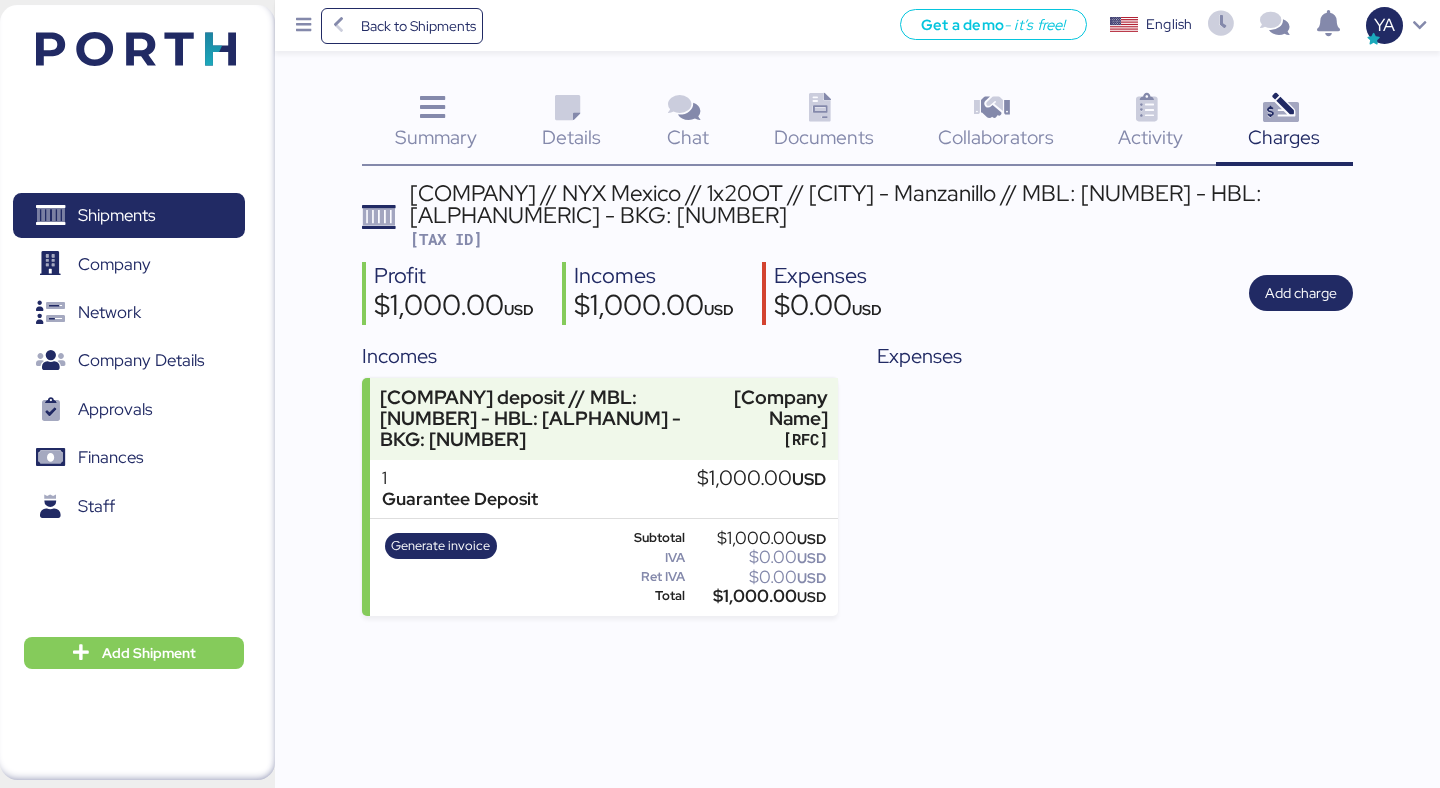 click on "[COMPANY] // NYX Mexico // 1x20OT // [CITY] - Manzanillo // MBL: [NUMBER] - HBL: [ALPHANUMERIC] - BKG: [NUMBER]" at bounding box center [881, 204] 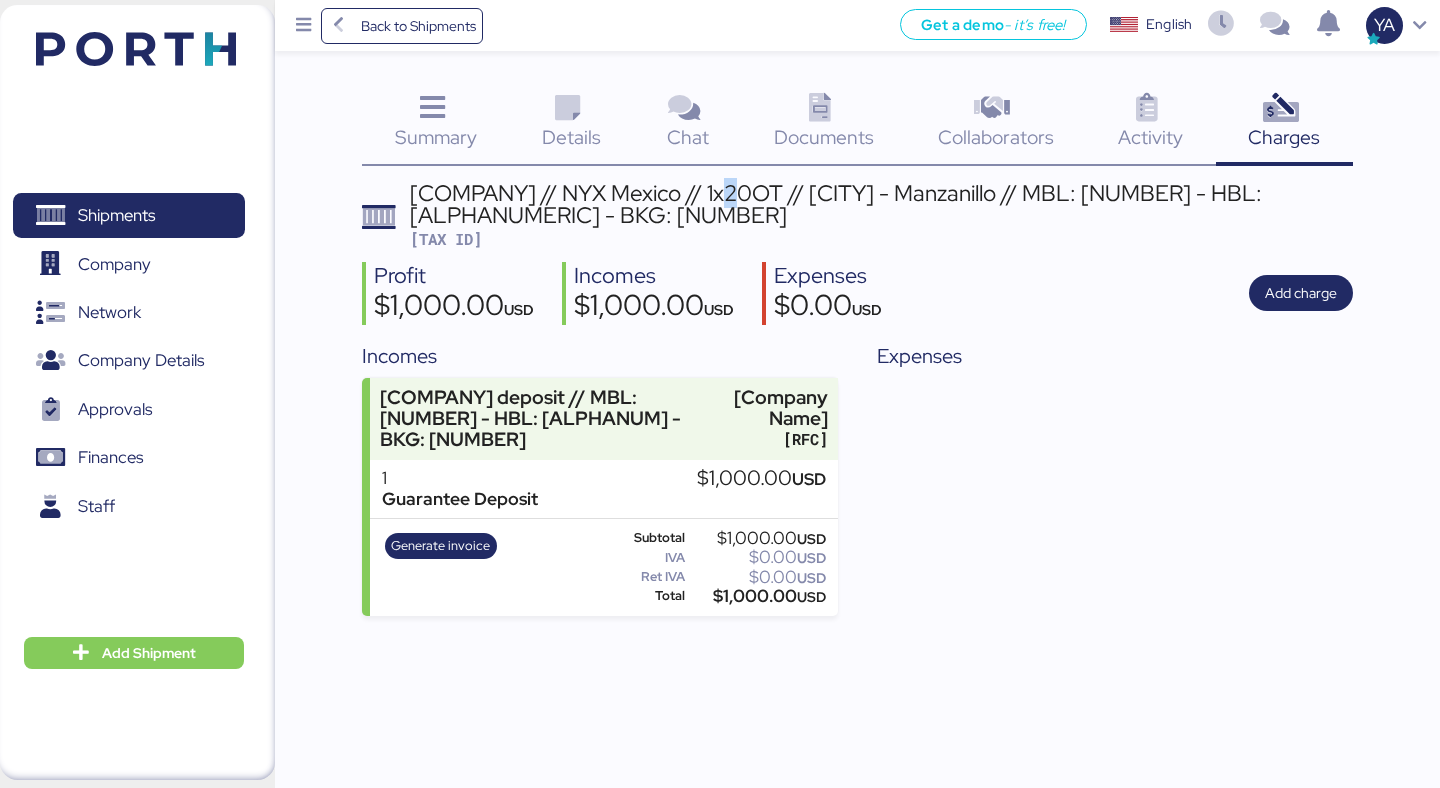 click on "[COMPANY] // NYX Mexico // 1x20OT // [CITY] - Manzanillo // MBL: [NUMBER] - HBL: [ALPHANUMERIC] - BKG: [NUMBER]" at bounding box center (881, 204) 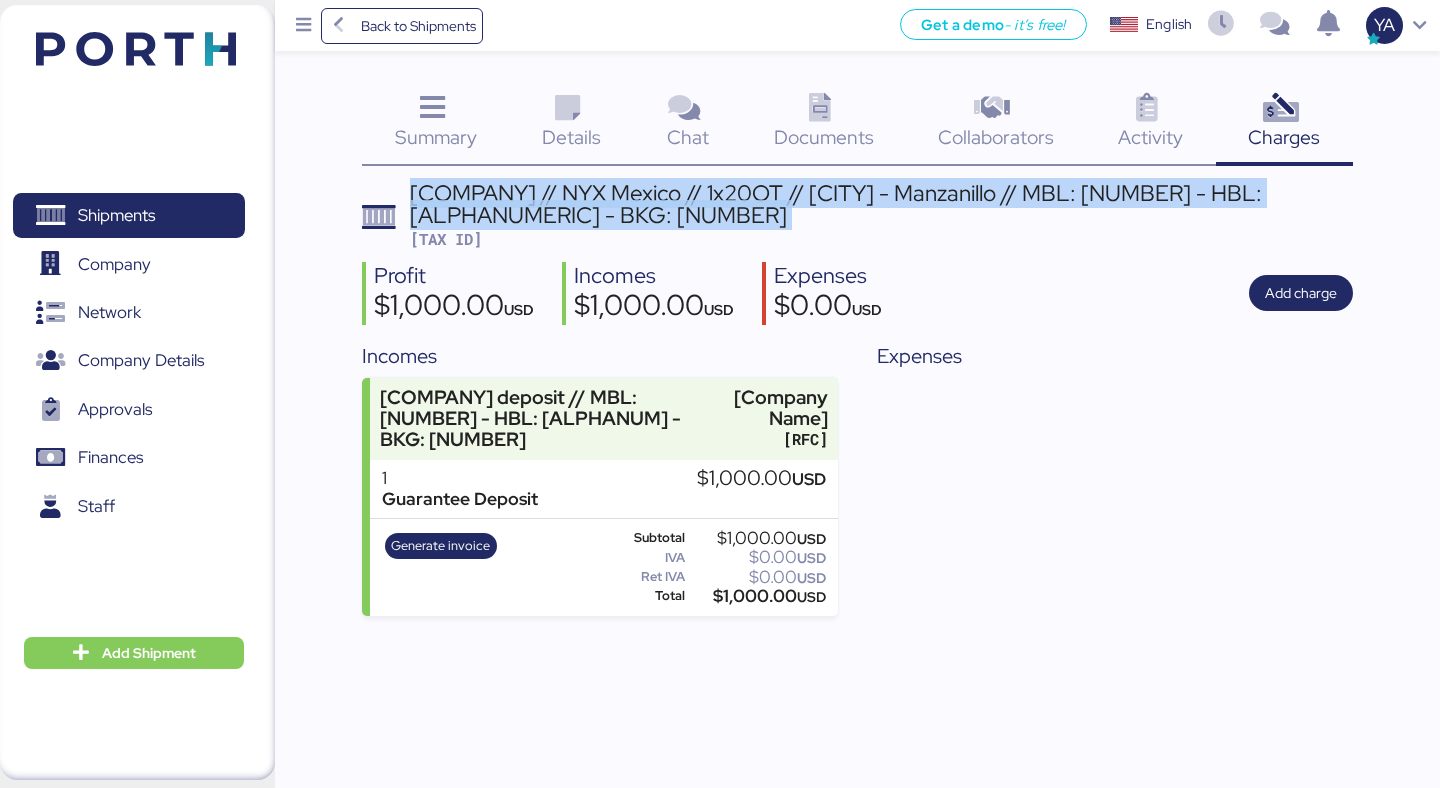 click on "[COMPANY] // NYX Mexico // 1x20OT // [CITY] - Manzanillo // MBL: [NUMBER] - HBL: [ALPHANUMERIC] - BKG: [NUMBER]" at bounding box center [881, 204] 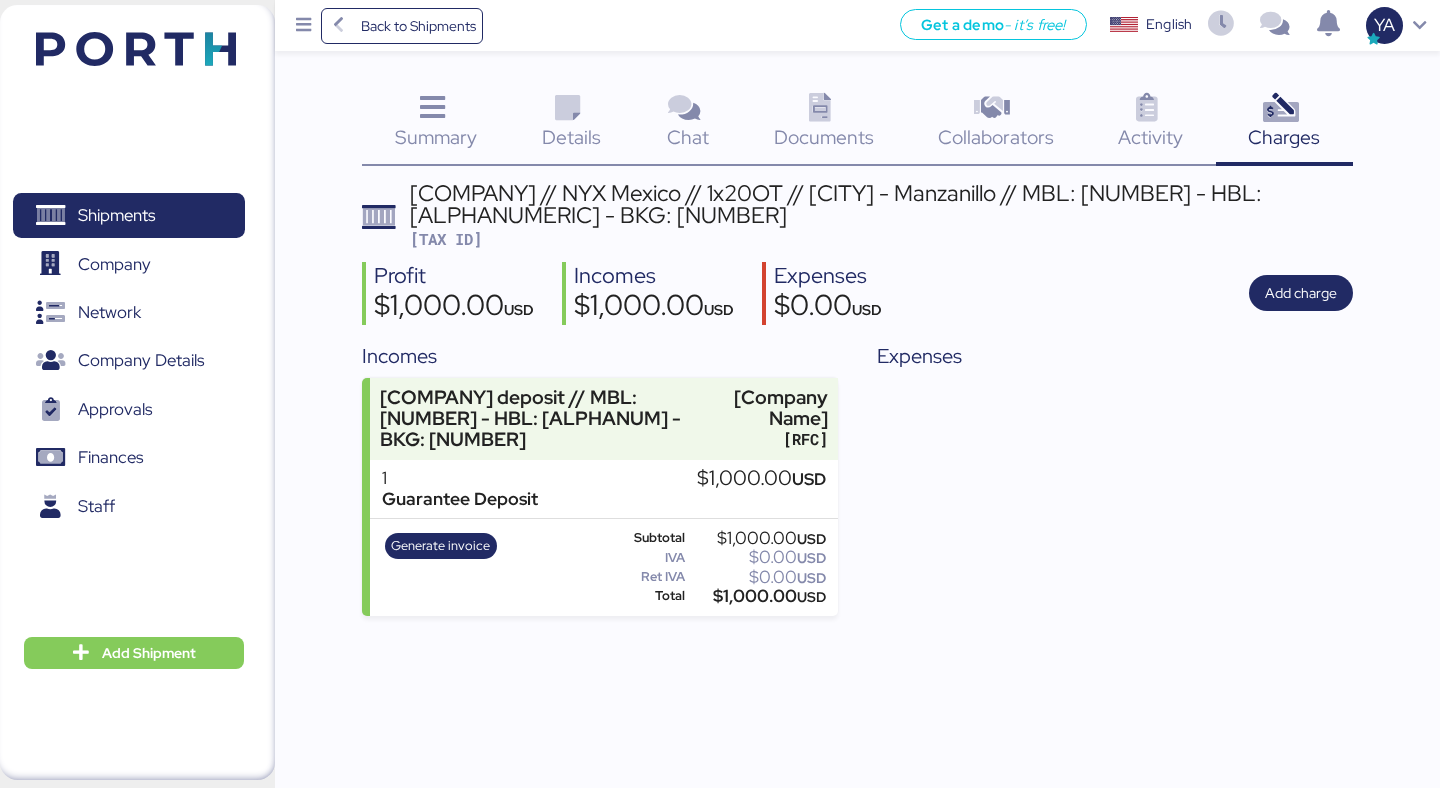 click on "Profit [CURRENCY][NUMBER]  USD Incomes [CURRENCY][NUMBER]  USD Expenses [CURRENCY][NUMBER]  USD Add charge" at bounding box center [857, 293] 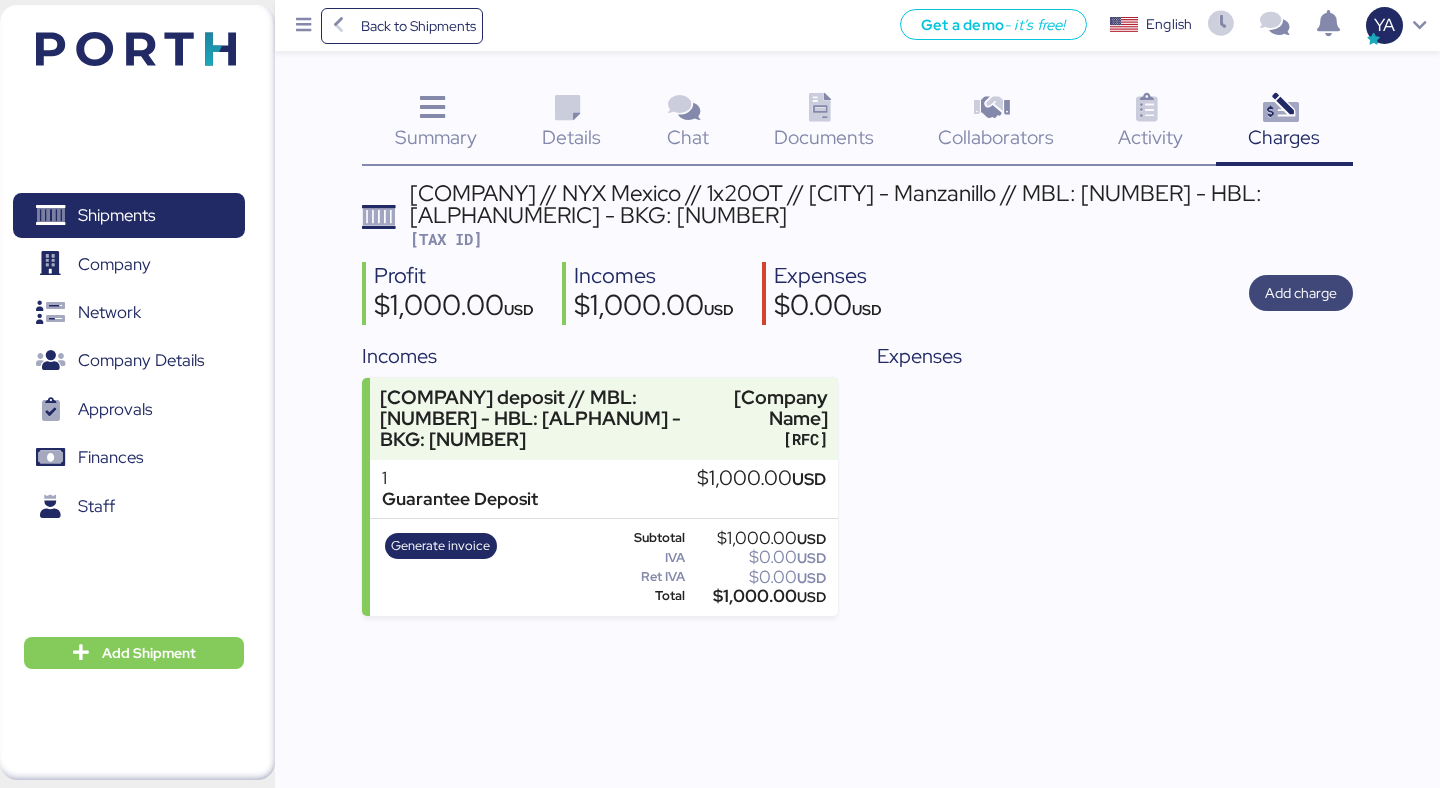 click on "Add charge" at bounding box center (1301, 293) 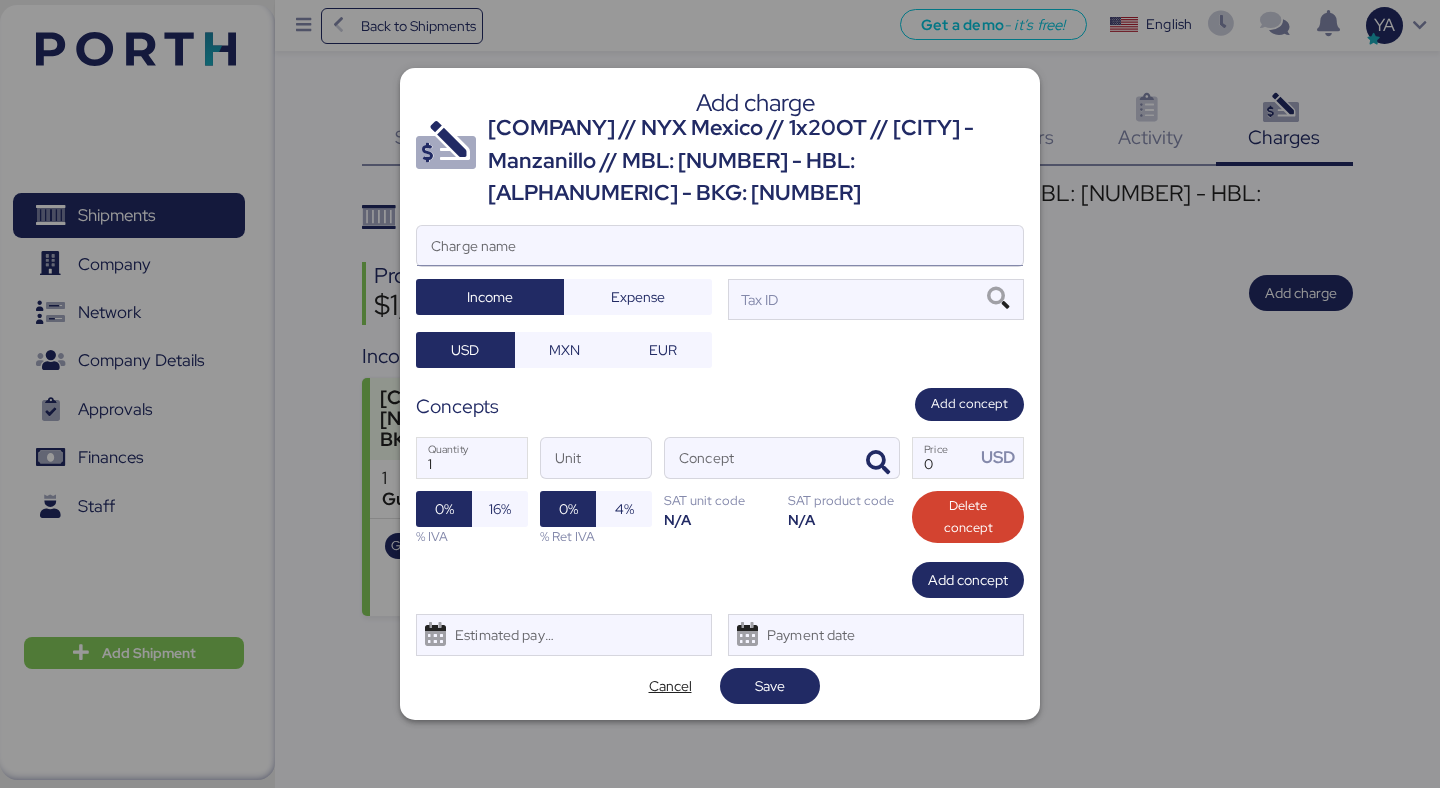 click on "Charge name" at bounding box center [720, 246] 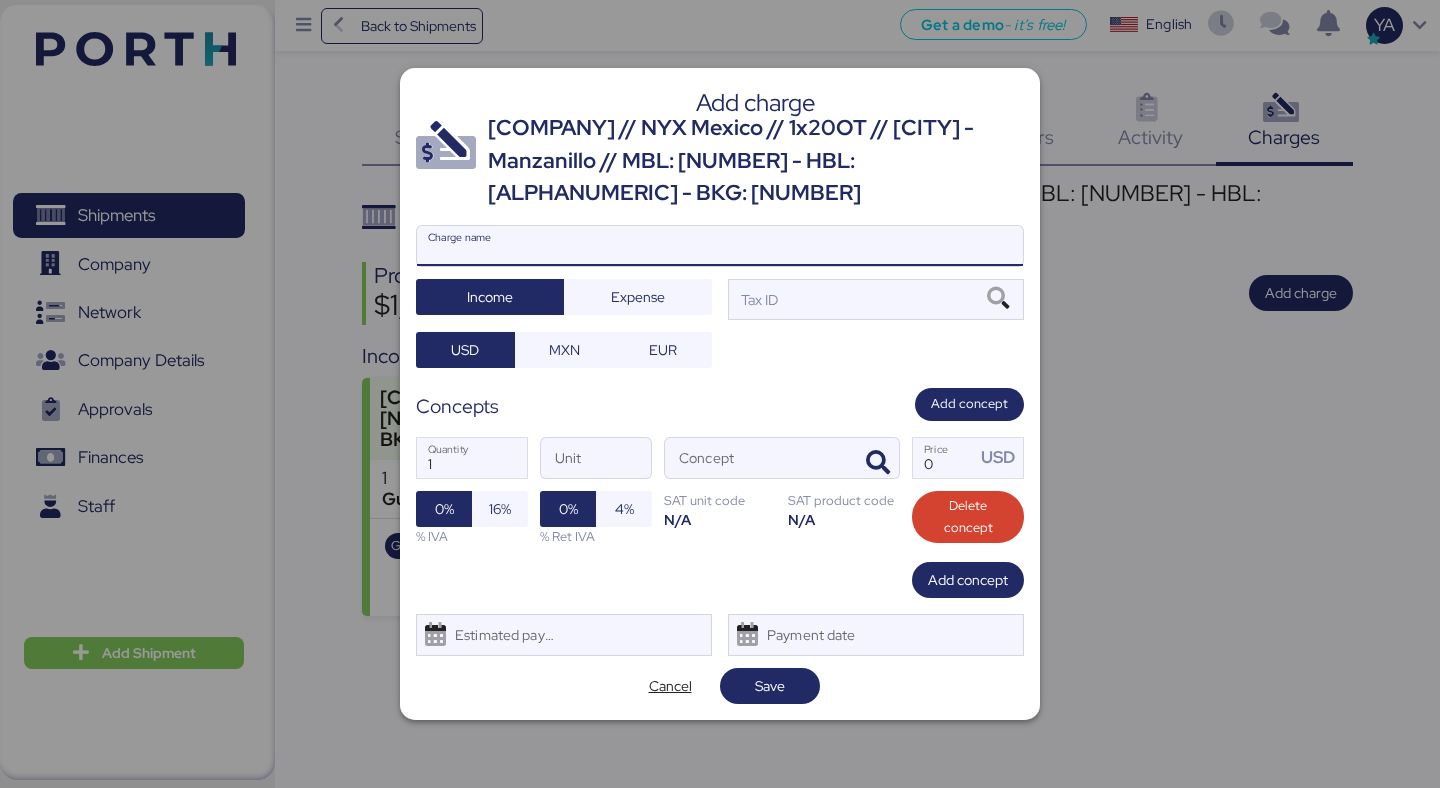 paste on "[COMPANY] // NYX Mexico // 1x20OT // [CITY] - Manzanillo // MBL: [NUMBER] - HBL: [ALPHANUMERIC] - BKG: [NUMBER]" 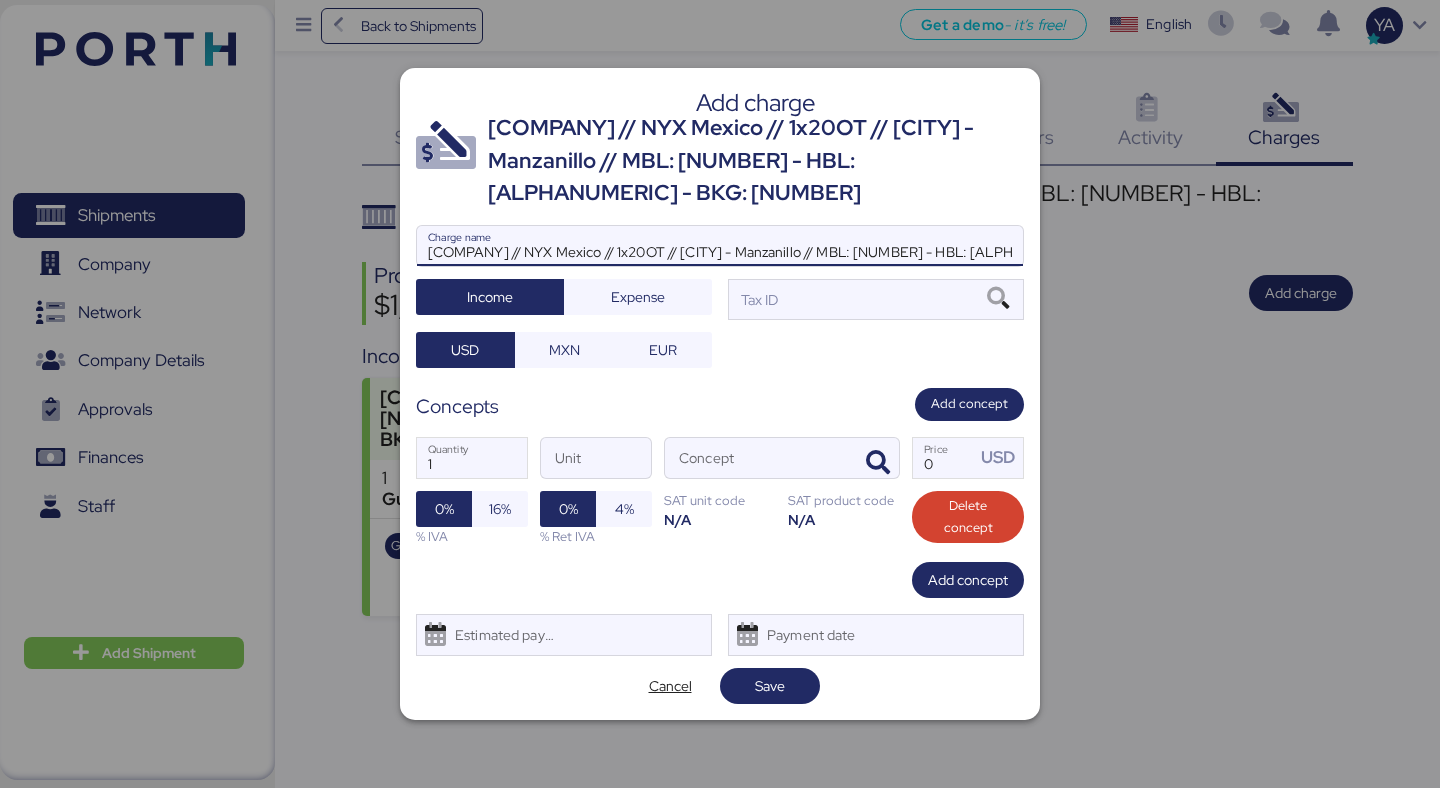 scroll, scrollTop: 0, scrollLeft: 265, axis: horizontal 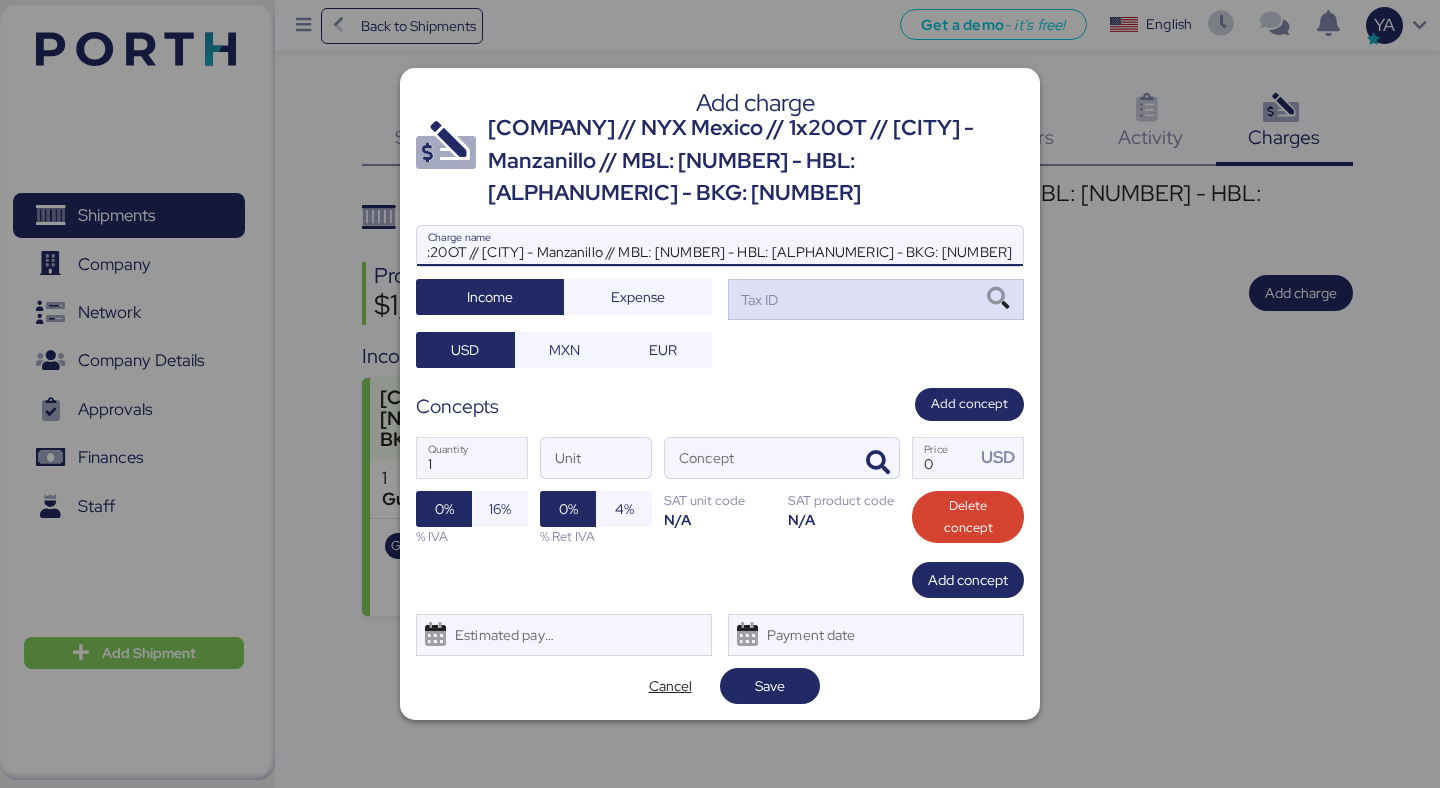 type on "[COMPANY] // NYX Mexico // 1x20OT // [CITY] - Manzanillo // MBL: [NUMBER] - HBL: [ALPHANUMERIC] - BKG: [NUMBER]" 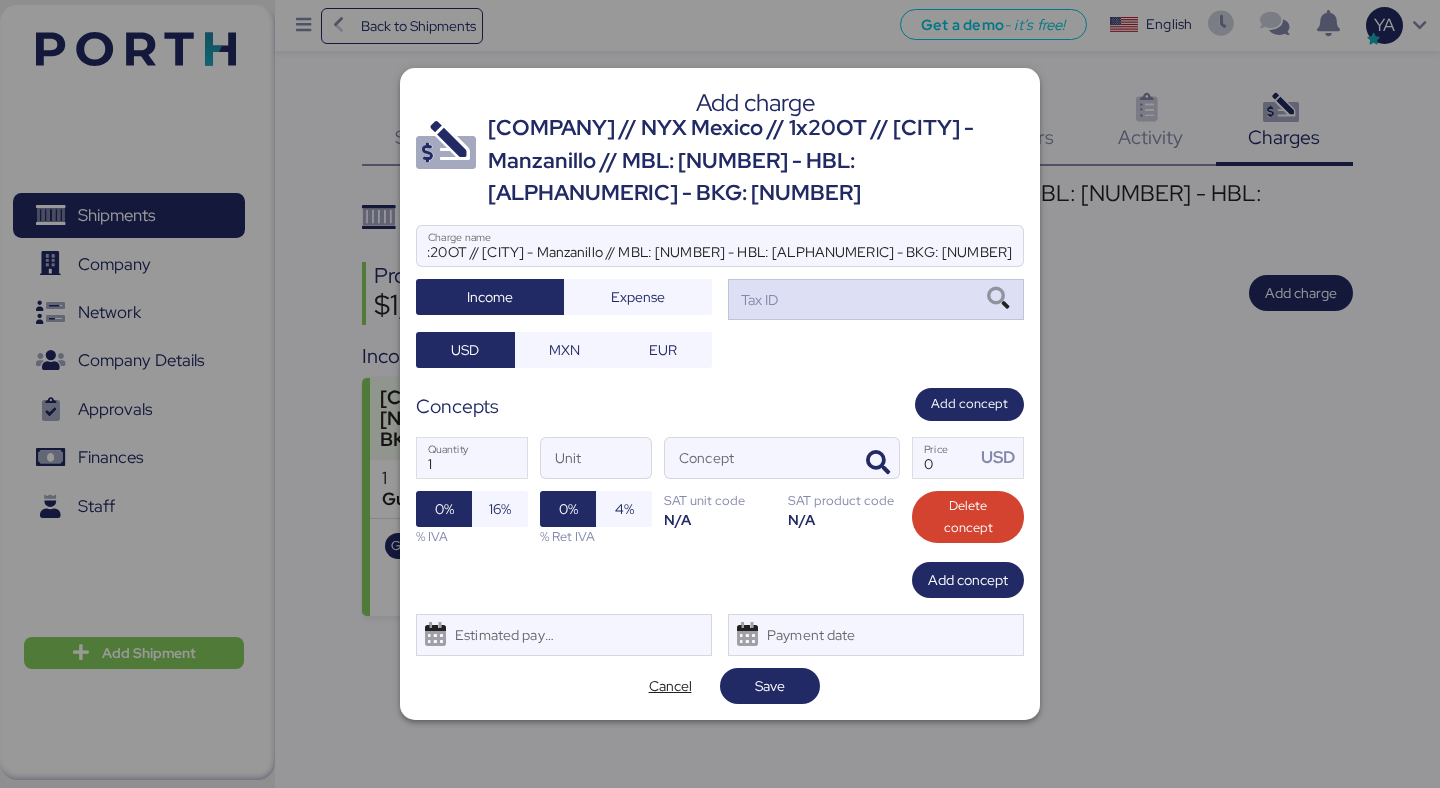 click on "Tax ID" at bounding box center [876, 299] 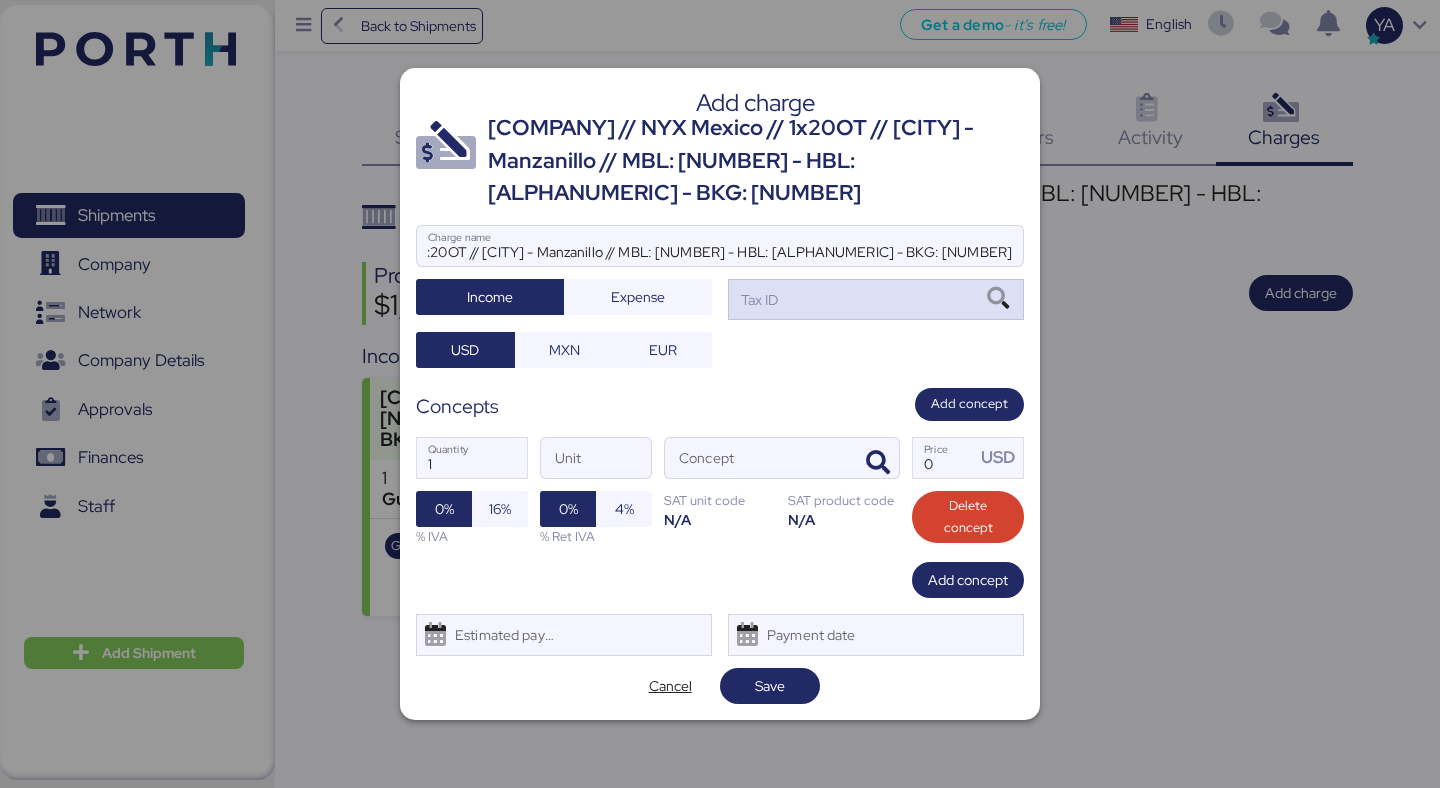 scroll, scrollTop: 0, scrollLeft: 0, axis: both 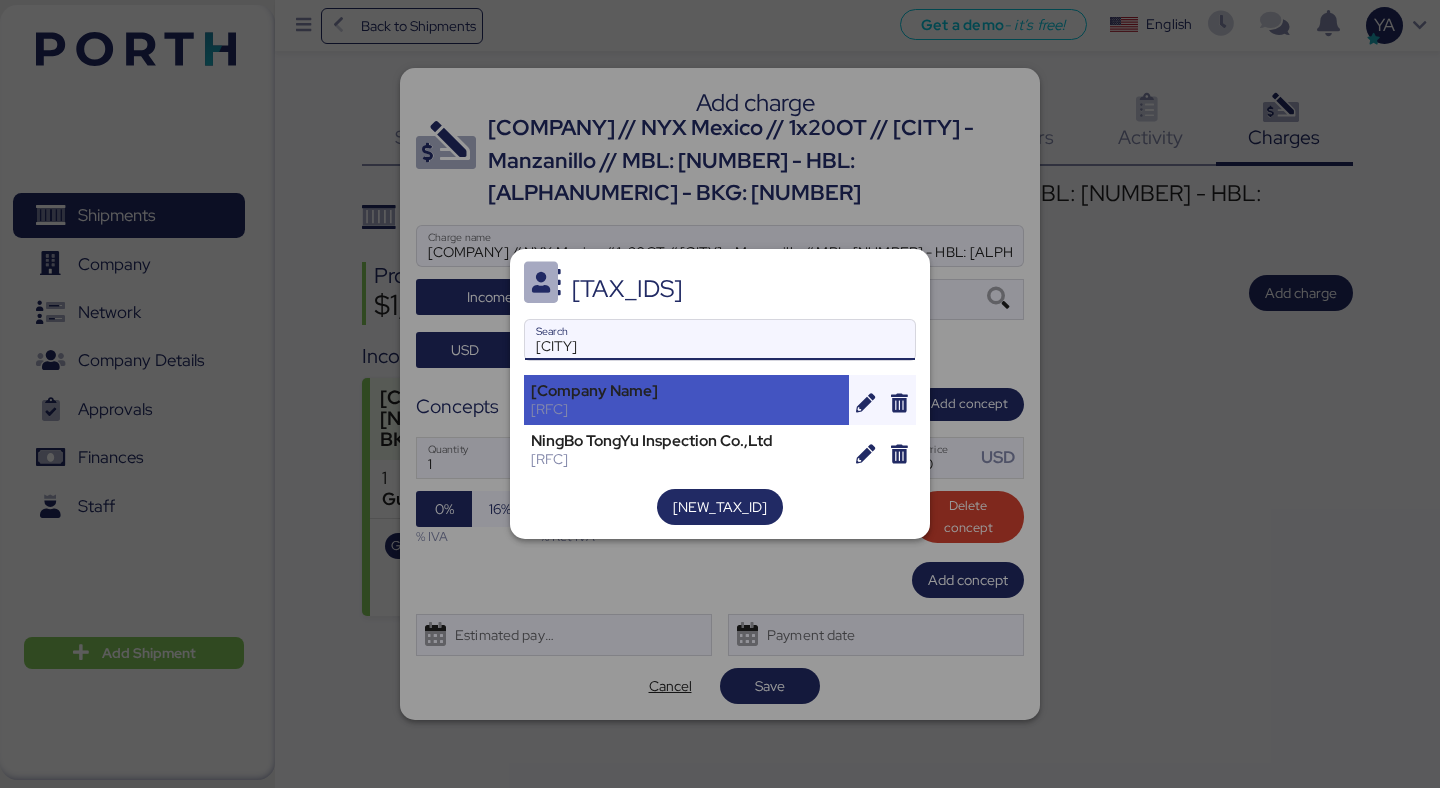 type on "[CITY]" 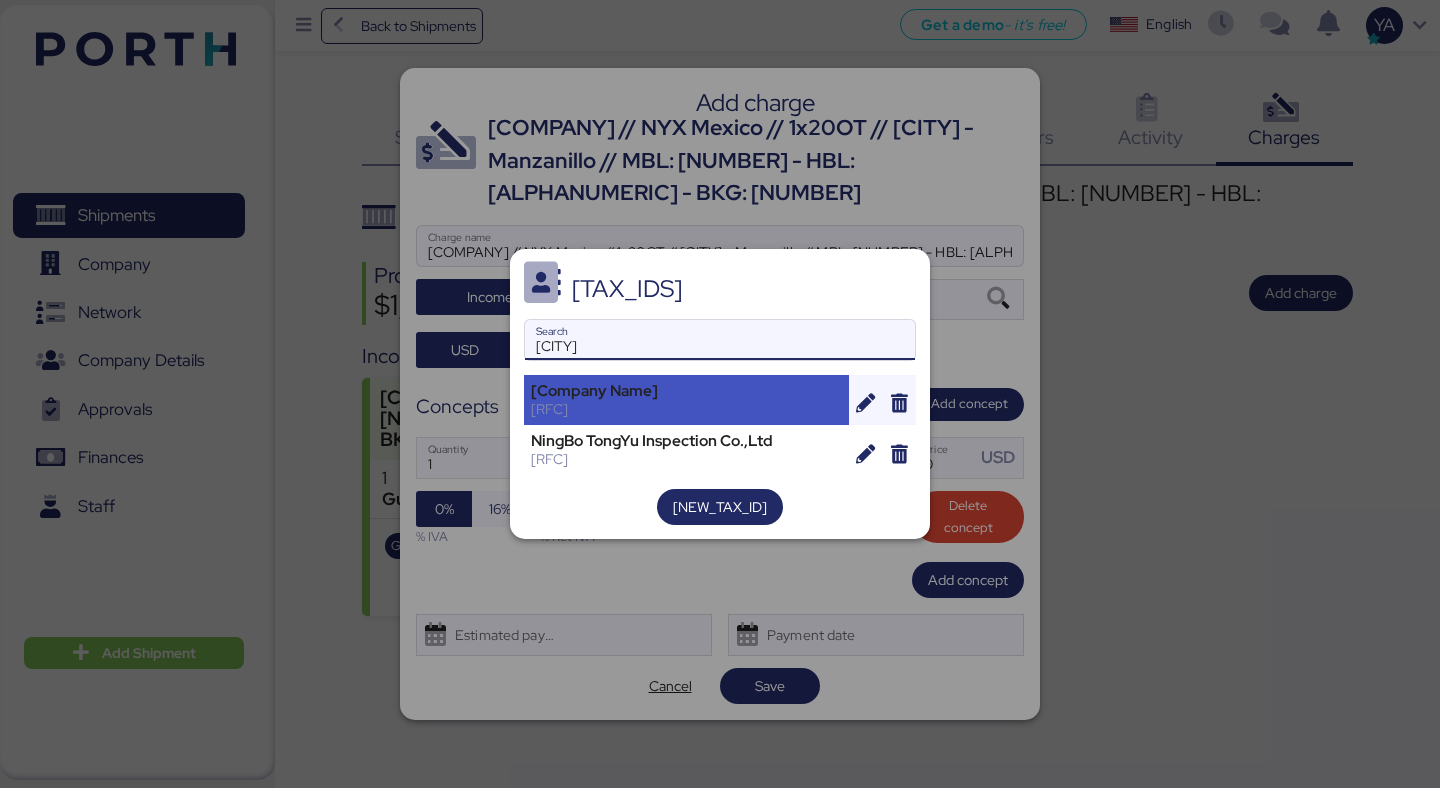 click on "[RFC]" at bounding box center [686, 409] 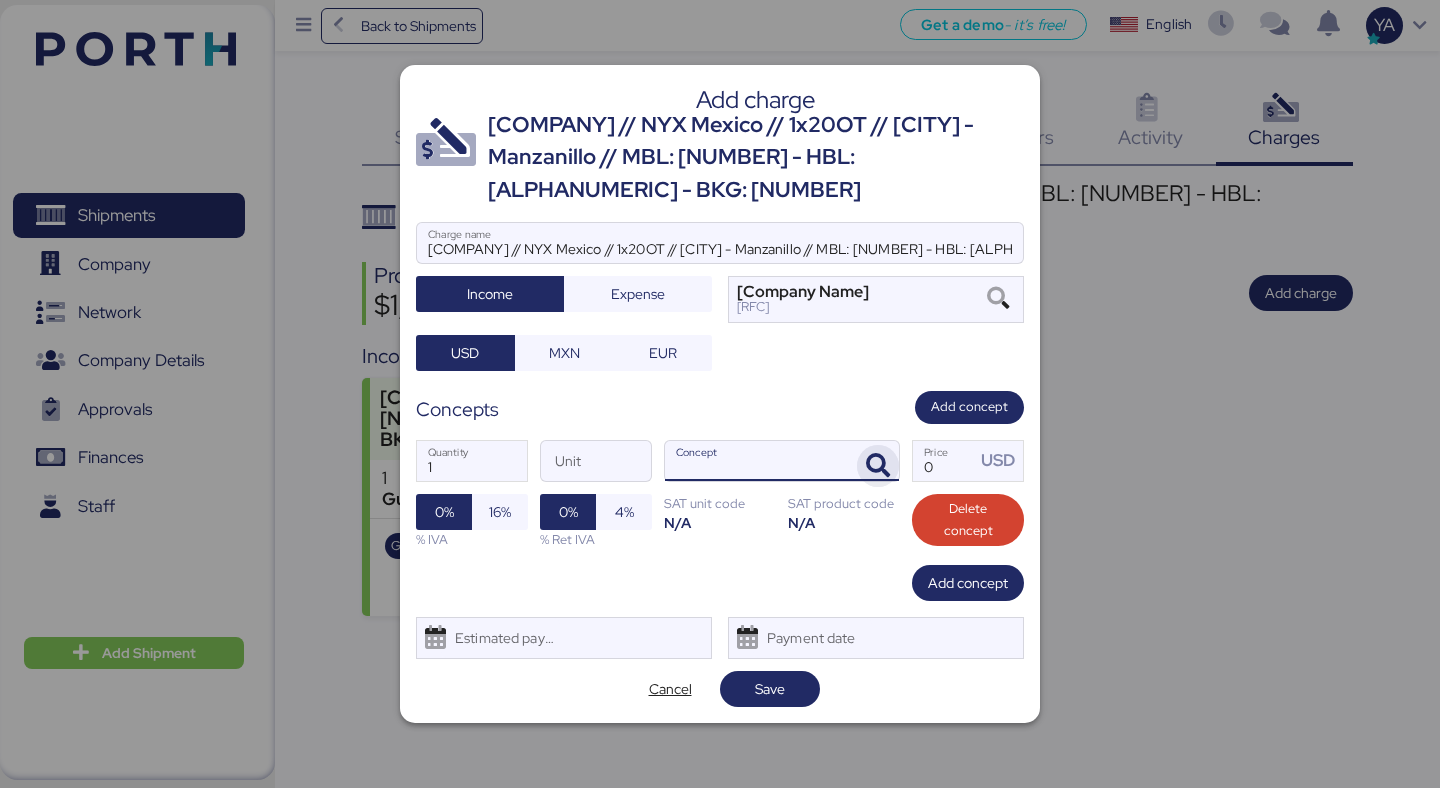 click at bounding box center (878, 466) 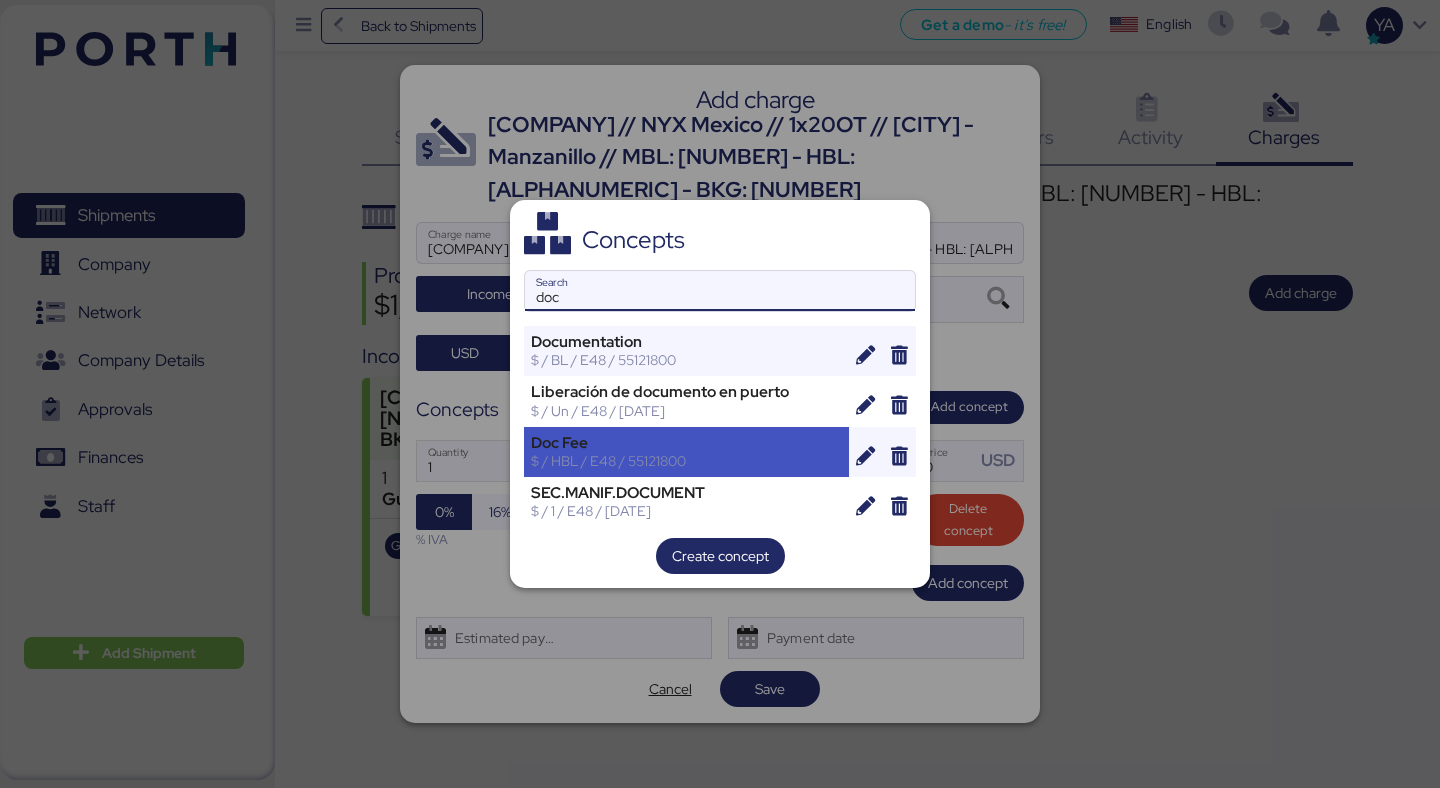 type on "doc" 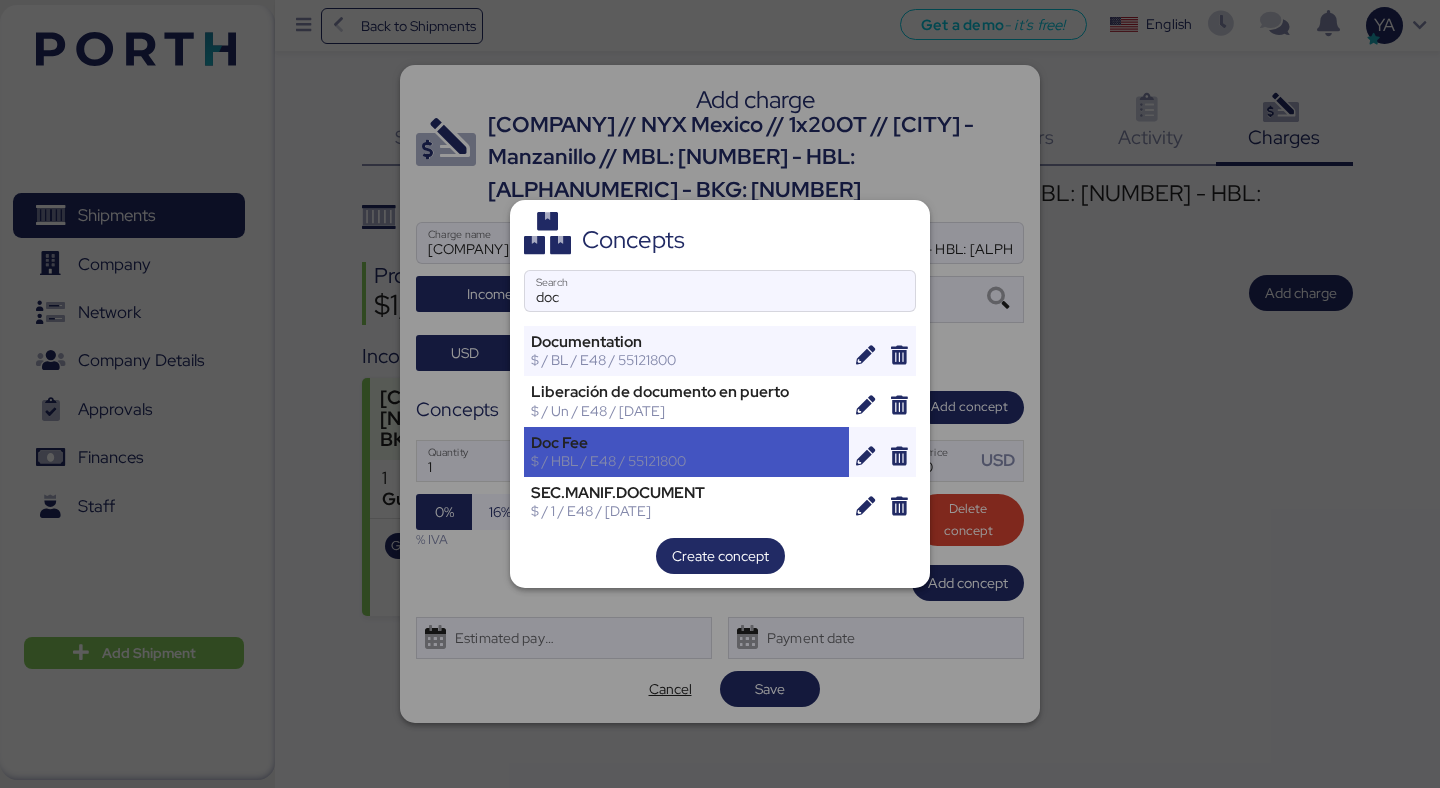click on "Doc Fee" at bounding box center [686, 443] 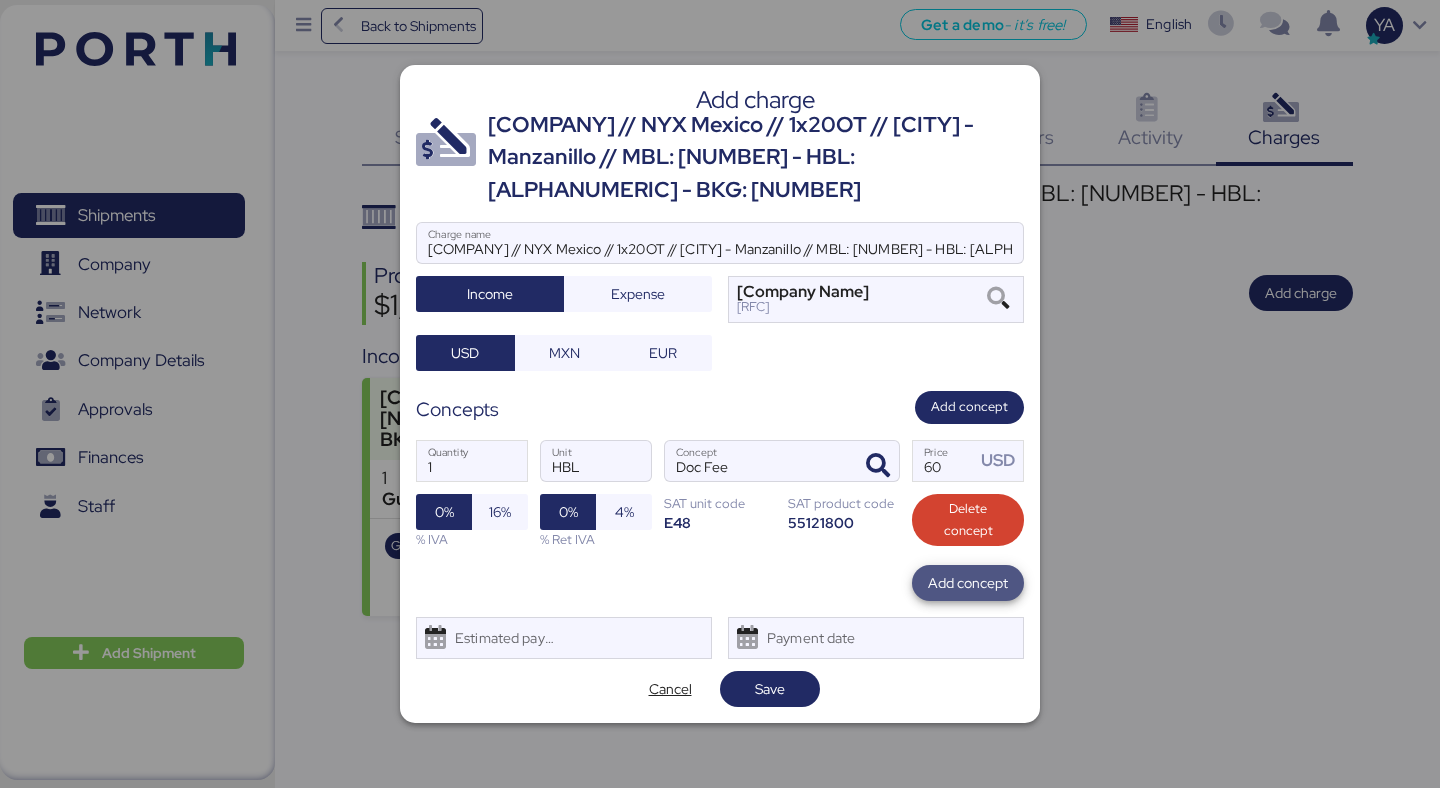 click on "Add concept" at bounding box center [968, 583] 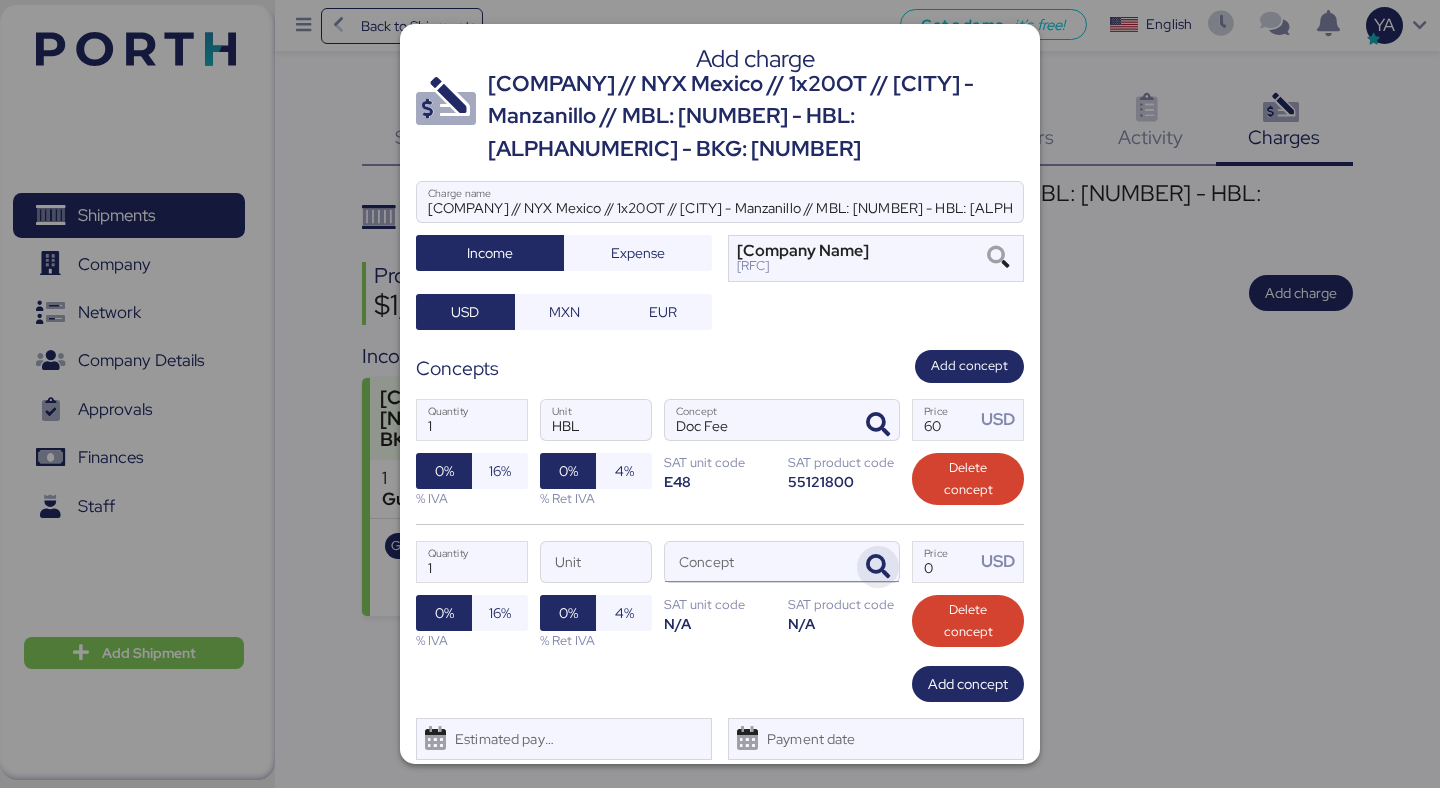 click at bounding box center [878, 567] 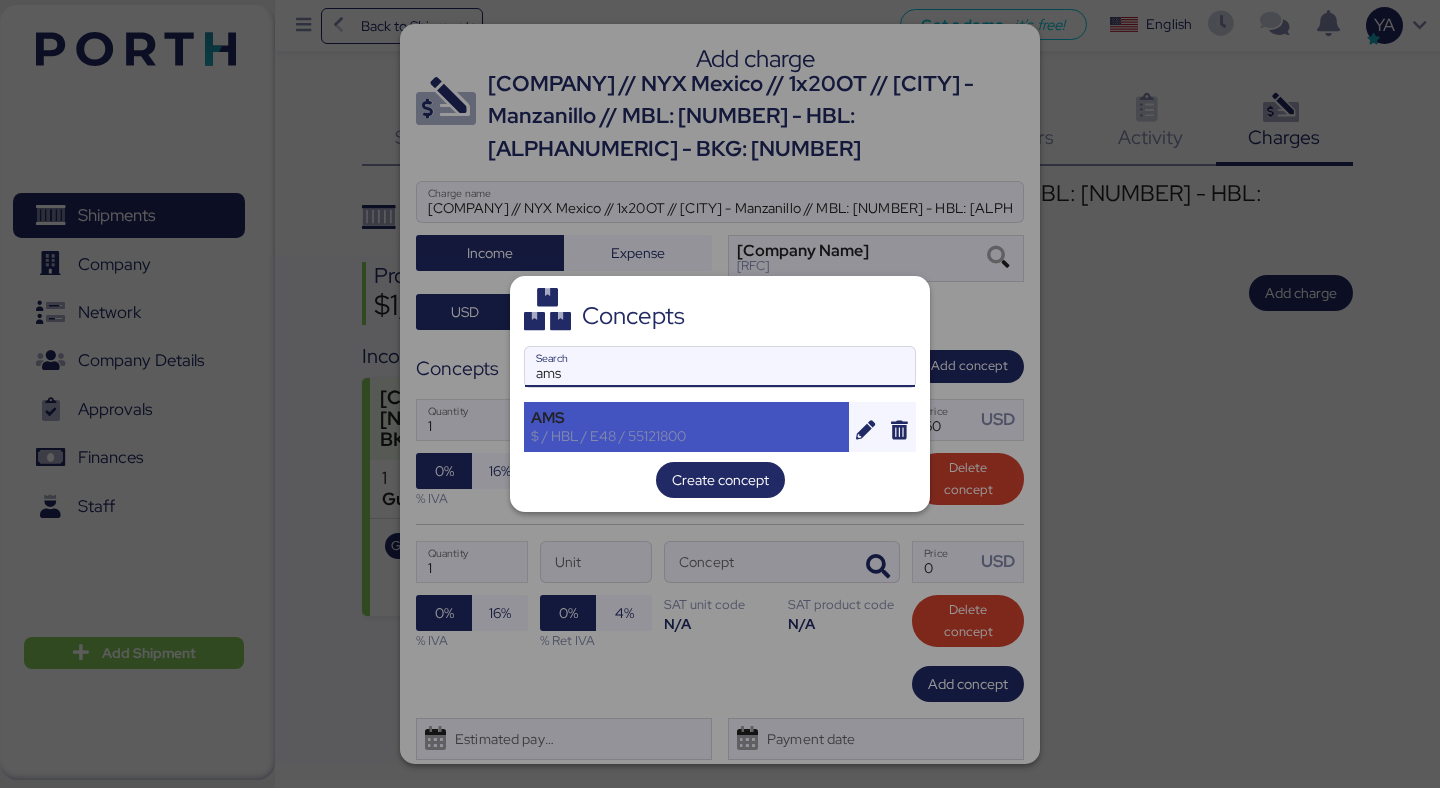 type on "ams" 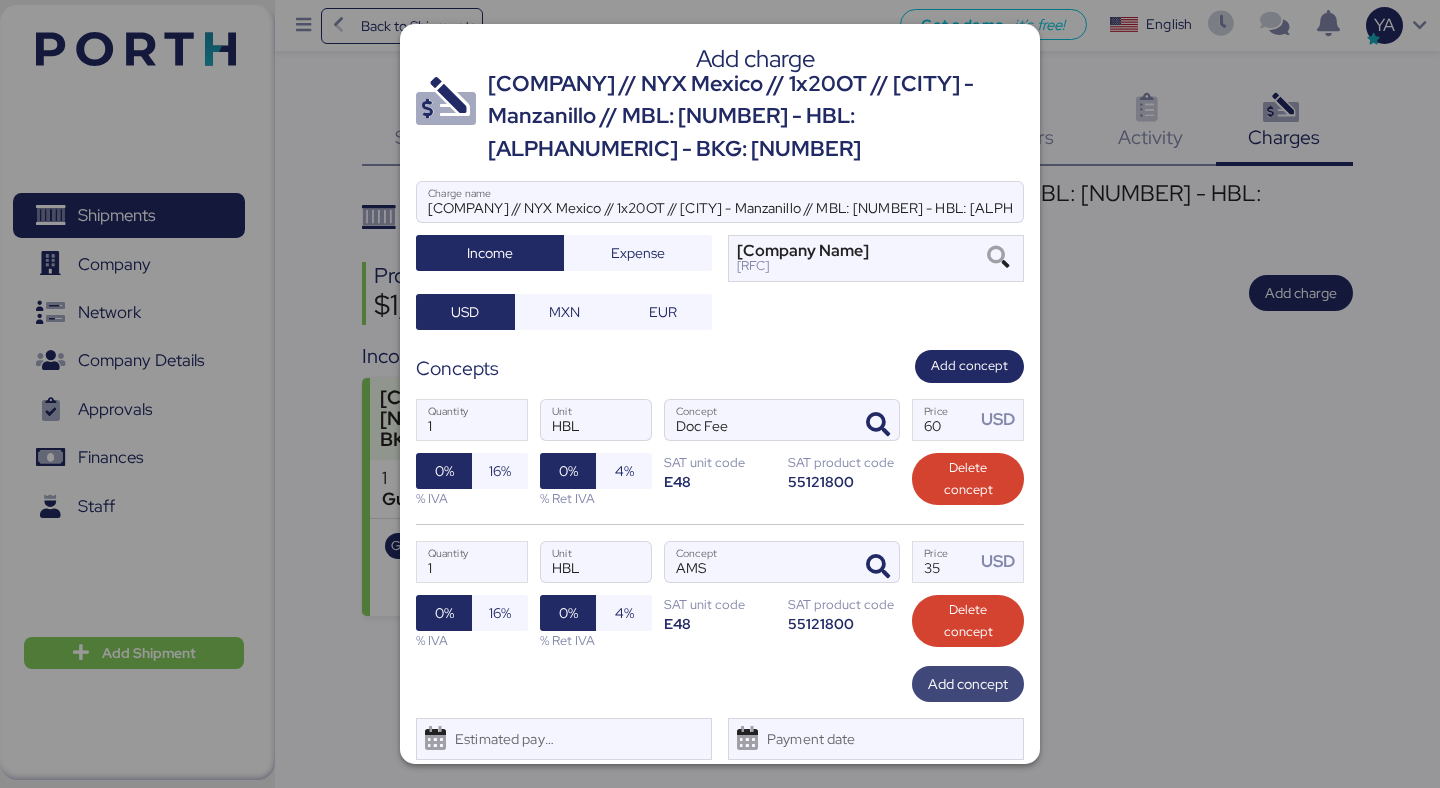 click on "Add concept" at bounding box center (968, 684) 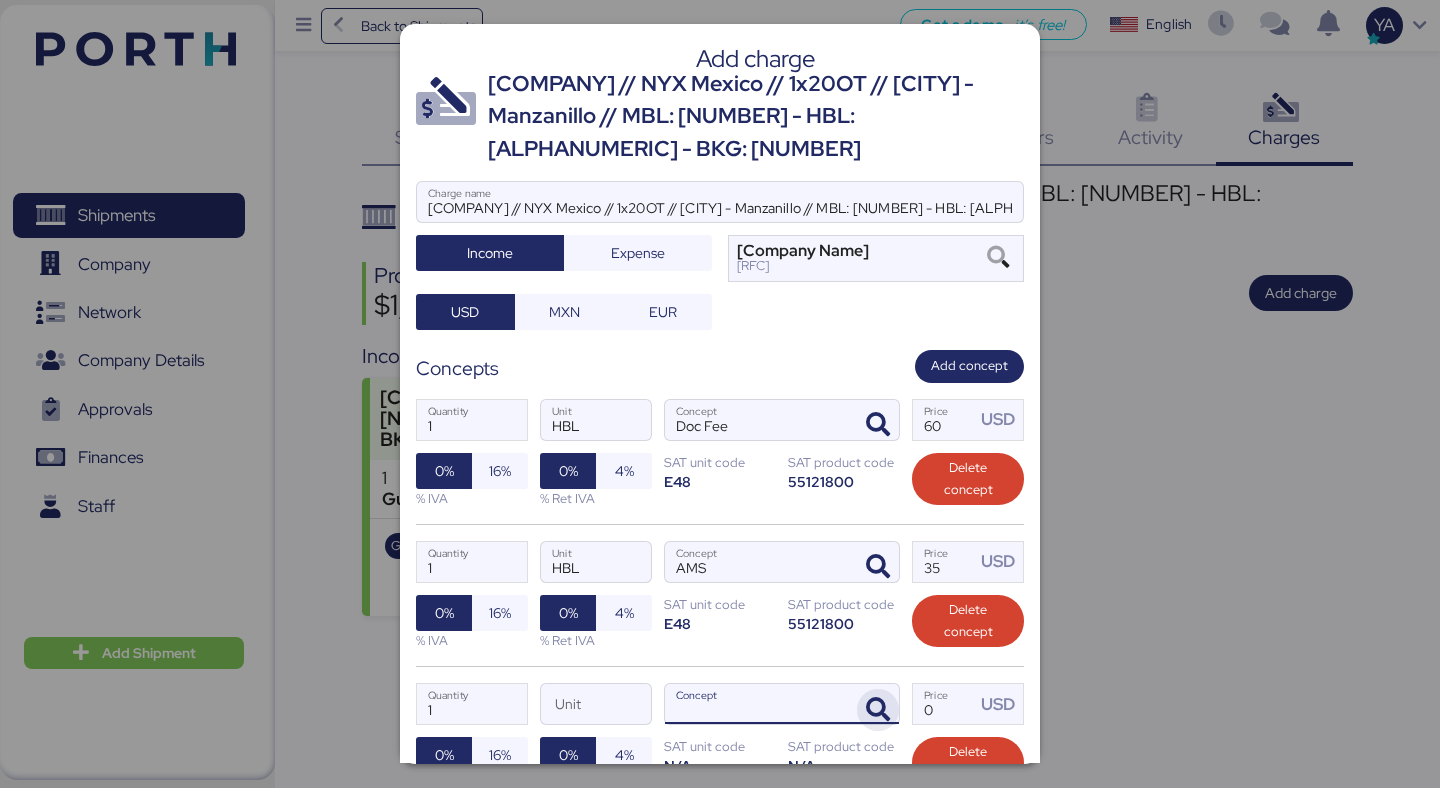 click at bounding box center [878, 710] 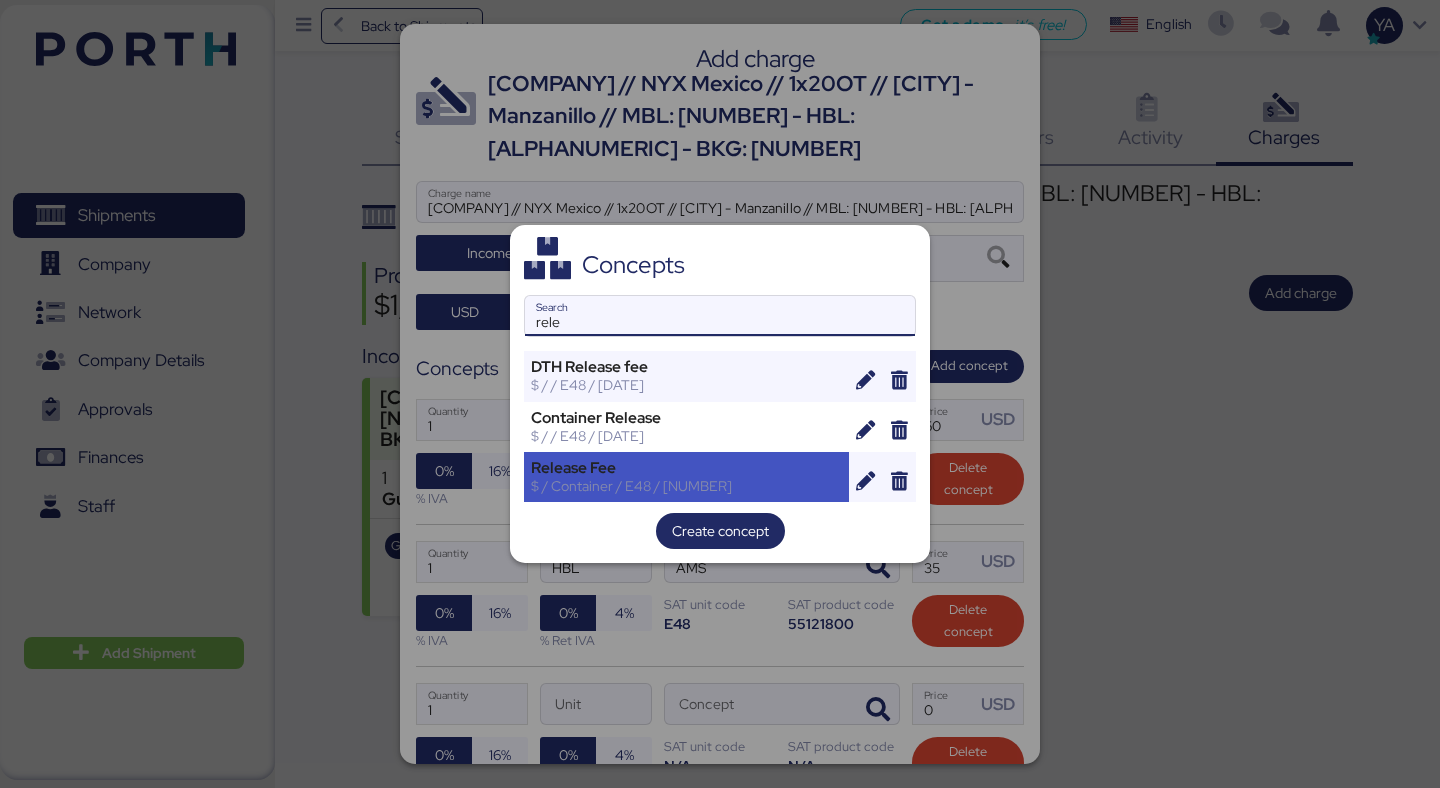type on "rele" 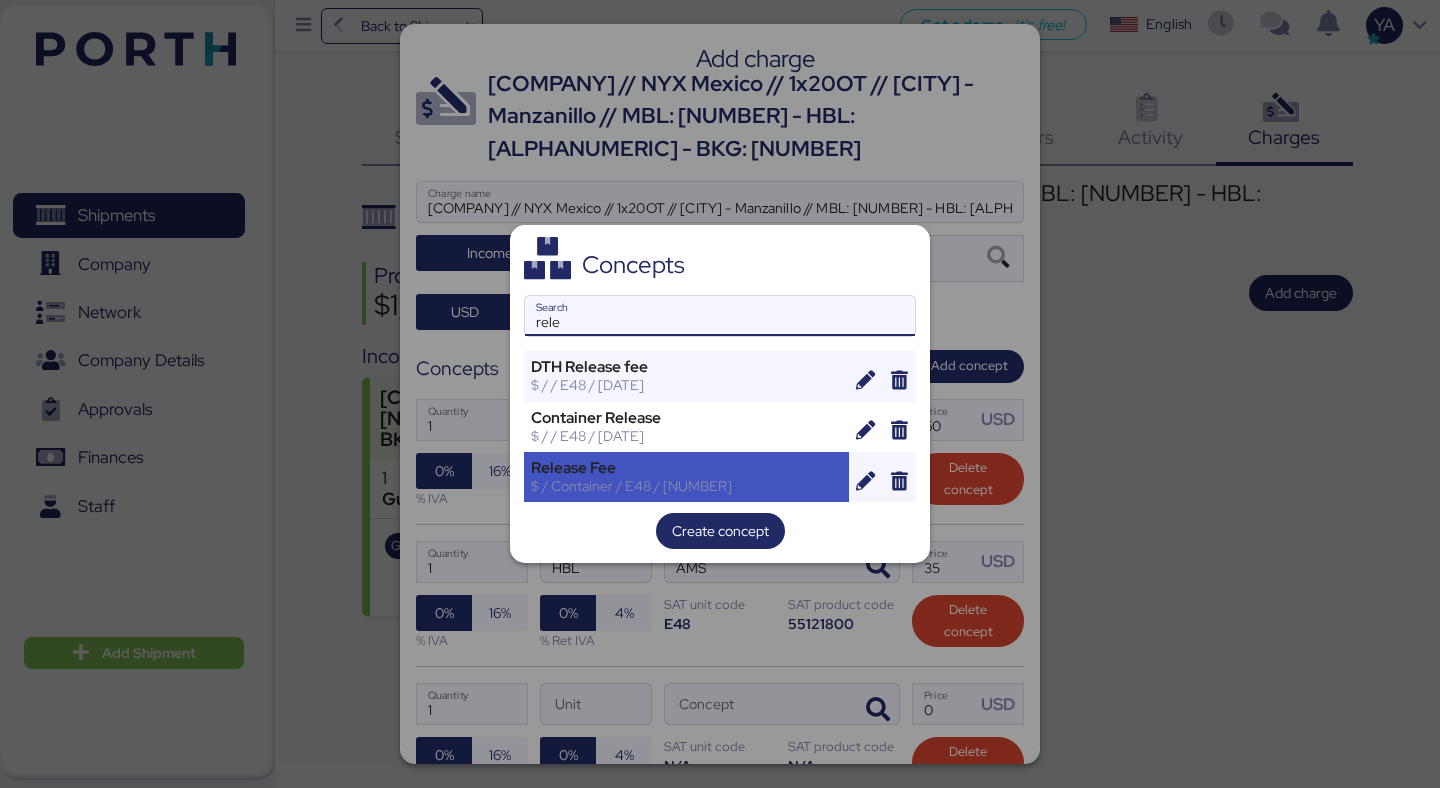 click on "$ / Container /
E48 / [NUMBER]" at bounding box center [686, 486] 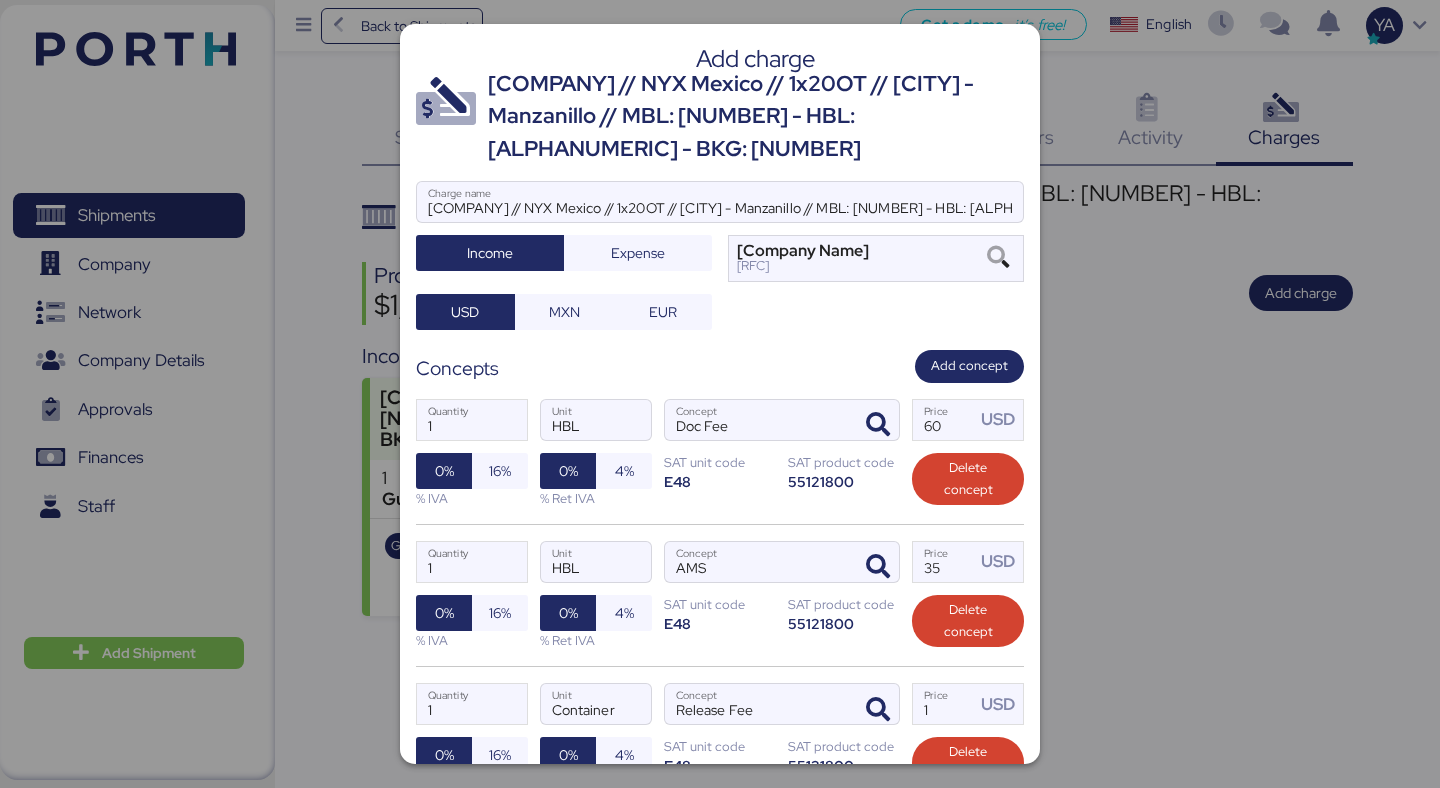 scroll, scrollTop: 217, scrollLeft: 0, axis: vertical 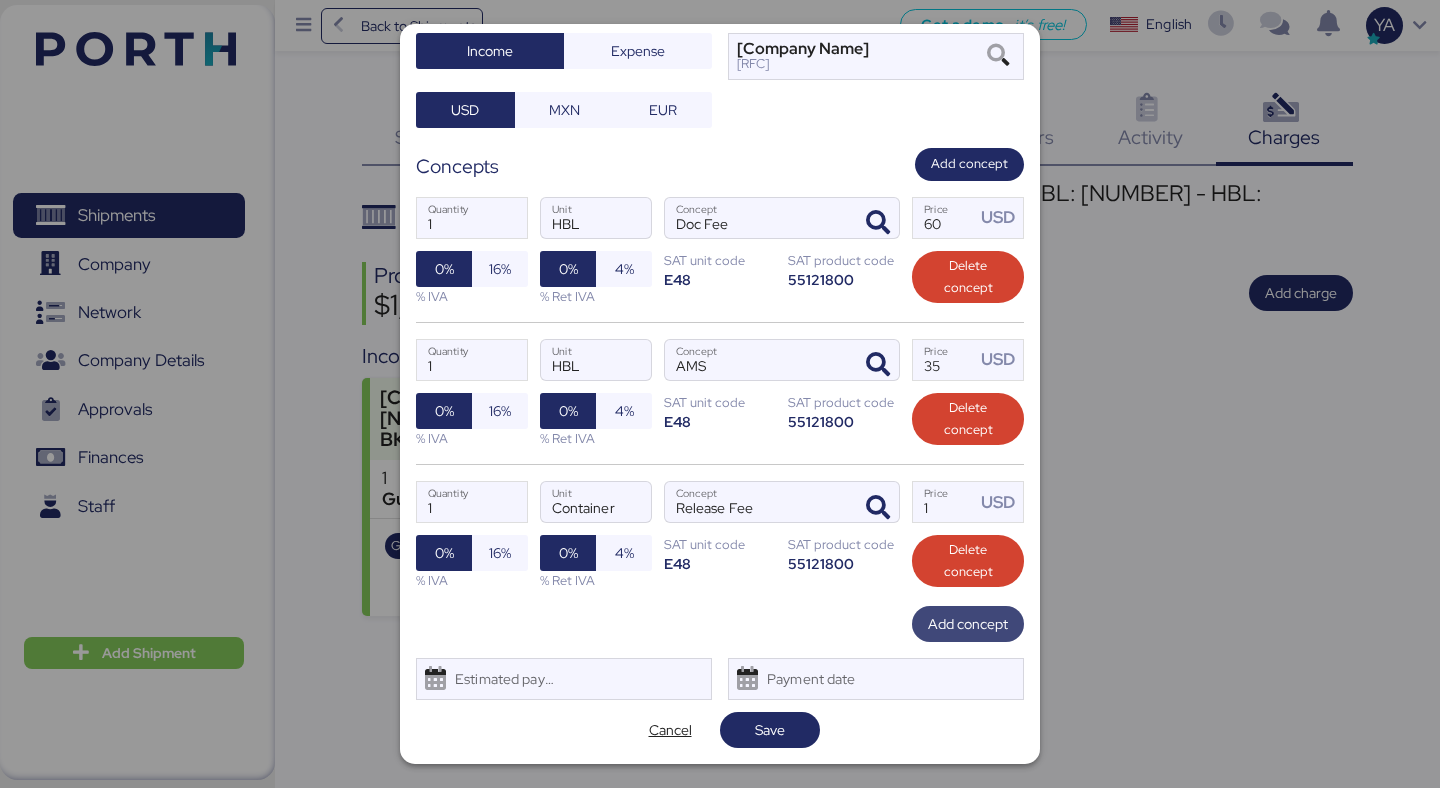 click on "Add concept" at bounding box center [968, 624] 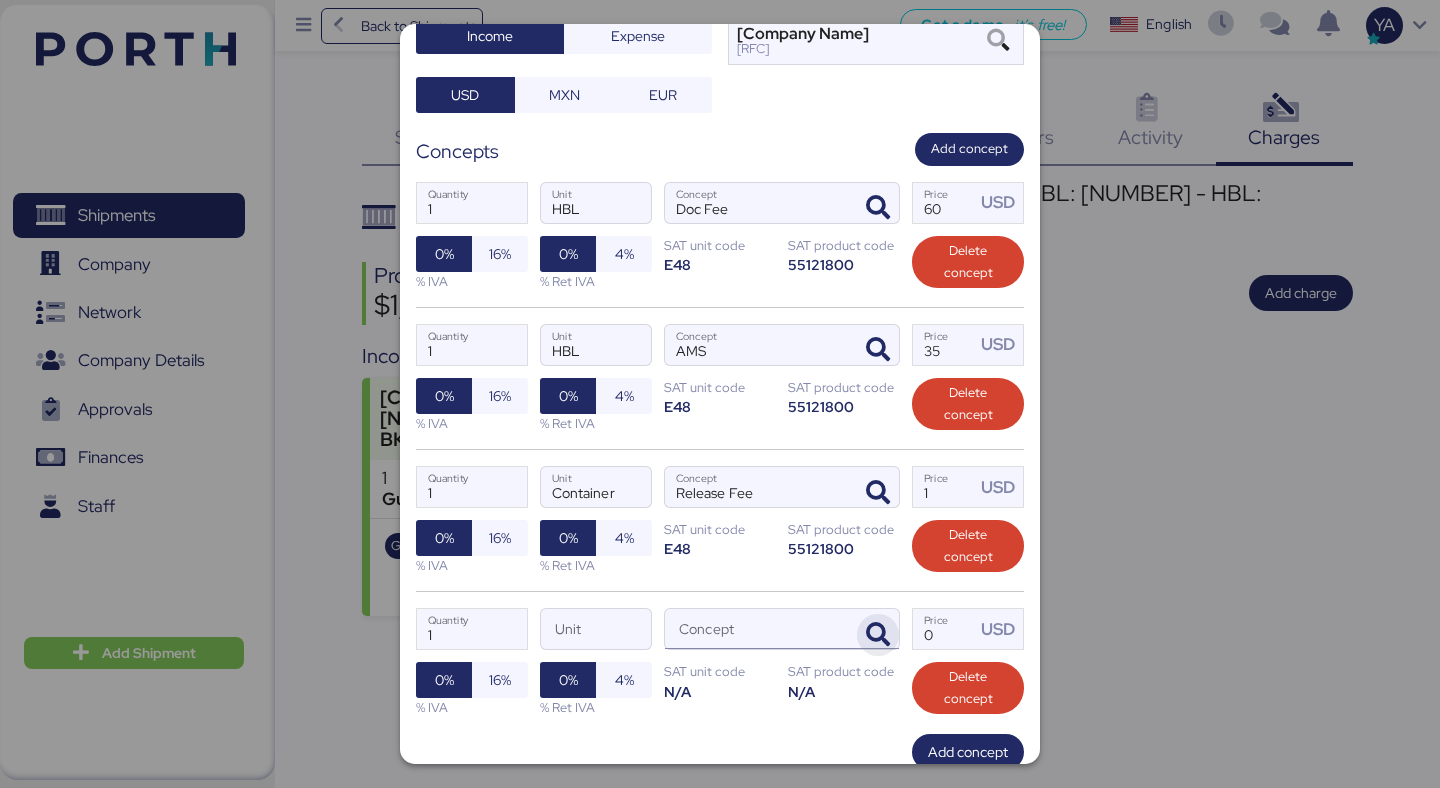 click at bounding box center [878, 635] 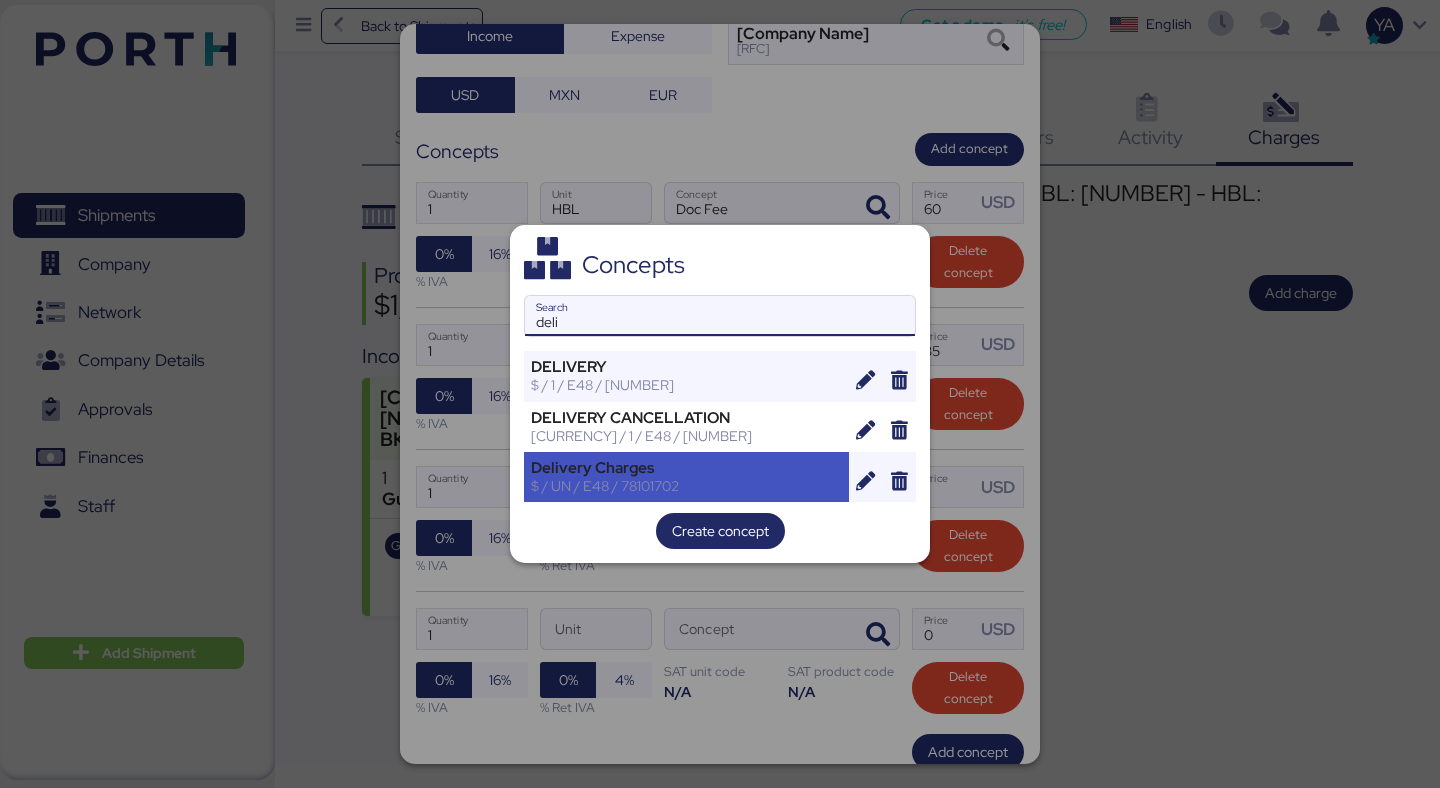 type on "deli" 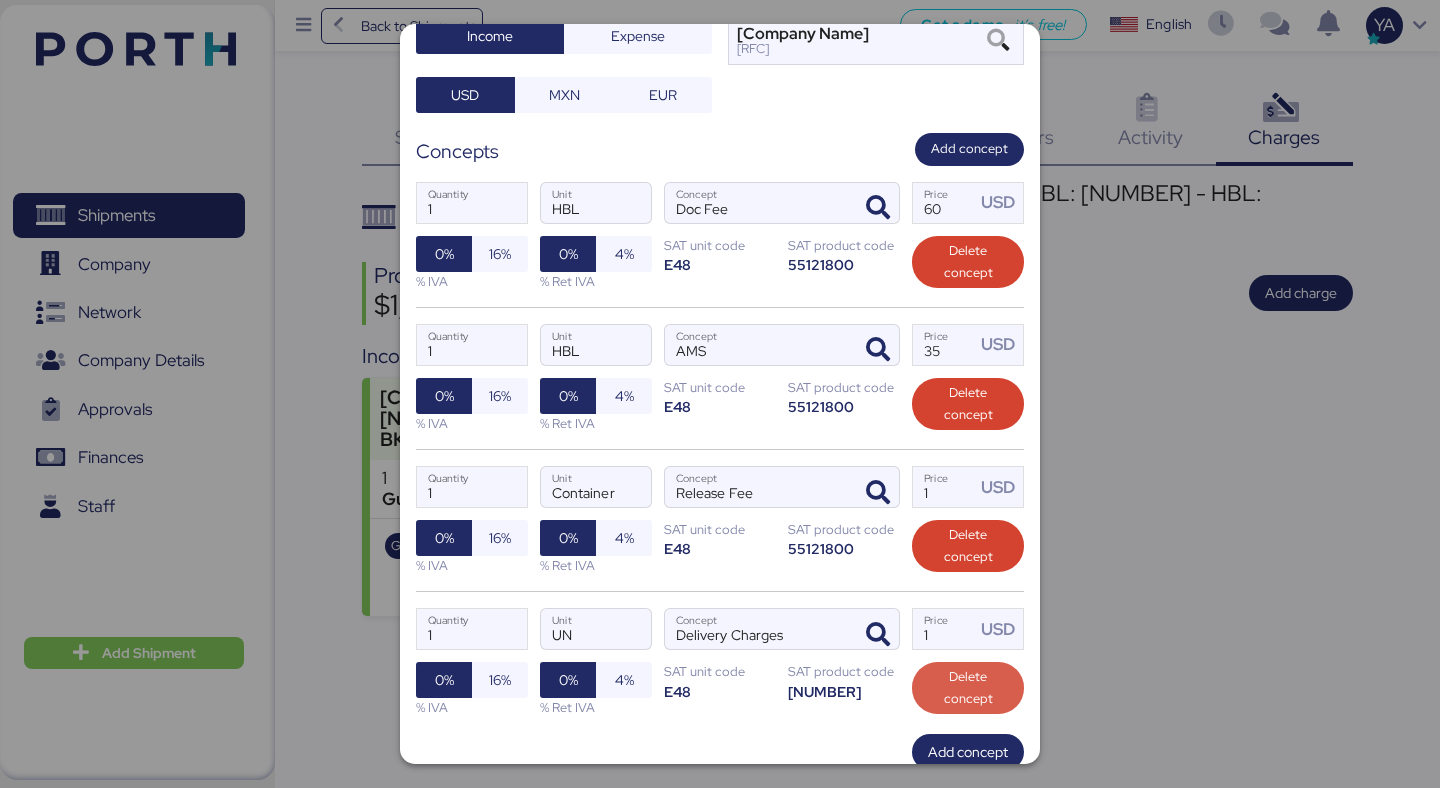 scroll, scrollTop: 359, scrollLeft: 0, axis: vertical 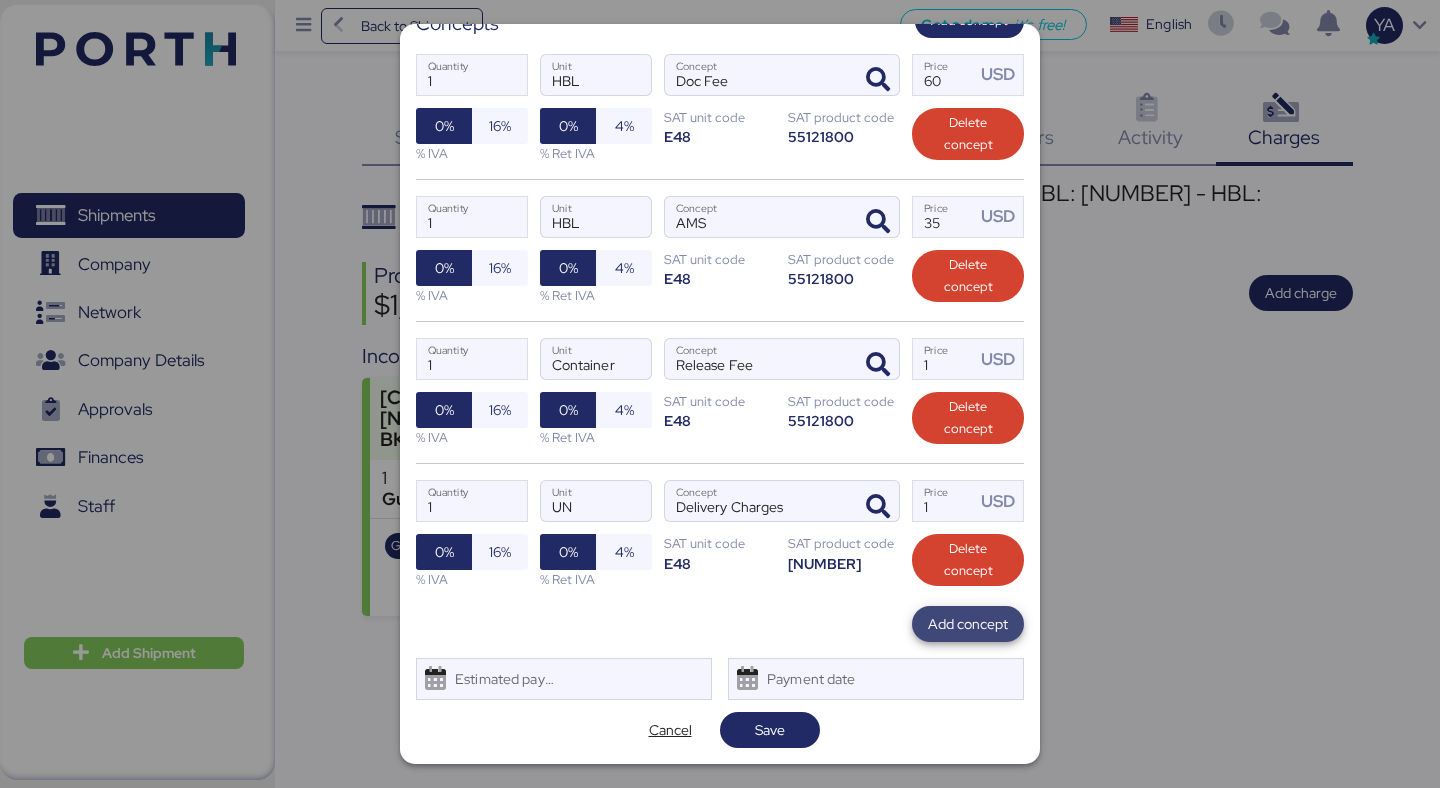 click on "Add concept" at bounding box center (968, 624) 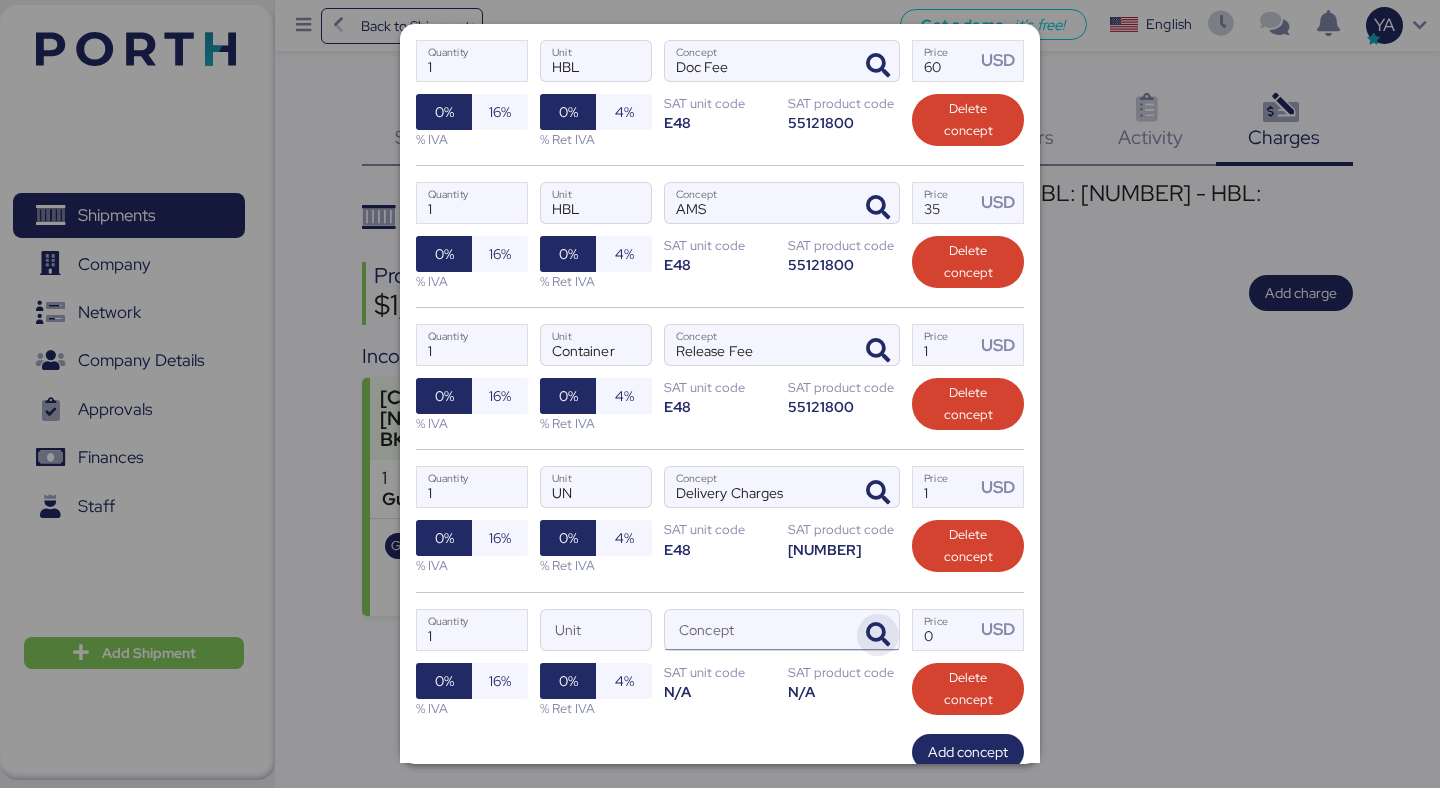 click at bounding box center (878, 635) 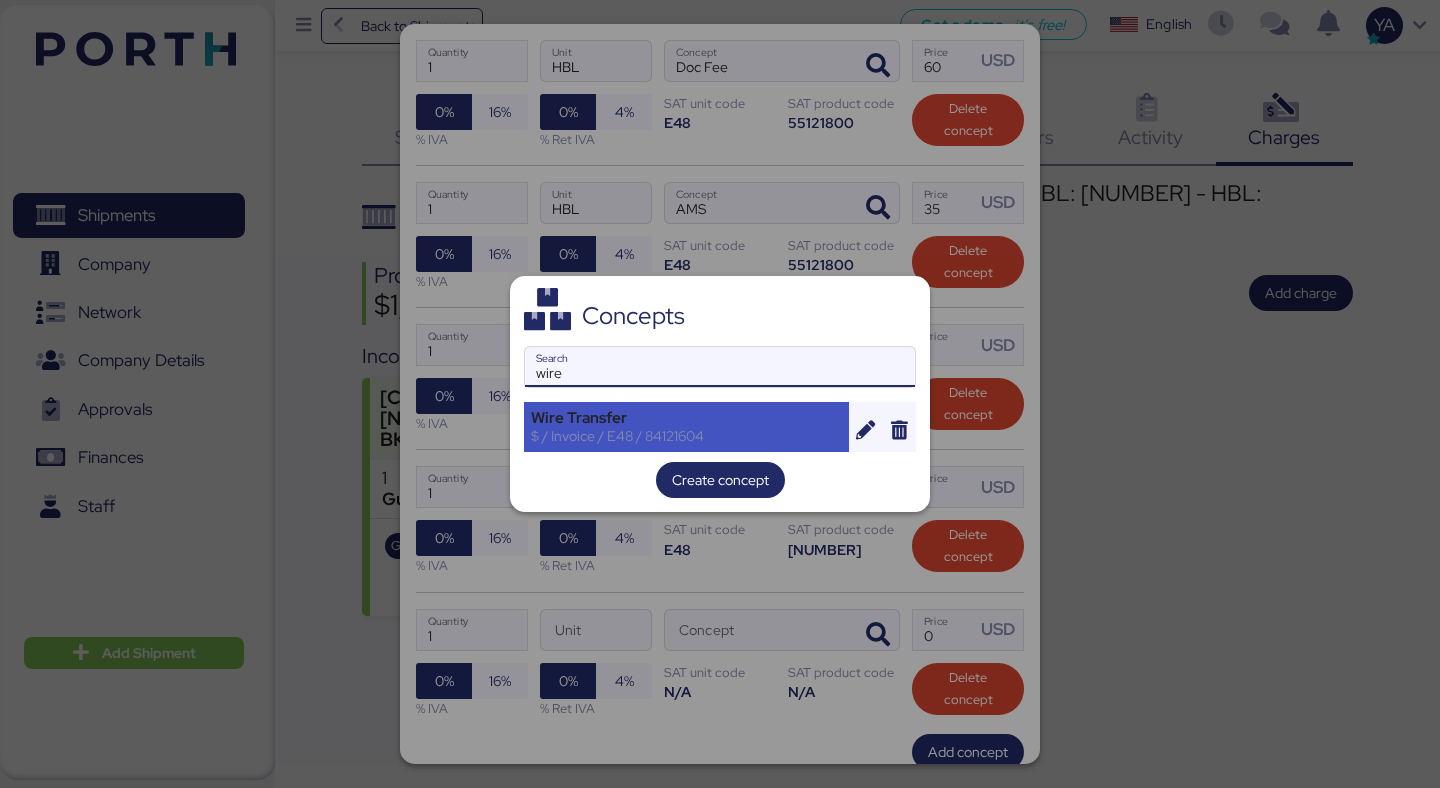 type on "wire" 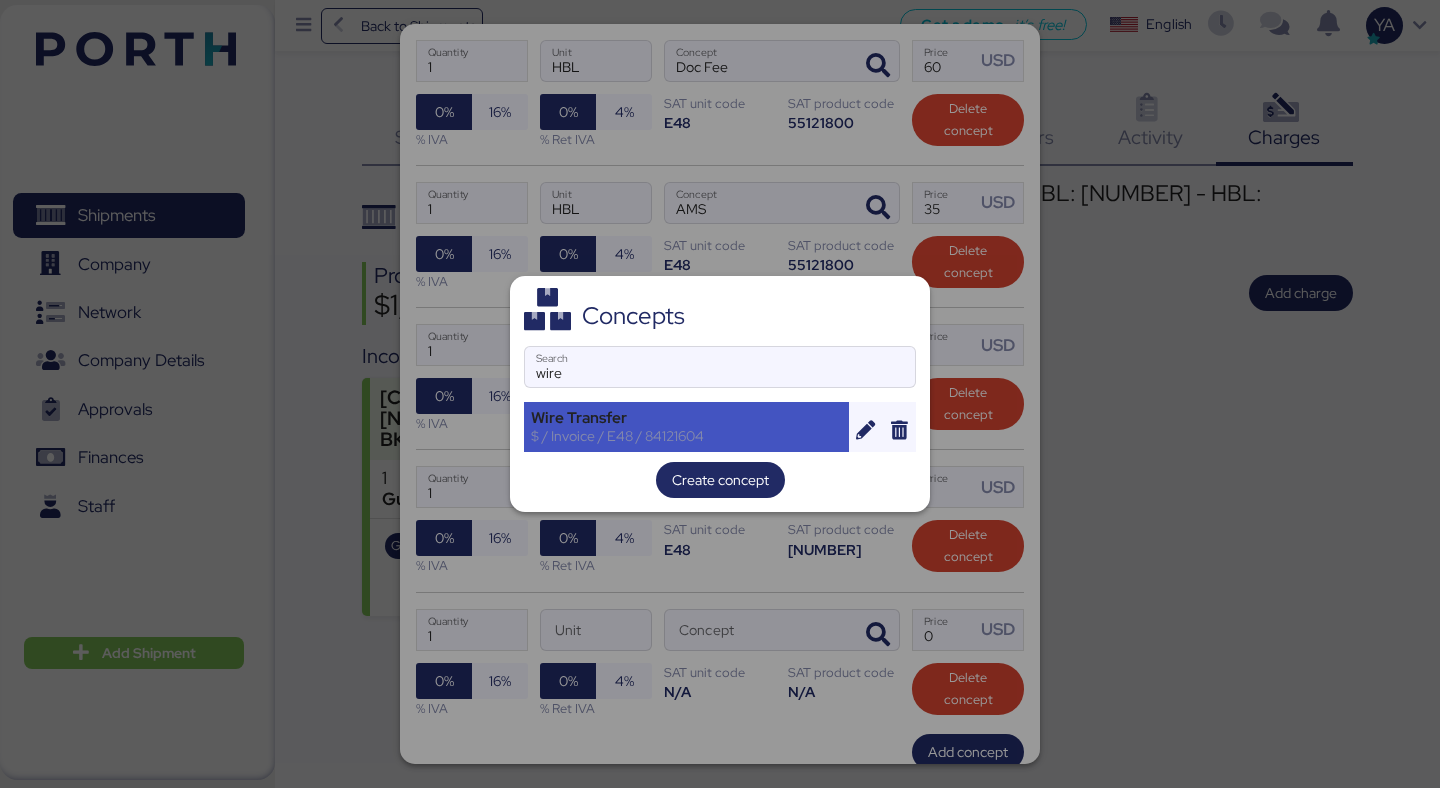 click on "$ / Invoice /
E48 / 84121604" at bounding box center [686, 436] 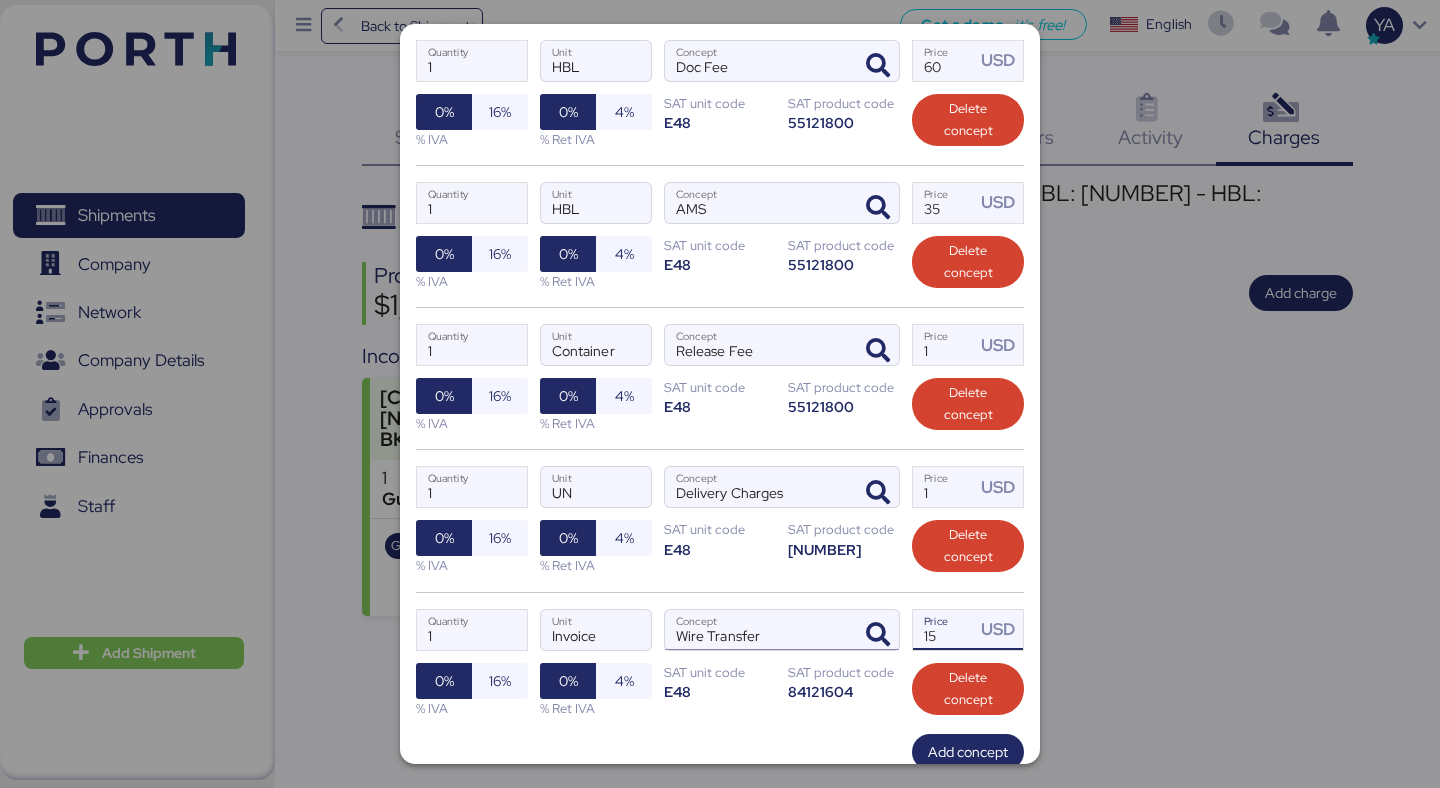 drag, startPoint x: 959, startPoint y: 644, endPoint x: 846, endPoint y: 640, distance: 113.07078 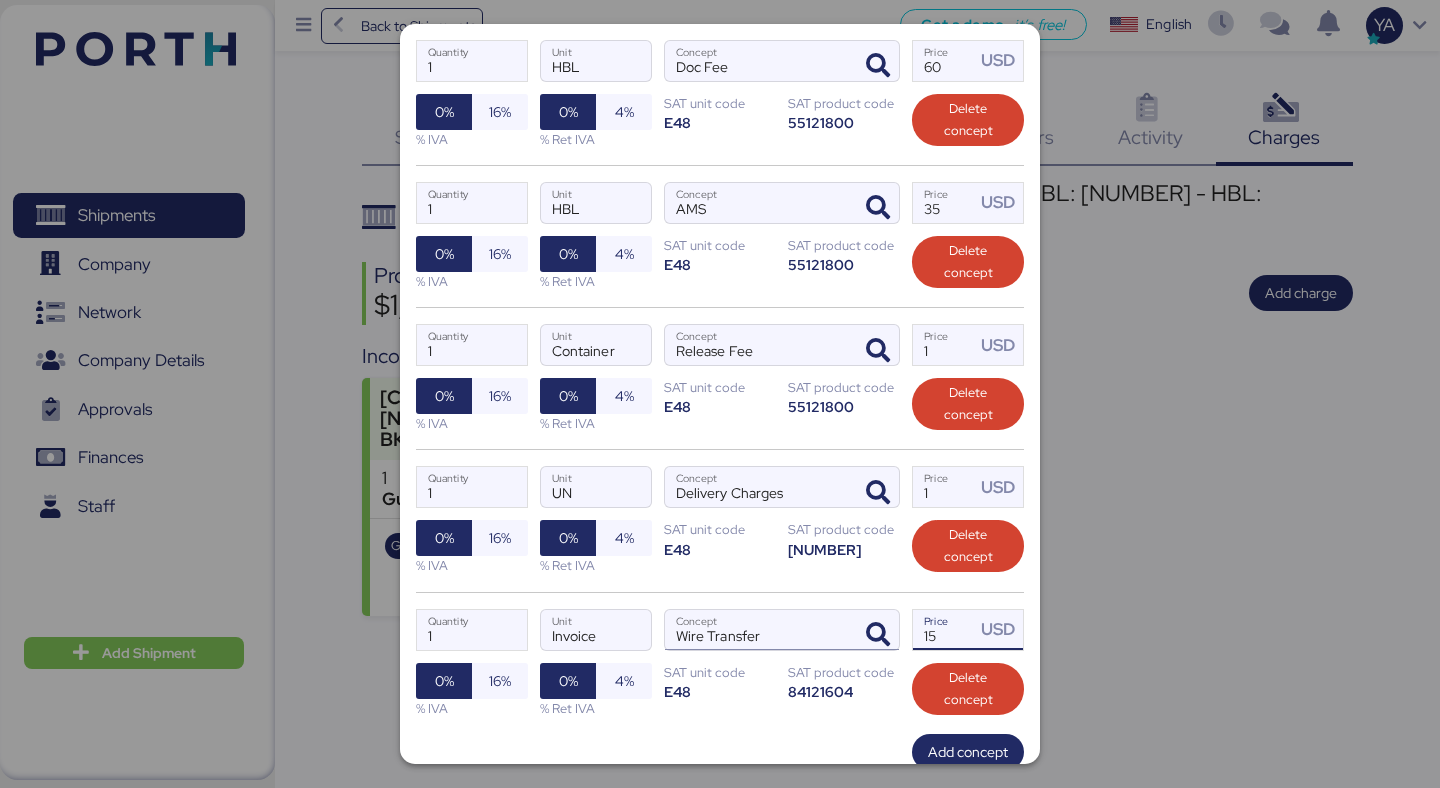 click on "1 Quantity Invoice Unit Wire Transfer Concept   15 Price USD 0% 16% % IVA 0% 4% % Ret IVA SAT unit code E48 SAT product code [NUMBER] Delete concept" at bounding box center (720, 663) 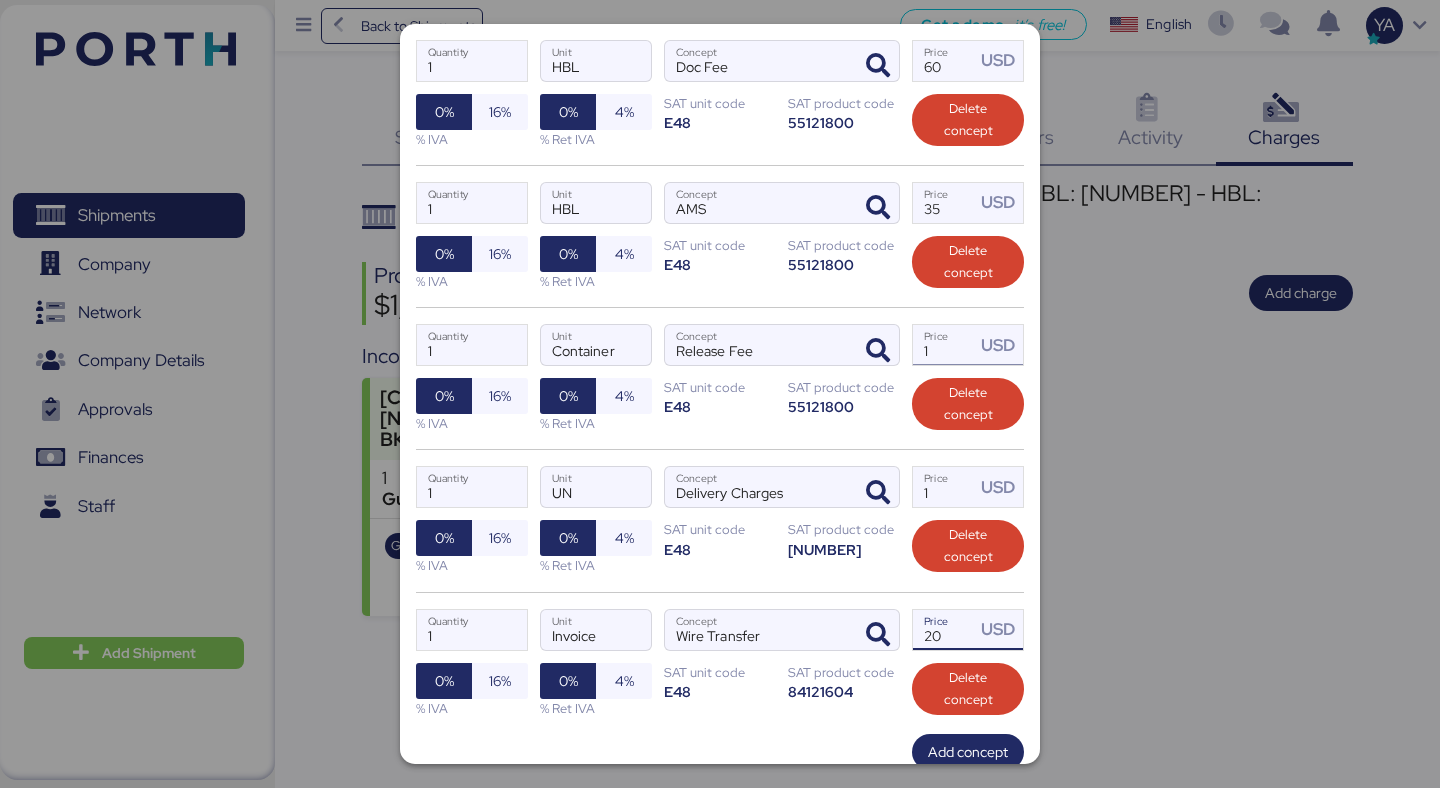 type on "20" 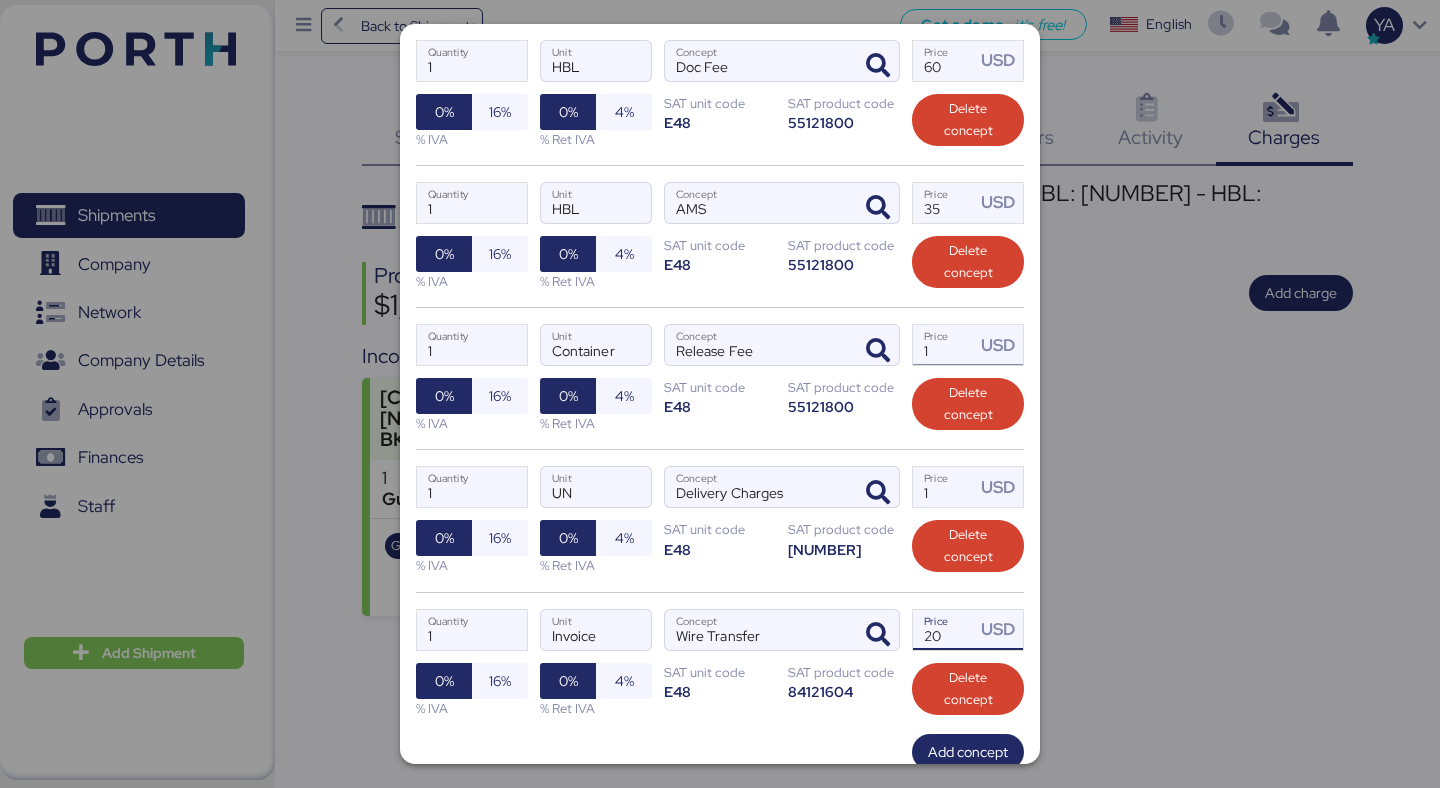 click on "1" at bounding box center (944, 345) 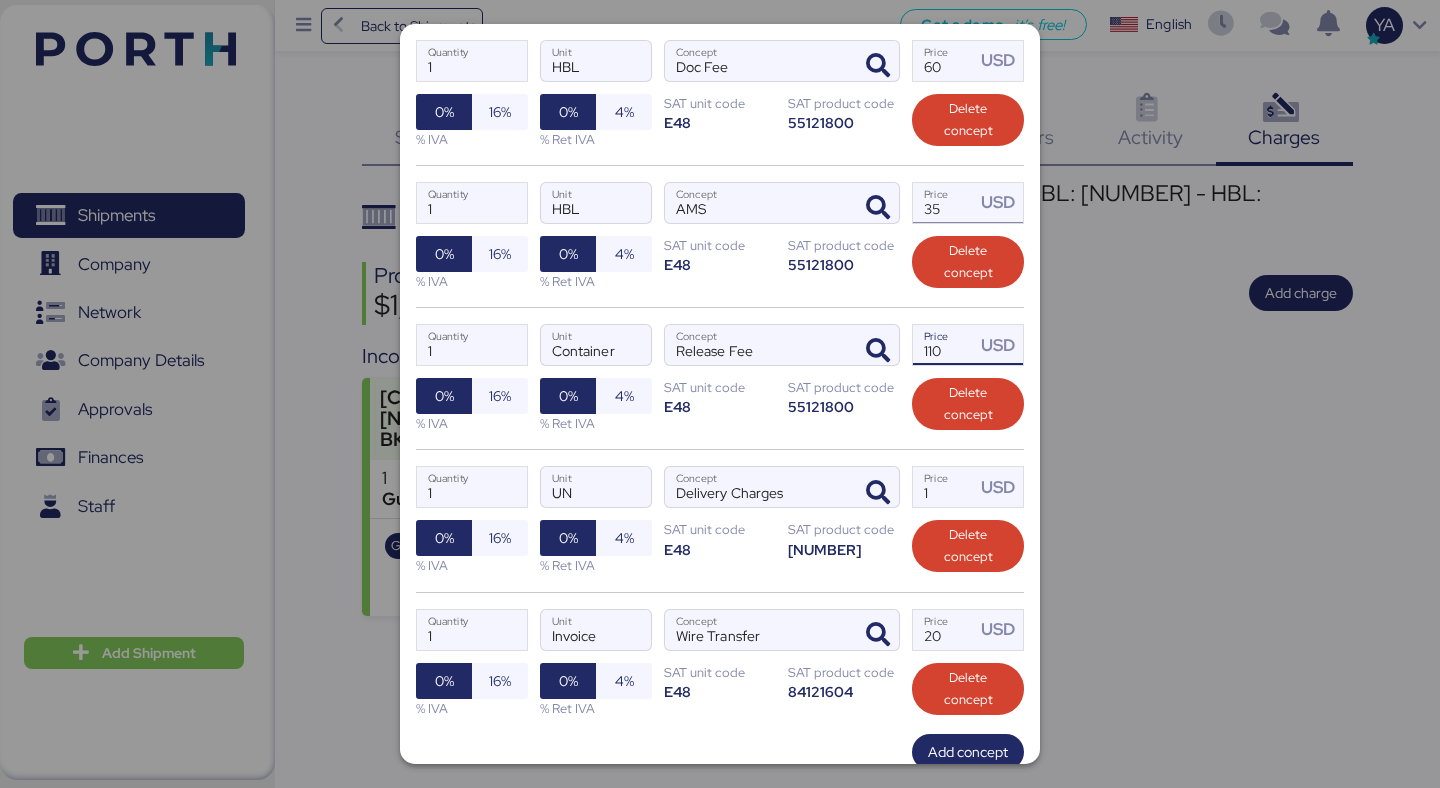 type on "110" 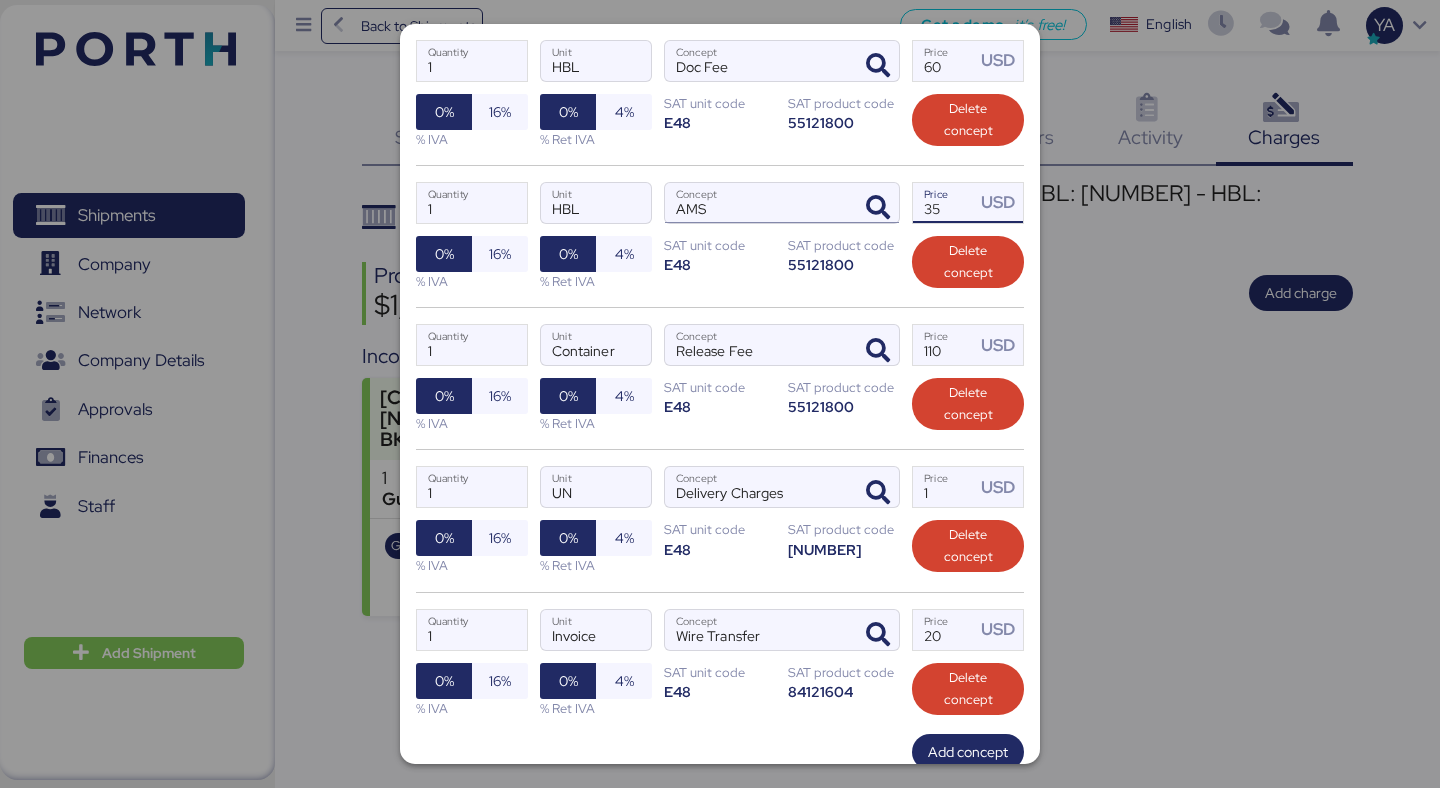 drag, startPoint x: 949, startPoint y: 213, endPoint x: 854, endPoint y: 213, distance: 95 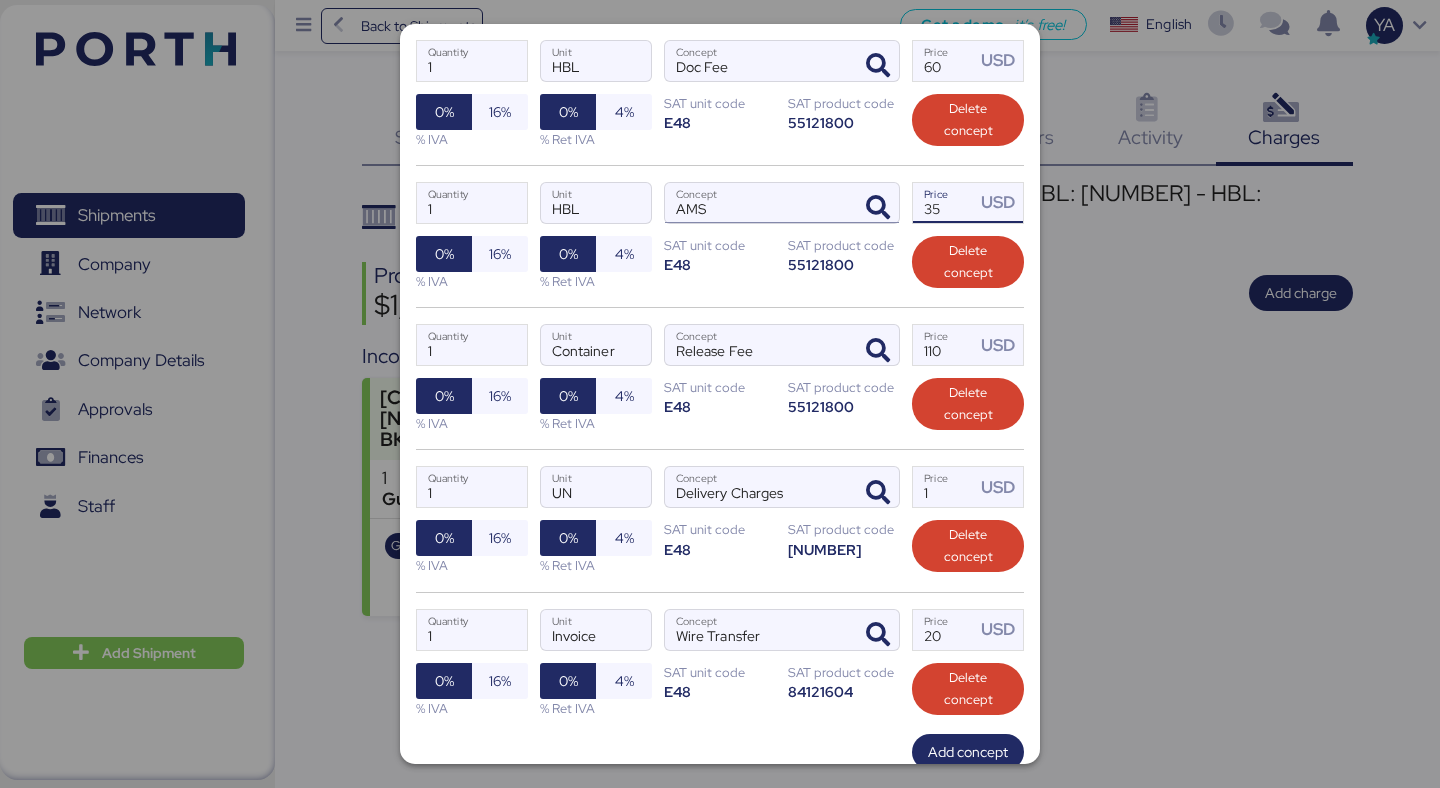 click on "1 Quantity HBL Unit AMS Concept   35 Price USD 0% 16% % IVA 0% 4% % Ret IVA SAT unit code E48 SAT product code 55121800 Delete concept" at bounding box center [720, 236] 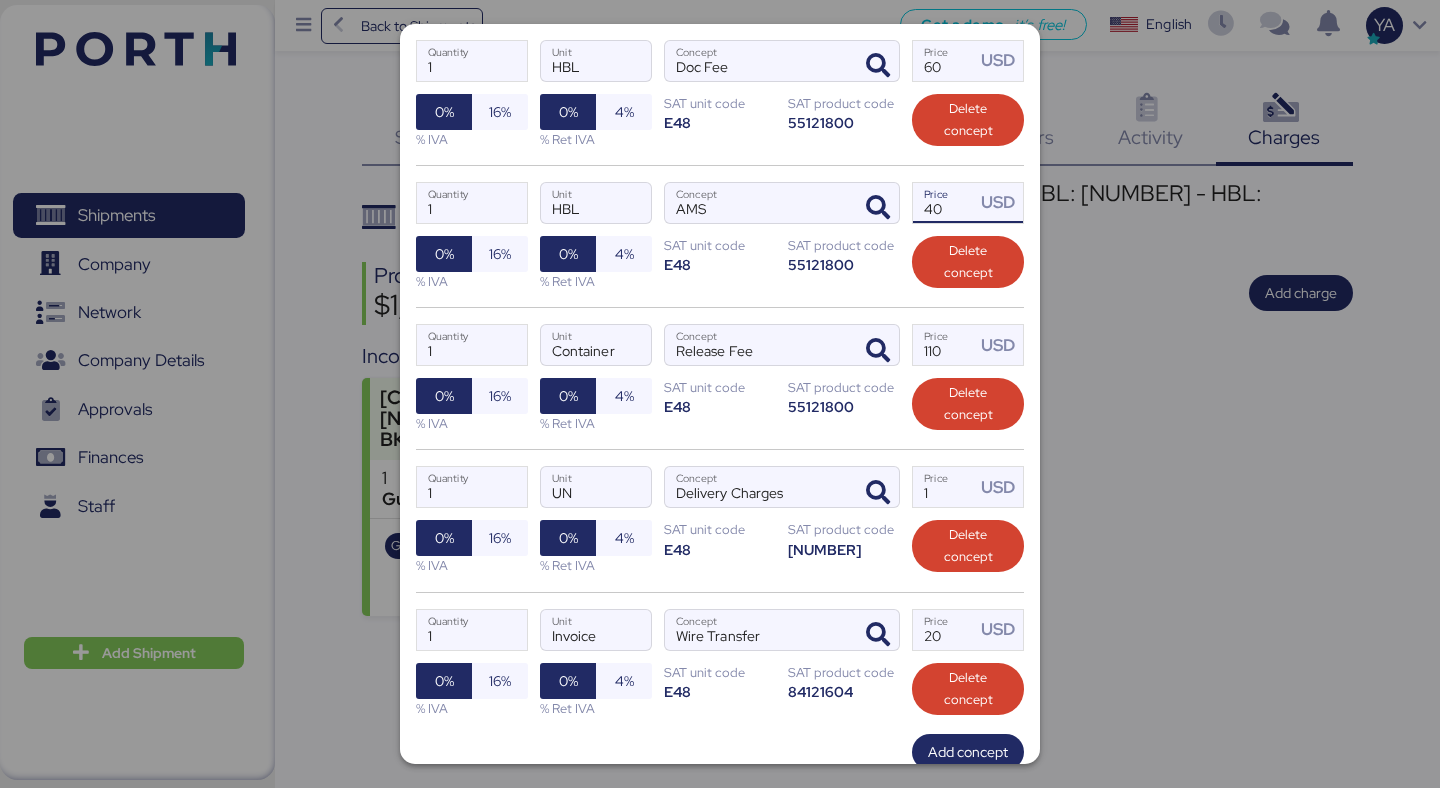 type on "40" 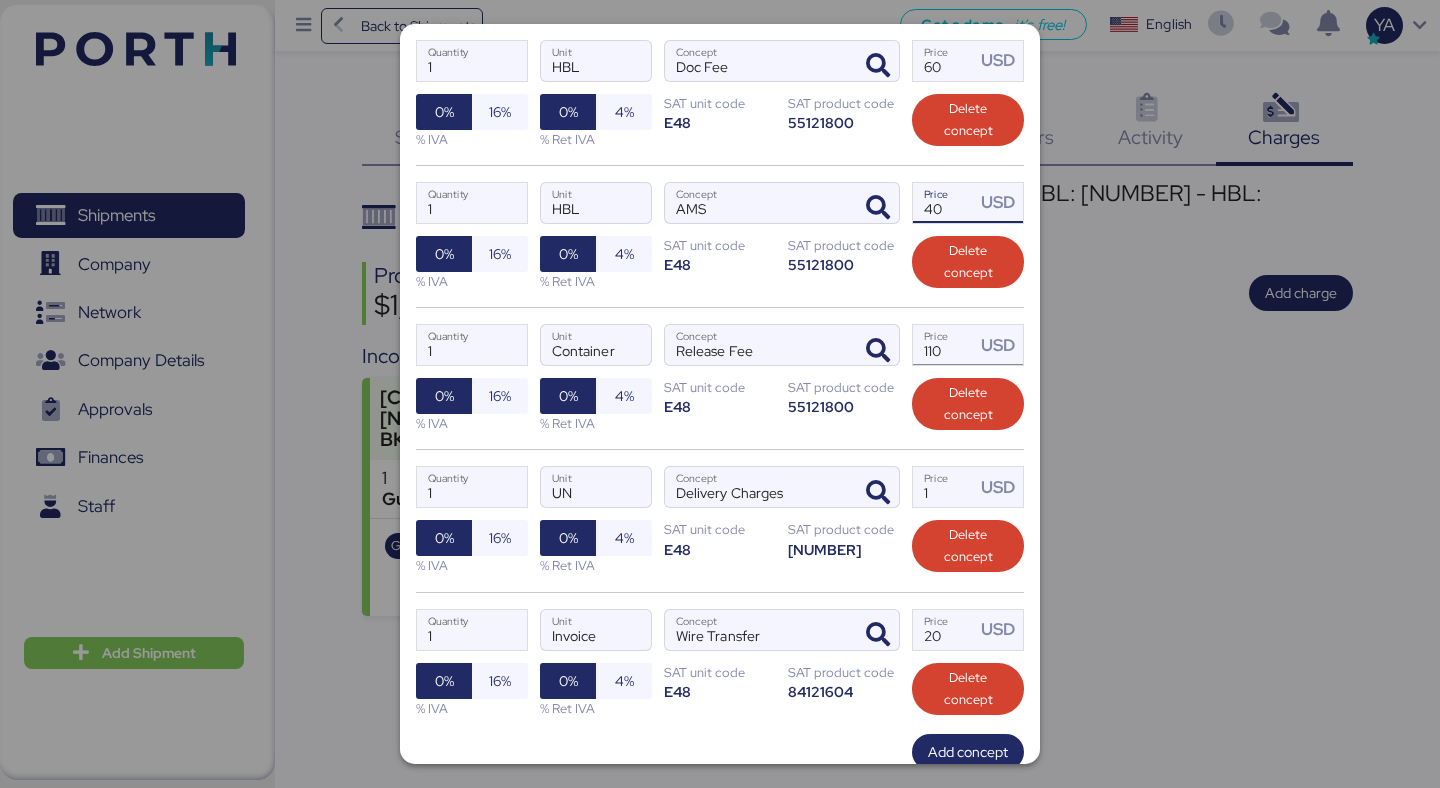 click on "110" at bounding box center (944, 345) 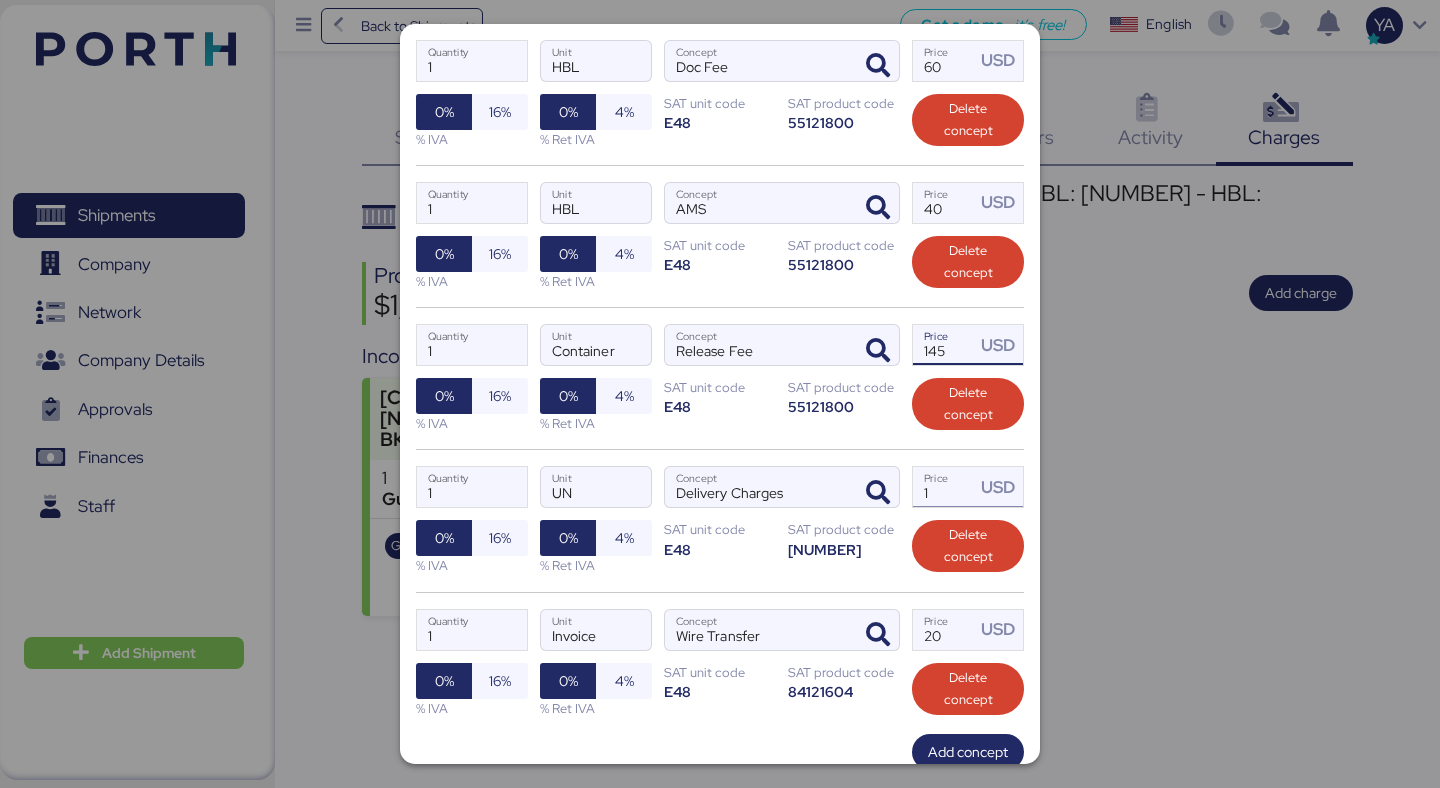 type on "145" 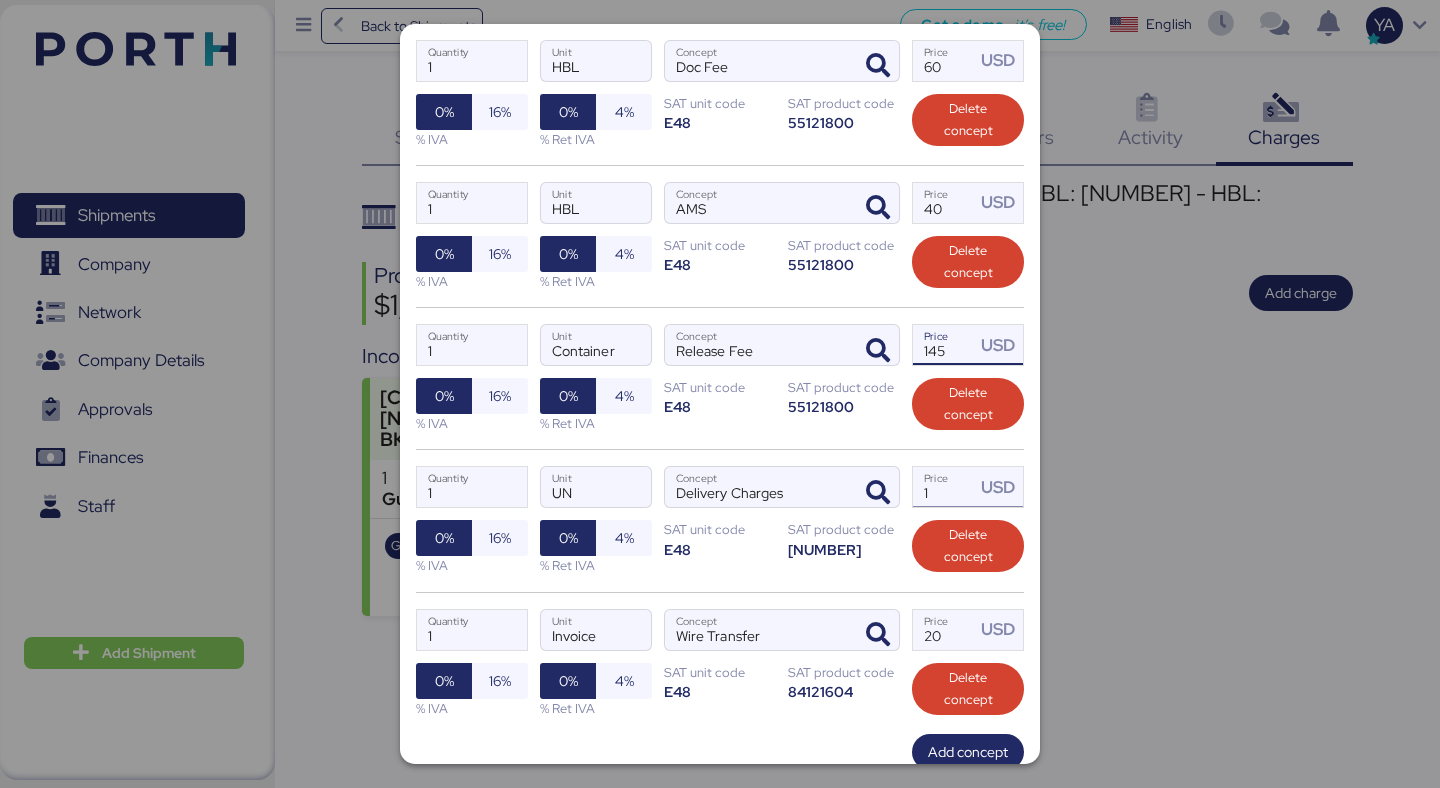 click on "1" at bounding box center [944, 487] 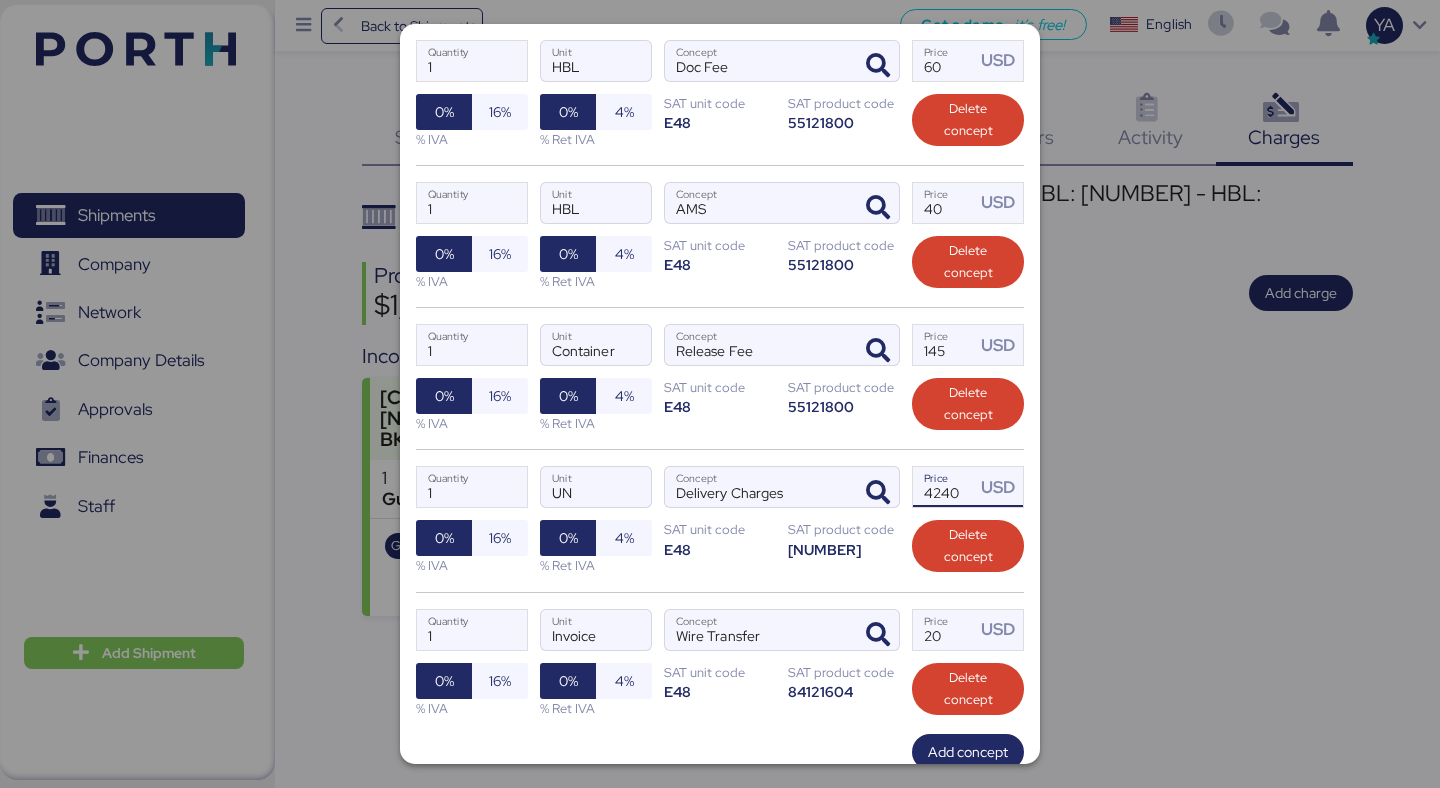 type on "4240" 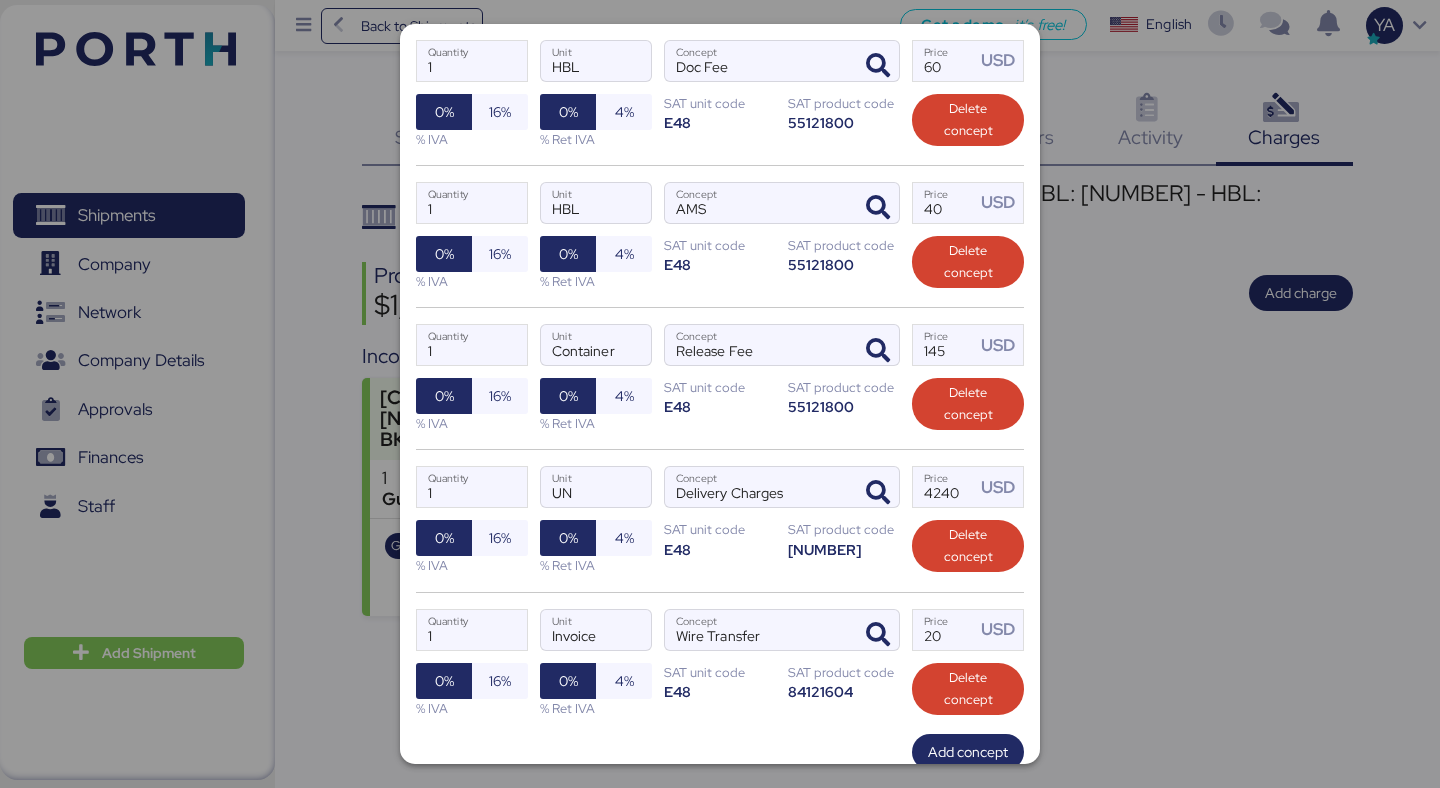 scroll, scrollTop: 501, scrollLeft: 0, axis: vertical 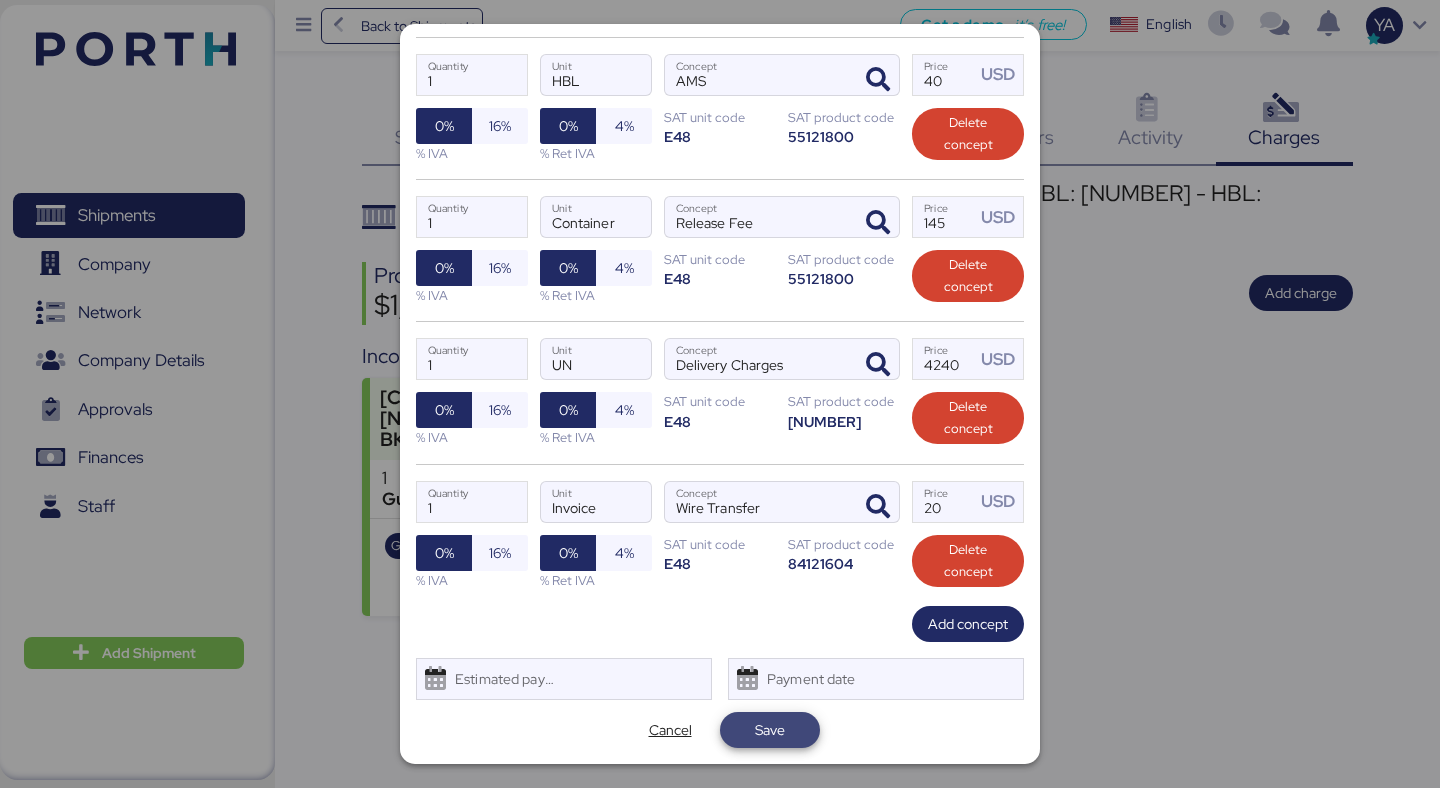 click on "Save" at bounding box center [770, 730] 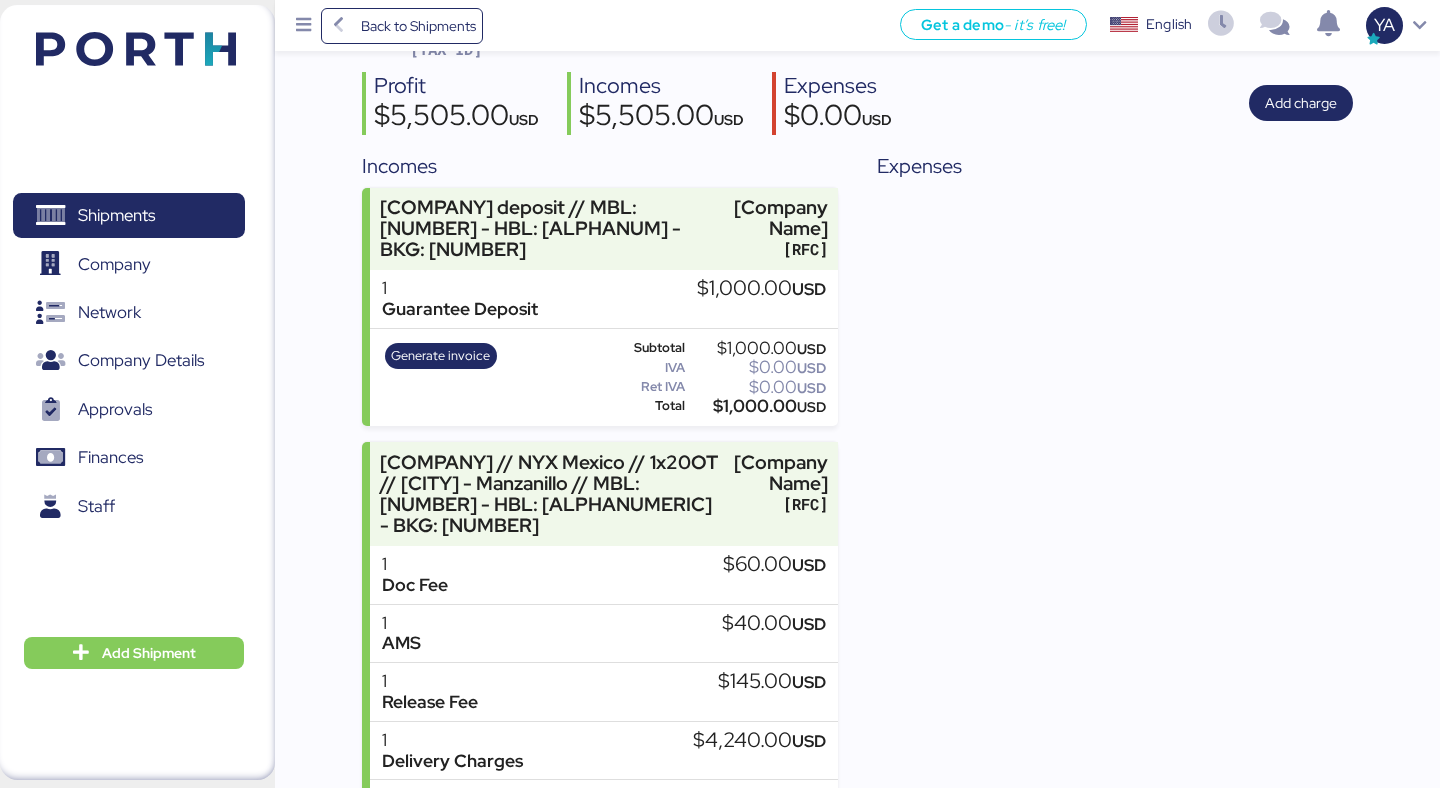 scroll, scrollTop: 0, scrollLeft: 0, axis: both 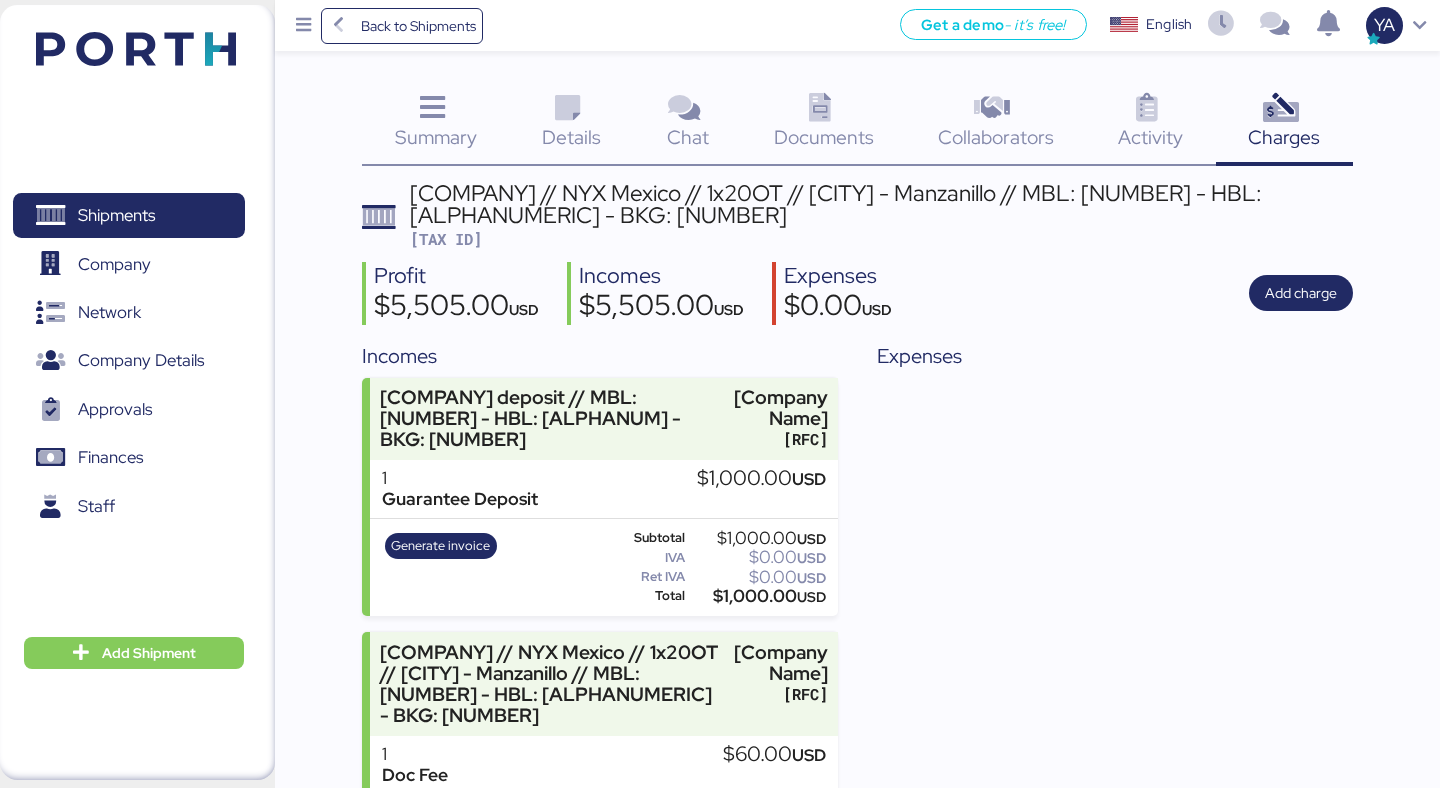 click on "Expenses" at bounding box center [1114, 734] 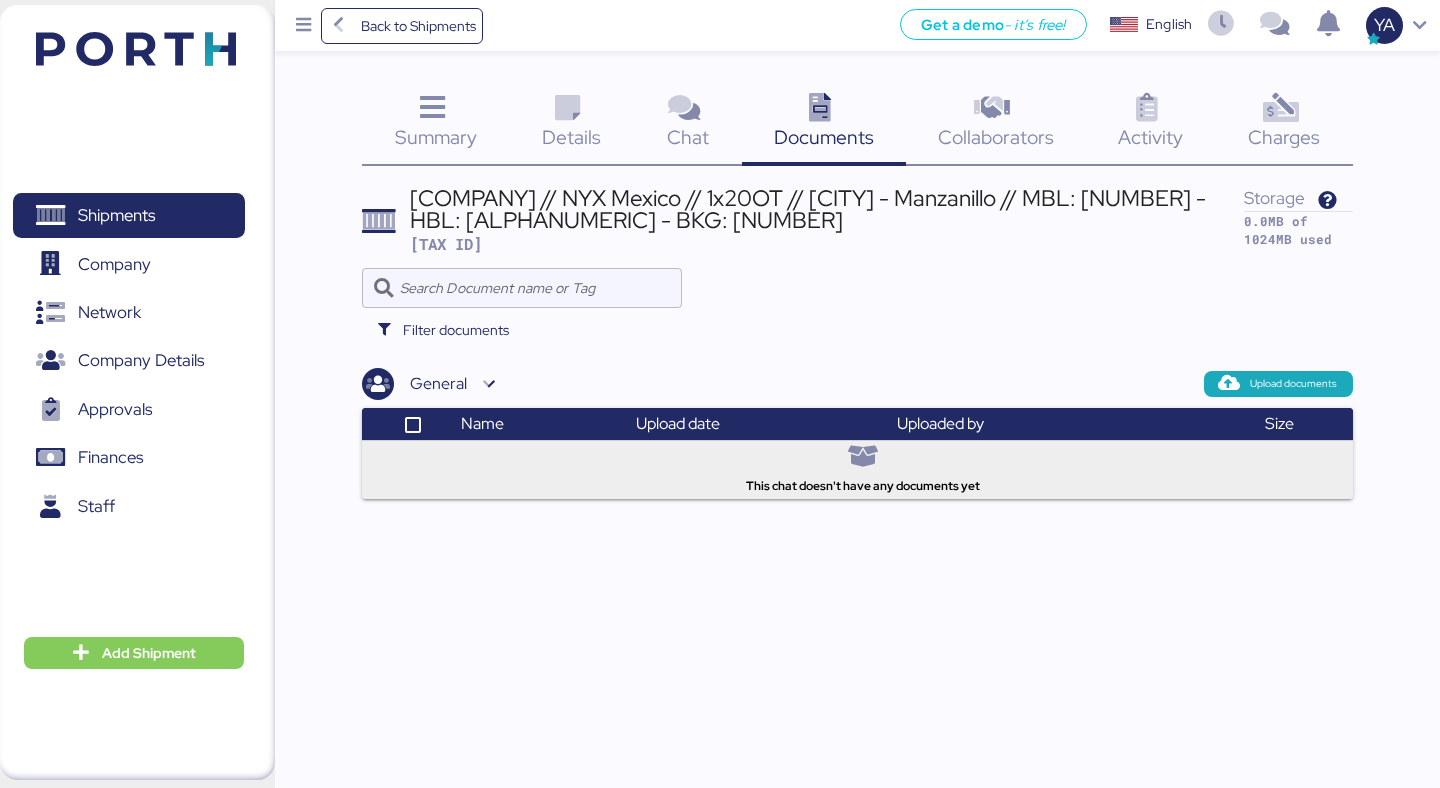 click on "This chat doesn't have any documents yet" at bounding box center (863, 486) 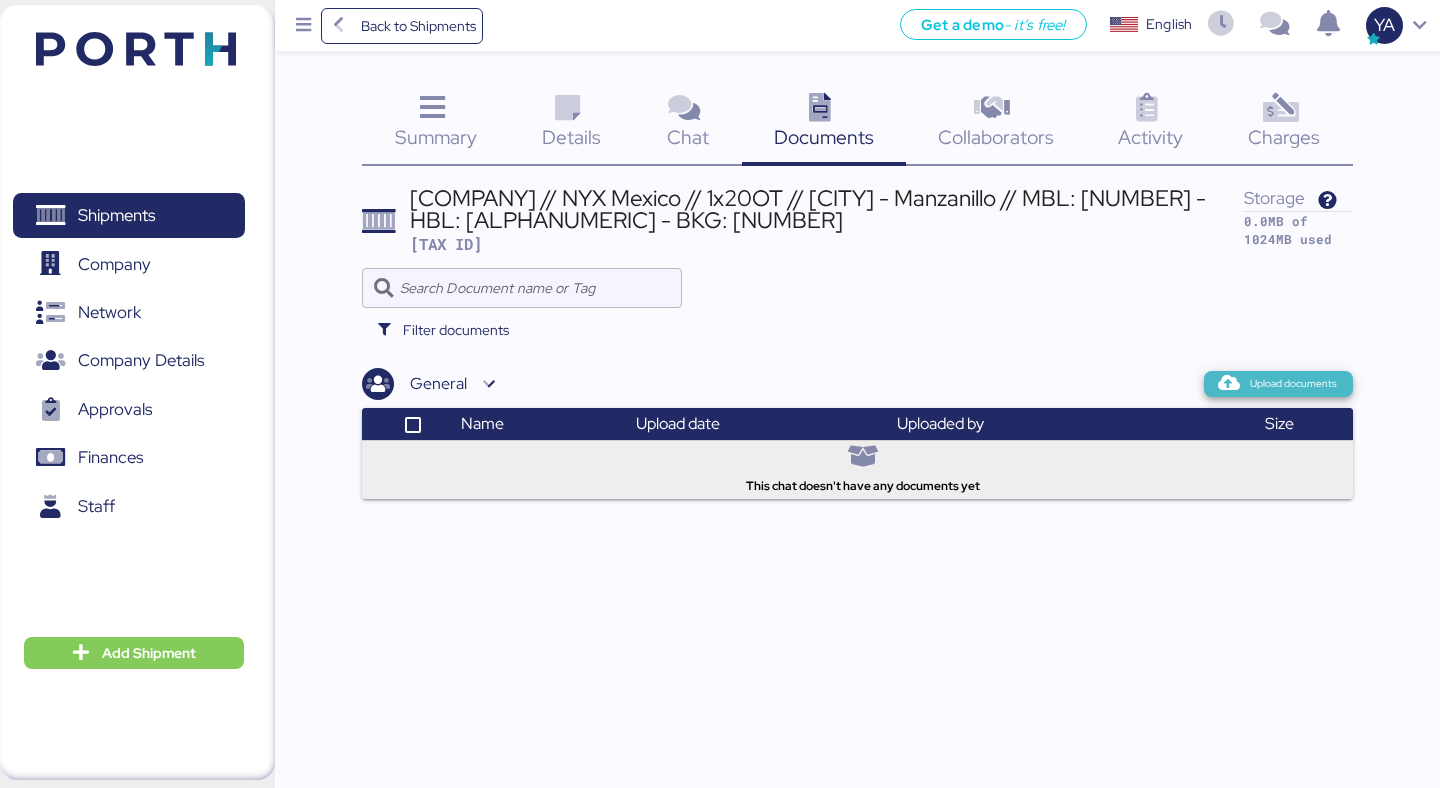 click on "Upload documents" at bounding box center (1293, 384) 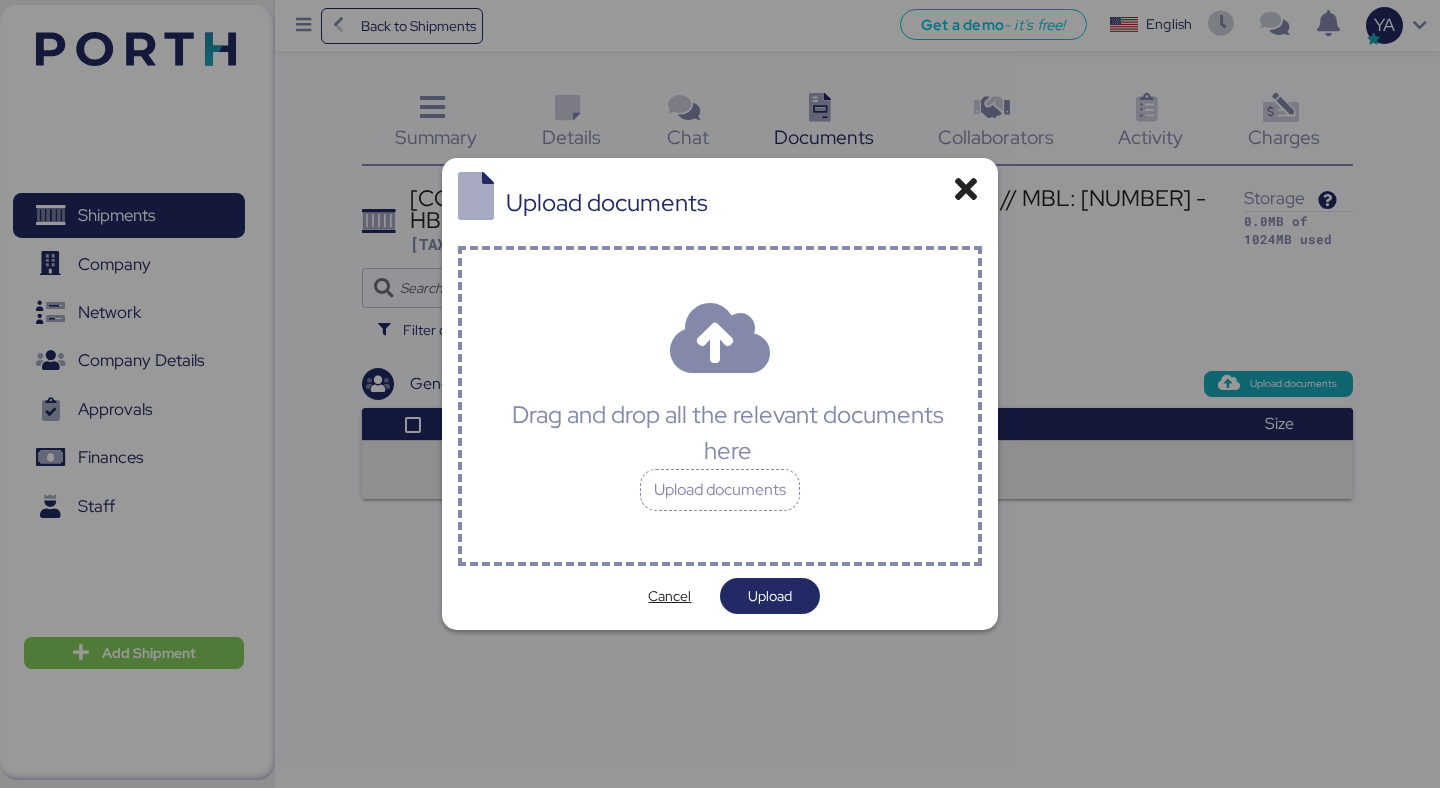 click on "Drag and drop all the relevant documents here Upload documents" at bounding box center [720, 406] 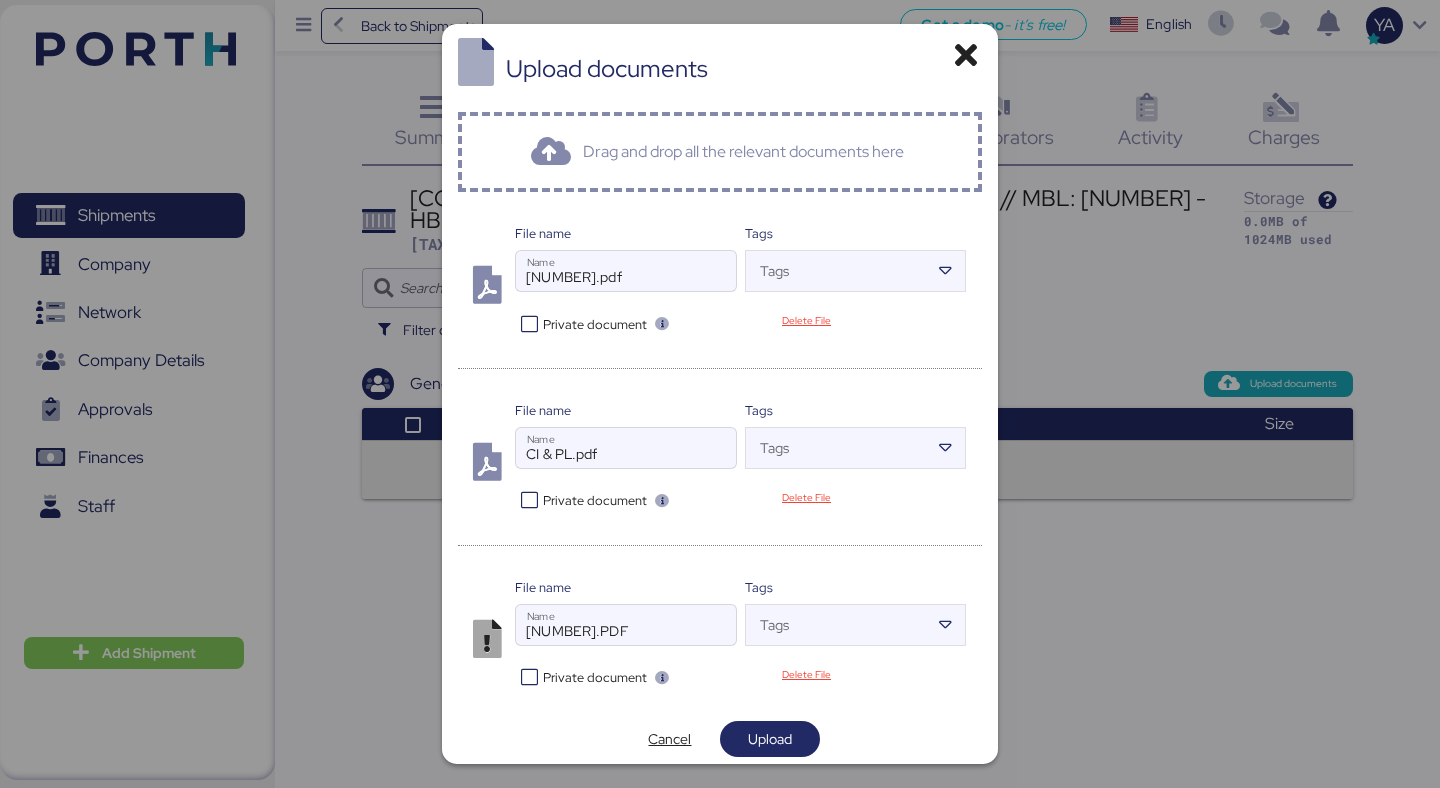 click on "Private document" at bounding box center (595, 677) 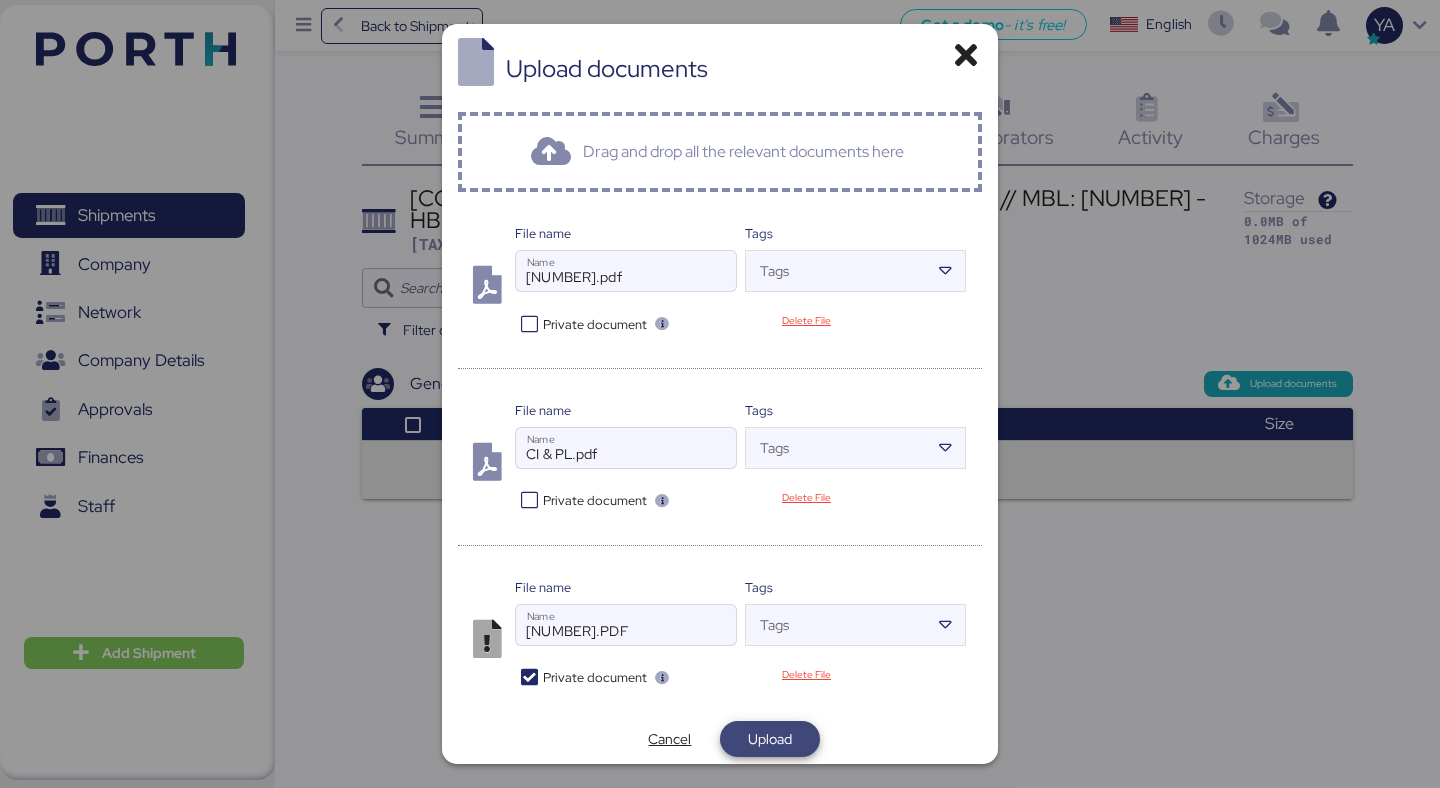 click on "Upload" at bounding box center [770, 739] 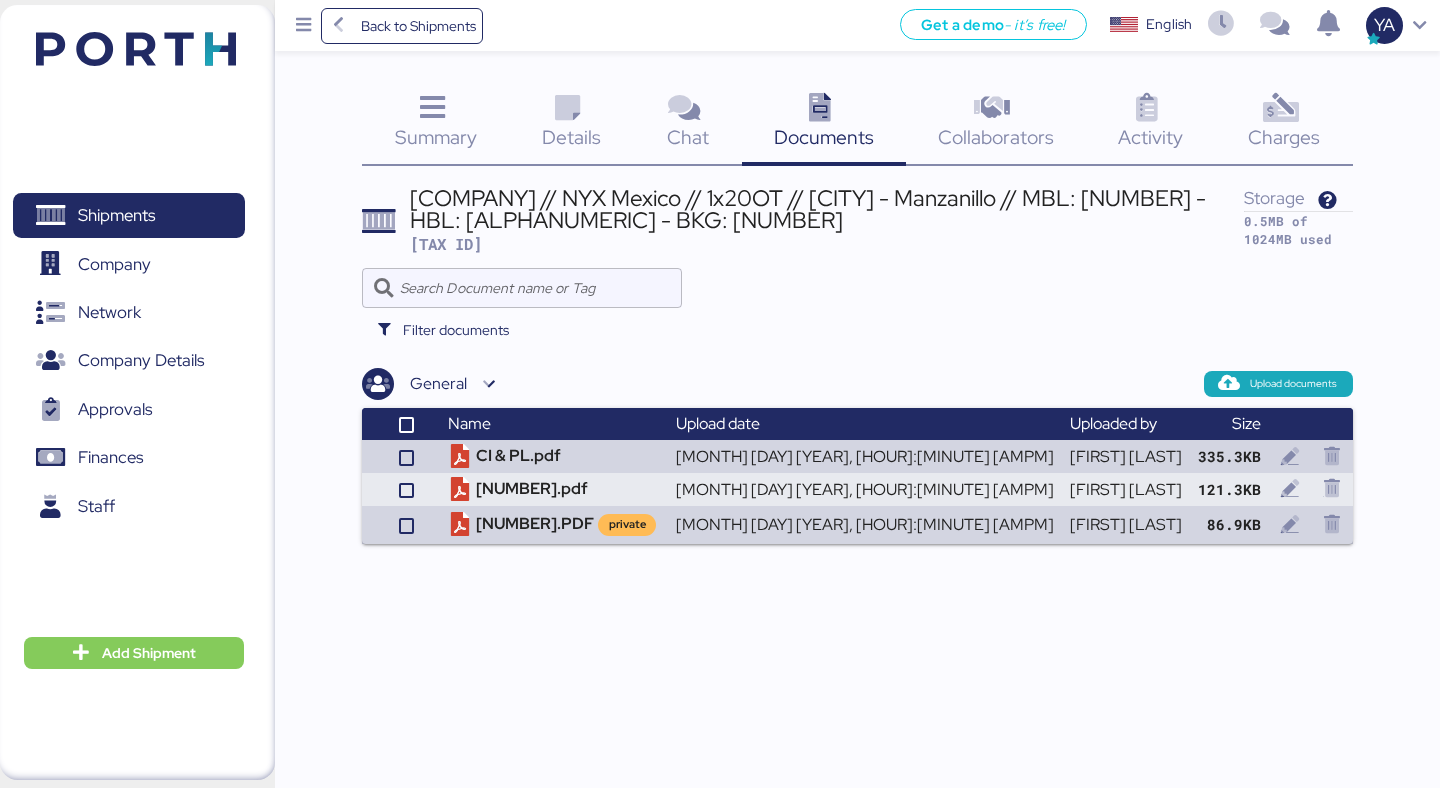 click on "[TAX ID]" at bounding box center (446, 244) 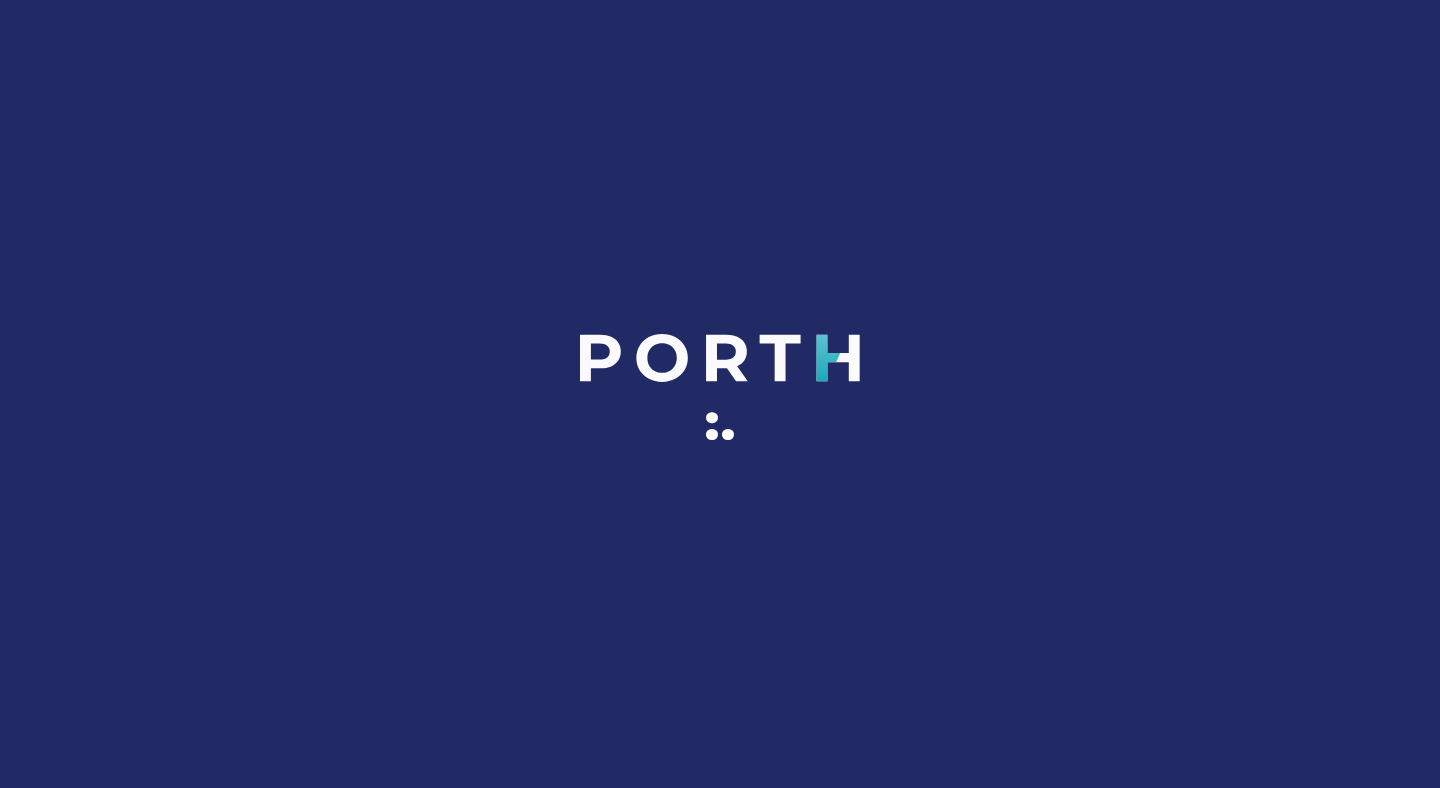 scroll, scrollTop: 0, scrollLeft: 0, axis: both 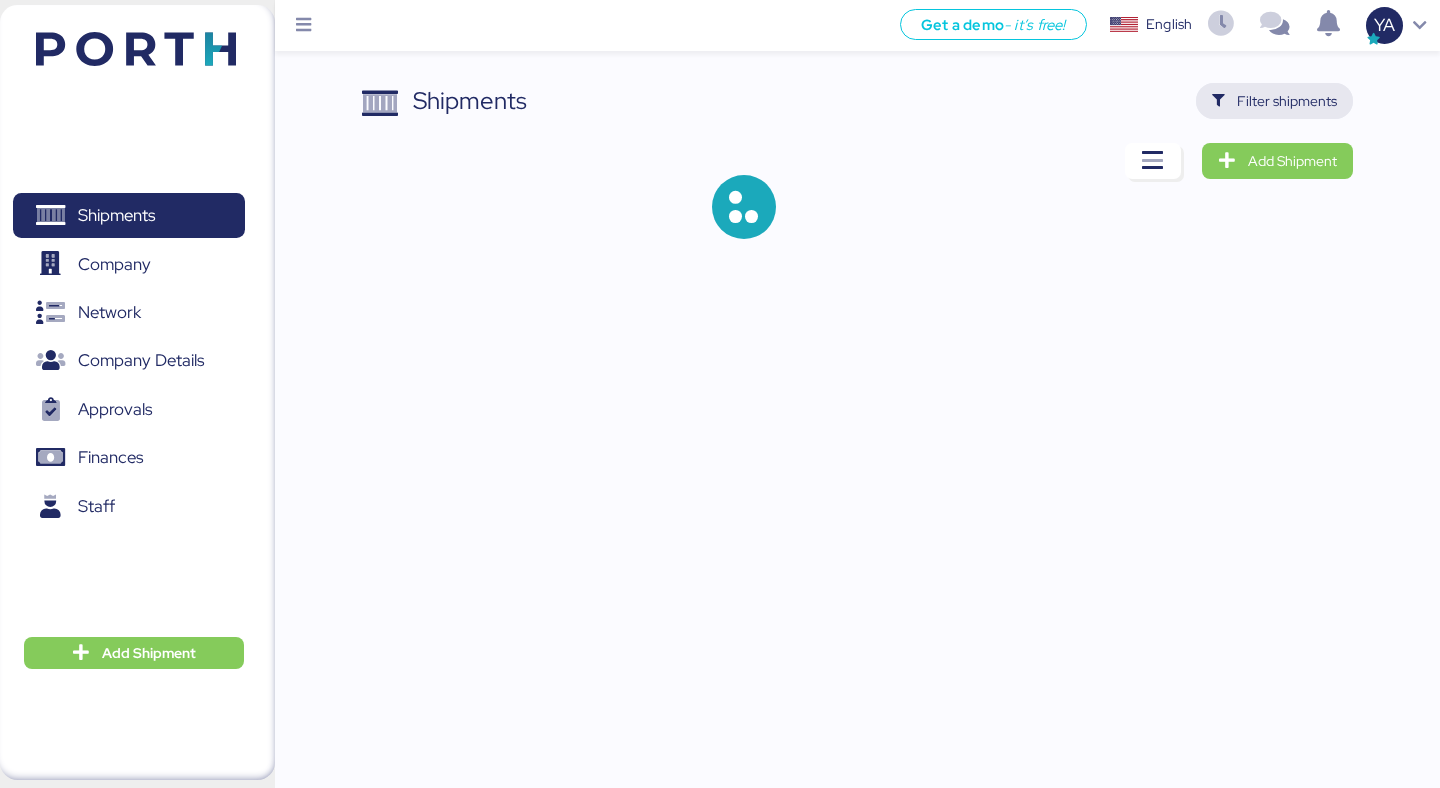 click on "Filter shipments" at bounding box center [1274, 101] 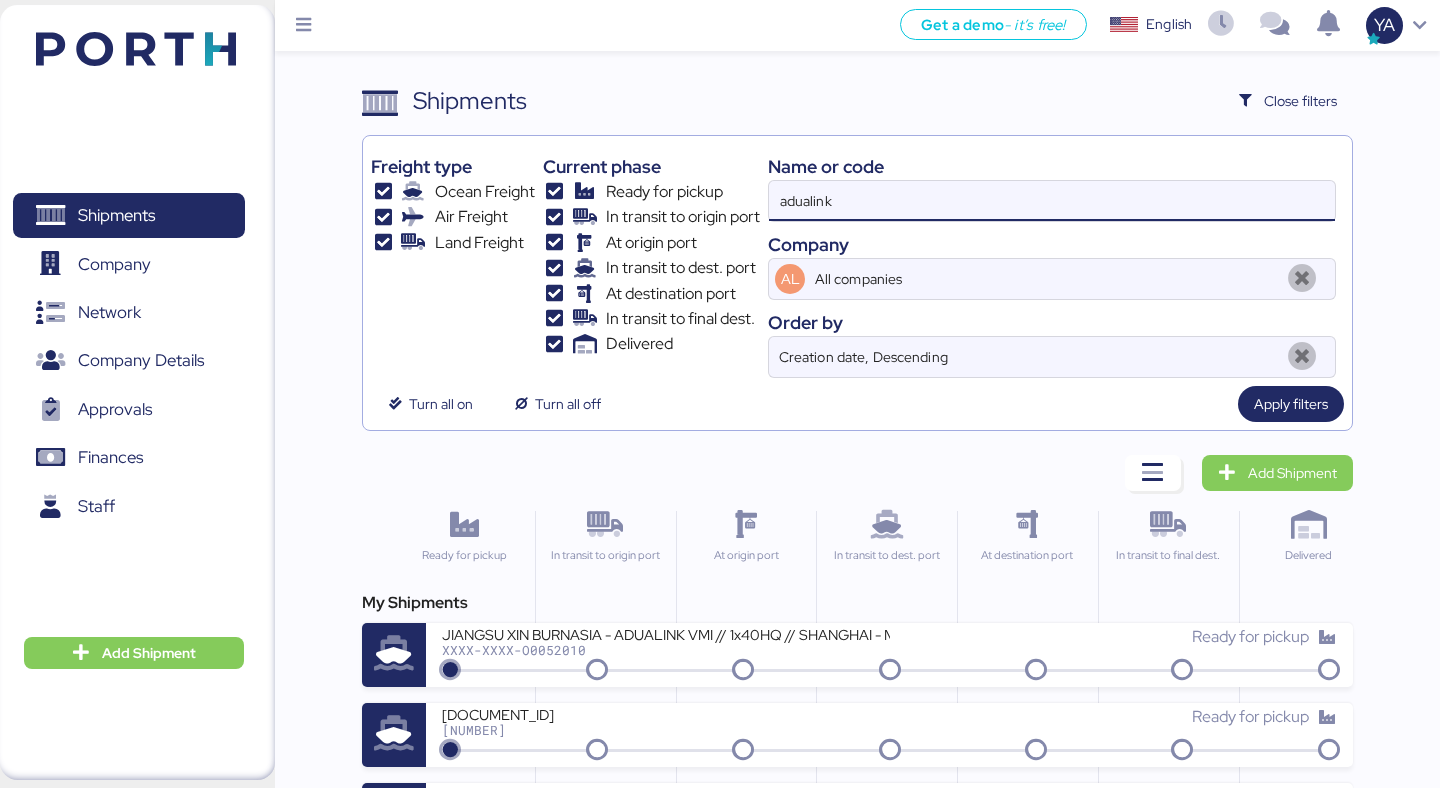 click on "adualink" at bounding box center (1052, 201) 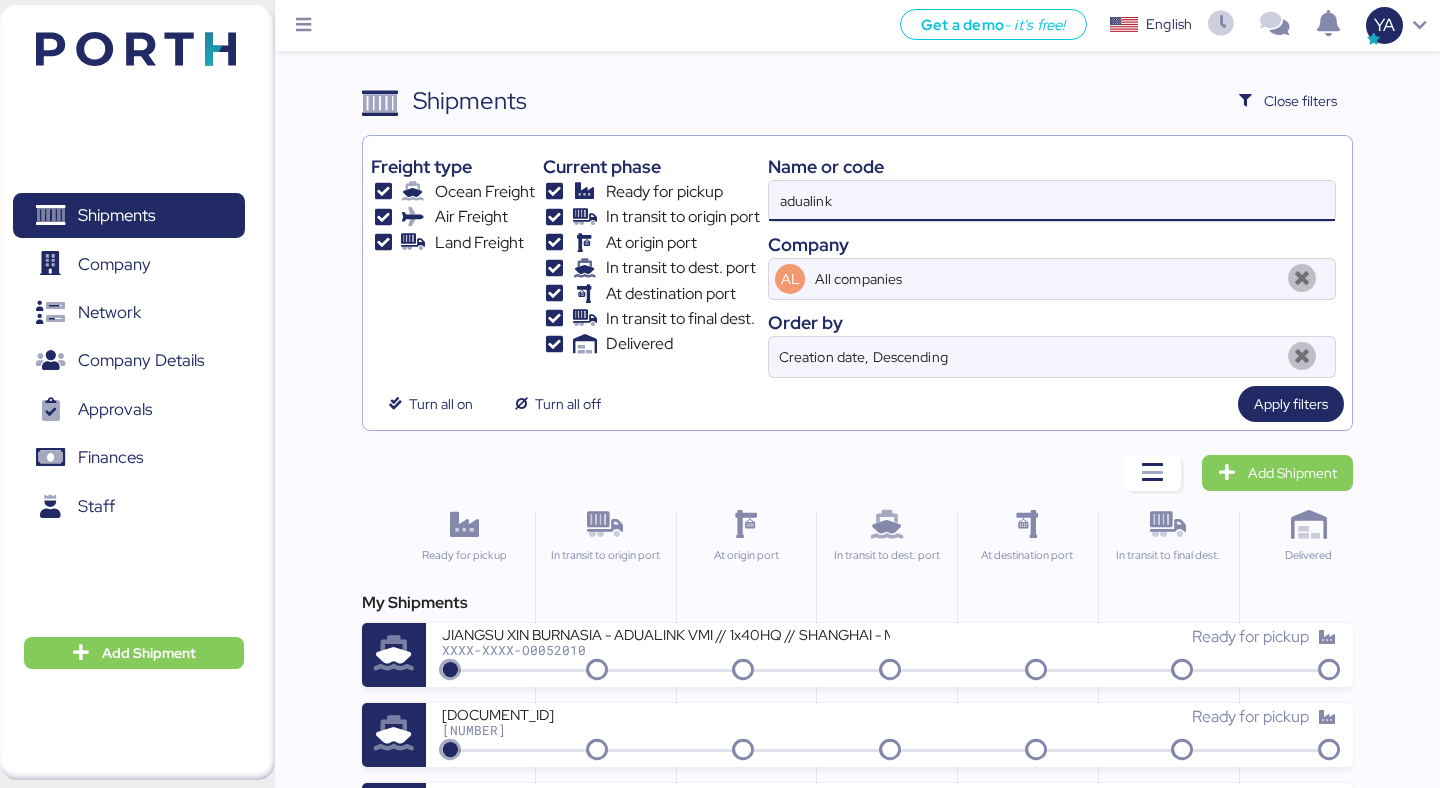 click on "adualink" at bounding box center (1052, 201) 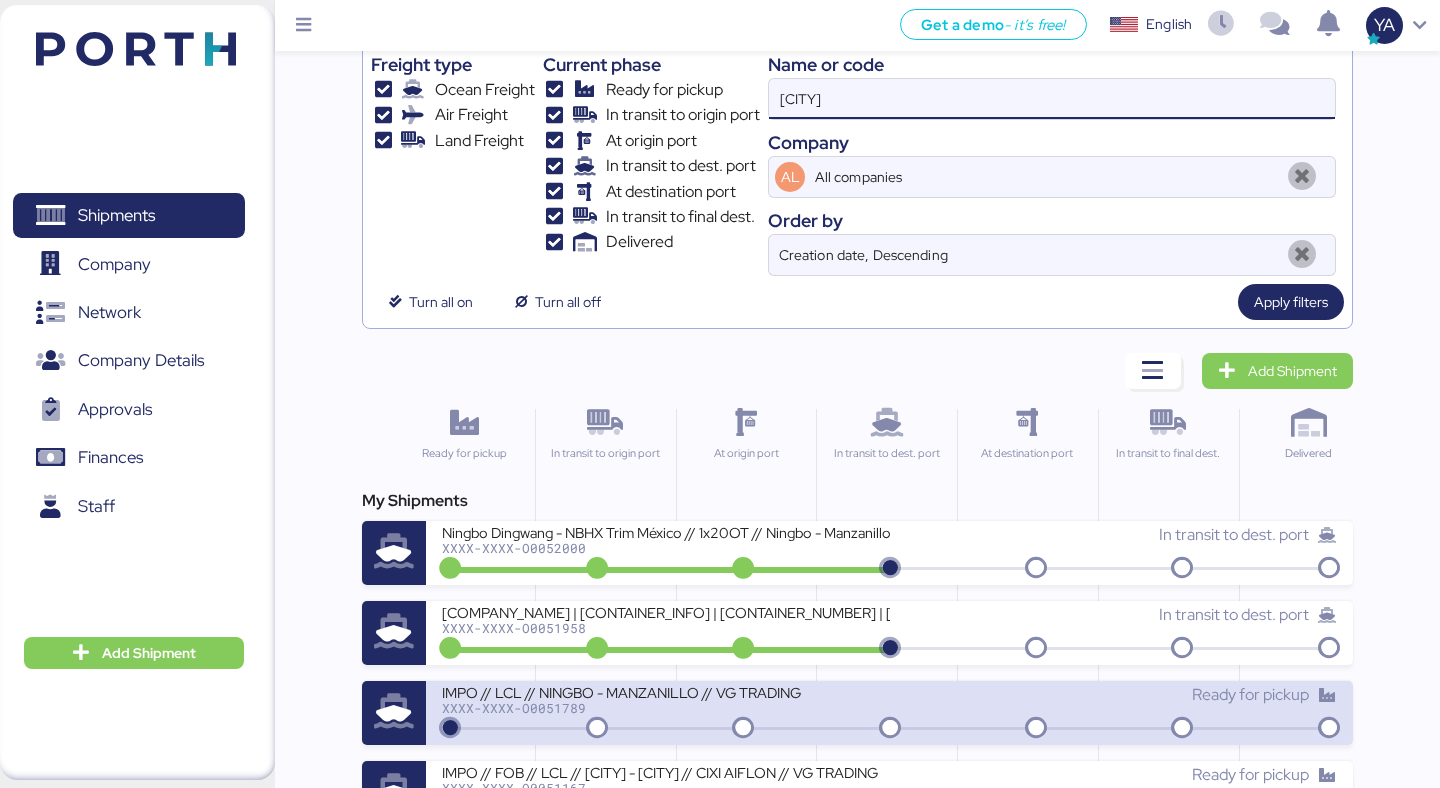 scroll, scrollTop: 0, scrollLeft: 0, axis: both 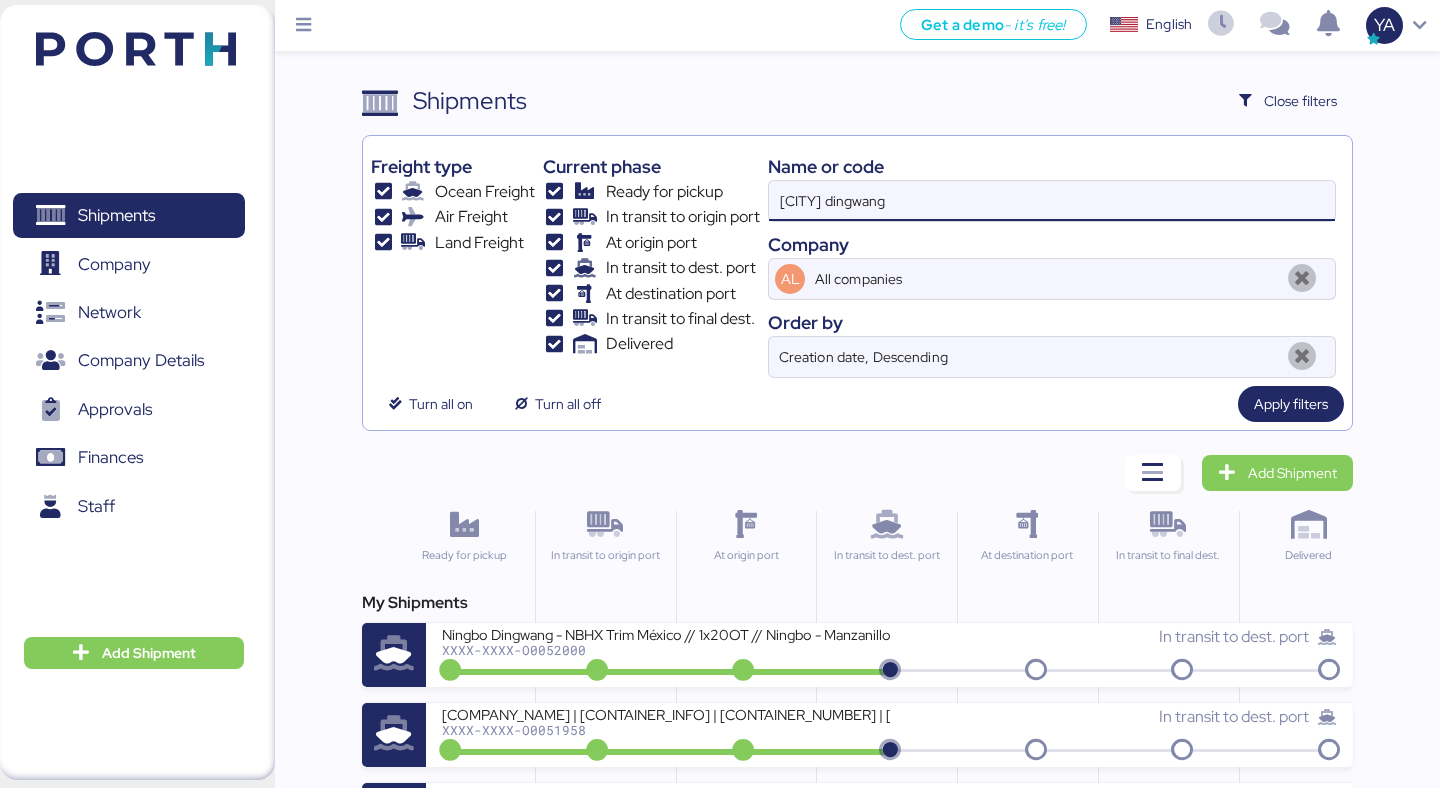 type on "ningbo dingwang" 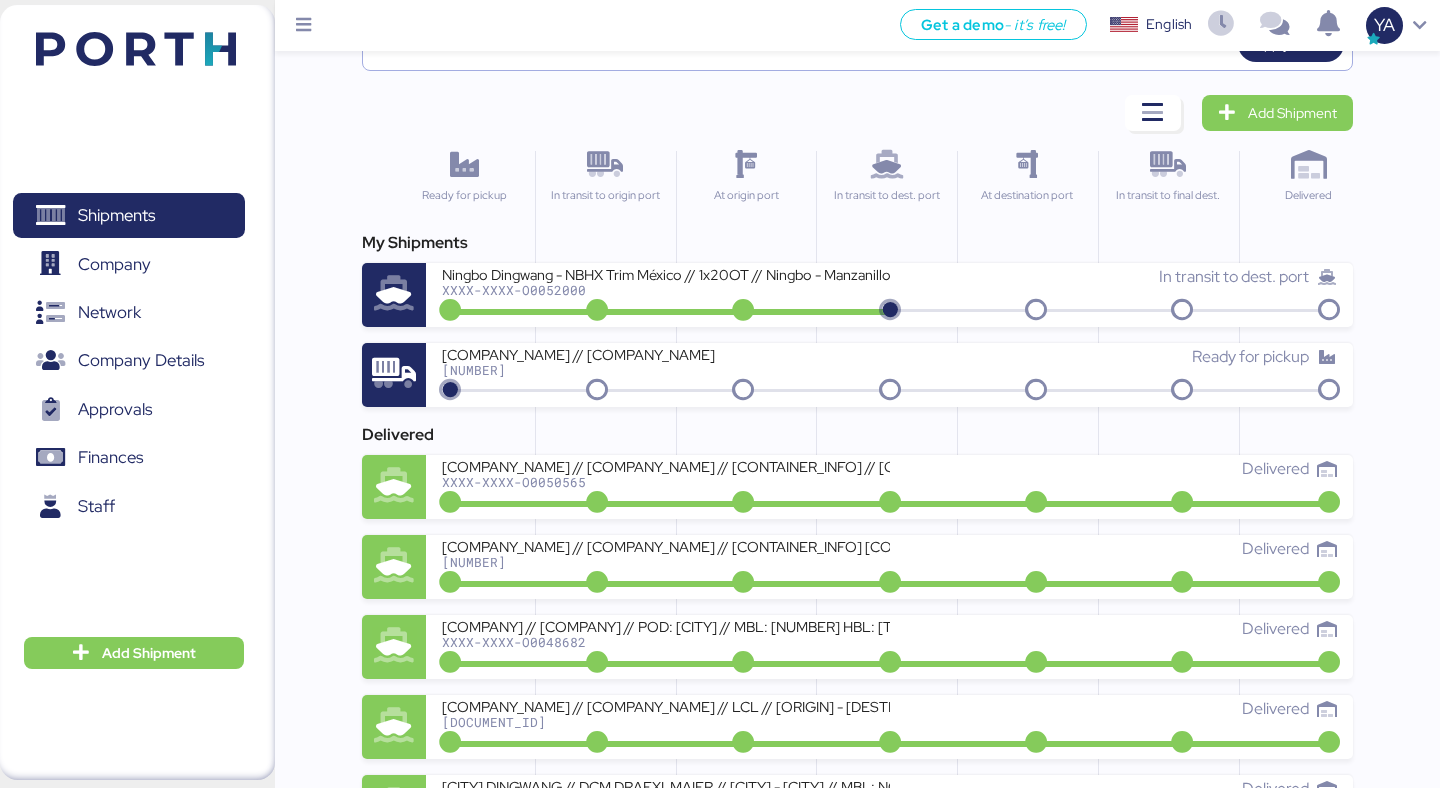 scroll, scrollTop: 398, scrollLeft: 0, axis: vertical 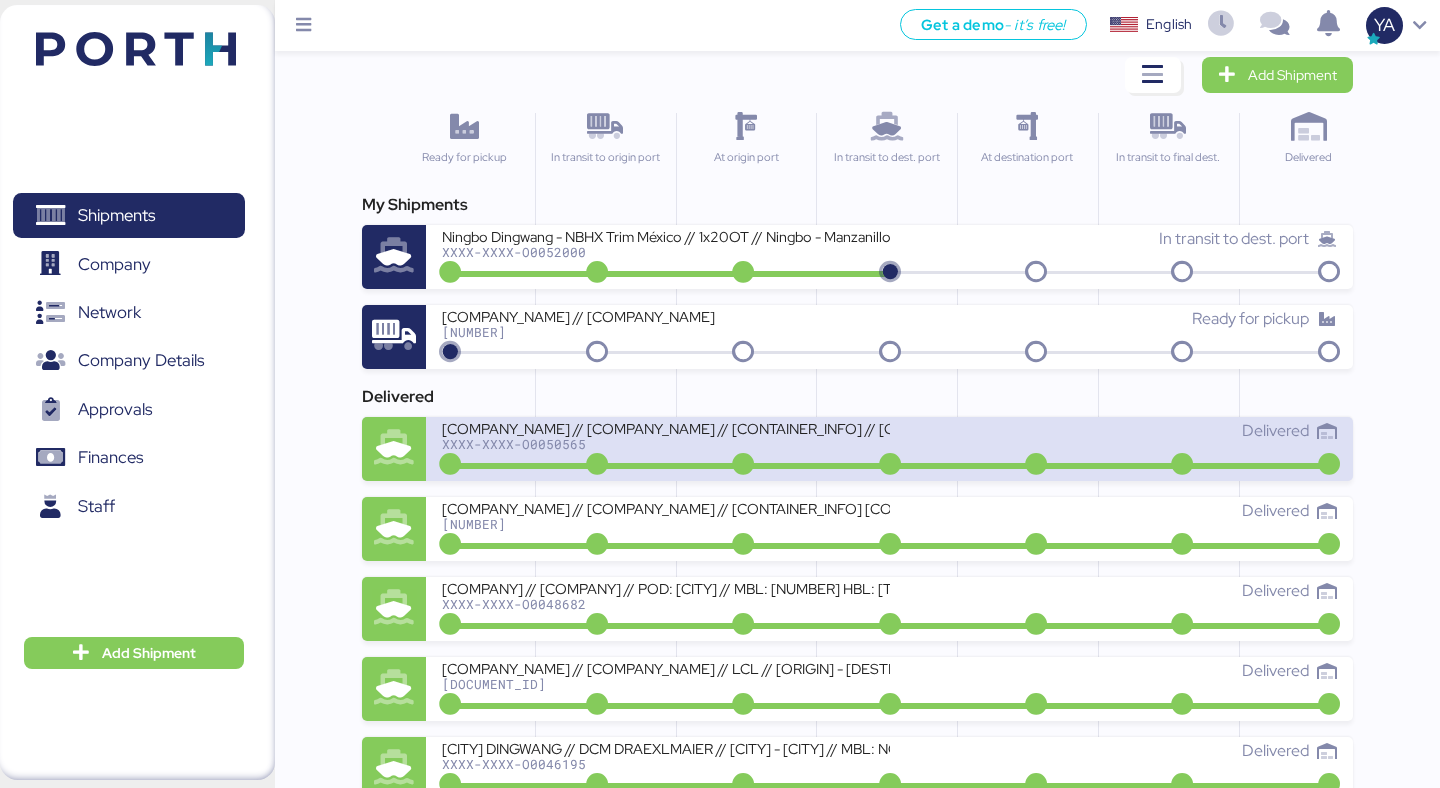 click on "NINGBO DINGWANG // DCM Draexlmaier // 2x20OT // Ningbo - Manzanillo // MBL: COSU6411928720 HBL: GYSE2503042 BKG: 6411928720" at bounding box center (665, 427) 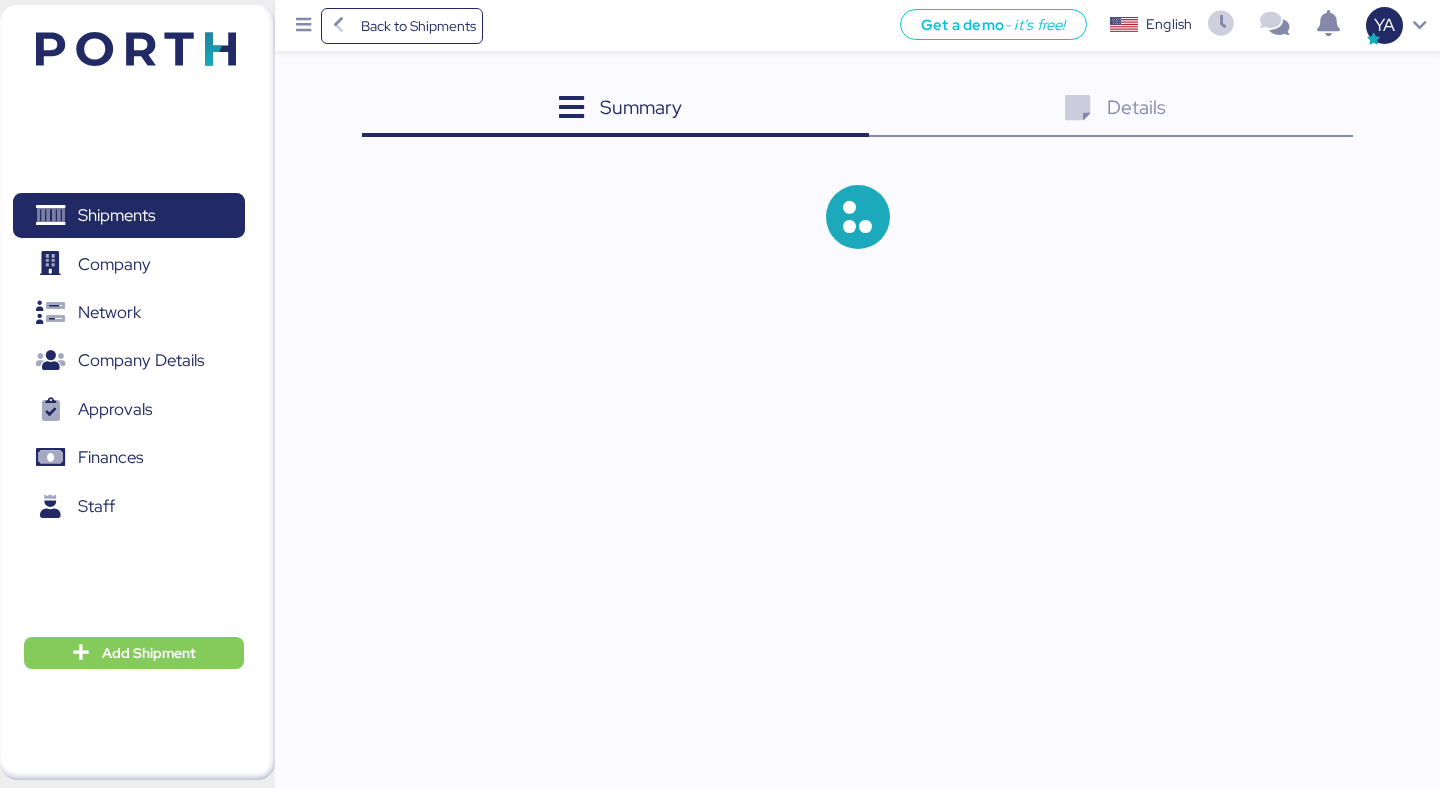scroll, scrollTop: 0, scrollLeft: 0, axis: both 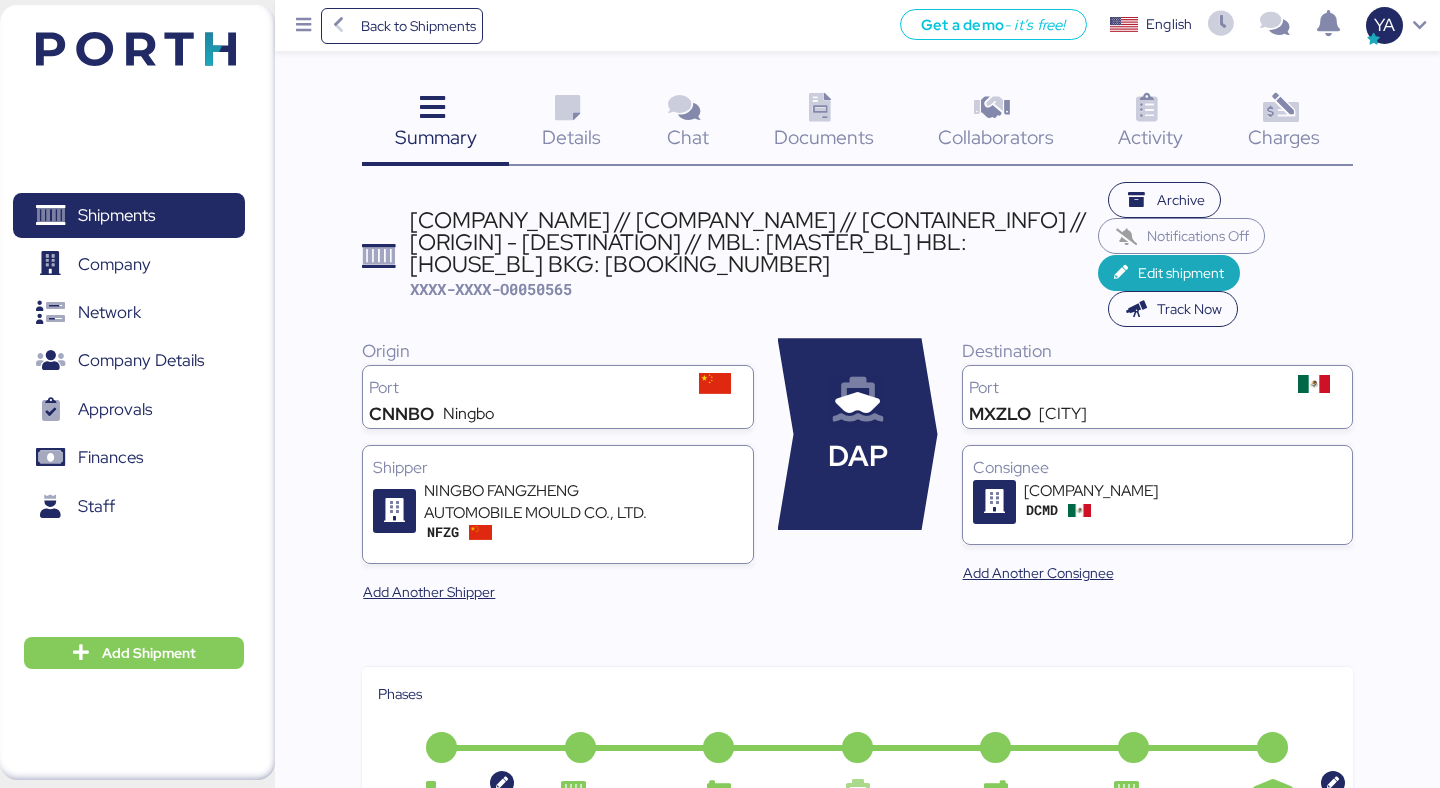 click on "NINGBO DINGWANG // DCM Draexlmaier // 2x20OT // Ningbo - Manzanillo // MBL: COSU6411928720 HBL: GYSE2503042 BKG: 6411928720" at bounding box center [754, 242] 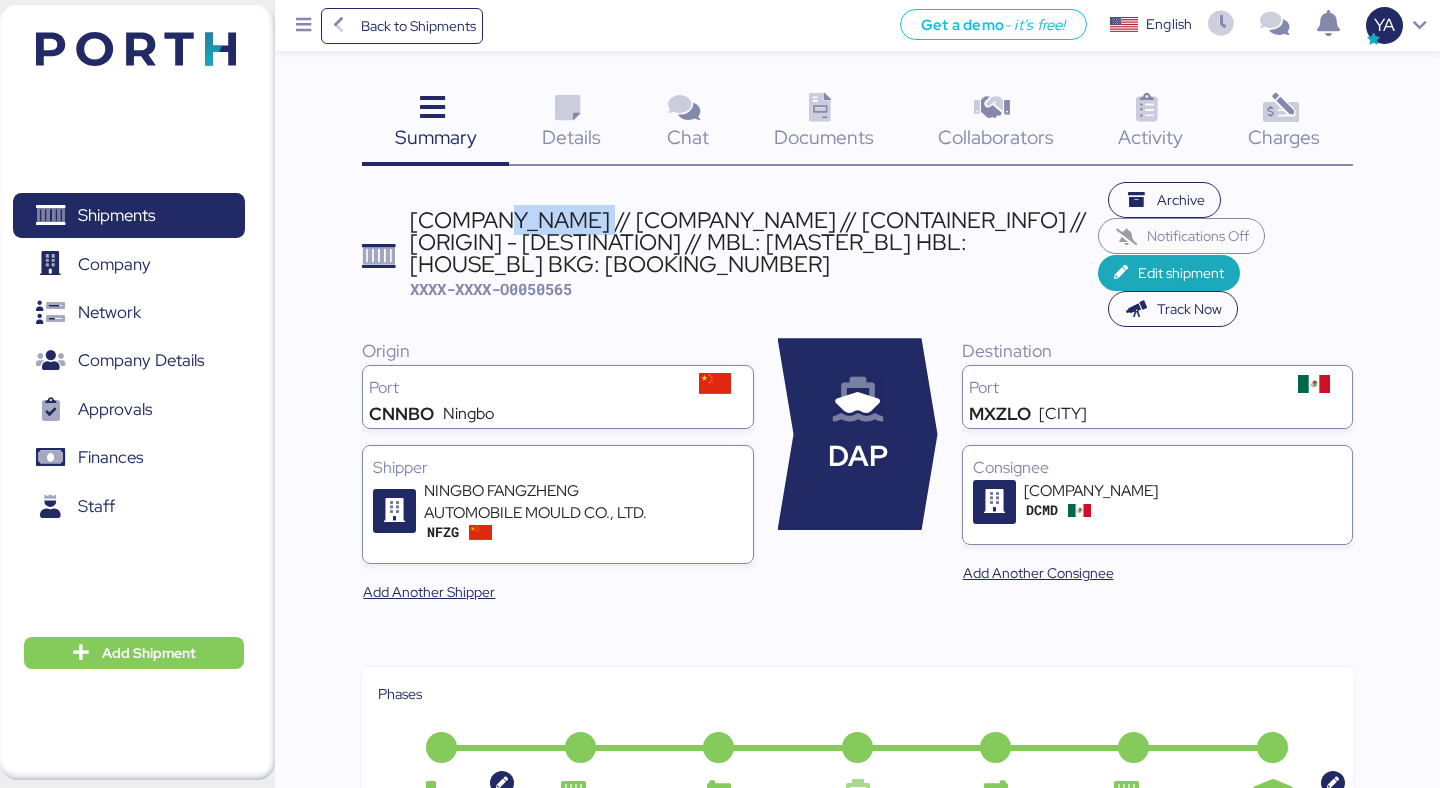 click on "NINGBO DINGWANG // DCM Draexlmaier // 2x20OT // Ningbo - Manzanillo // MBL: COSU6411928720 HBL: GYSE2503042 BKG: 6411928720" at bounding box center (754, 242) 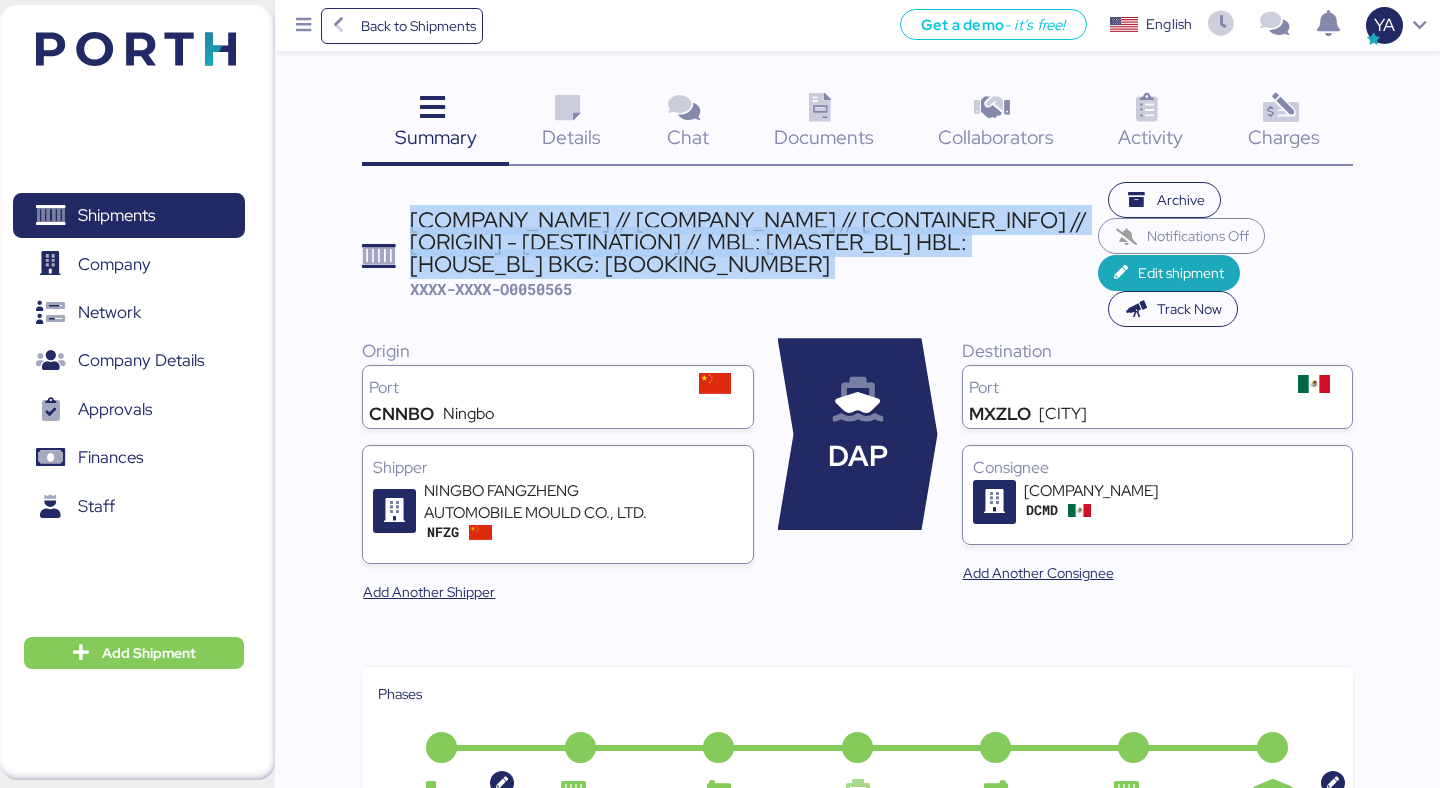 click on "NINGBO DINGWANG // DCM Draexlmaier // 2x20OT // Ningbo - Manzanillo // MBL: COSU6411928720 HBL: GYSE2503042 BKG: 6411928720" at bounding box center (754, 242) 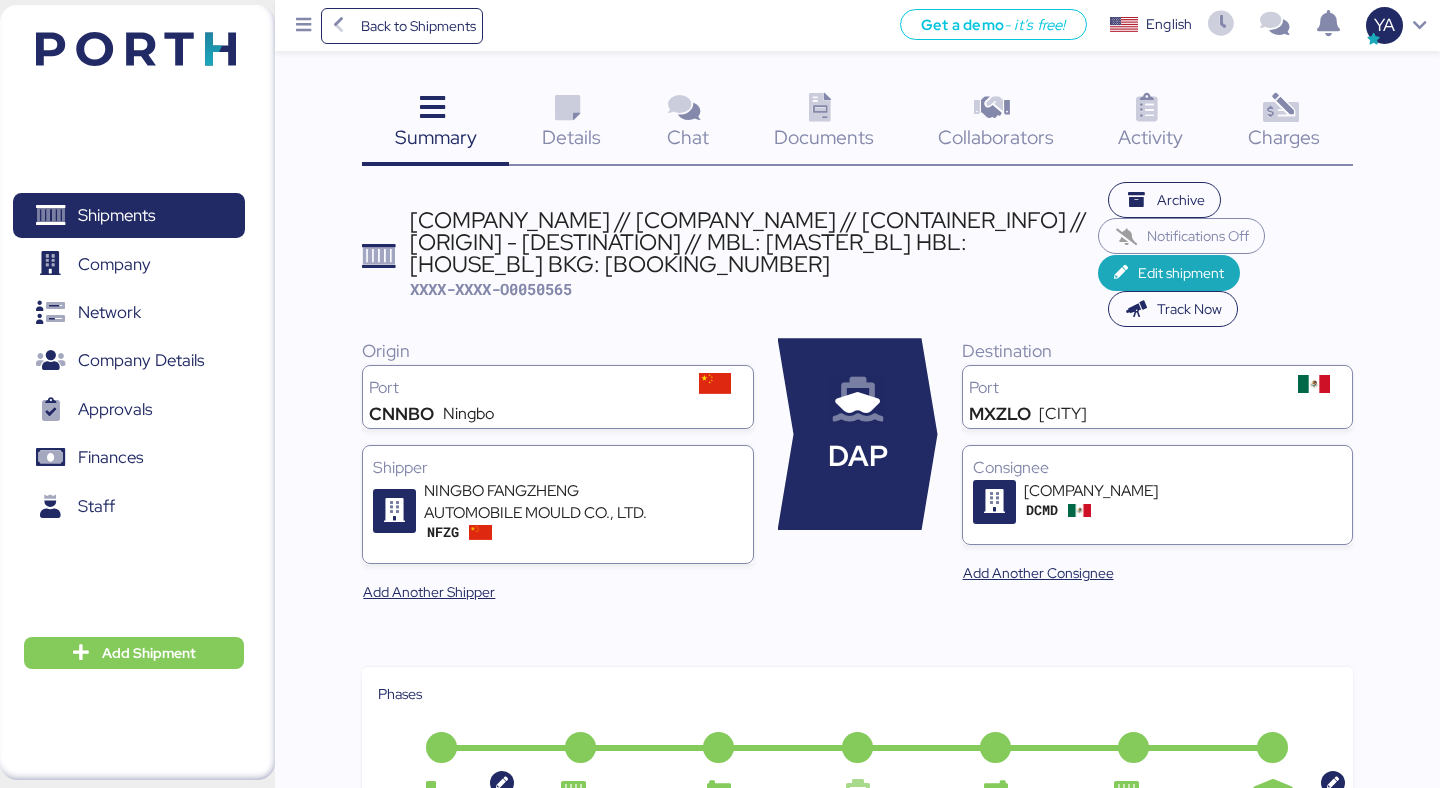 click on "Summary 0" at bounding box center (435, 124) 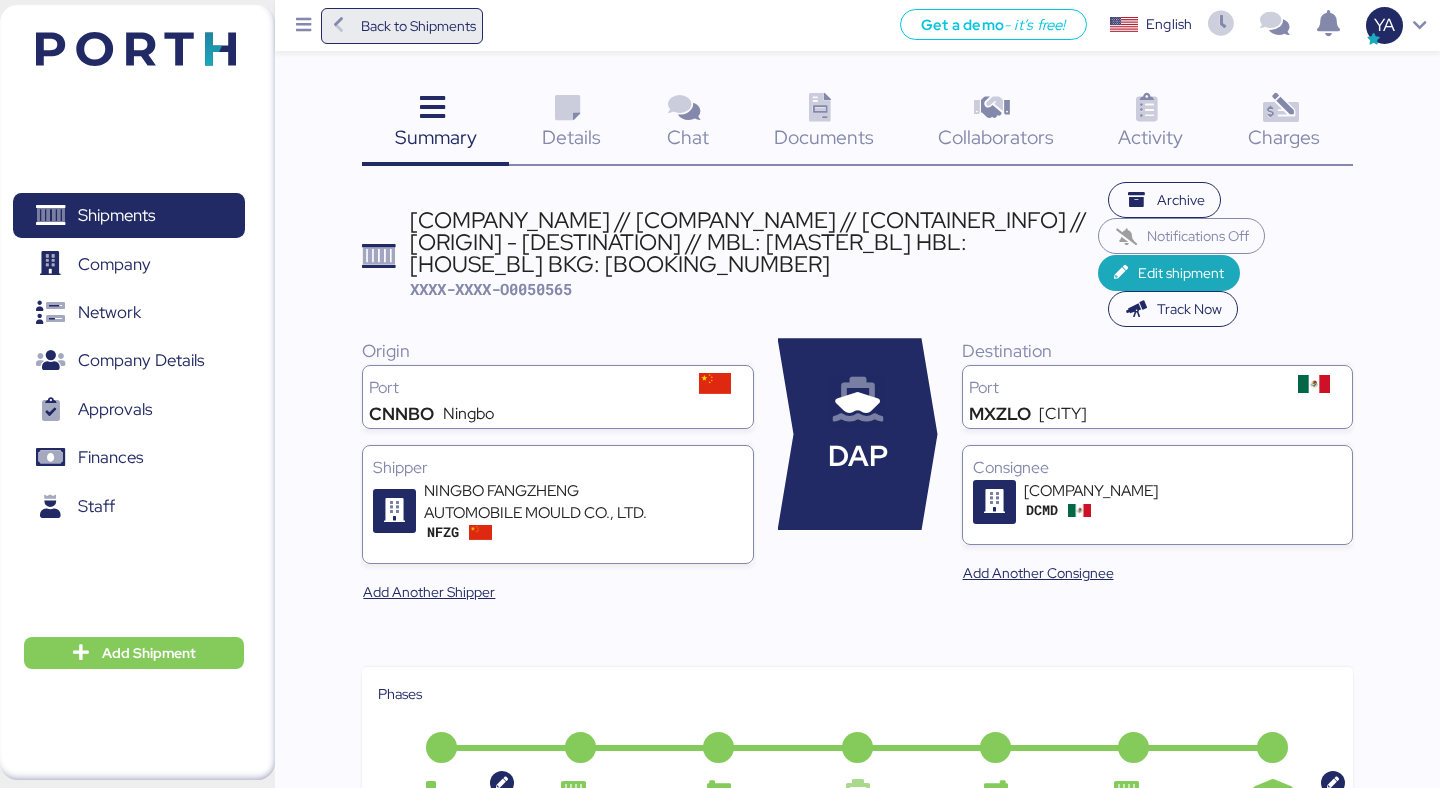 click on "Back to Shipments" at bounding box center [418, 26] 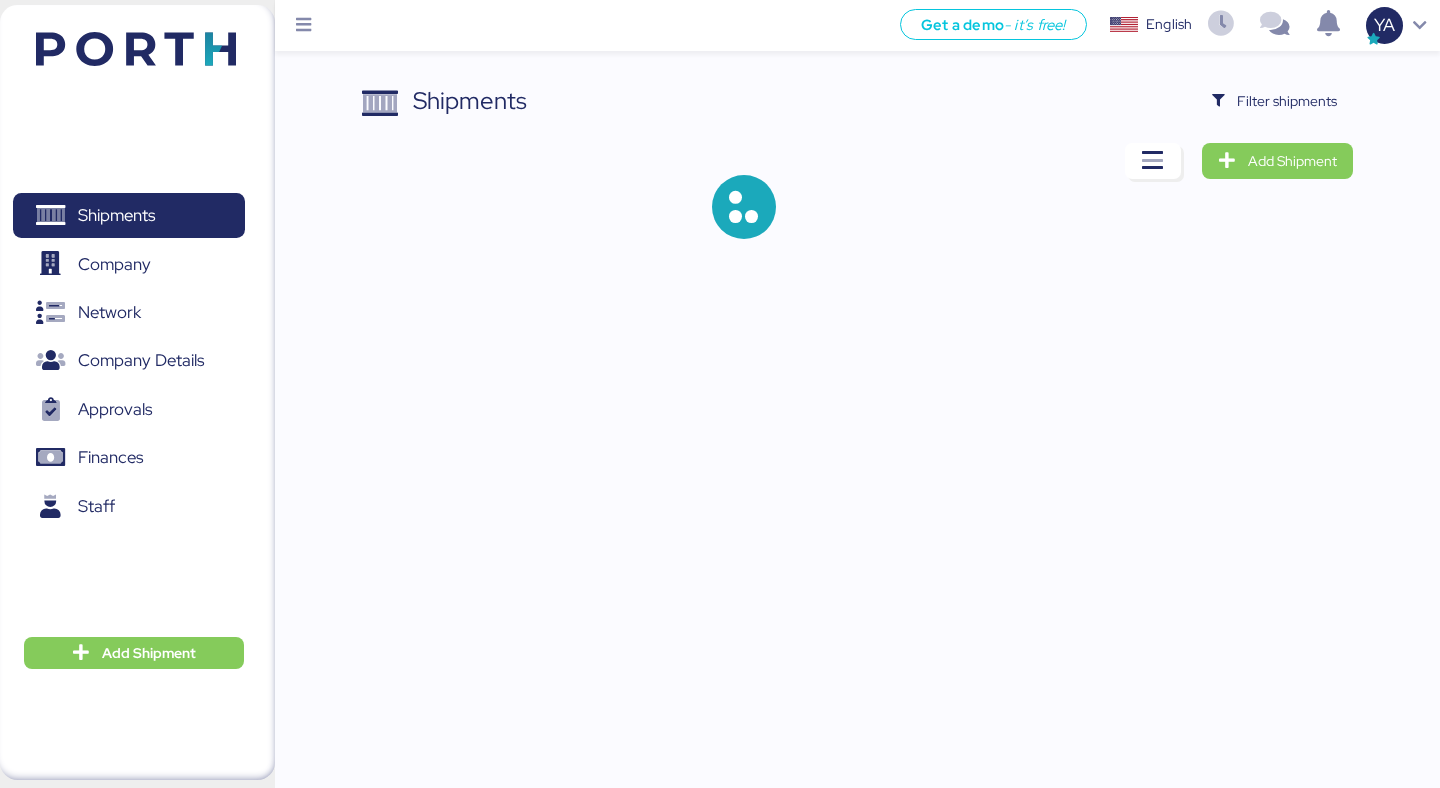 click on "Shipments   Filter shipments     Add Shipment" at bounding box center (720, 135) 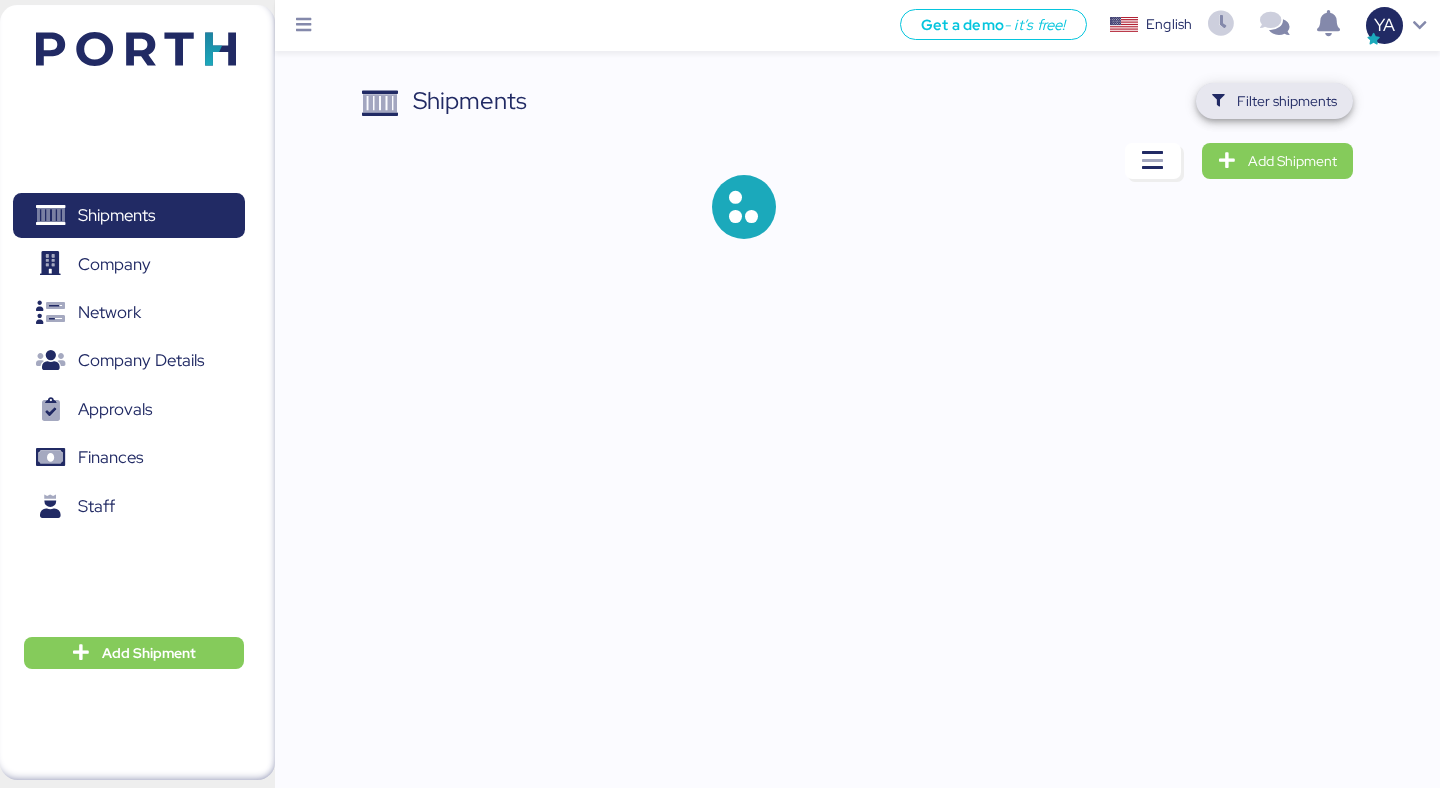 click on "Filter shipments" at bounding box center [1287, 101] 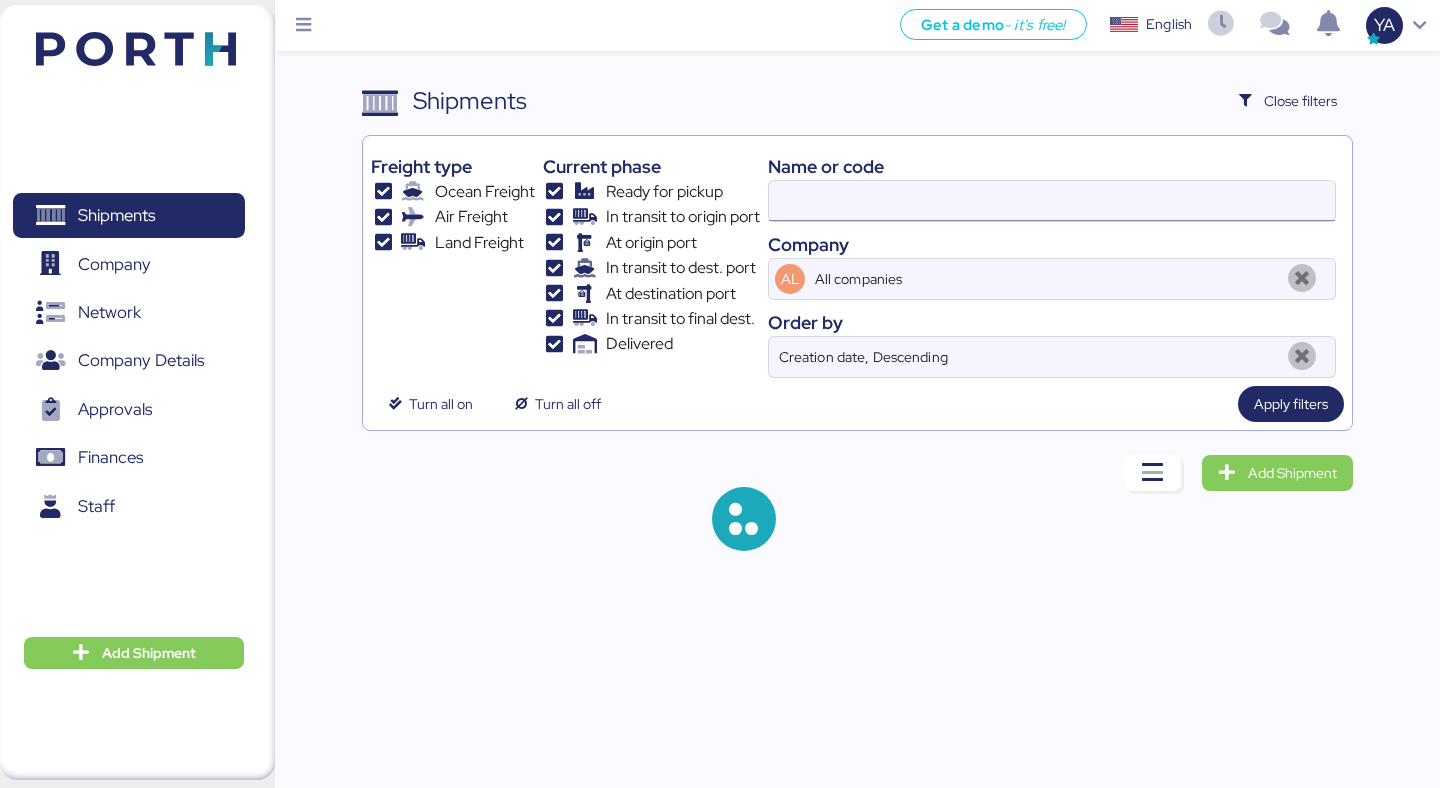 click at bounding box center (1052, 201) 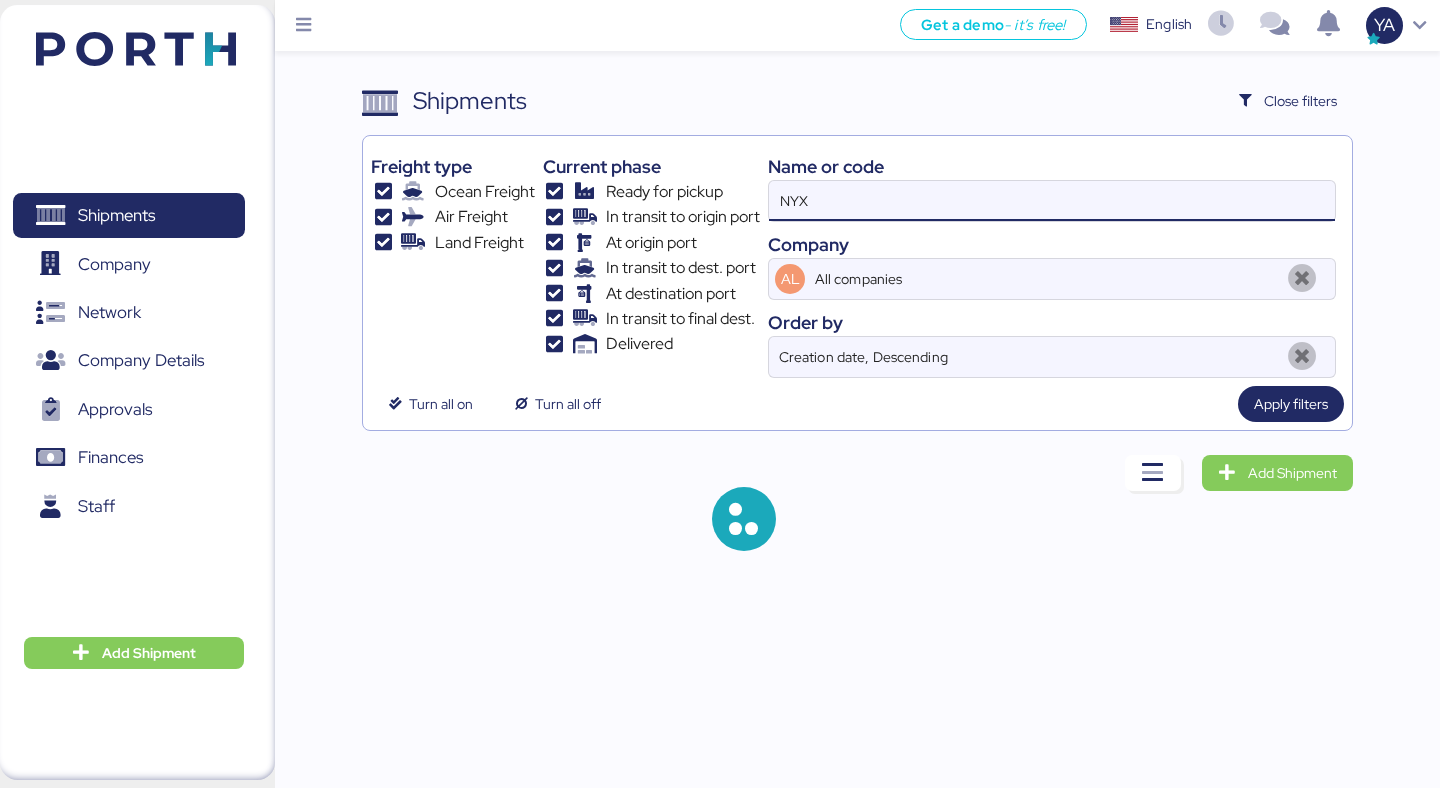 type on "NYX" 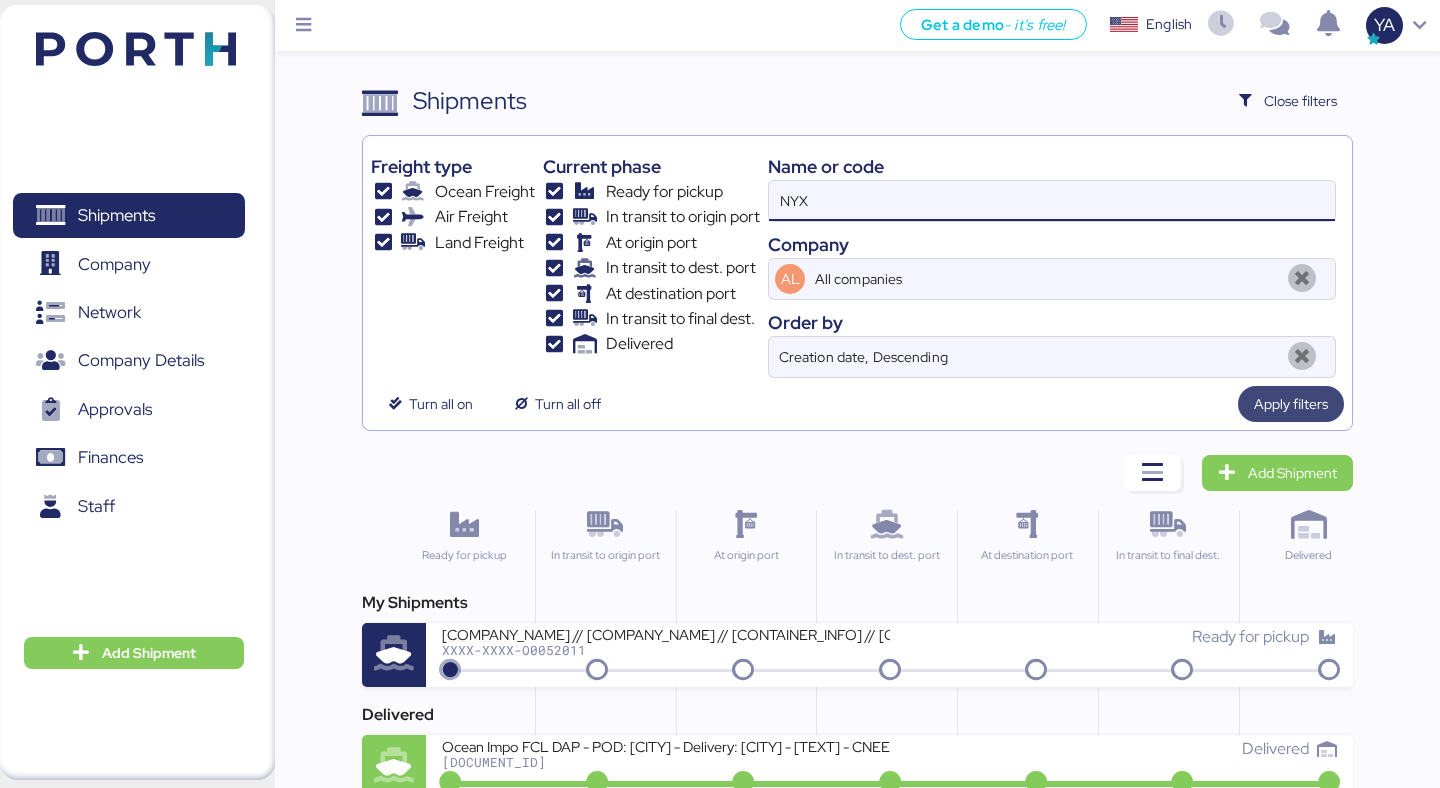 click on "Apply filters" at bounding box center [1291, 404] 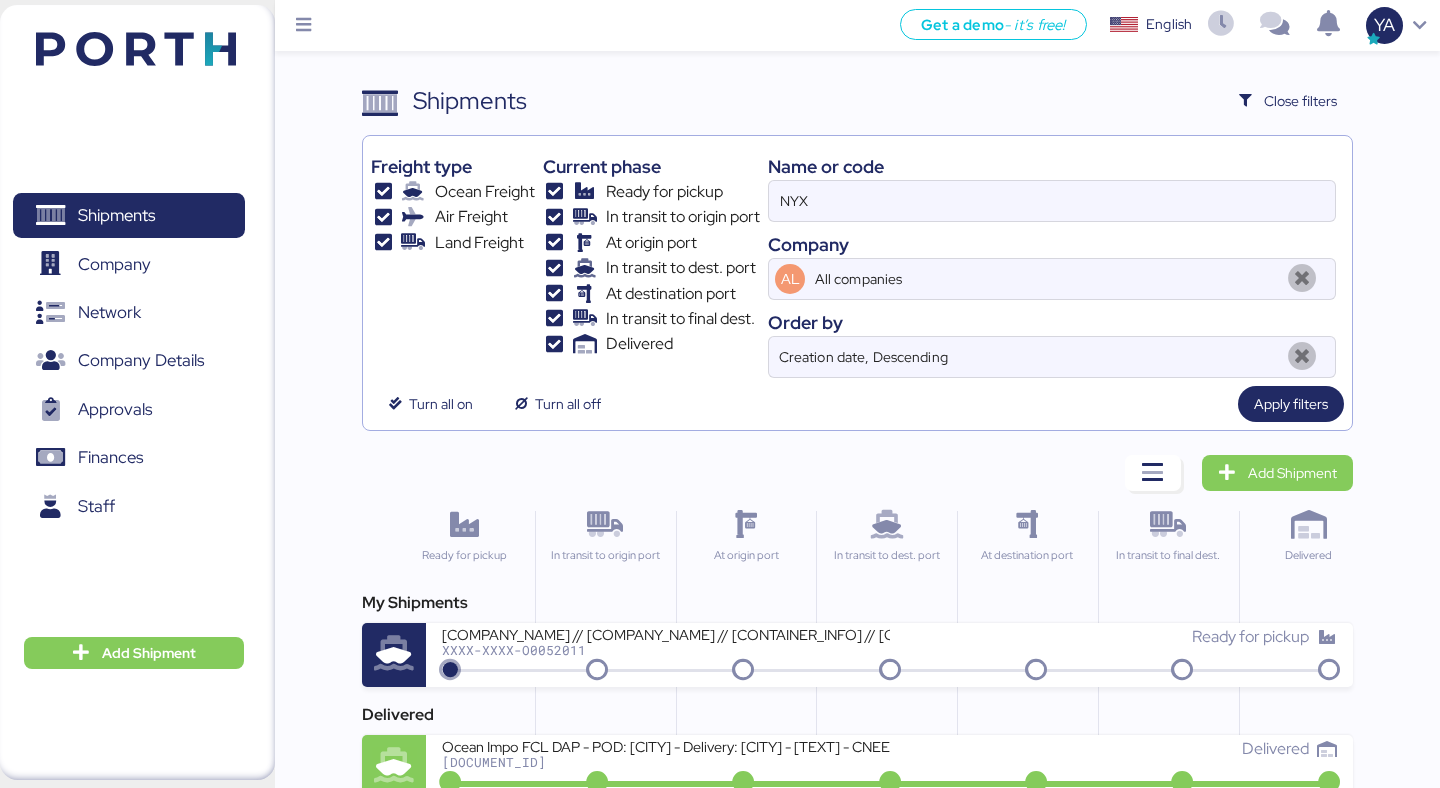 scroll, scrollTop: 27, scrollLeft: 0, axis: vertical 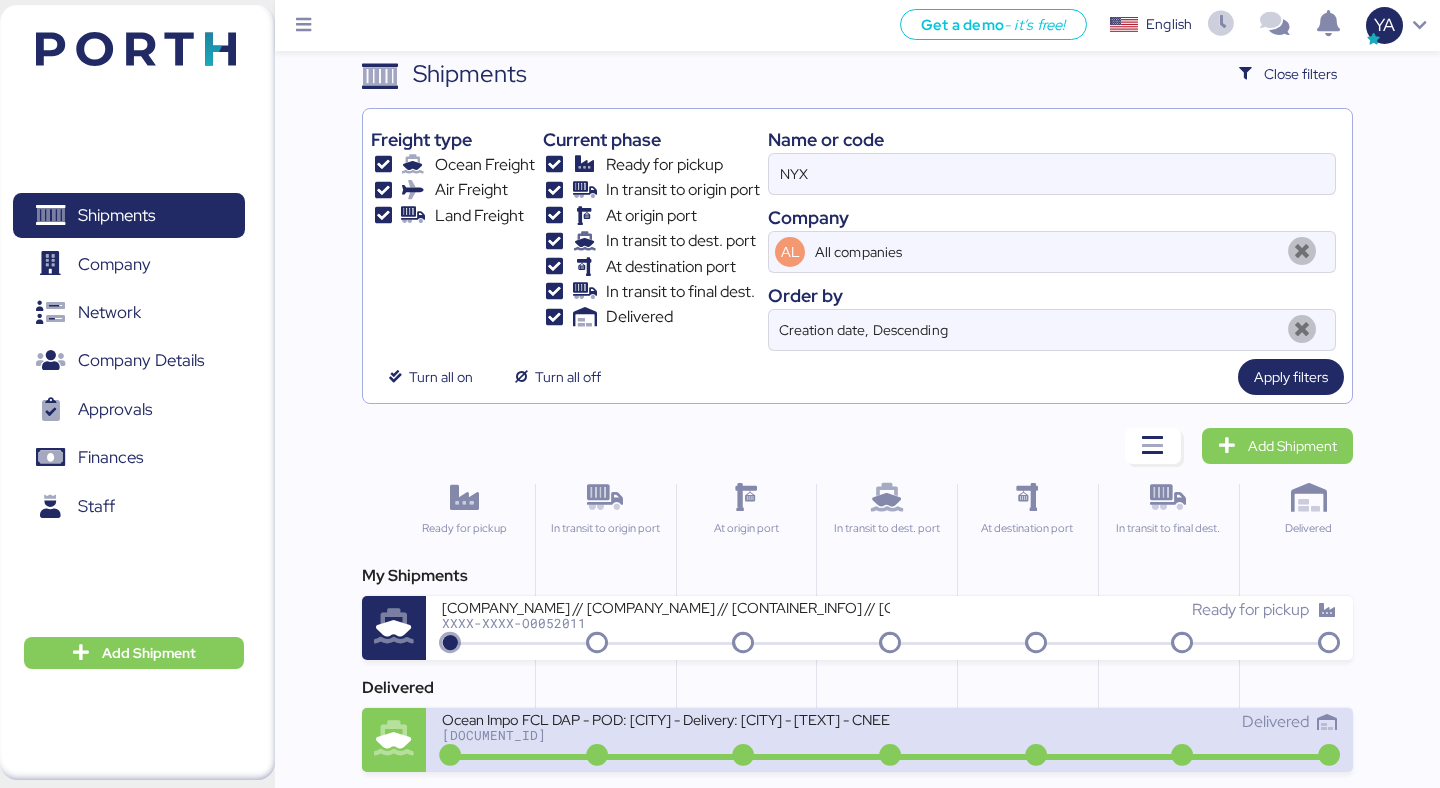 click on "Ocean Impo FCL DAP - POD: Manzanillo - Delivery: San Luis Potosi - SW23E009769  - CNEE: NINGBO QINGSHANQING AUTO PARTS CO.LTD - Shipper:  NYX ARTEAGA - Agente: Zhejiang Sunmarr International Transportation" at bounding box center [665, 718] 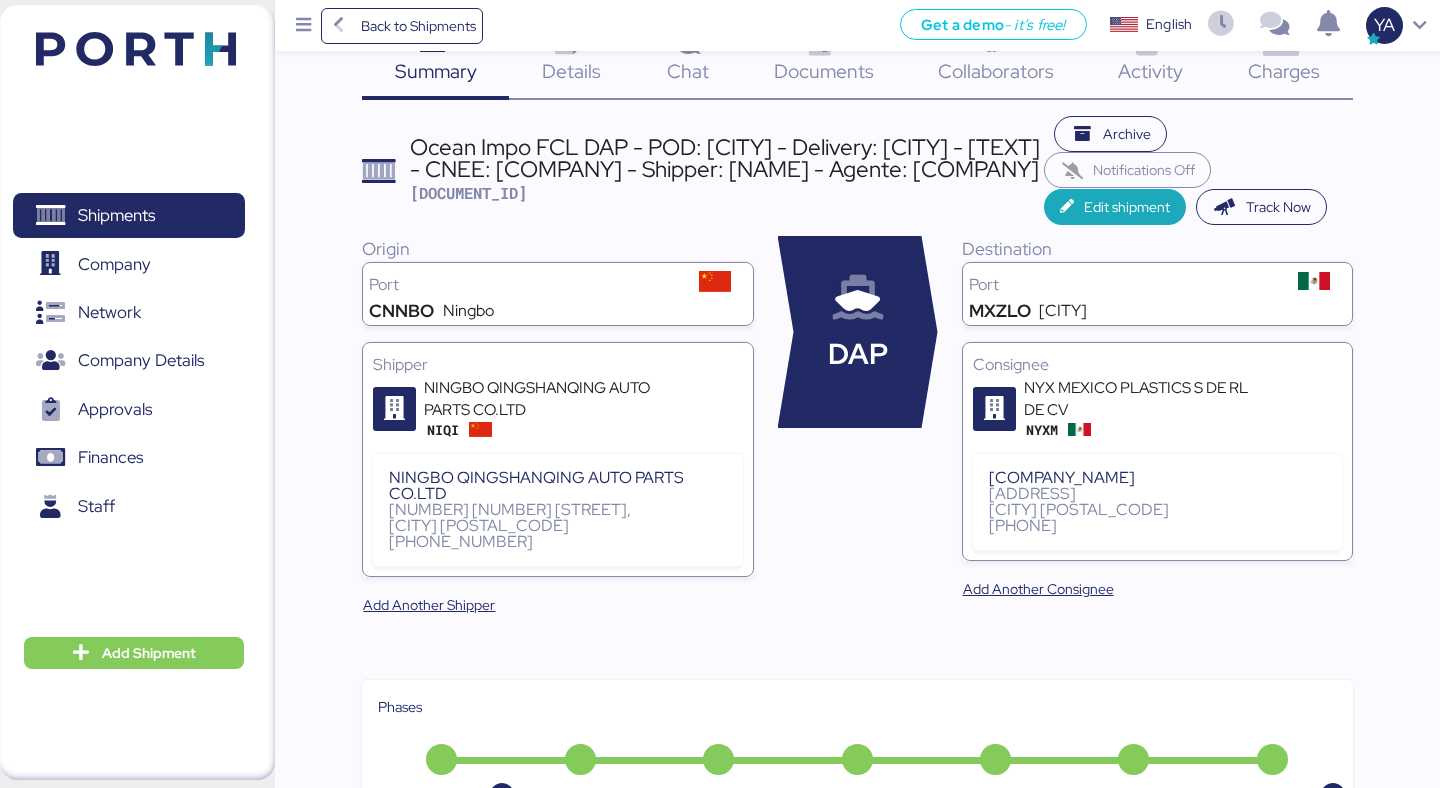 scroll, scrollTop: 0, scrollLeft: 0, axis: both 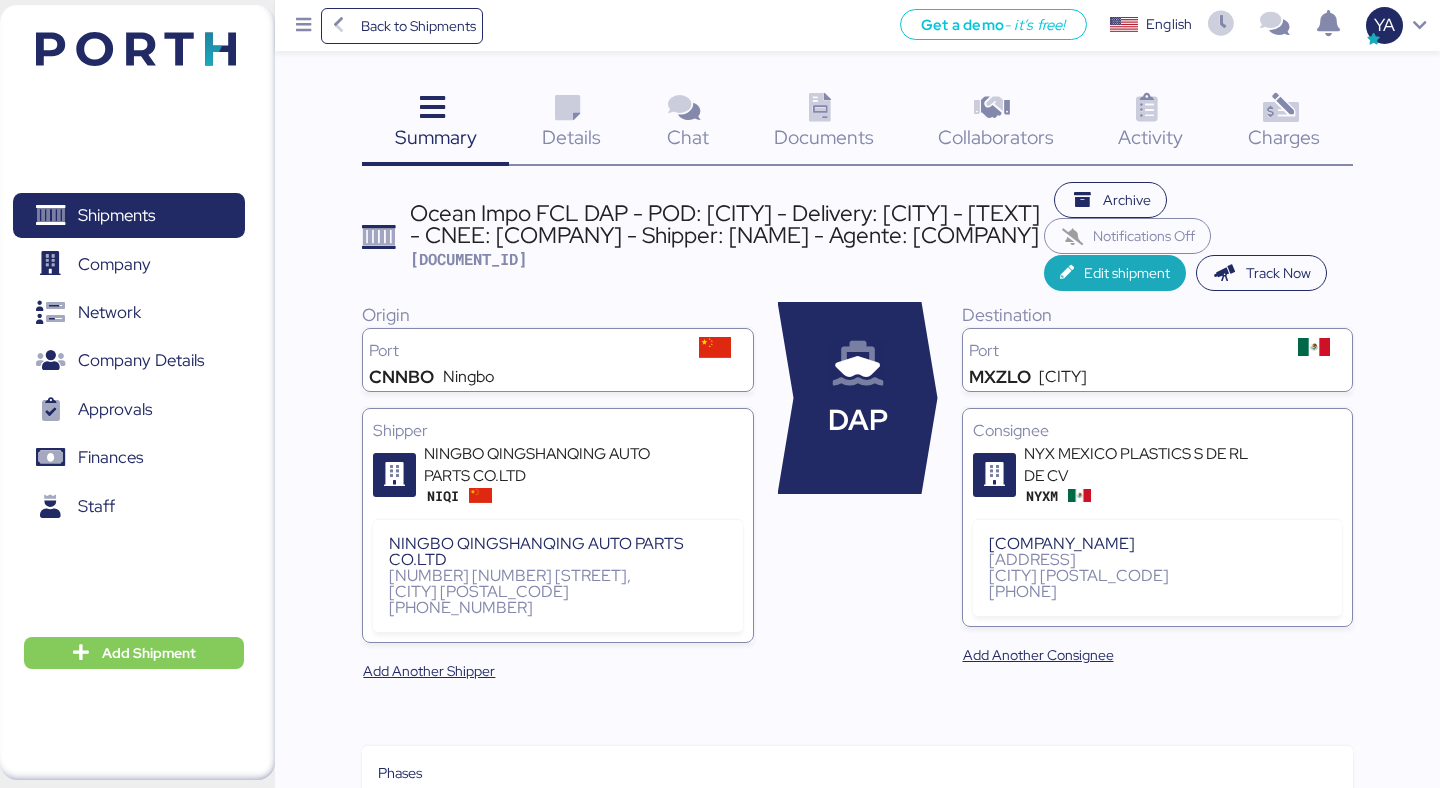 click on "Details 0" at bounding box center [571, 124] 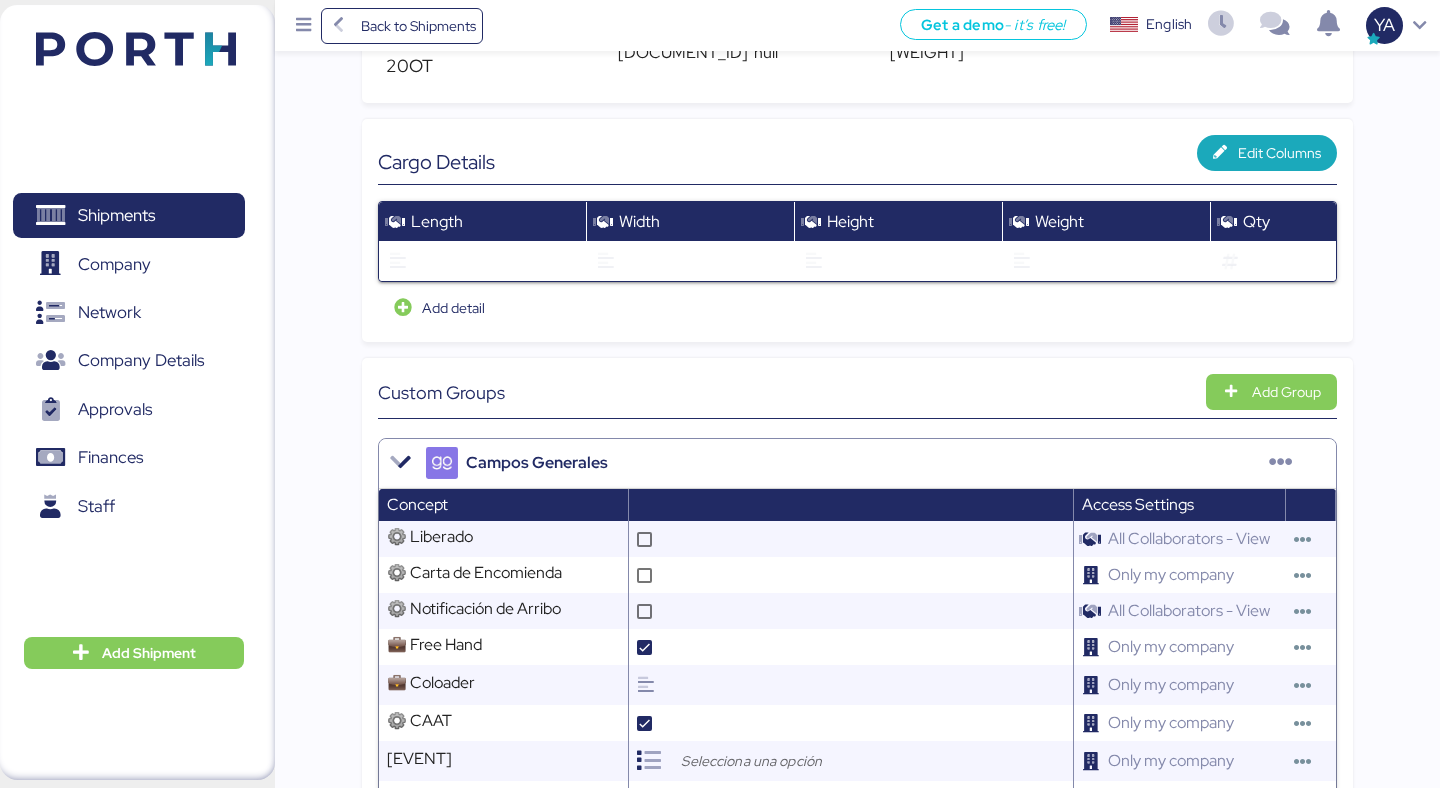 scroll, scrollTop: 0, scrollLeft: 0, axis: both 